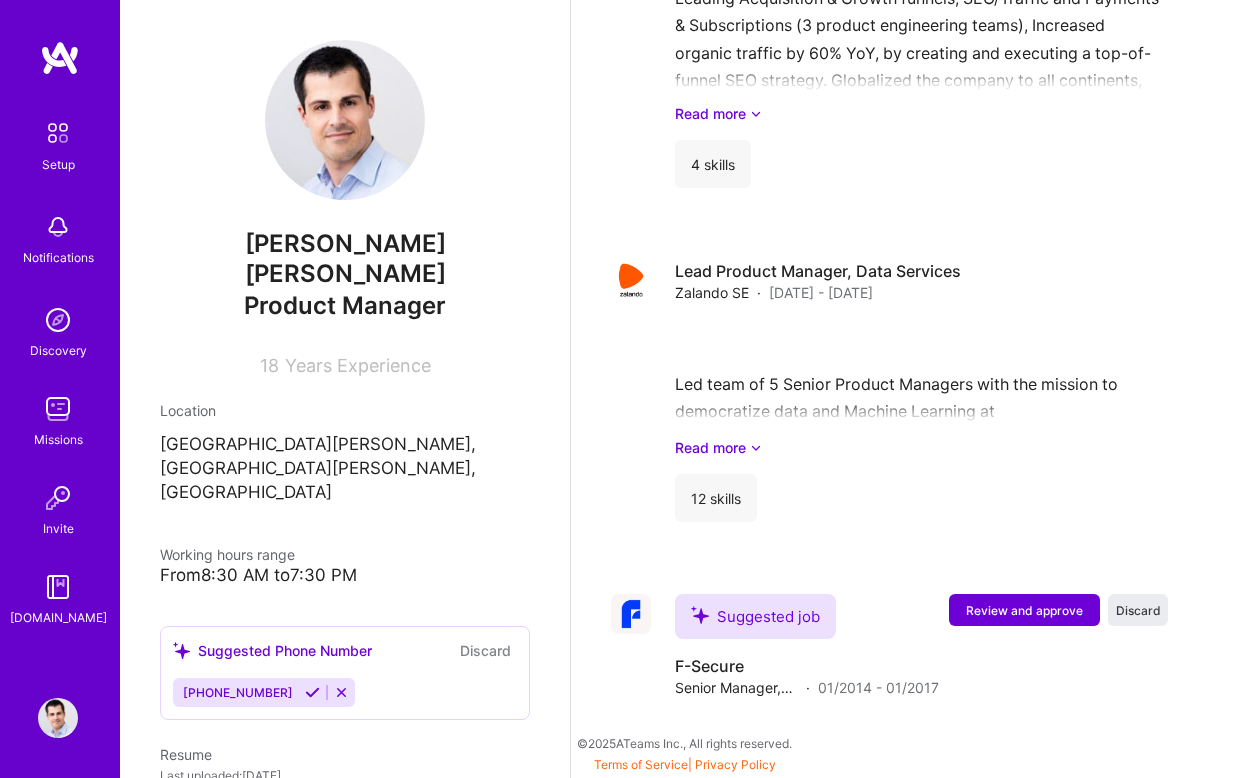 scroll, scrollTop: 1911, scrollLeft: 0, axis: vertical 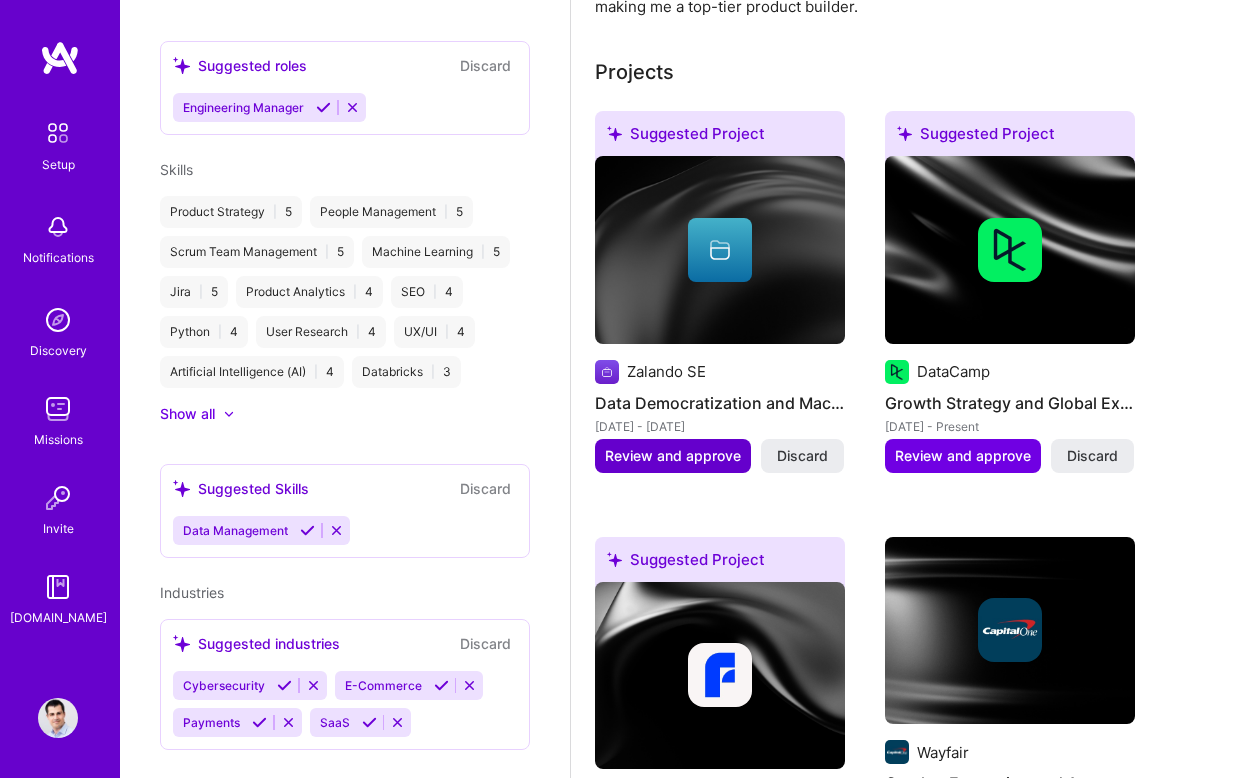click on "Review and approve" at bounding box center [673, 456] 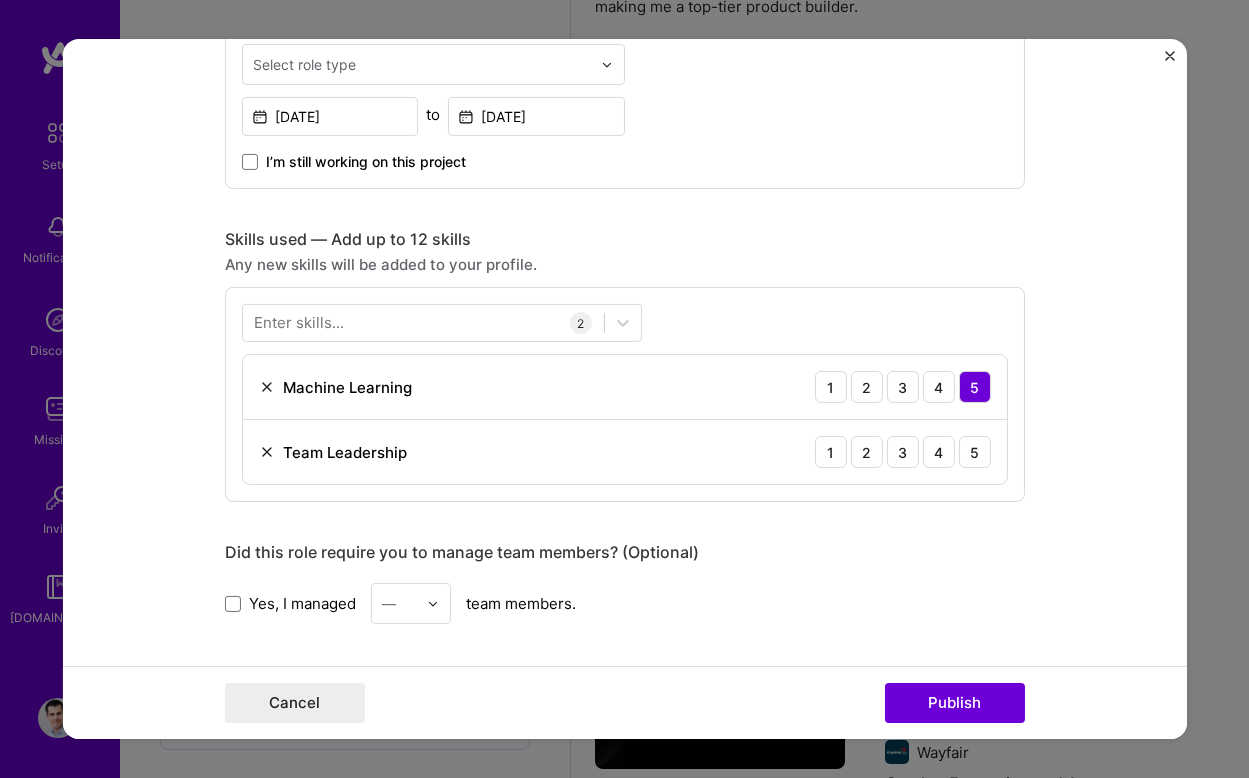 scroll, scrollTop: 847, scrollLeft: 0, axis: vertical 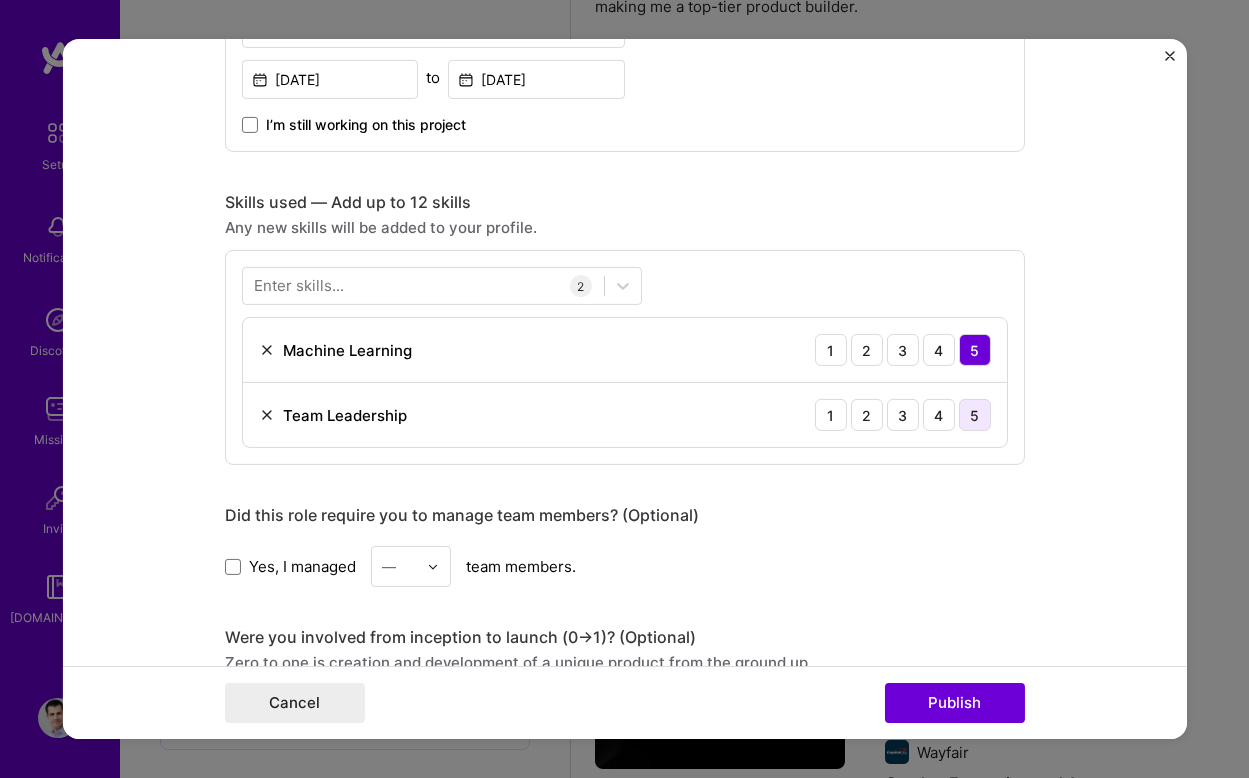 click on "5" at bounding box center [975, 415] 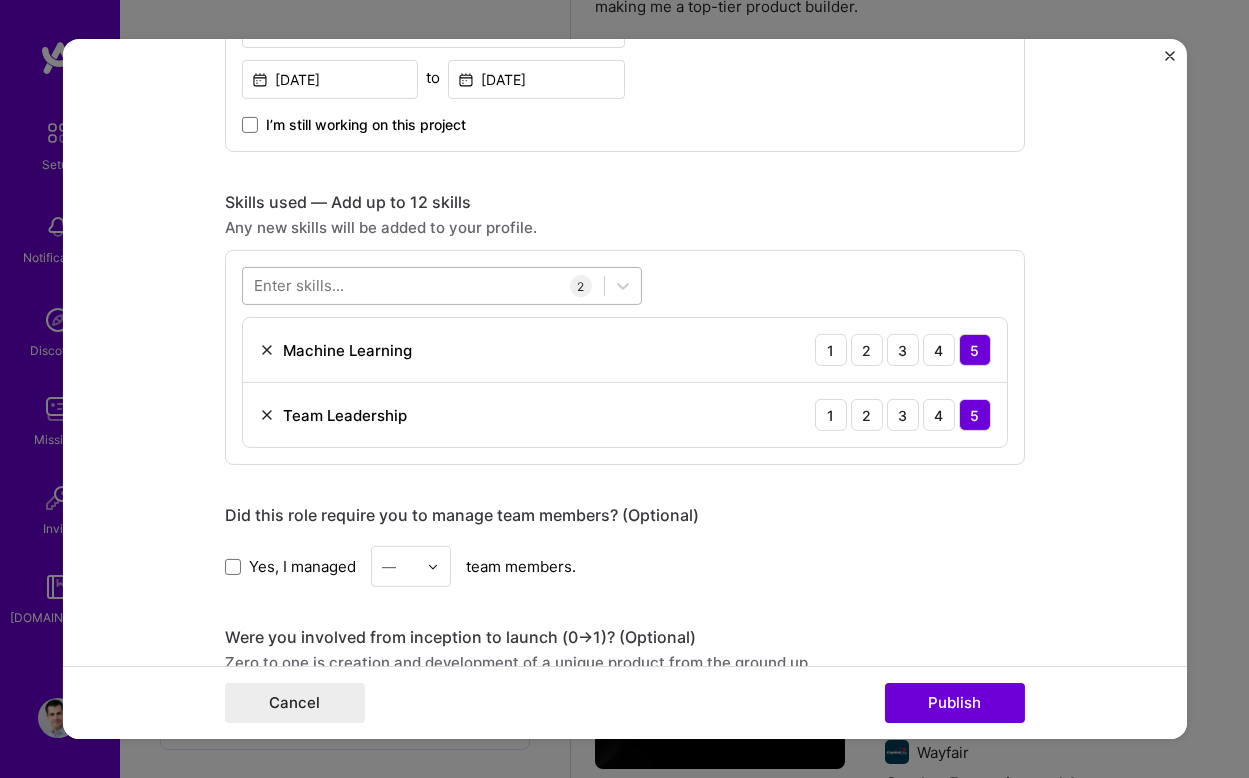 click at bounding box center [423, 285] 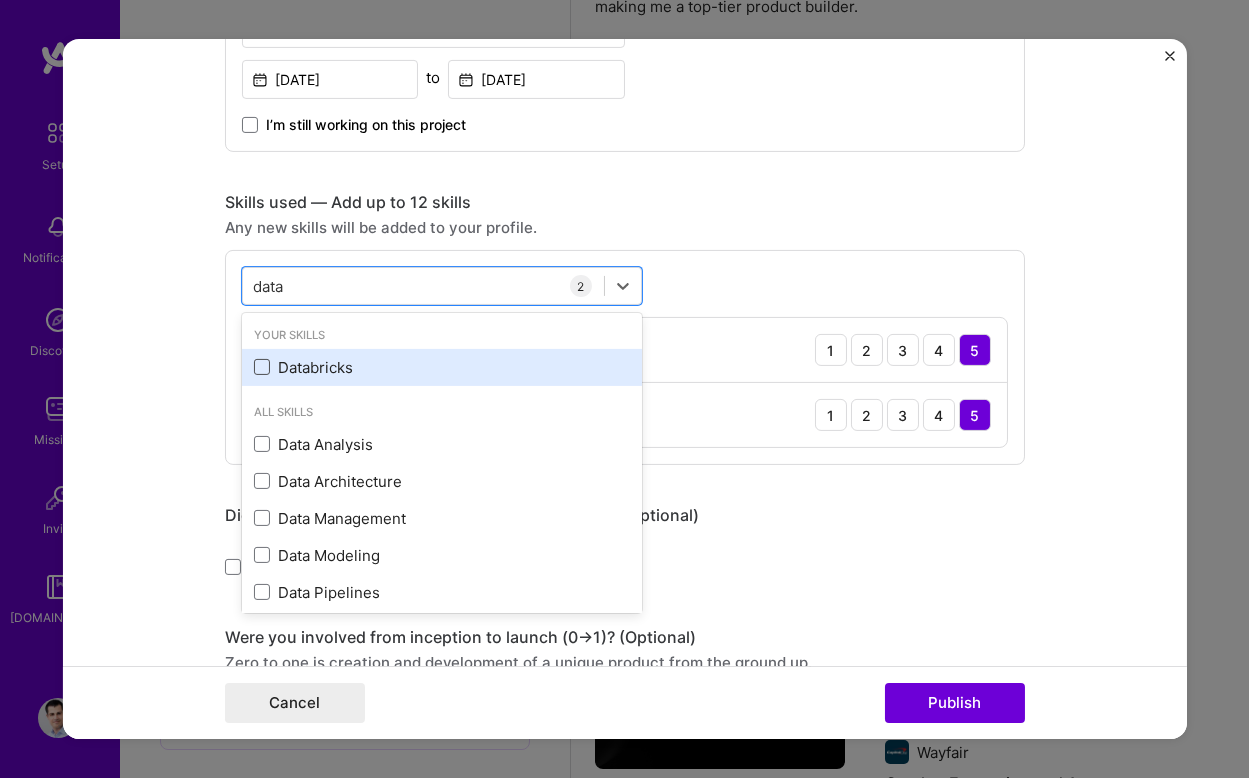 click at bounding box center [262, 367] 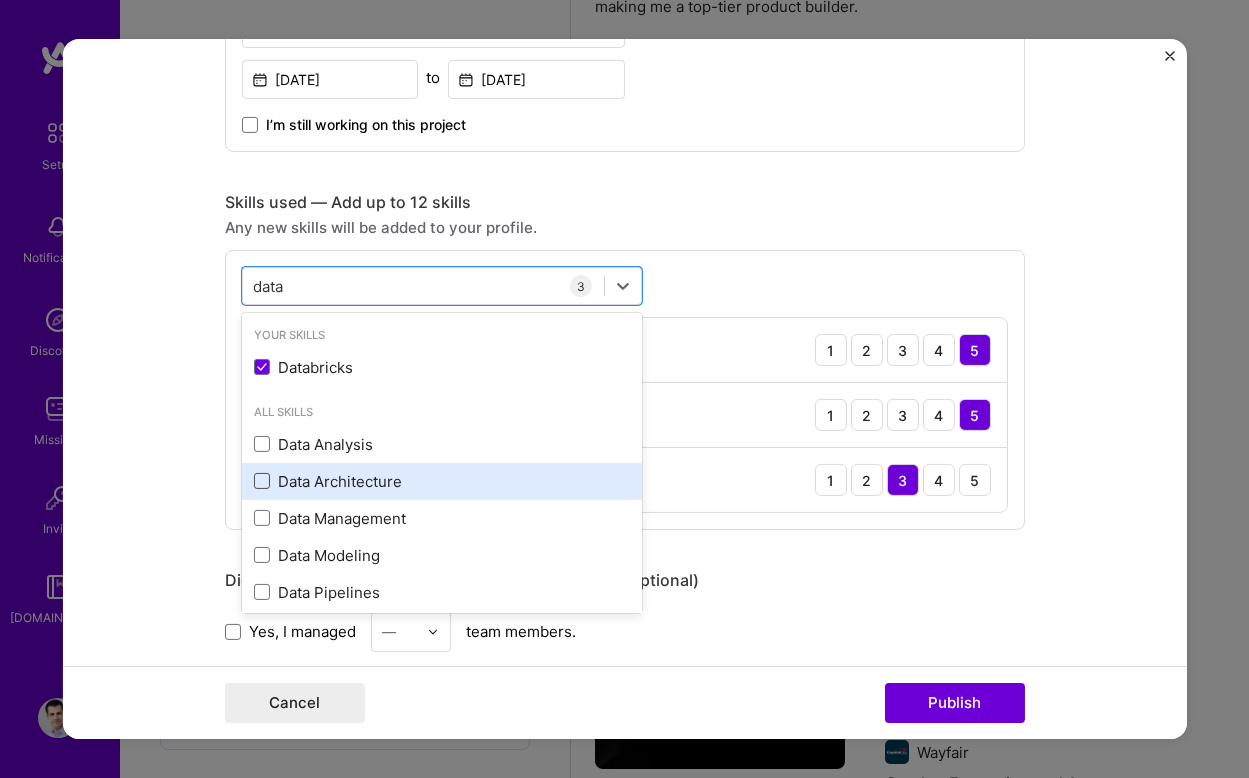 click at bounding box center [262, 481] 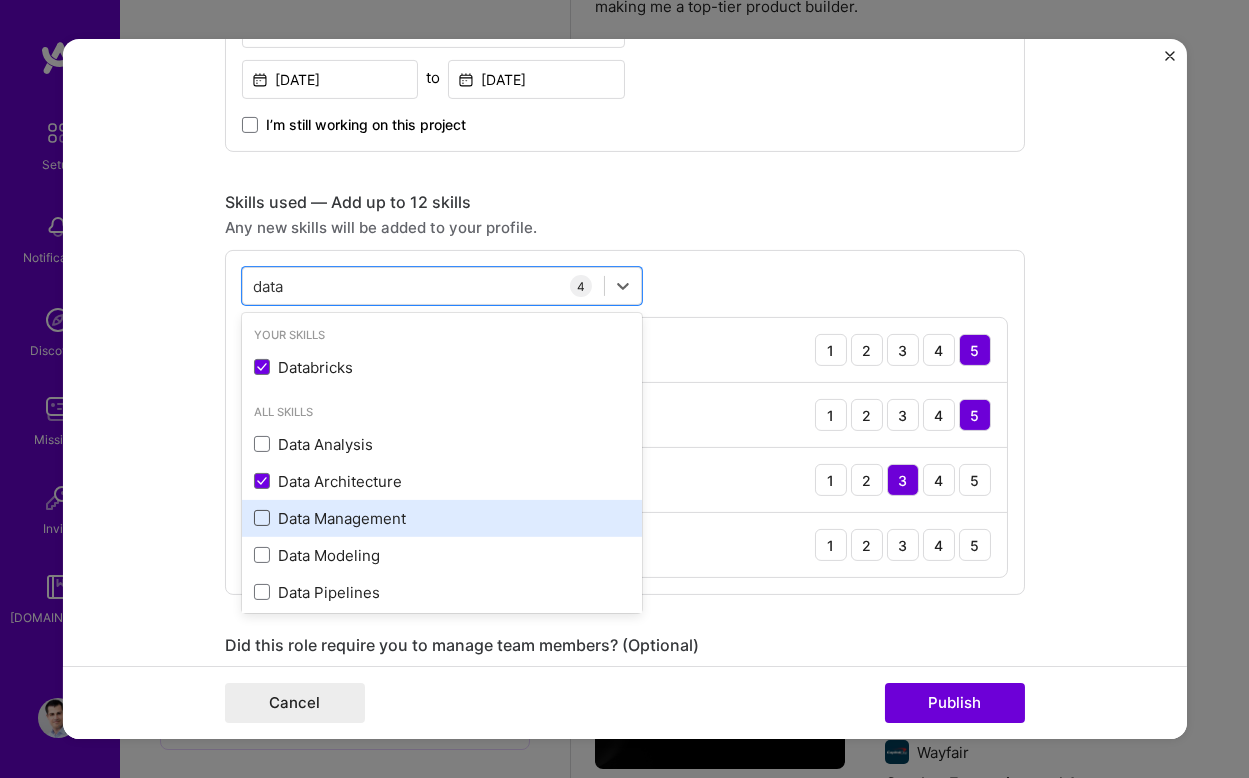 click at bounding box center [262, 518] 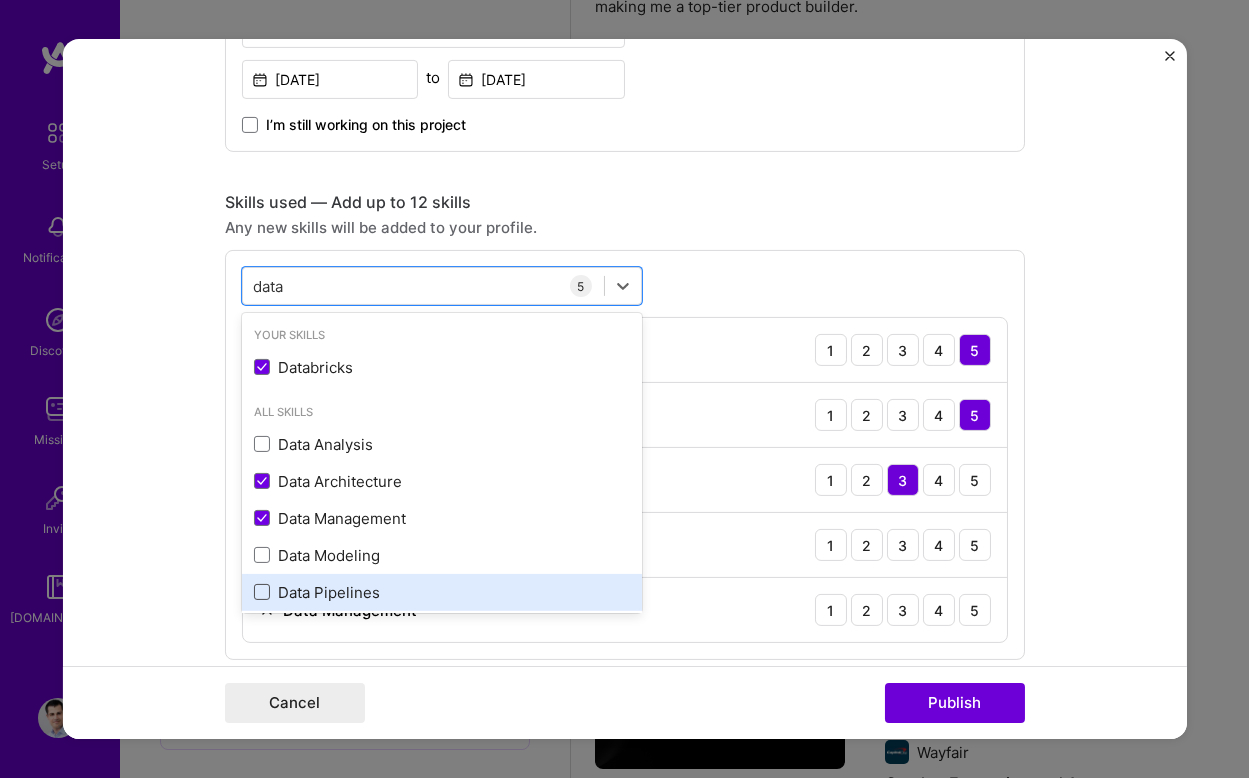 click at bounding box center (262, 592) 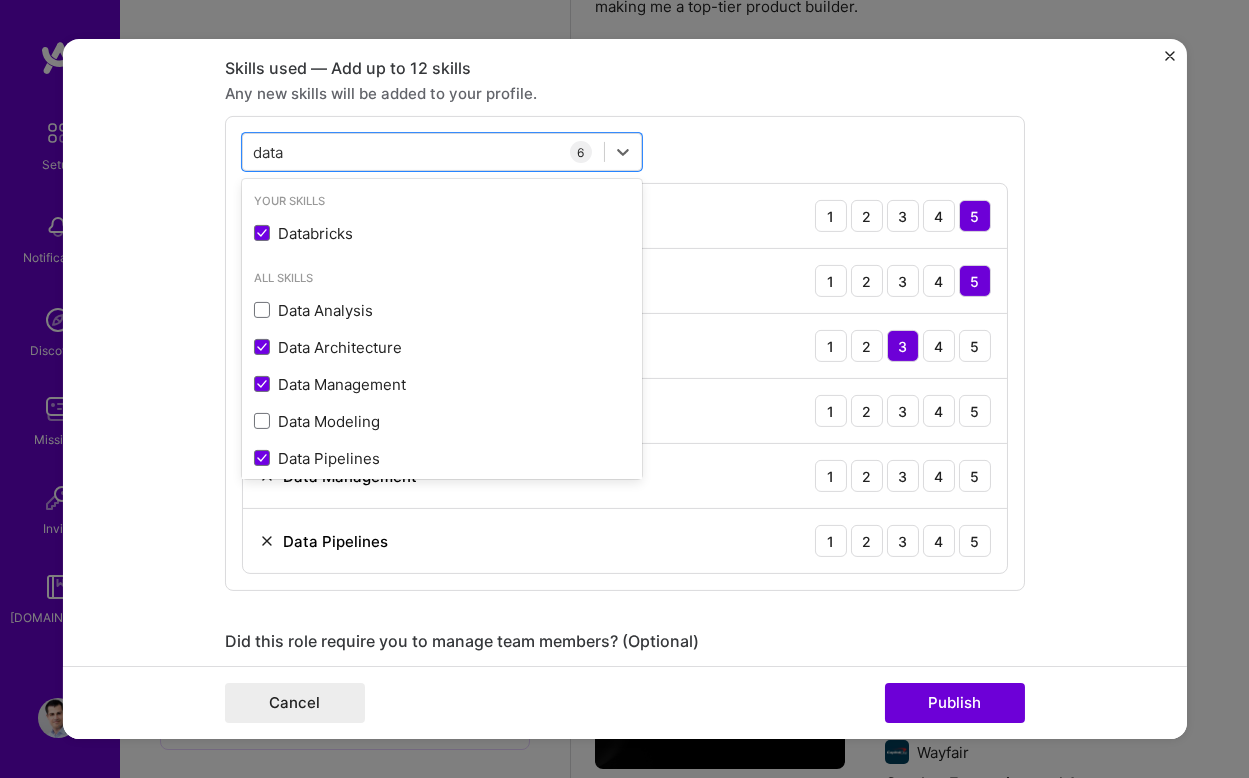 scroll, scrollTop: 989, scrollLeft: 0, axis: vertical 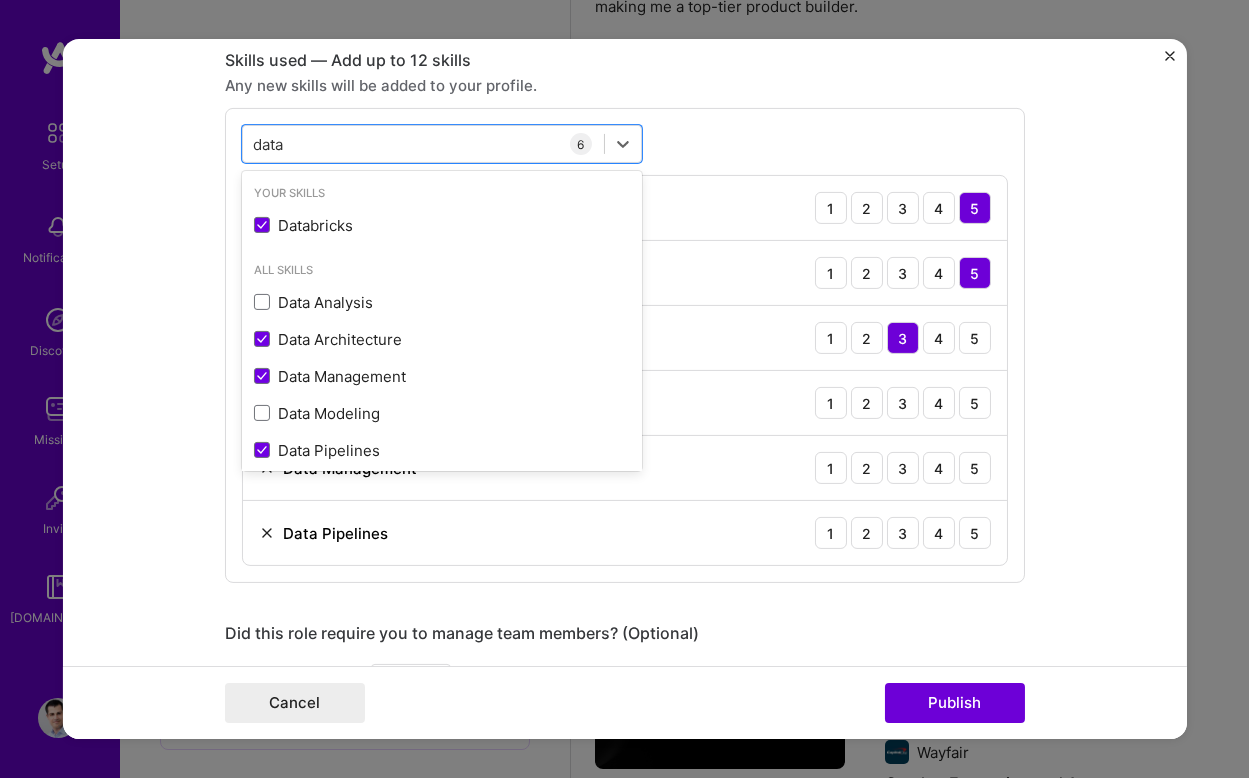 click on "Data Architecture 1 2 3 4 5" at bounding box center [625, 403] 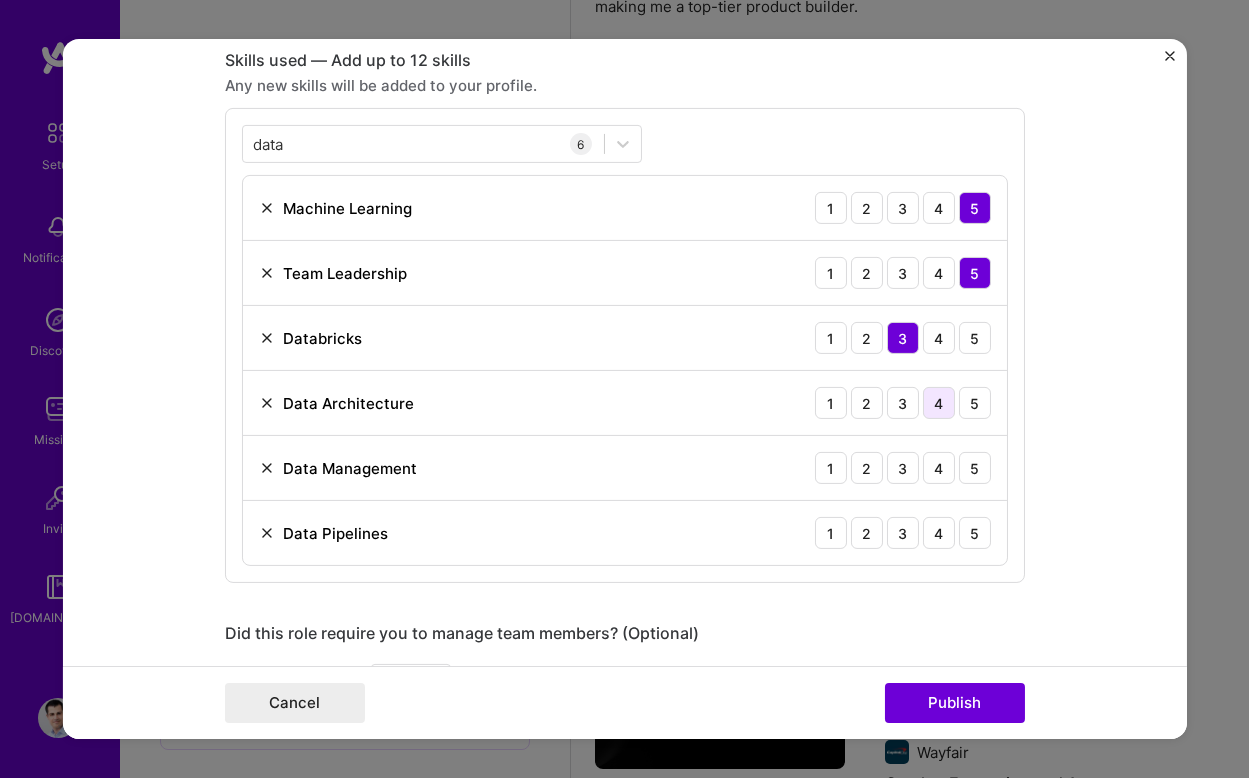 click on "4" at bounding box center (939, 403) 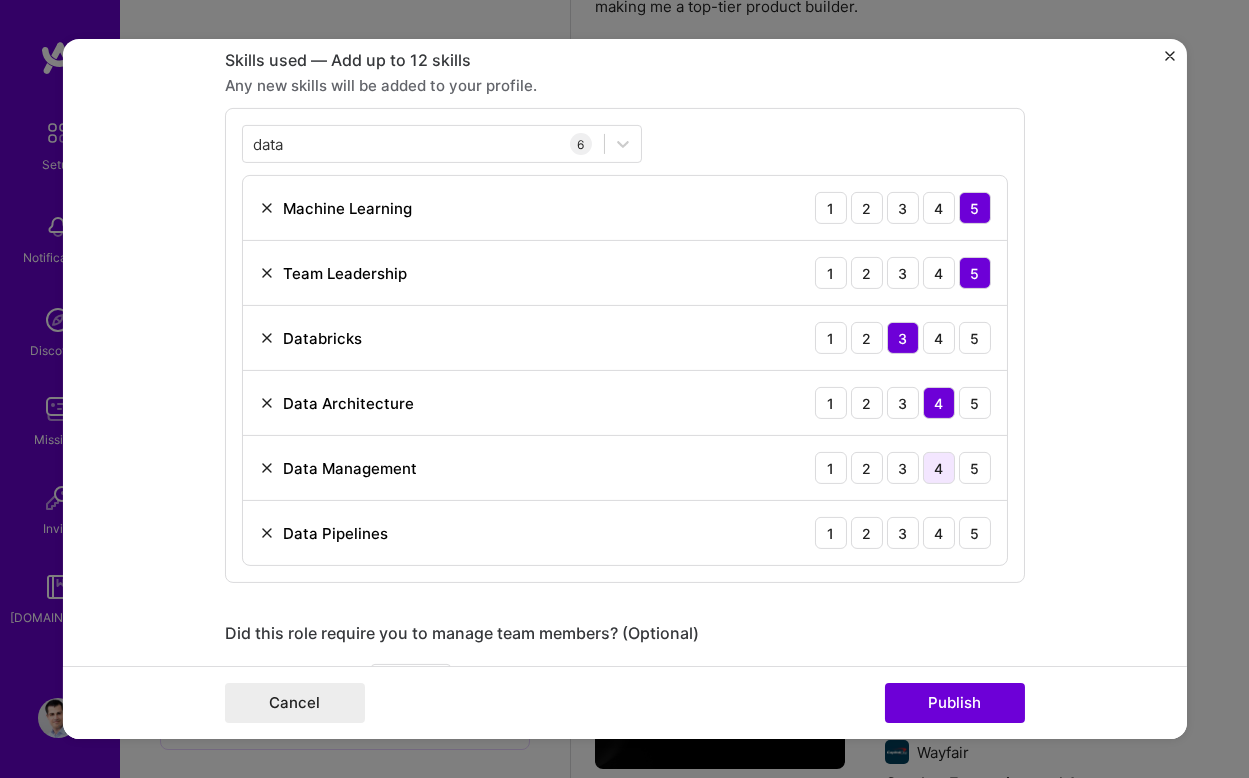 click on "4" at bounding box center (939, 468) 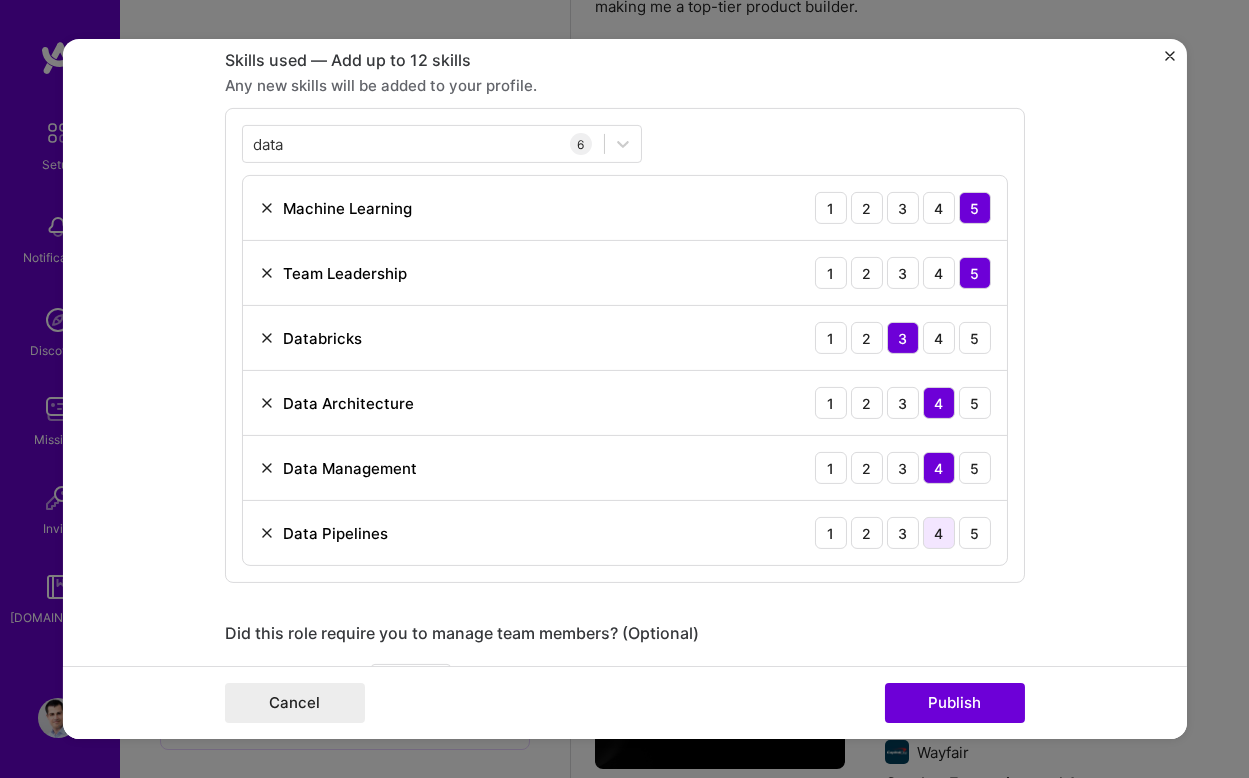 click on "4" at bounding box center (939, 533) 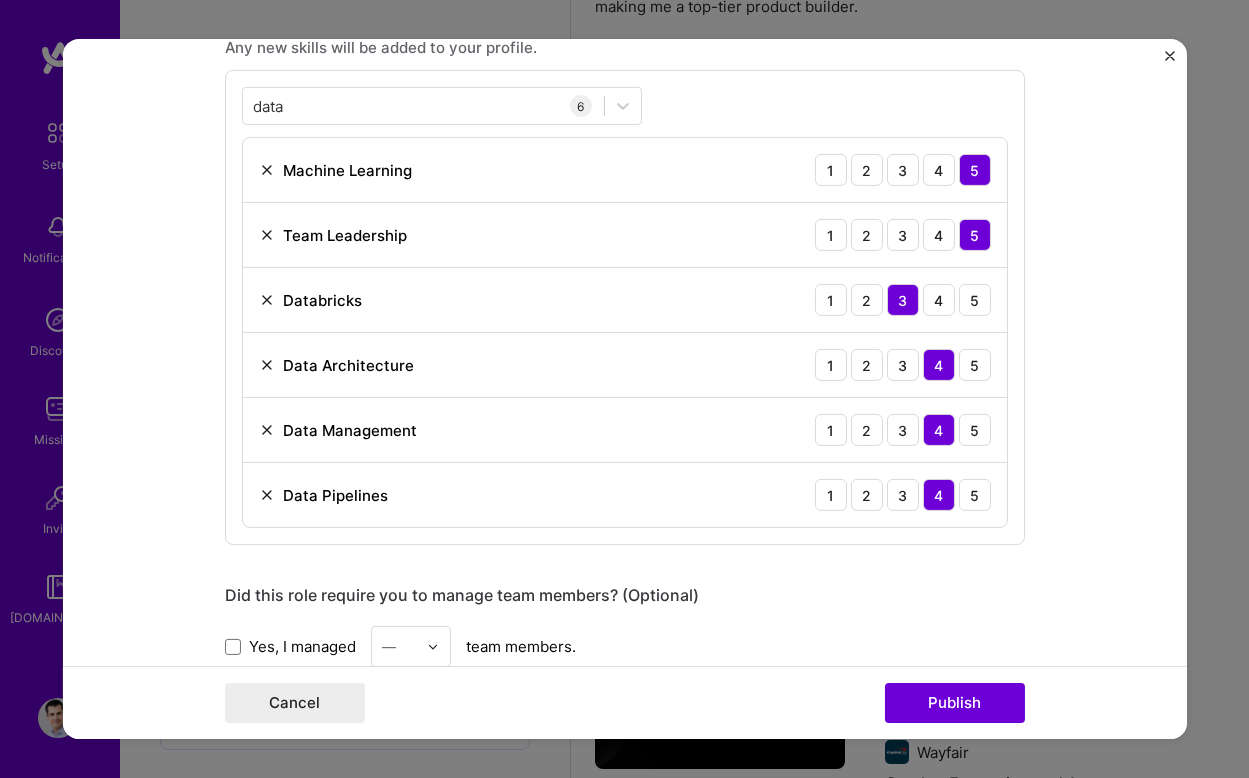scroll, scrollTop: 981, scrollLeft: 0, axis: vertical 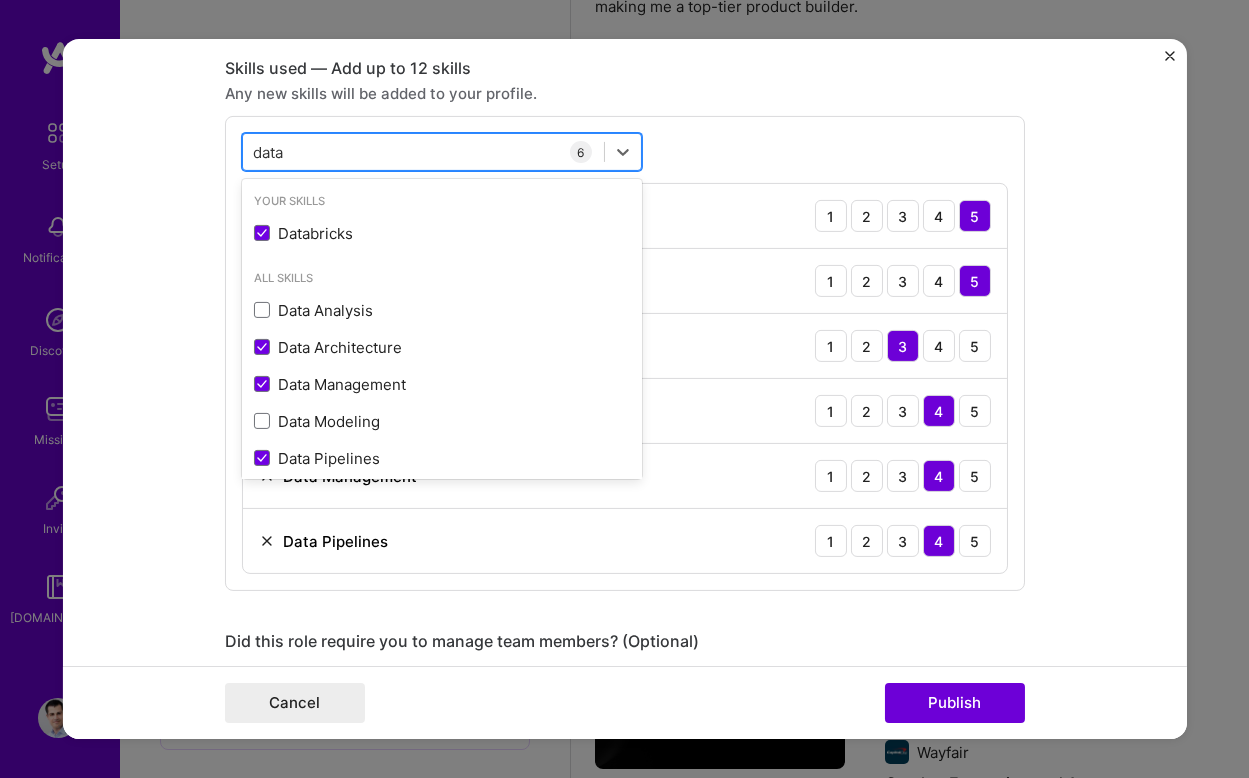 click on "data data" at bounding box center (423, 151) 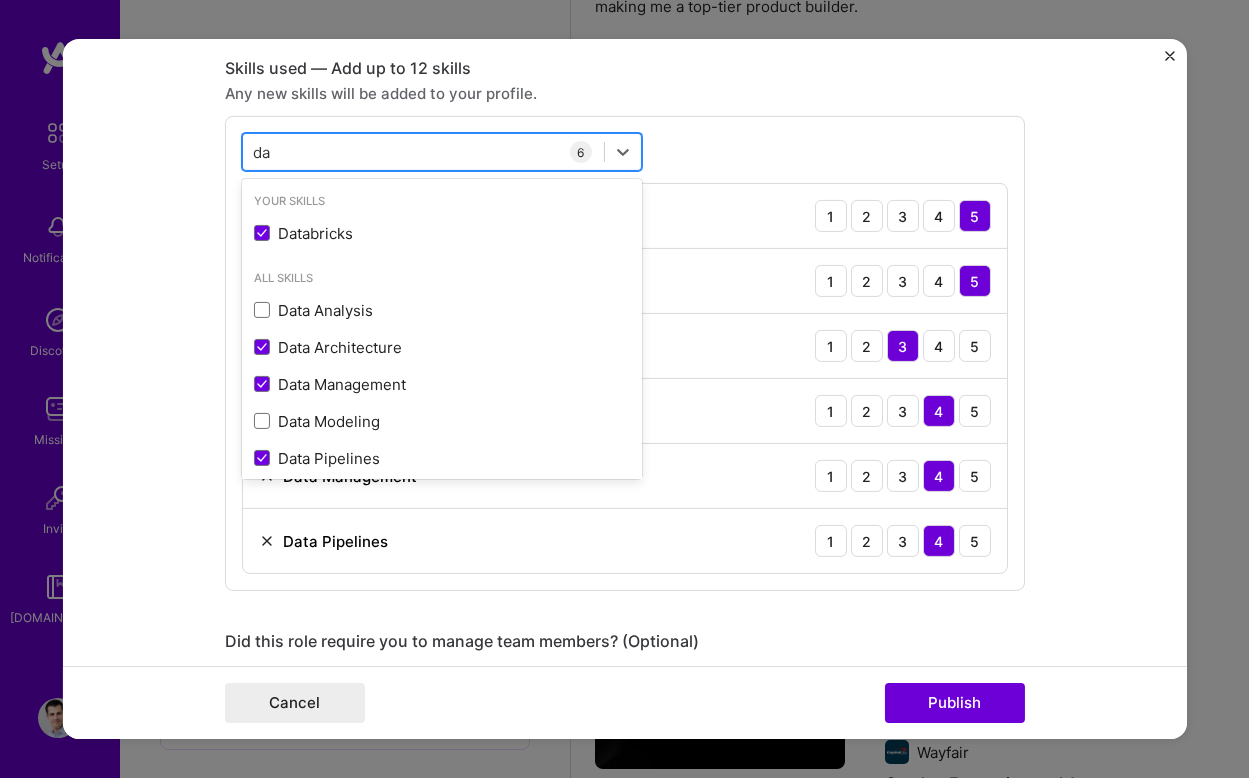 type on "d" 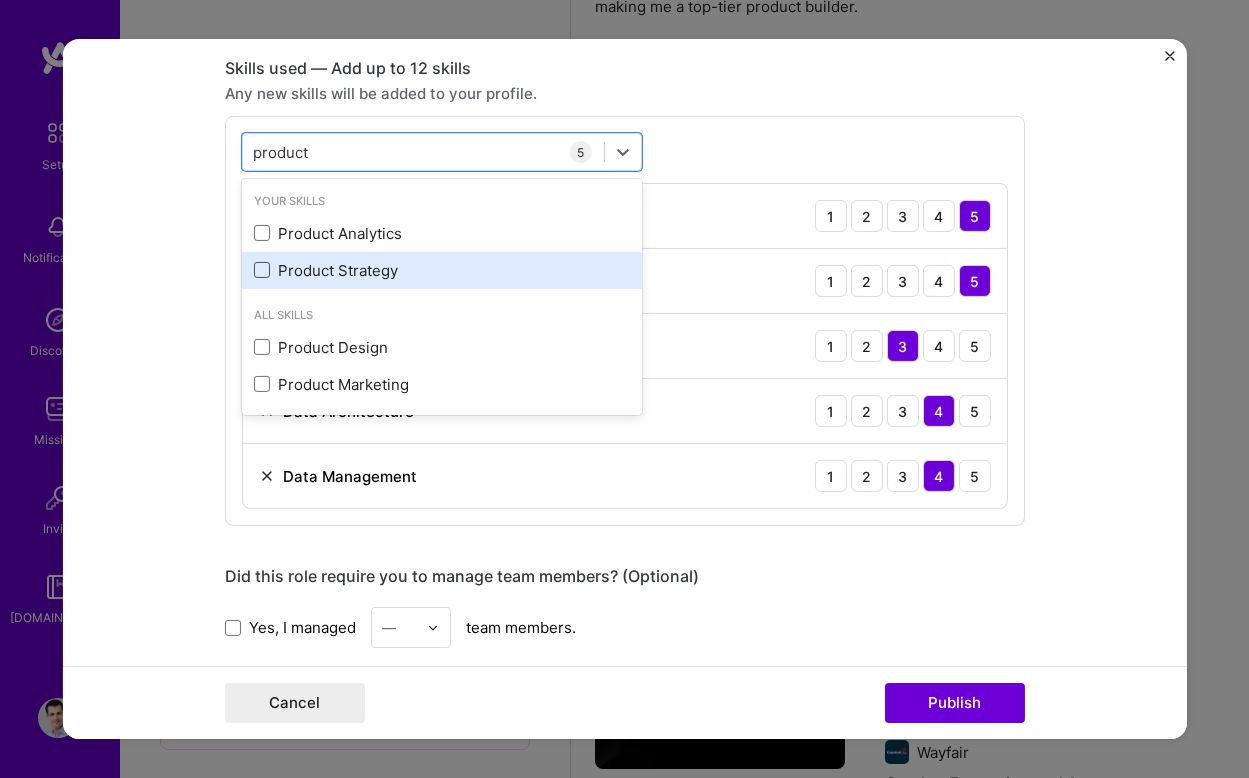 click at bounding box center [262, 270] 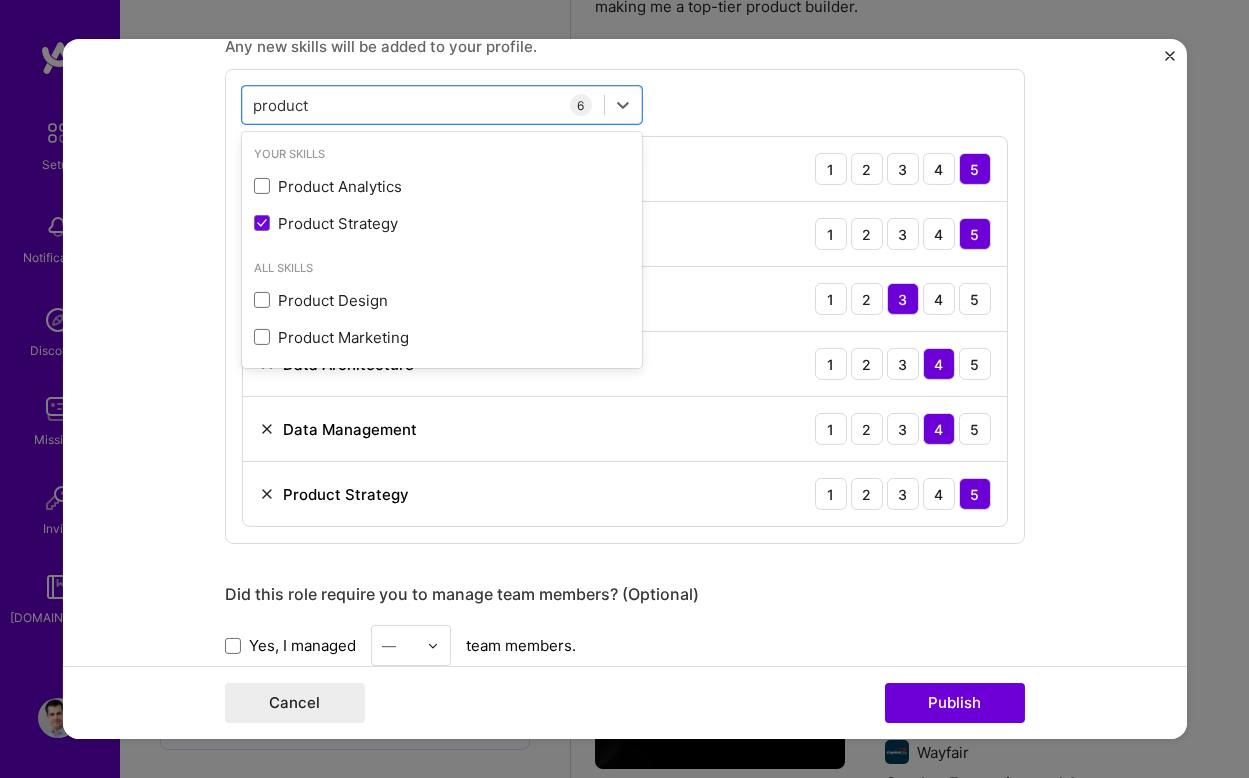 type on "product" 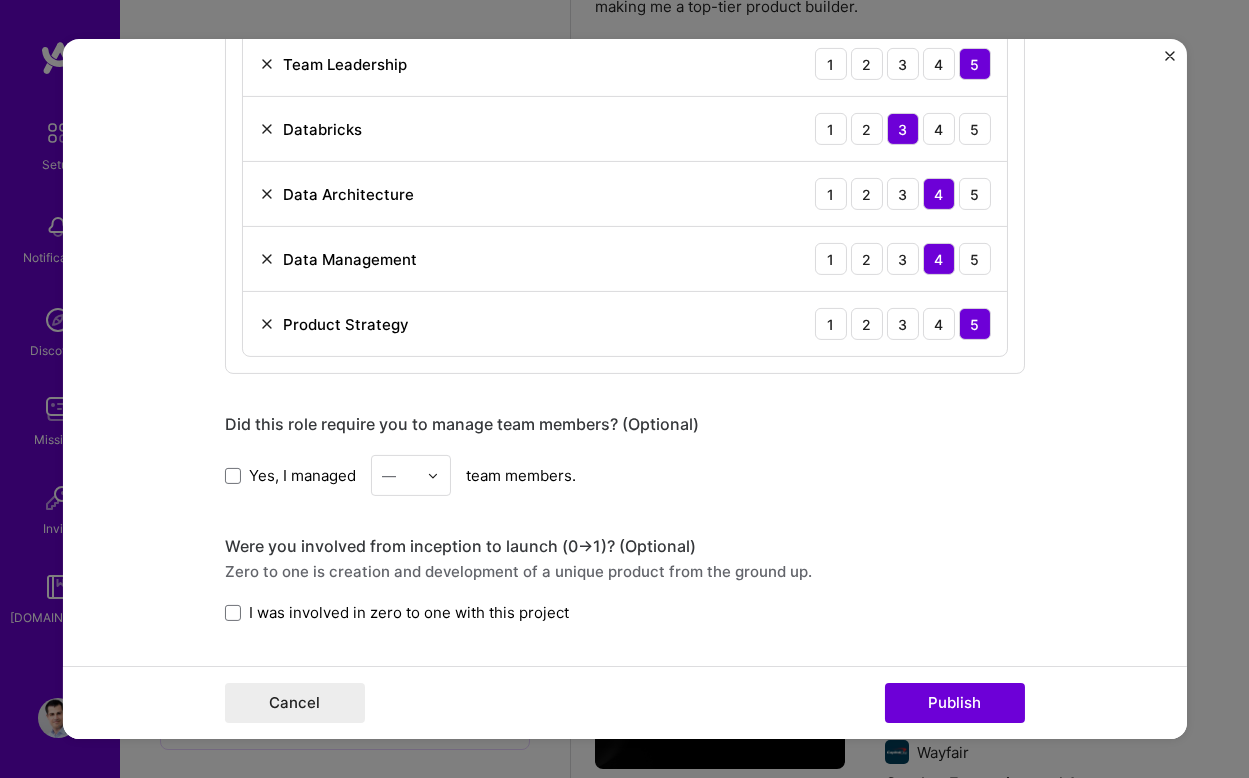 scroll, scrollTop: 1215, scrollLeft: 0, axis: vertical 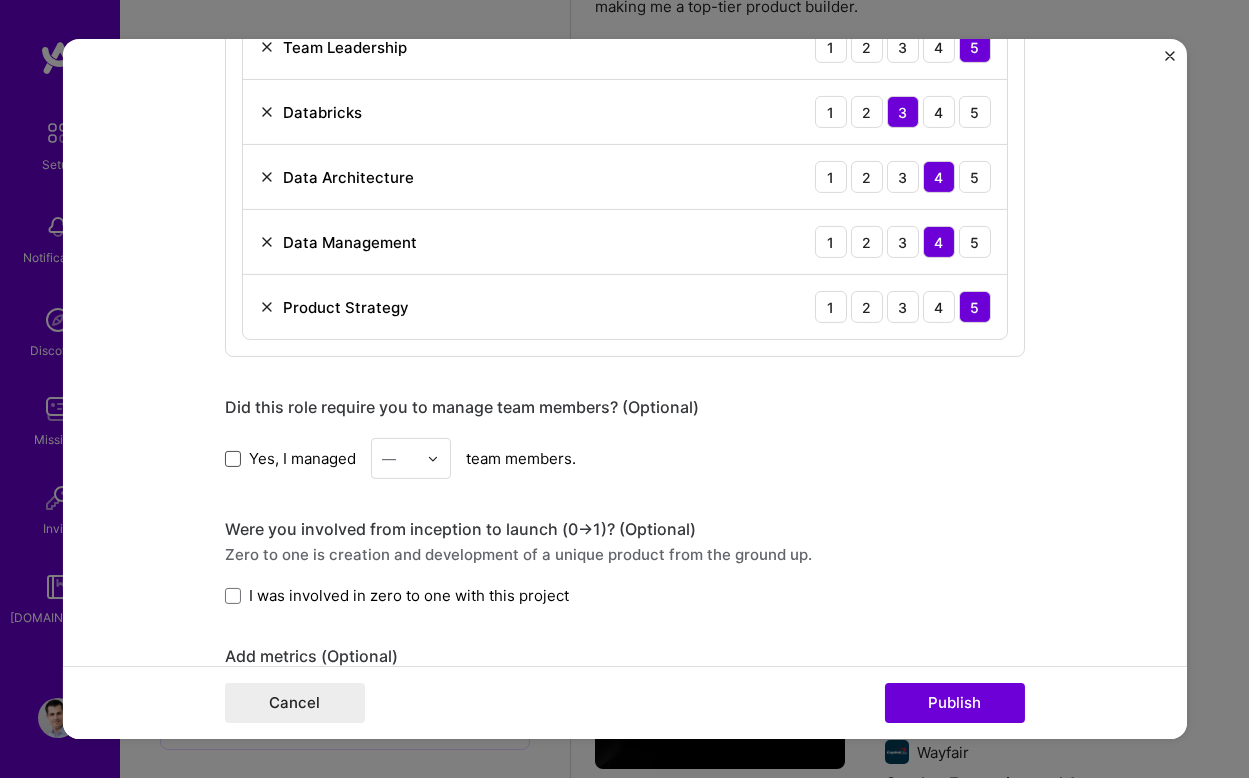 click at bounding box center (233, 458) 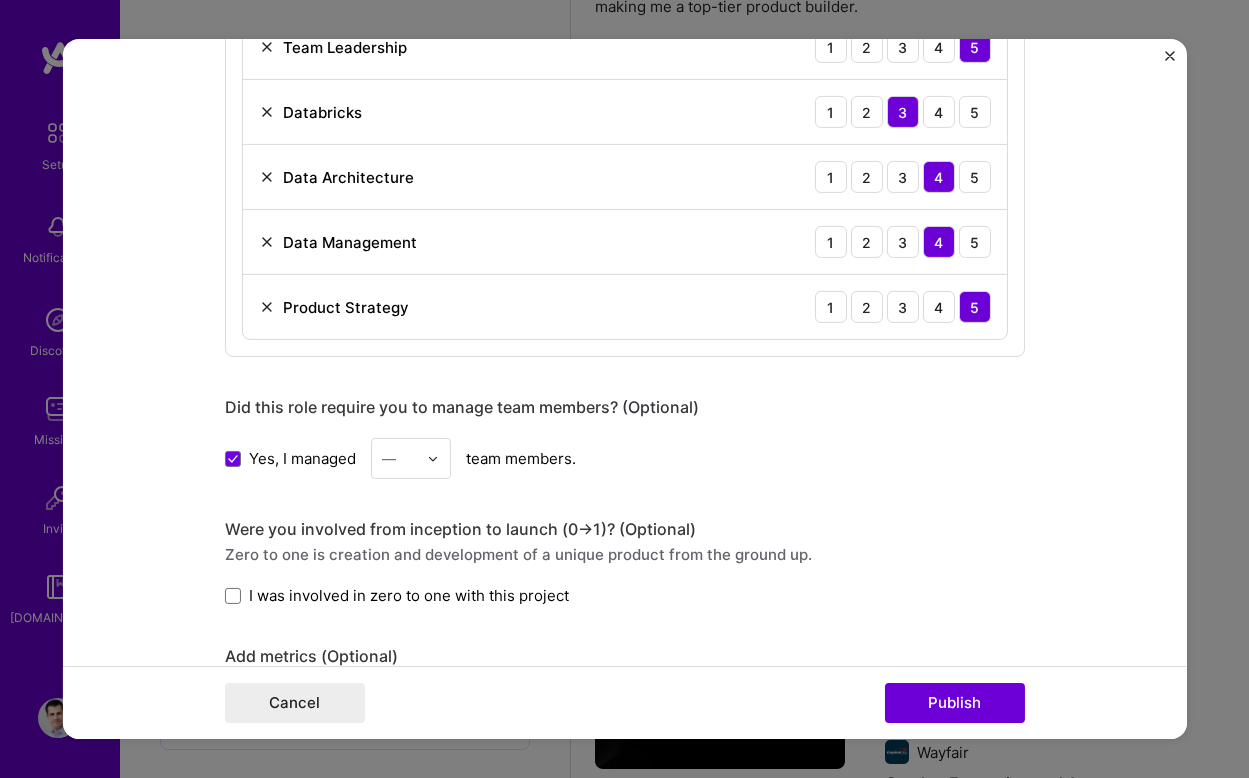 click at bounding box center (433, 458) 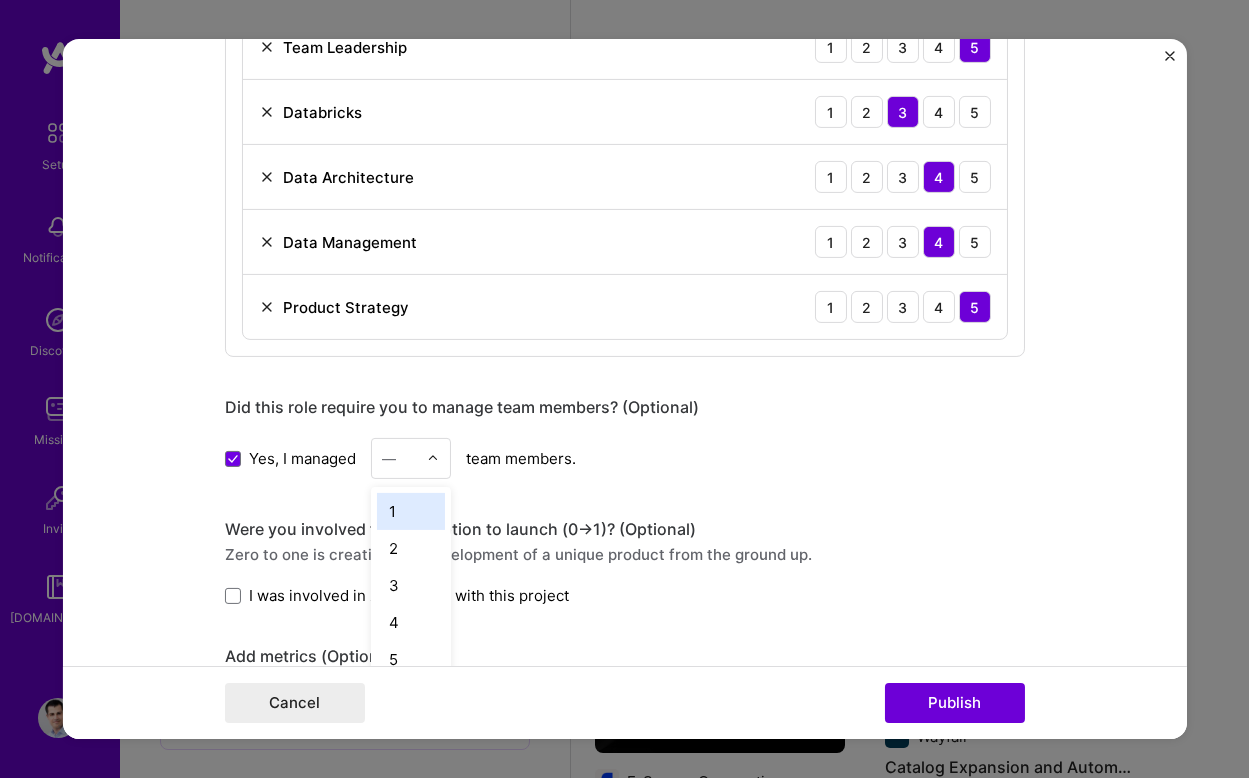 scroll, scrollTop: 811, scrollLeft: 0, axis: vertical 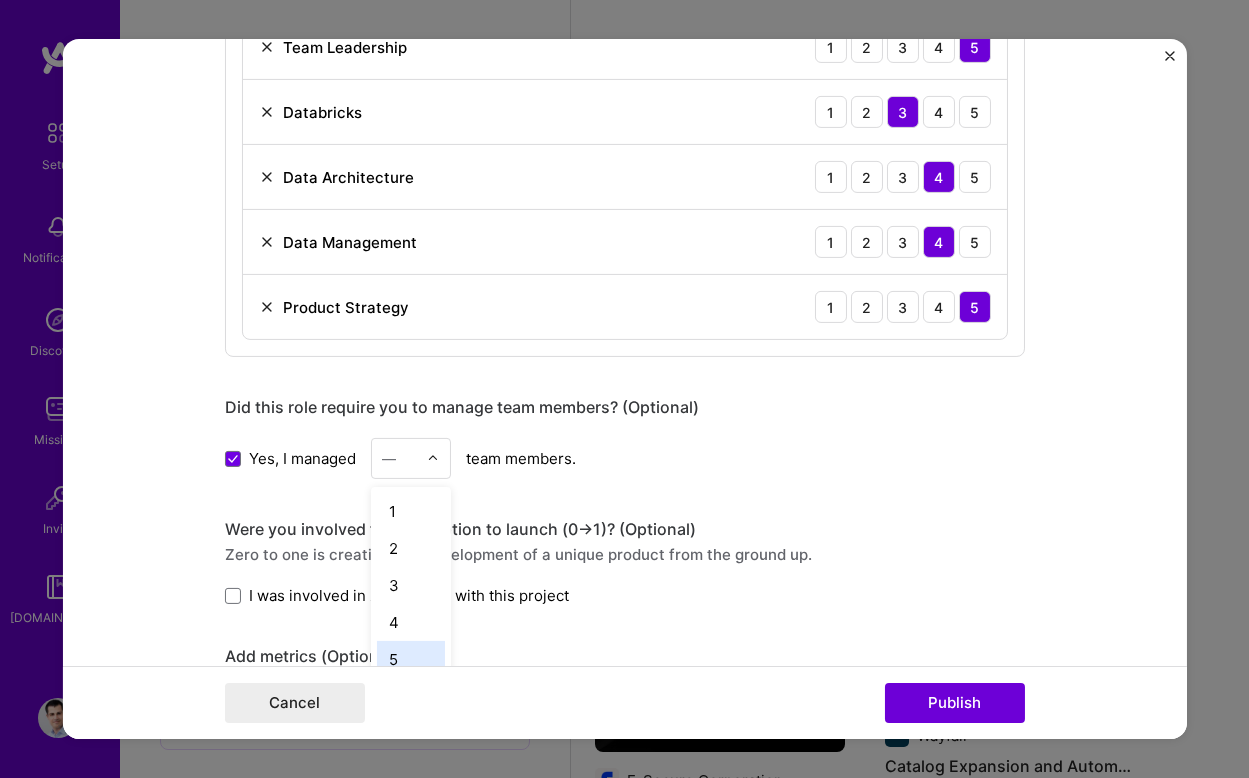 click on "5" at bounding box center [411, 659] 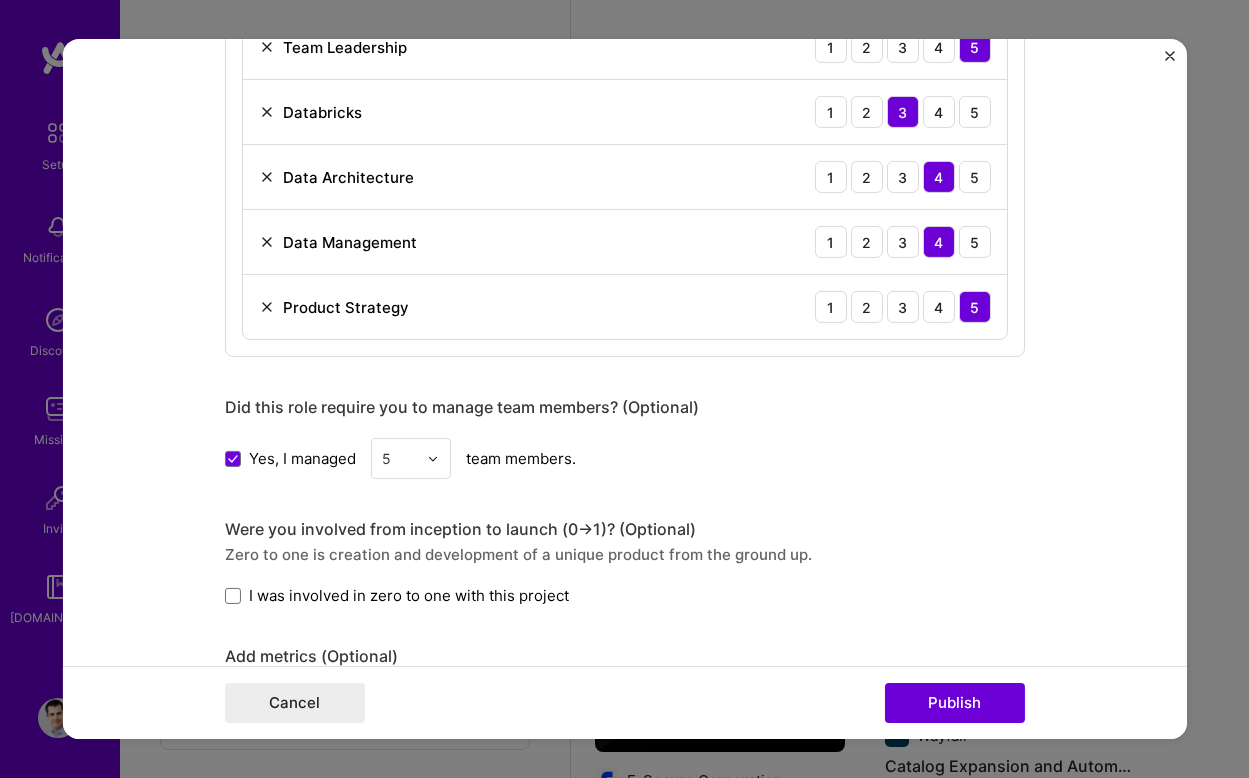 click on "Editing suggested project This project is suggested based on your LinkedIn, resume or [DOMAIN_NAME] activity. Project title Data Democratization and Machine Learning Enablement Company Zalando SE
Project industry Industry 2 Project Link (Optional)
Drag and drop an image or   Upload file Upload file We recommend uploading at least 4 images. 1600x1200px or higher recommended. Max 5MB each. Role Lead Product Manager, Data Services Select role type [DATE]
to [DATE]
I’m still working on this project Skills used — Add up to 12 skills Any new skills will be added to your profile. product product 6 Machine Learning 1 2 3 4 5 Team Leadership 1 2 3 4 5 Databricks 1 2 3 4 5 Data Architecture 1 2 3 4 5 Data Management 1 2 3 4 5 Product Strategy 1 2 3 4 5 Did this role require you to manage team members? (Optional) Yes, I managed option 5, selected. 5 team members. ->  1)? (Optional)   292 /" at bounding box center (624, 389) 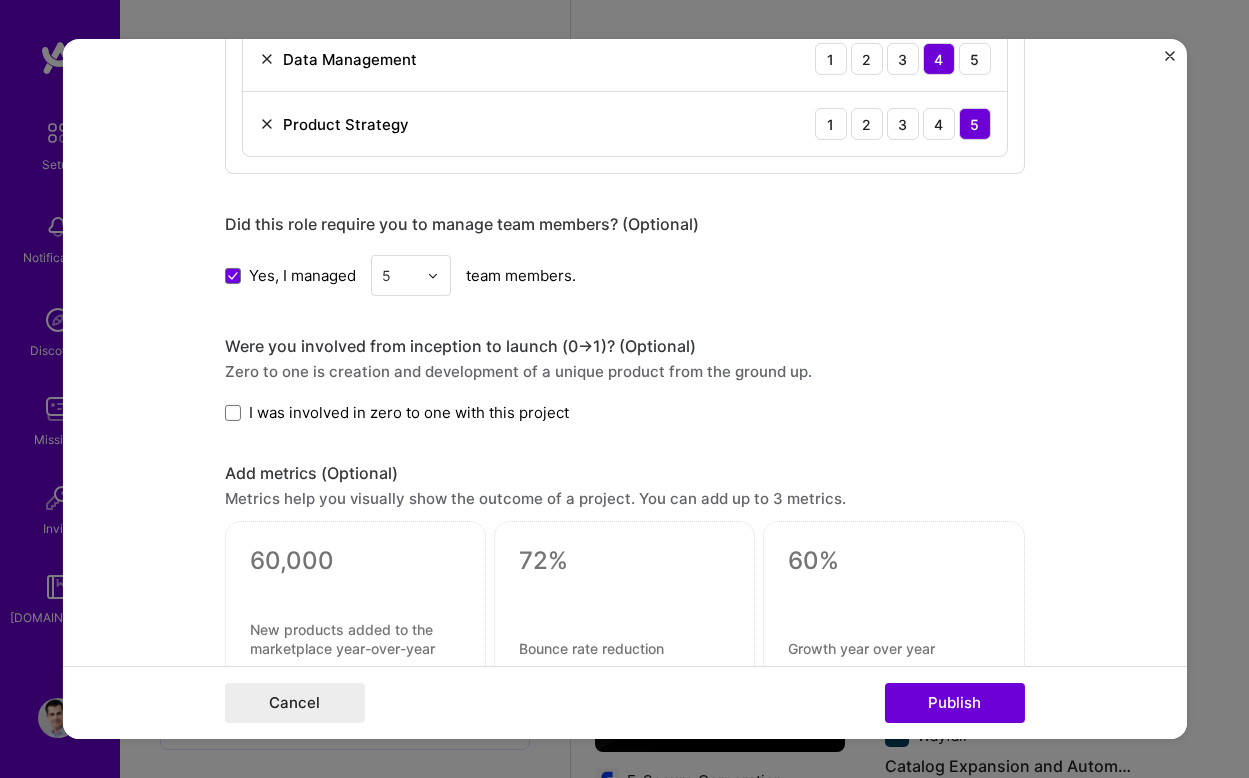 scroll, scrollTop: 1406, scrollLeft: 0, axis: vertical 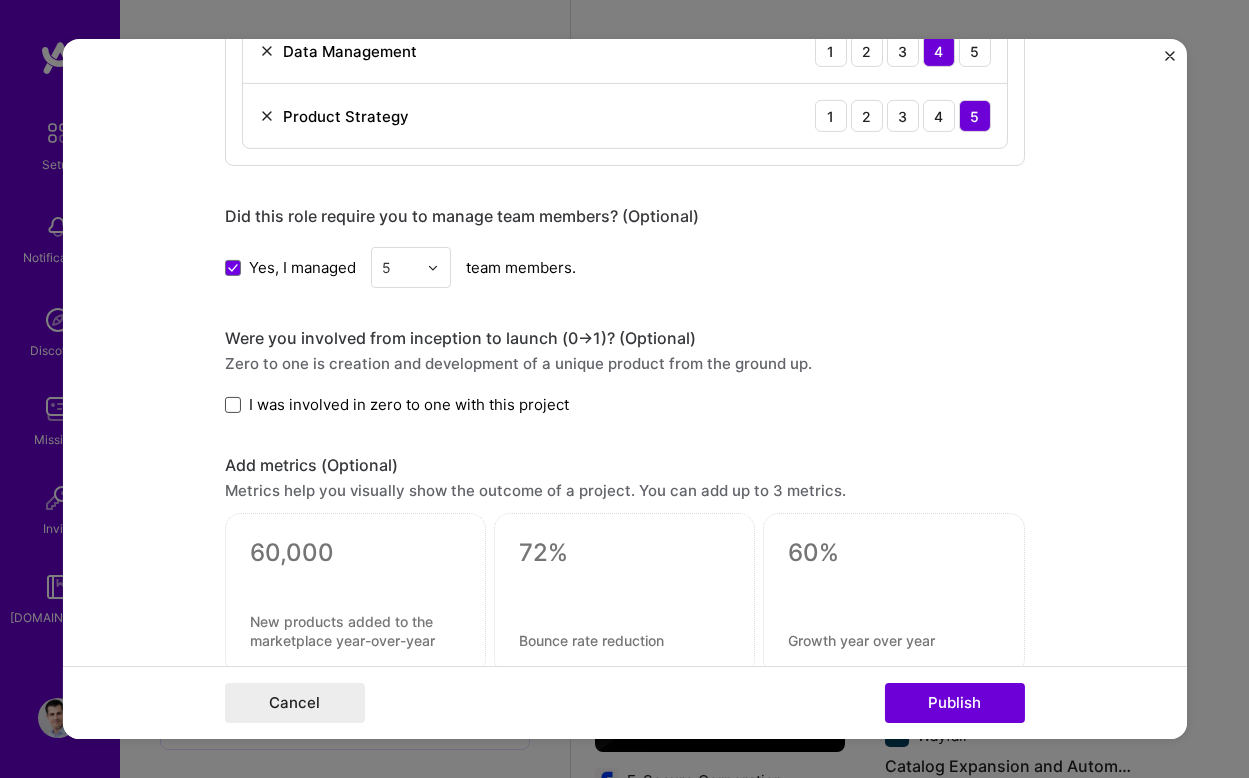 click at bounding box center (233, 405) 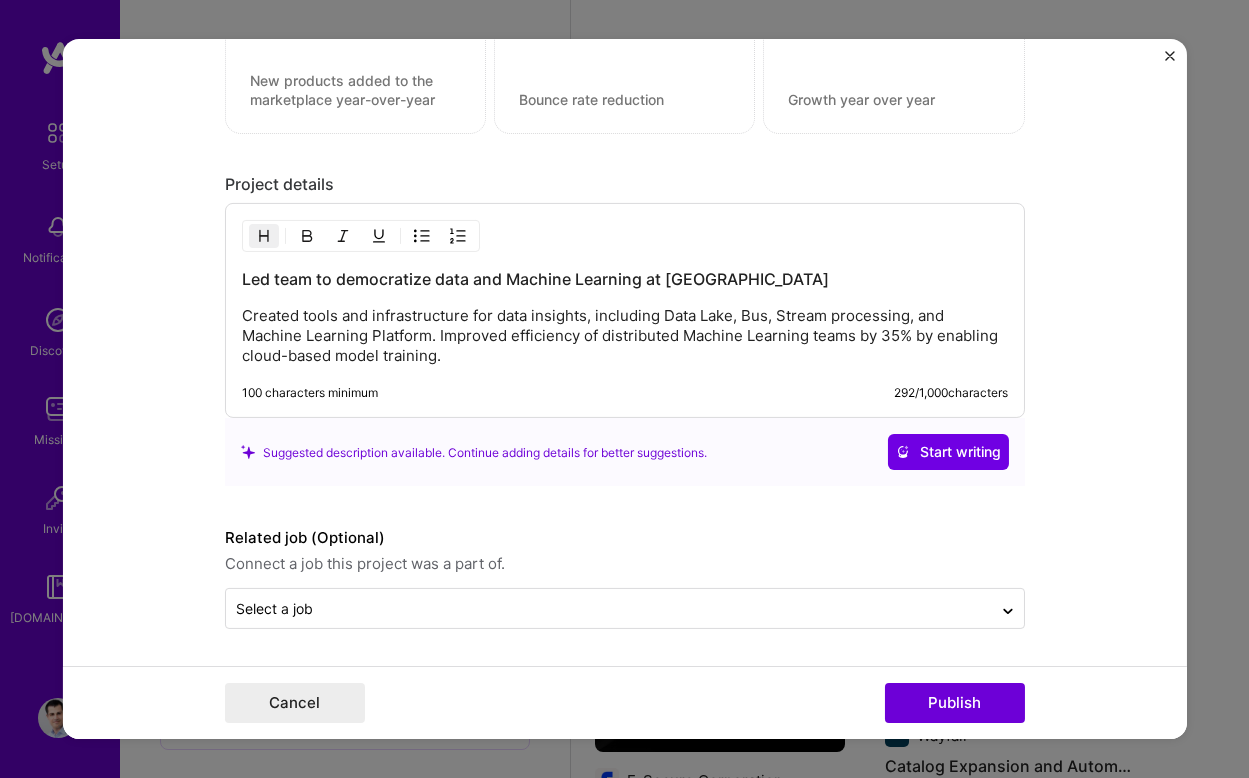 scroll, scrollTop: 1947, scrollLeft: 0, axis: vertical 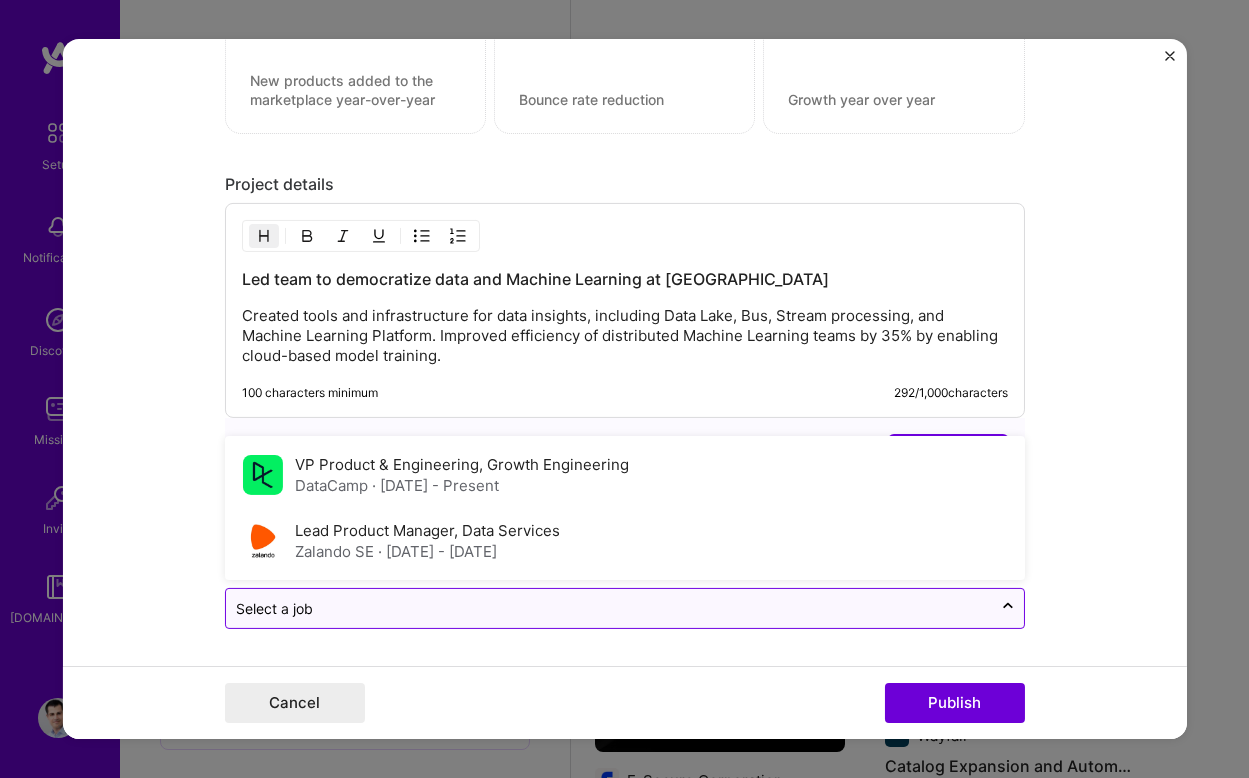 click at bounding box center [609, 608] 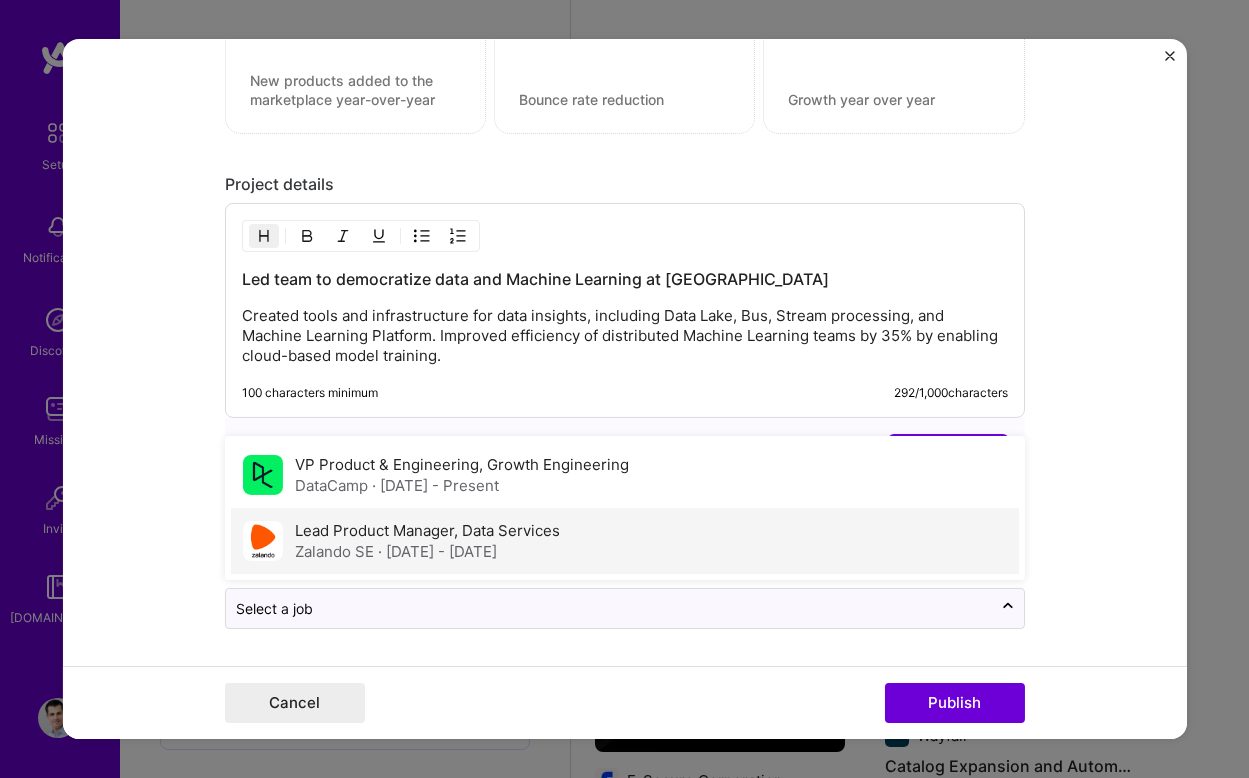 click on "Lead Product Manager, Data Services" at bounding box center [427, 530] 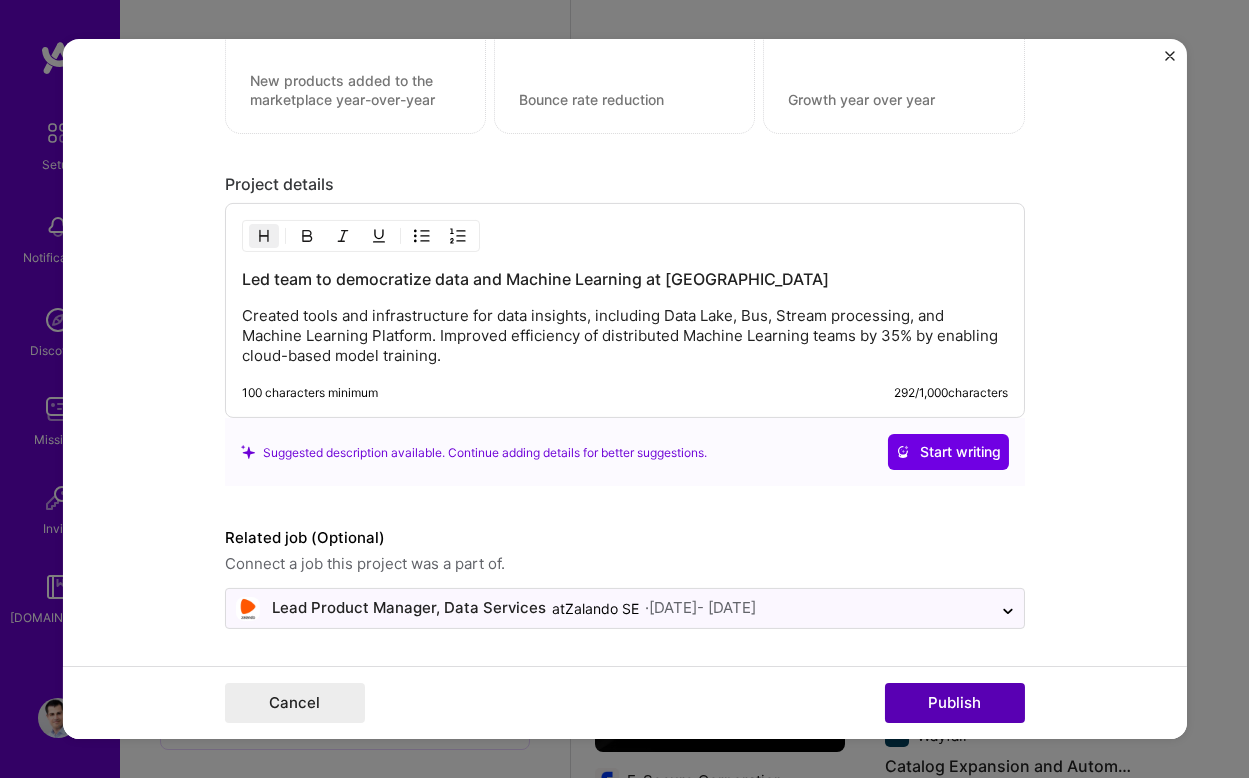 click on "Publish" at bounding box center [955, 703] 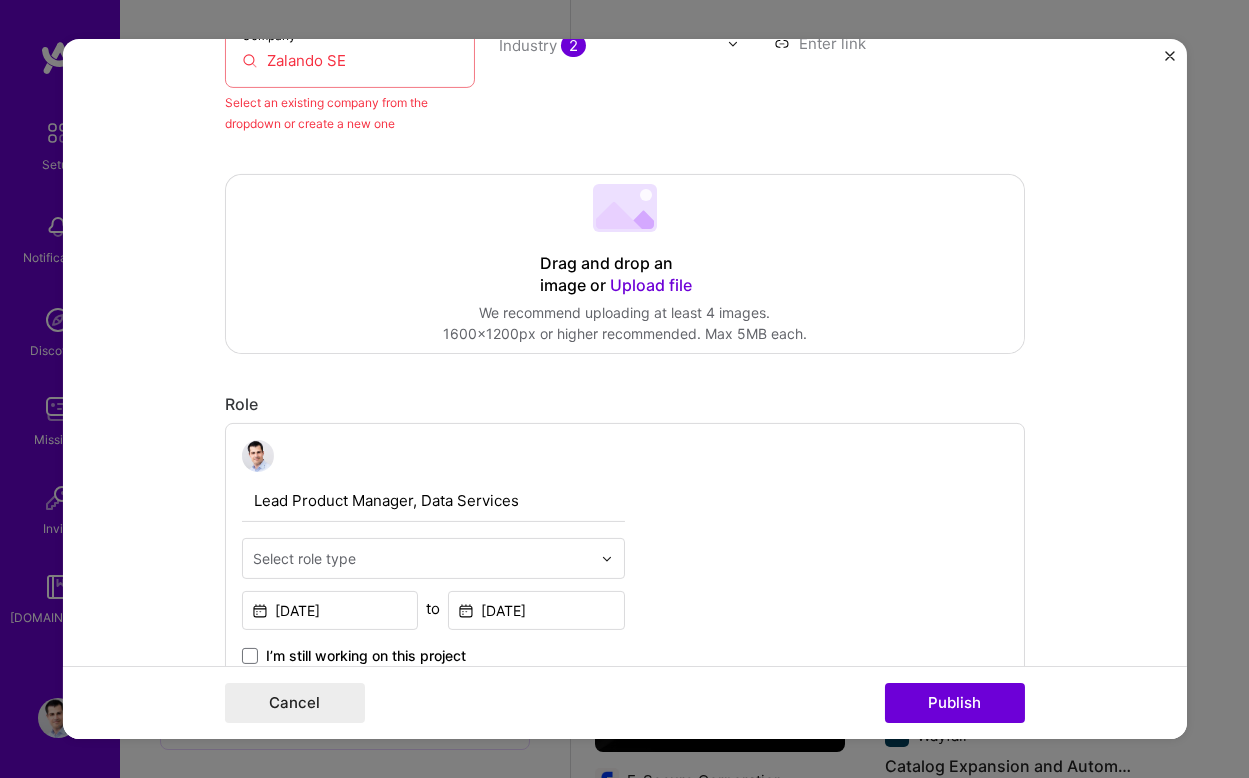 scroll, scrollTop: 131, scrollLeft: 0, axis: vertical 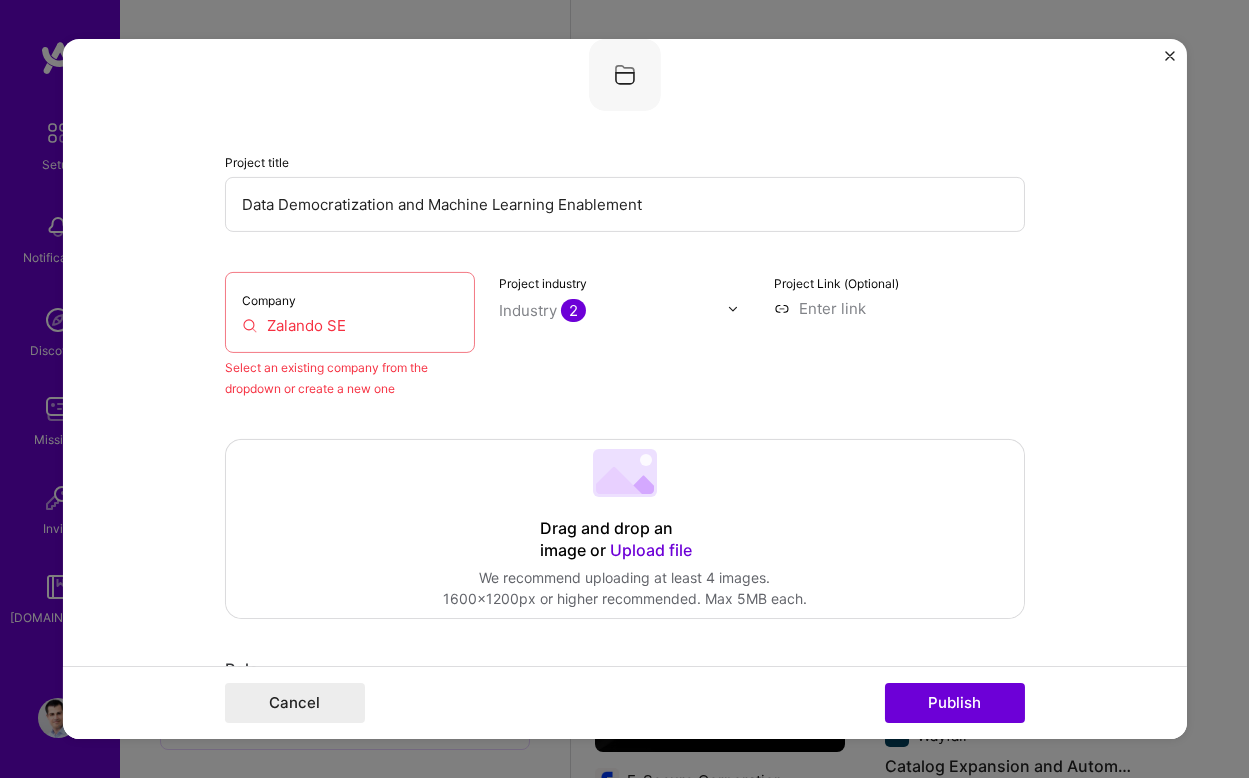 click on "Zalando SE" at bounding box center [350, 325] 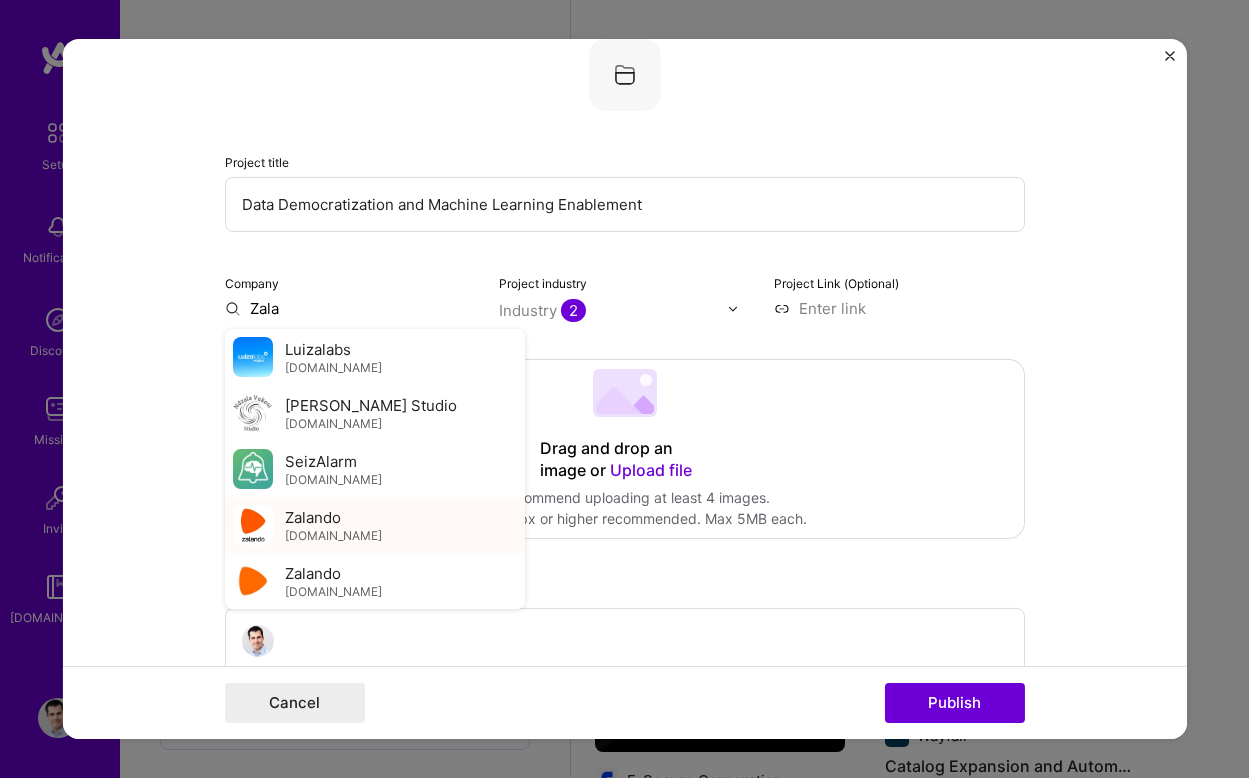 scroll, scrollTop: 77, scrollLeft: 0, axis: vertical 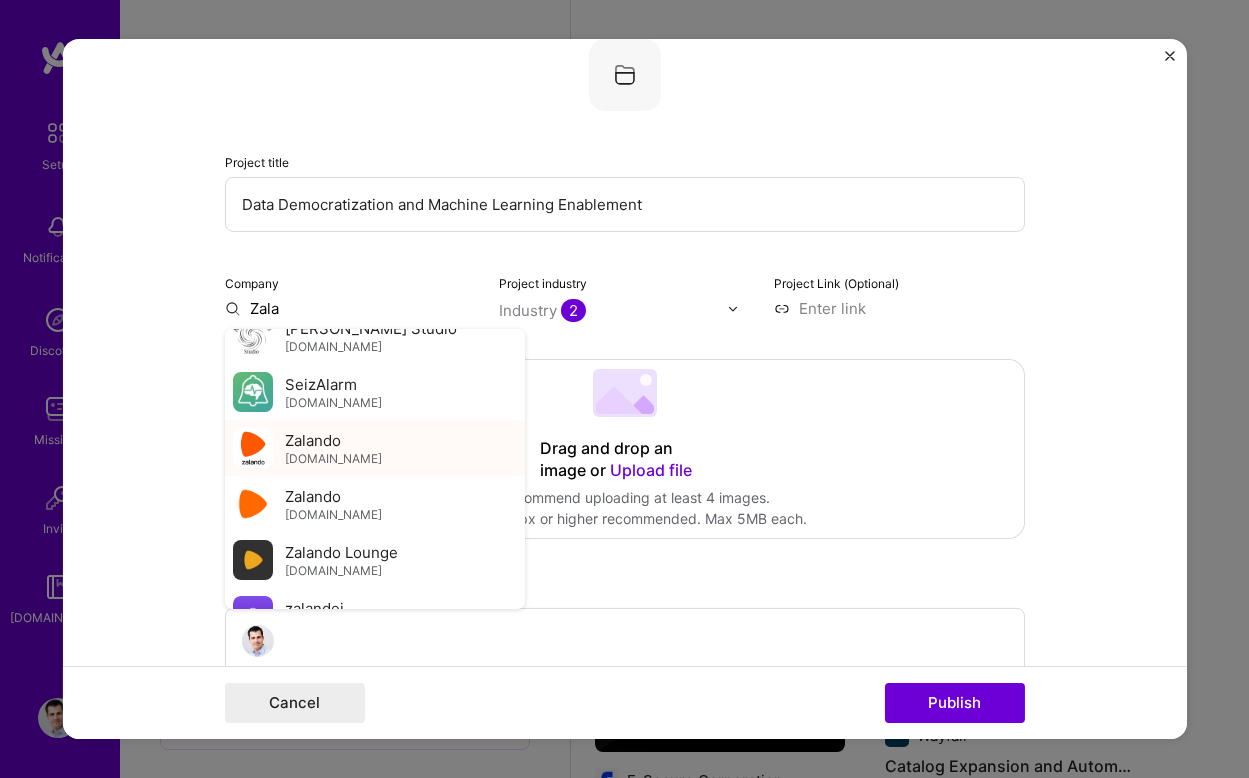 click on "Zalando" at bounding box center (313, 439) 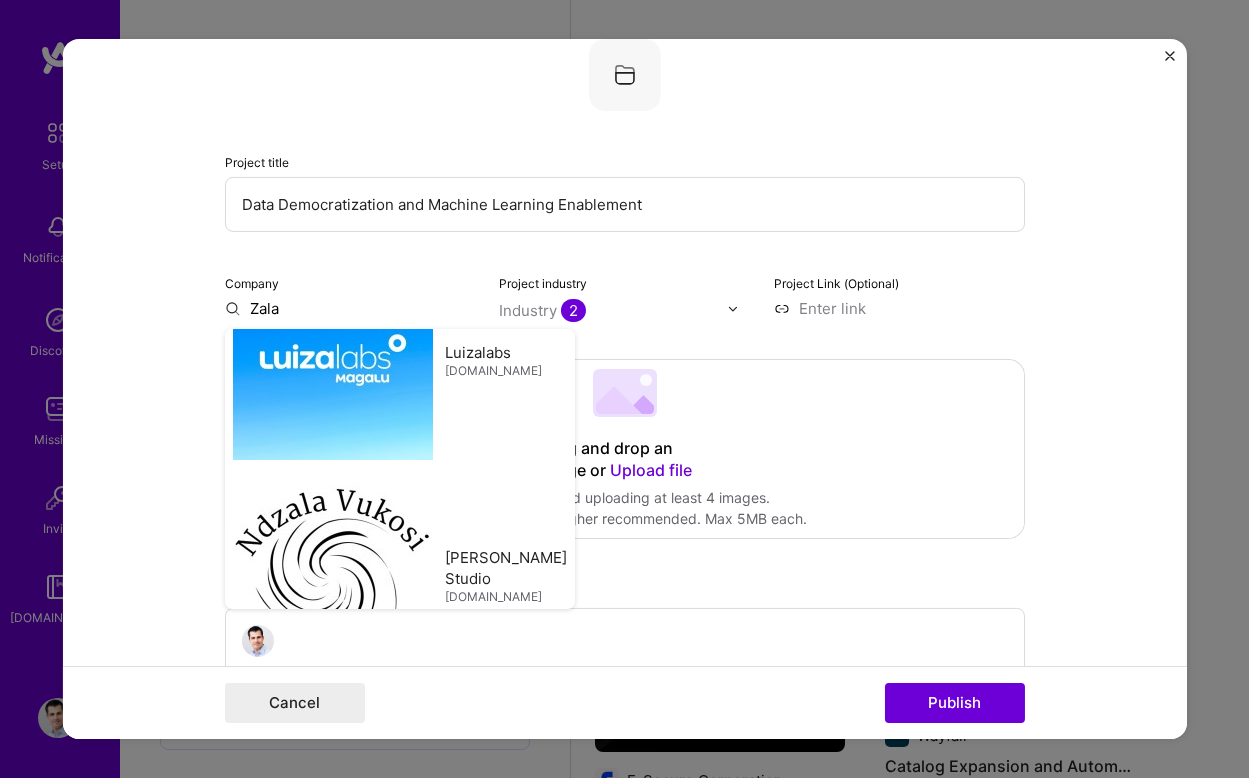 type on "Zalando" 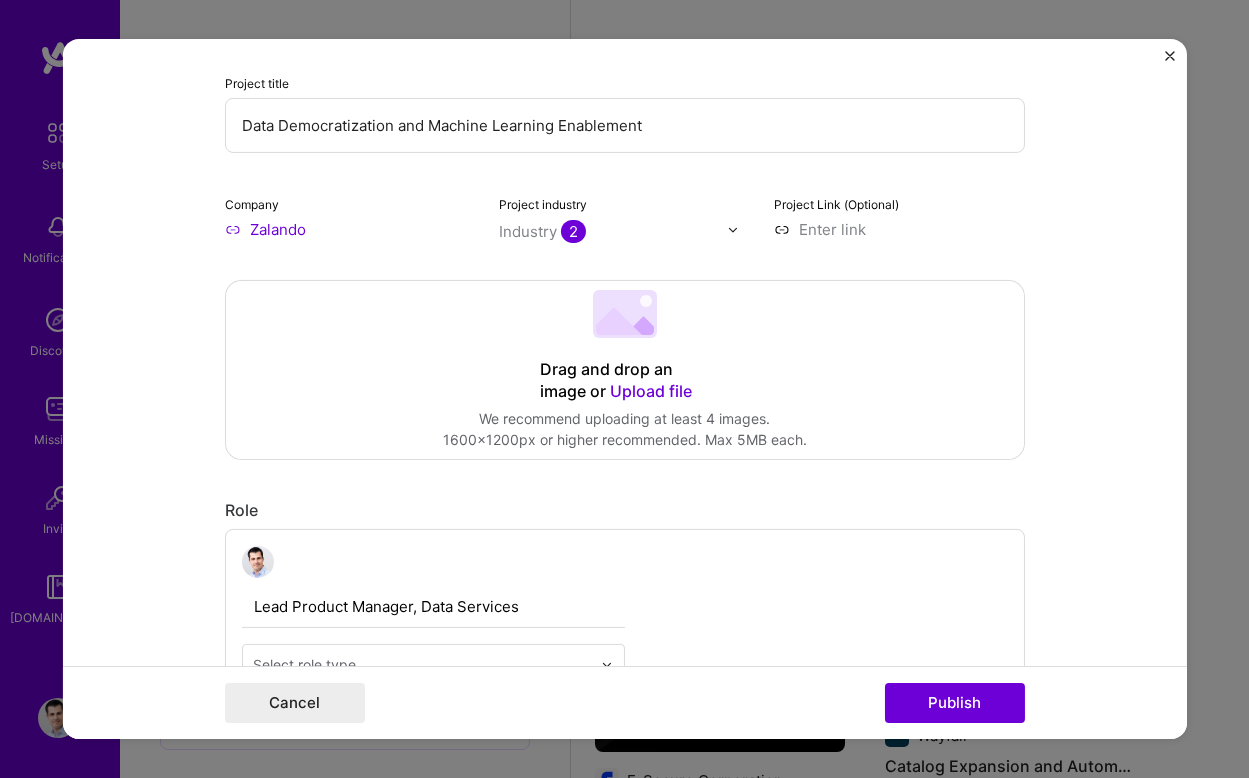 scroll, scrollTop: 219, scrollLeft: 0, axis: vertical 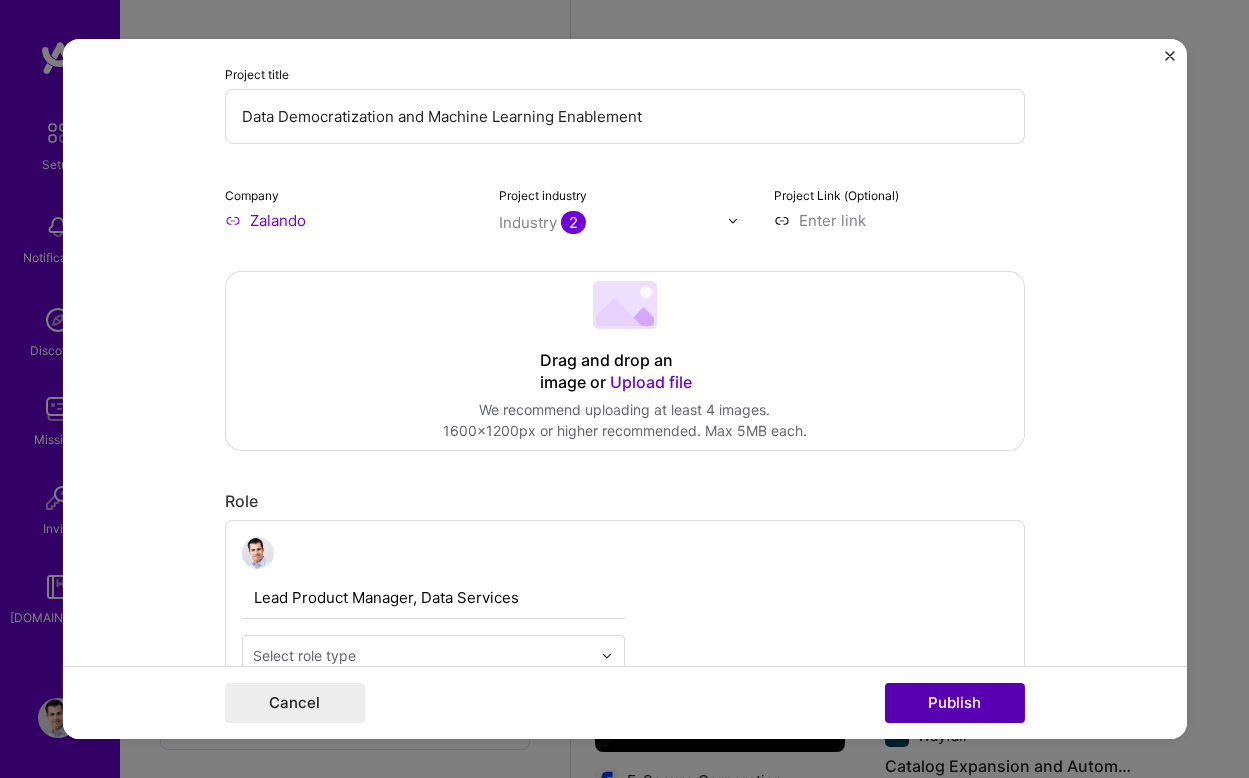 click on "Publish" at bounding box center [955, 703] 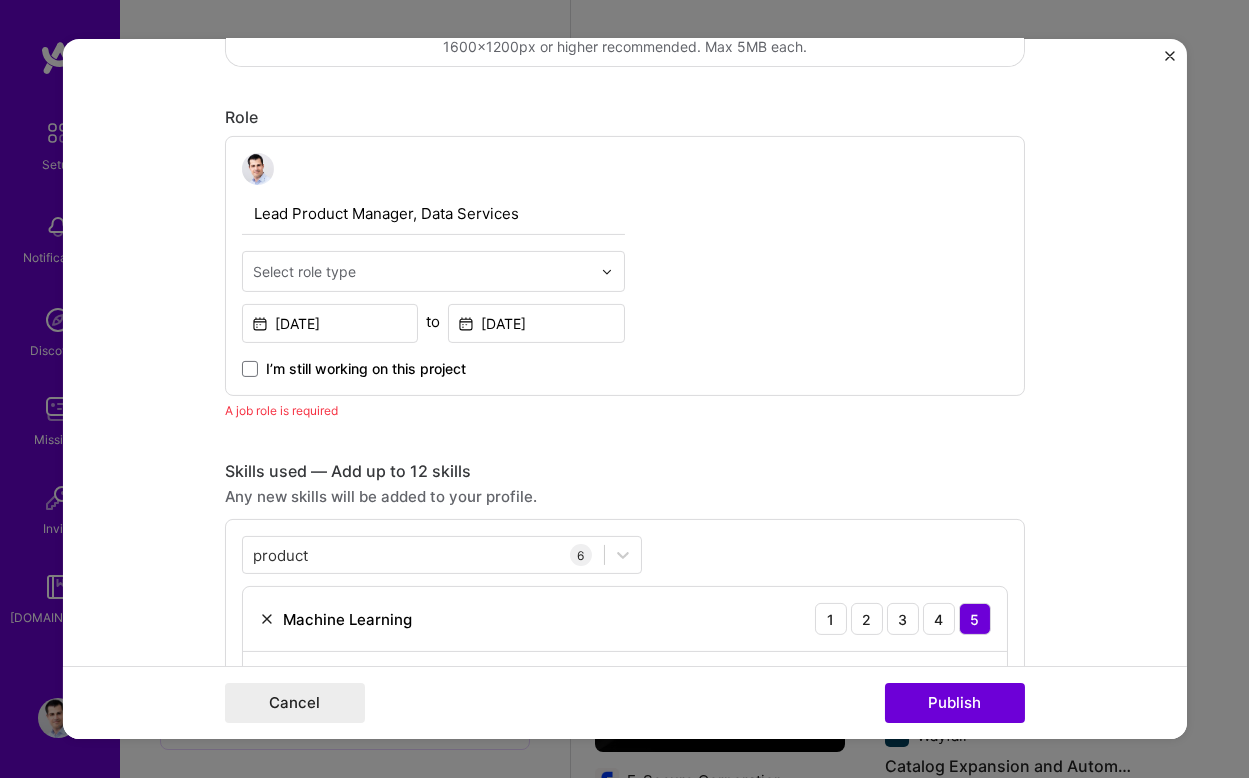 scroll, scrollTop: 590, scrollLeft: 0, axis: vertical 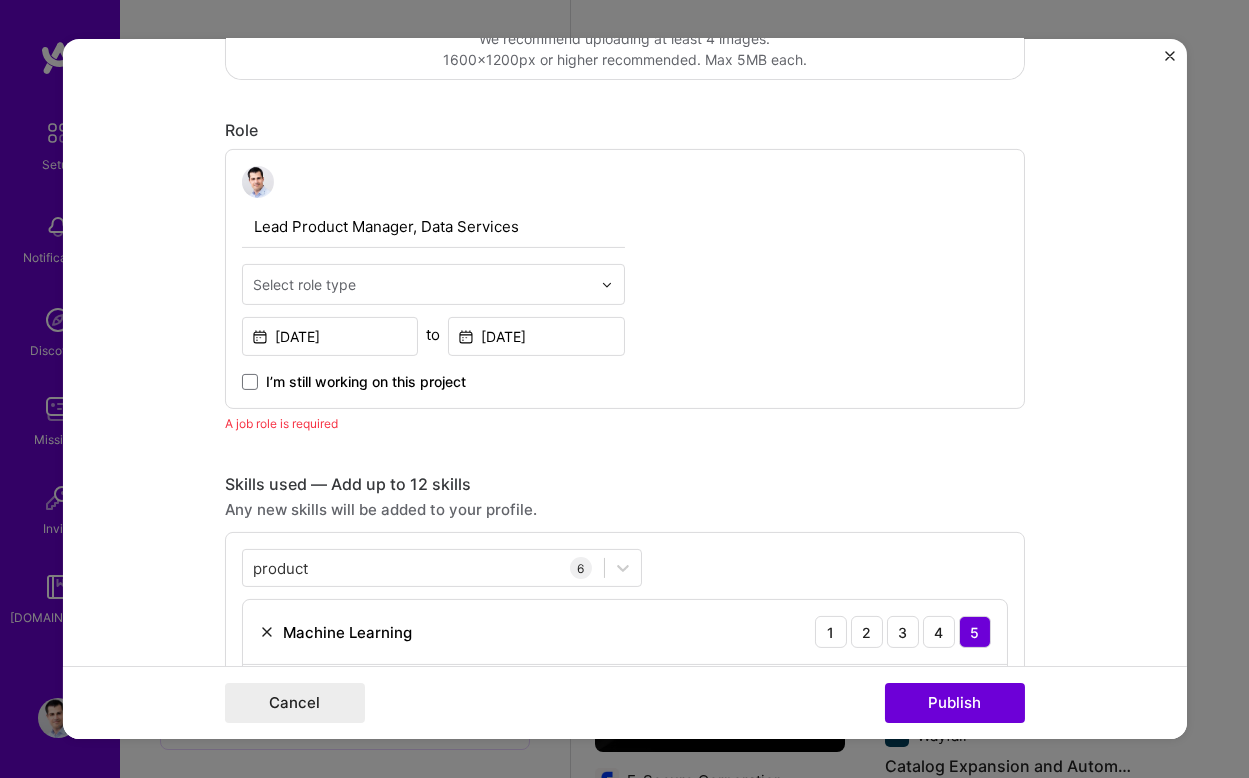 click at bounding box center [607, 284] 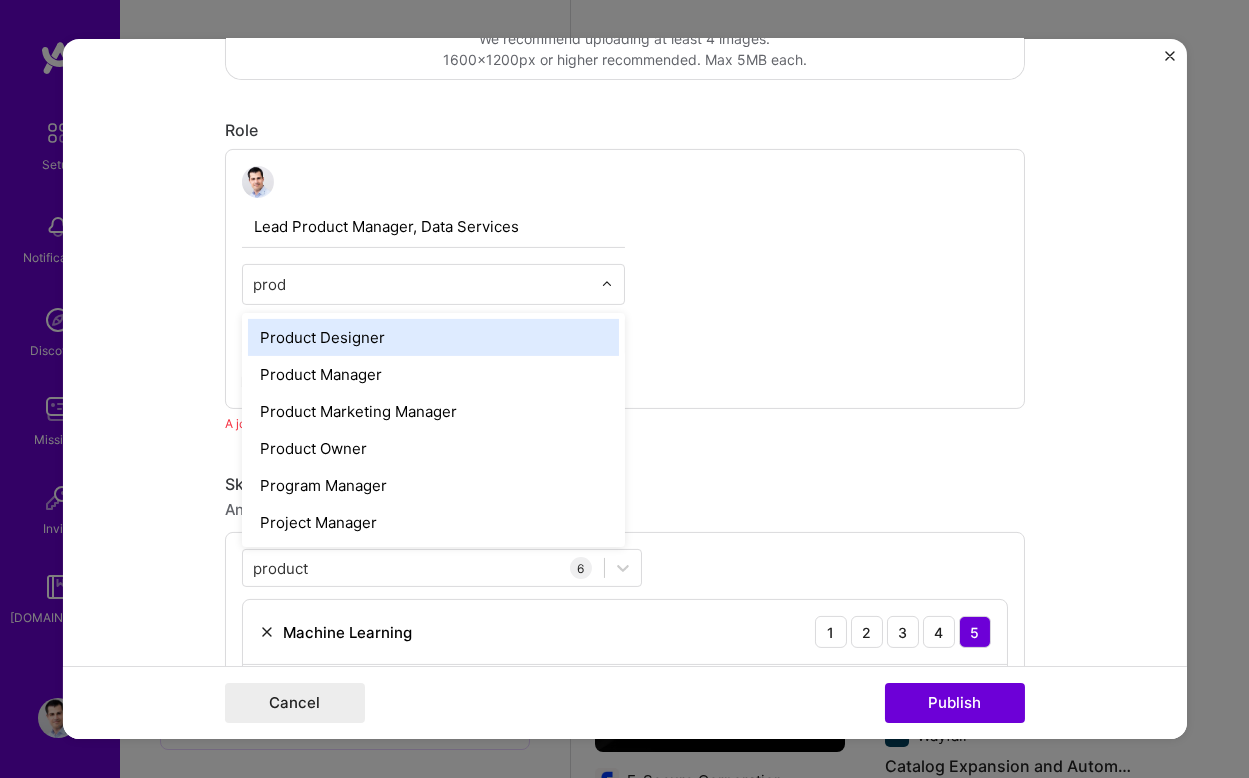 type on "produ" 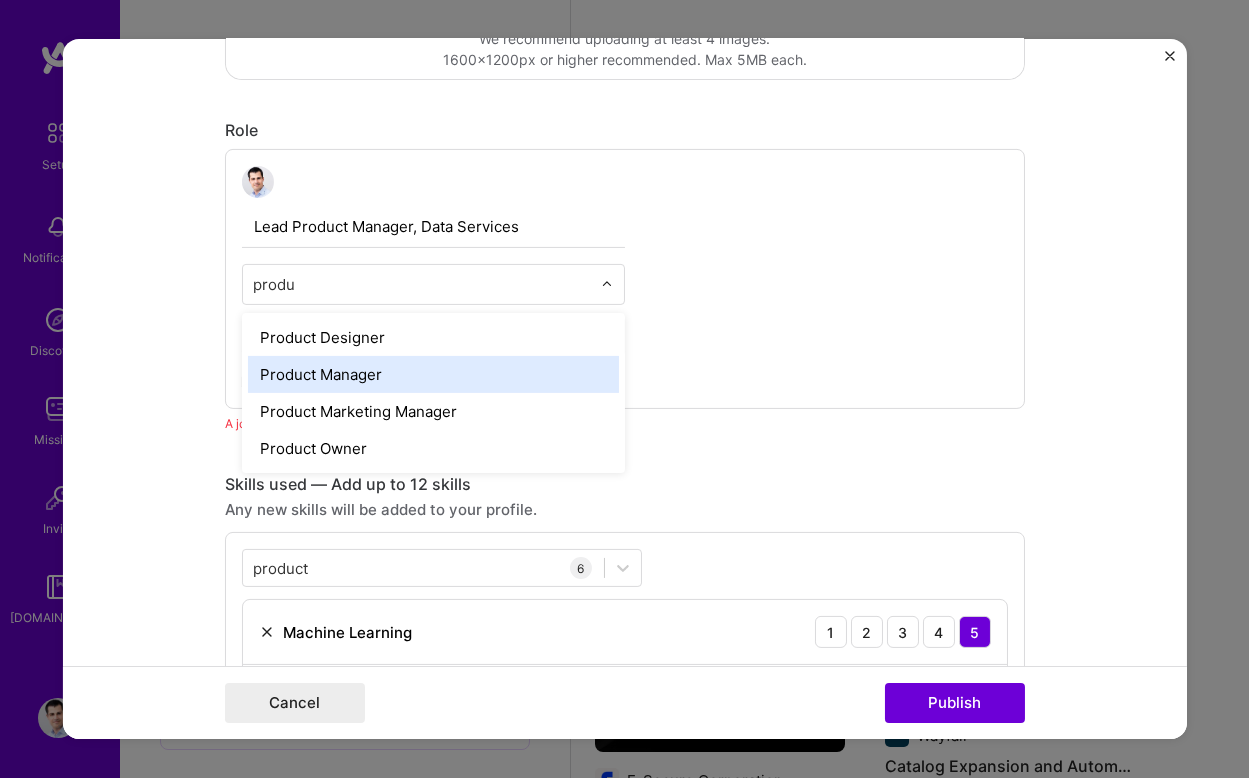 click on "Product Manager" at bounding box center (433, 374) 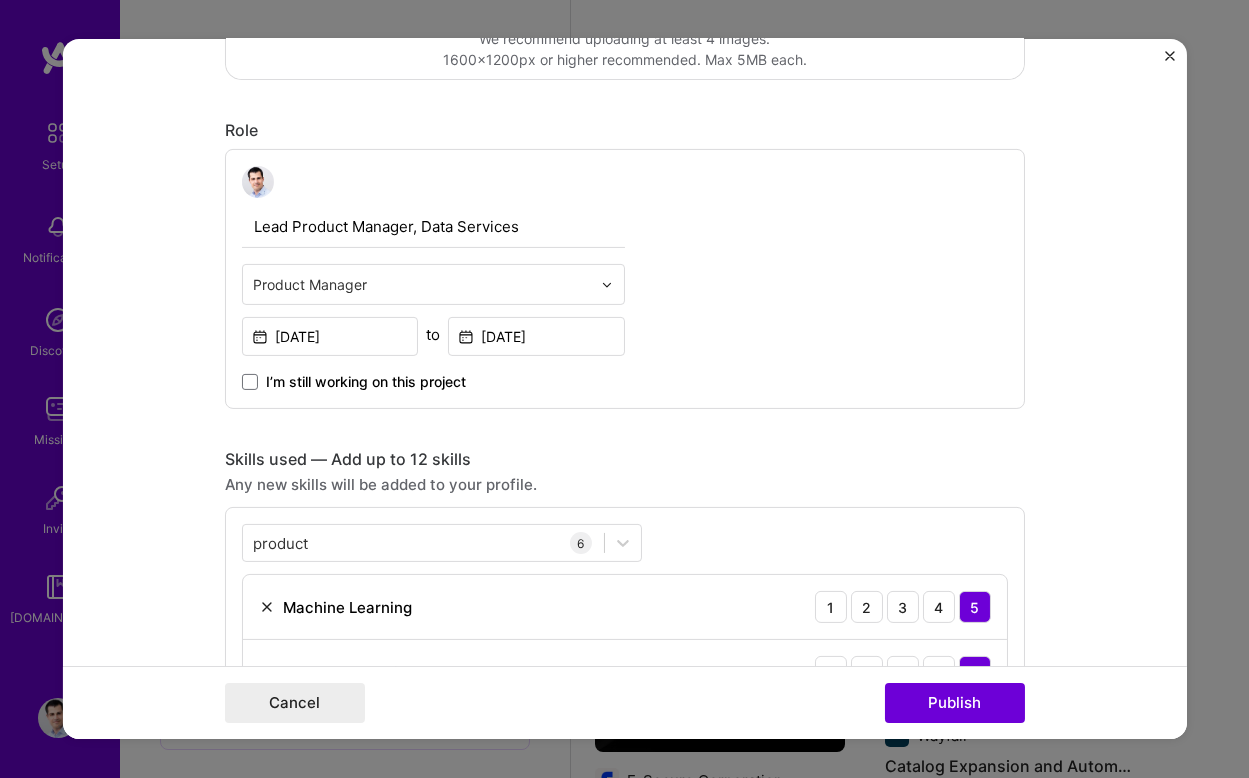 click on "Editing suggested project This project is suggested based on your LinkedIn, resume or [DOMAIN_NAME] activity. Project title Data Democratization and Machine Learning Enablement Company Zalando
Project industry Industry 2 Project Link (Optional)
Drag and drop an image or   Upload file Upload file We recommend uploading at least 4 images. 1600x1200px or higher recommended. Max 5MB each. Role Lead Product Manager, Data Services option Product Manager, selected.   Select is focused ,type to refine list, press Down to open the menu,  Product Manager [DATE]
to [DATE]
I’m still working on this project Skills used — Add up to 12 skills Any new skills will be added to your profile. product product 6 Machine Learning 1 2 3 4 5 Team Leadership 1 2 3 4 5 Databricks 1 2 3 4 5 Data Architecture 1 2 3 4 5 Data Management 1 2 3 4 5 Product Strategy 1 2 3 4 5 Yes, I managed 5 team members. ->   /" at bounding box center [624, 389] 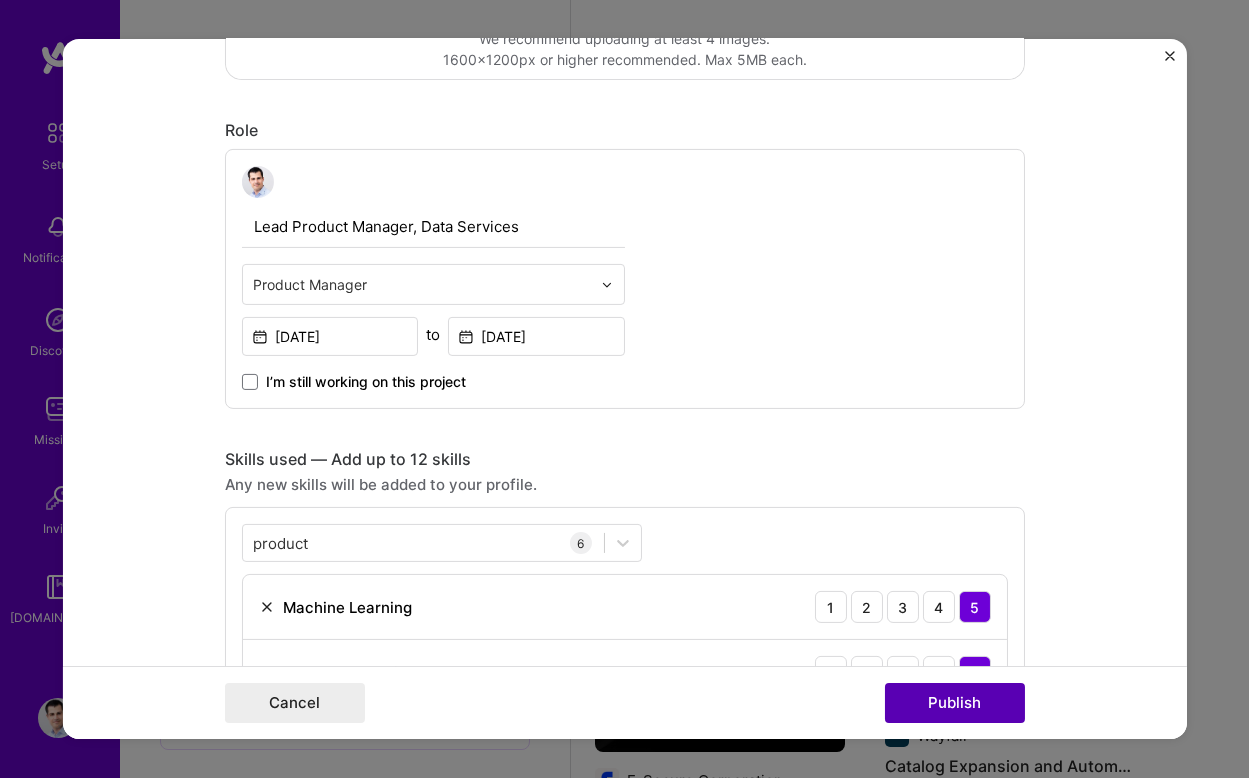 click on "Publish" at bounding box center (955, 703) 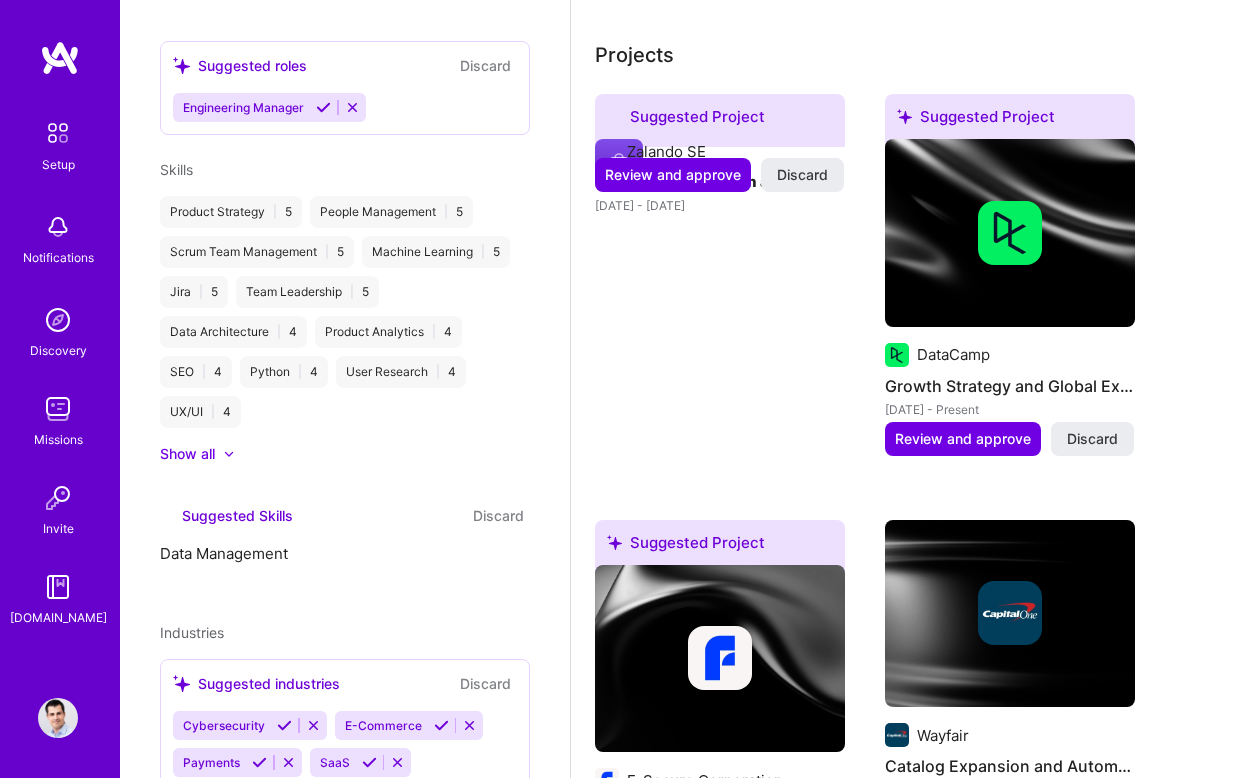 scroll, scrollTop: 744, scrollLeft: 0, axis: vertical 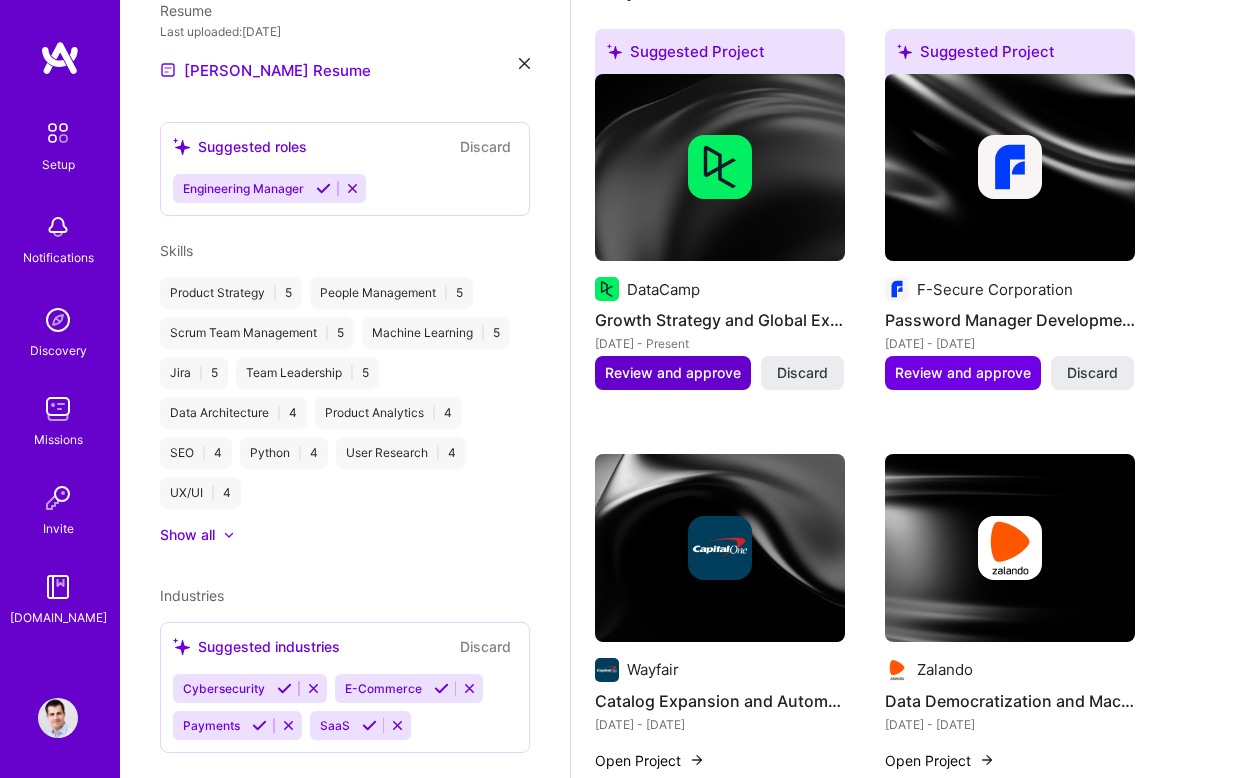 click on "Review and approve" at bounding box center [673, 373] 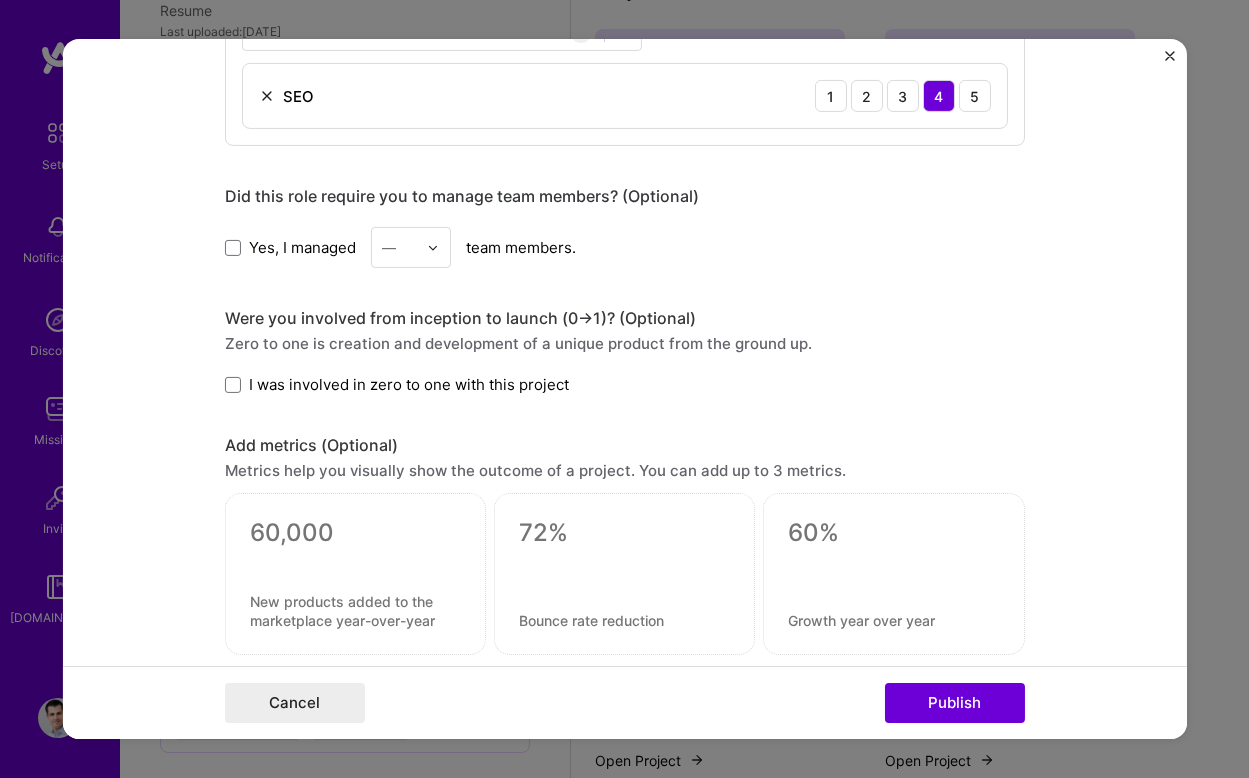 scroll, scrollTop: 1105, scrollLeft: 0, axis: vertical 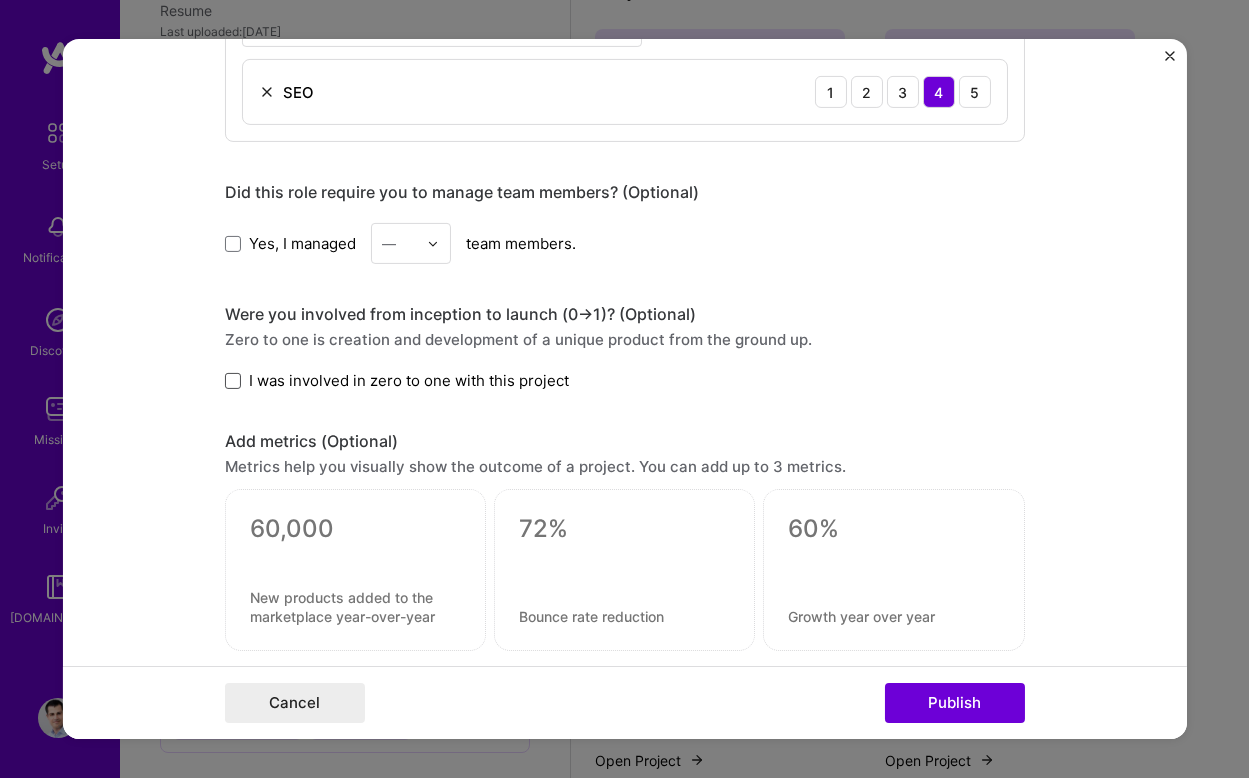 click at bounding box center (233, 381) 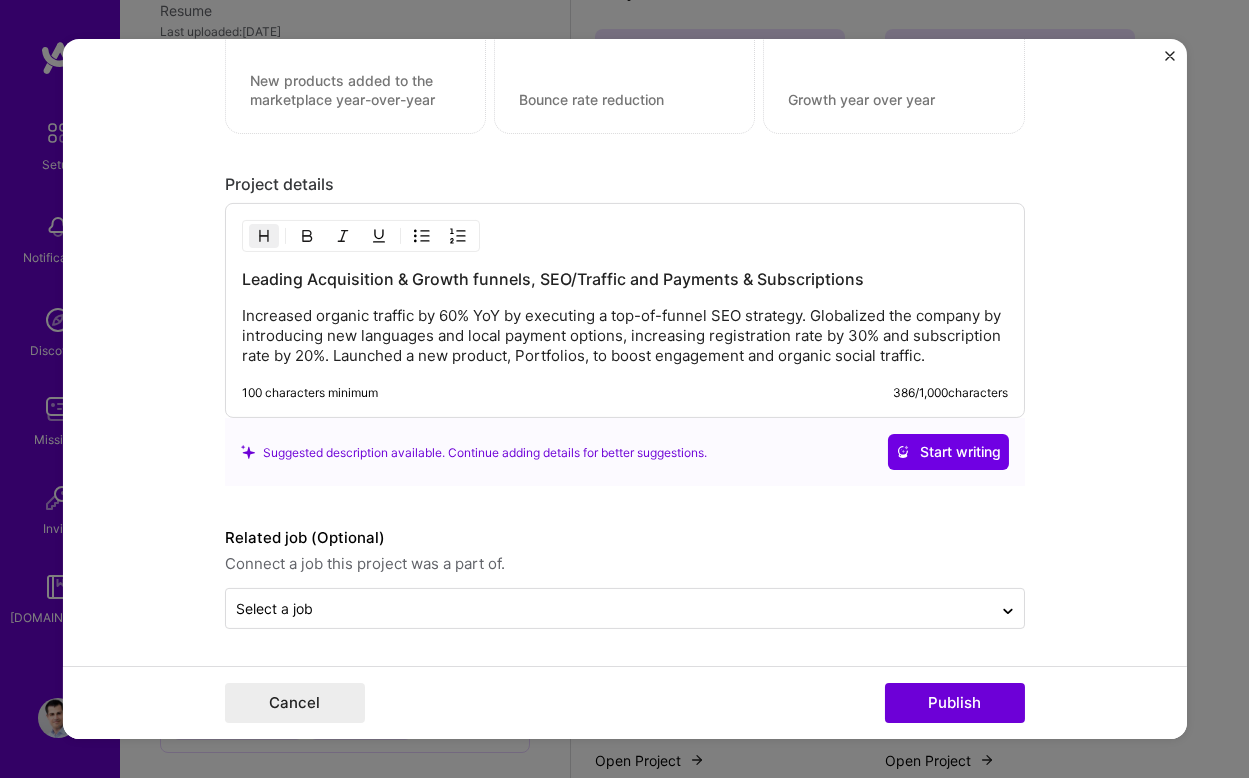 scroll, scrollTop: 1642, scrollLeft: 0, axis: vertical 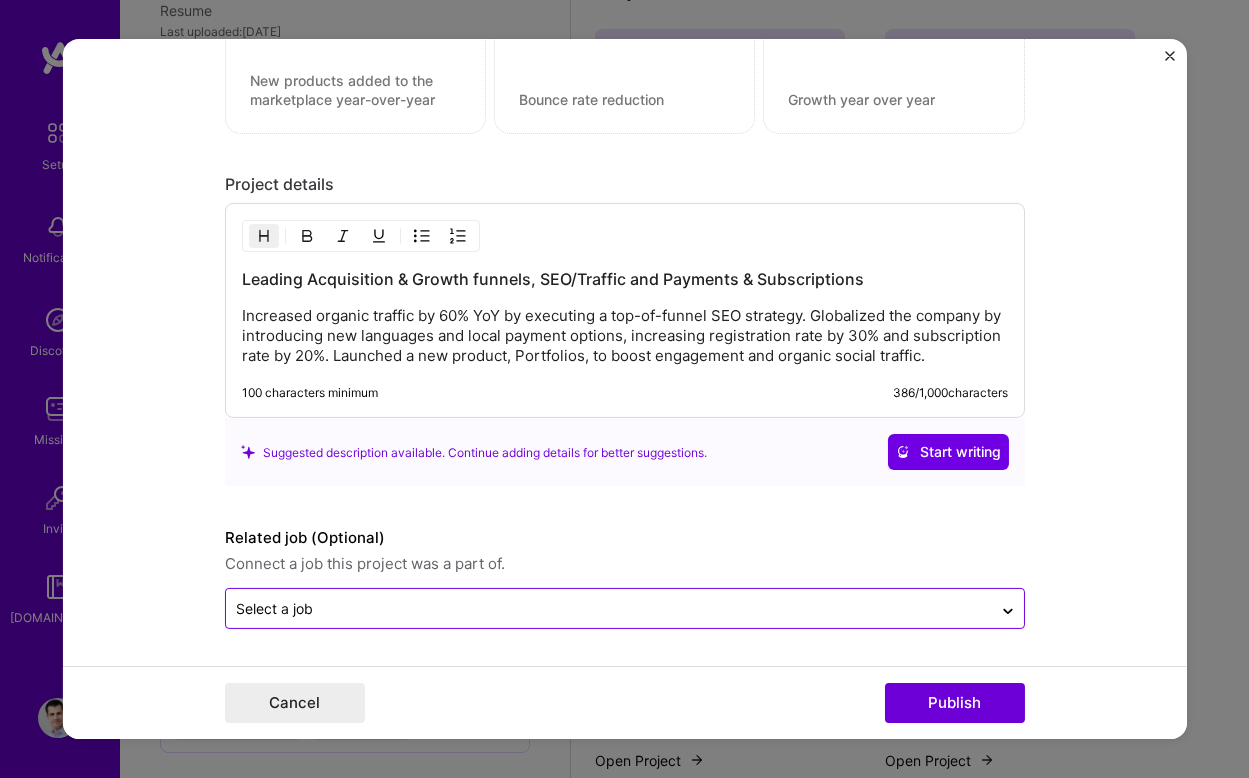 click at bounding box center [609, 608] 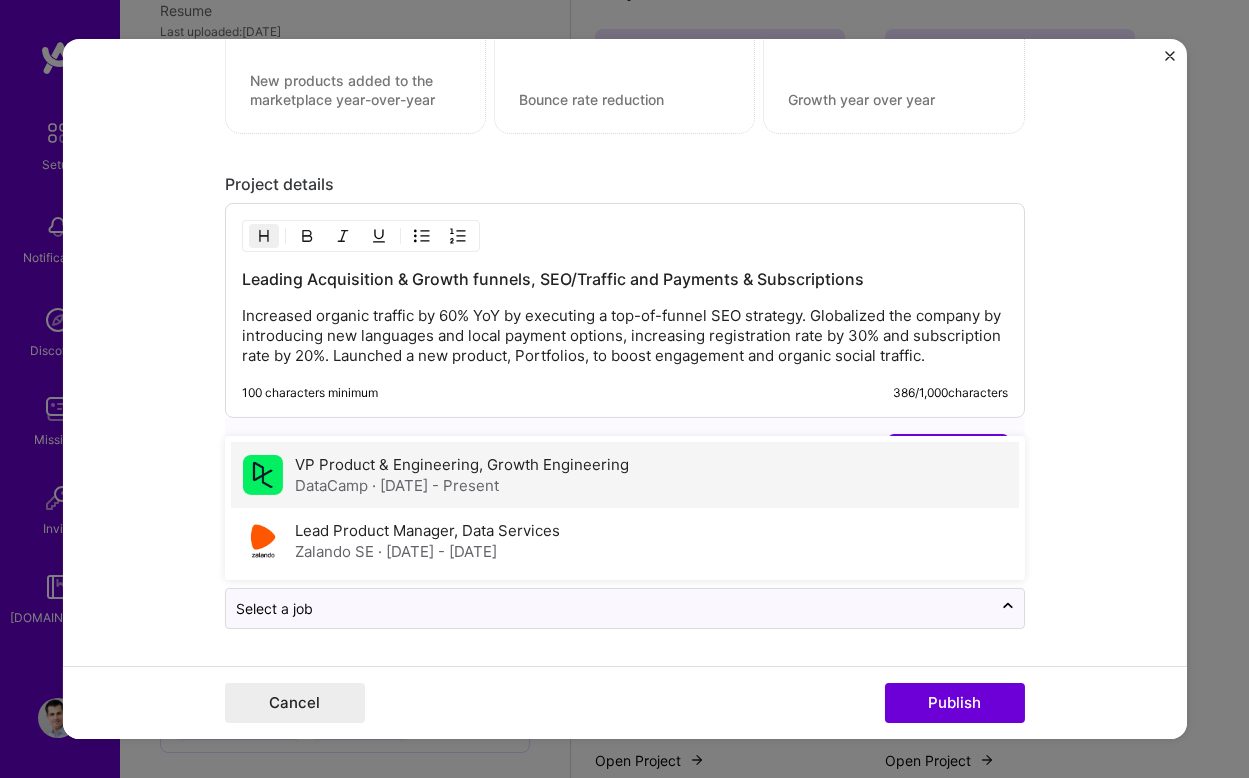 click on "DataCamp   ·   [DATE]   -   Present" at bounding box center (462, 485) 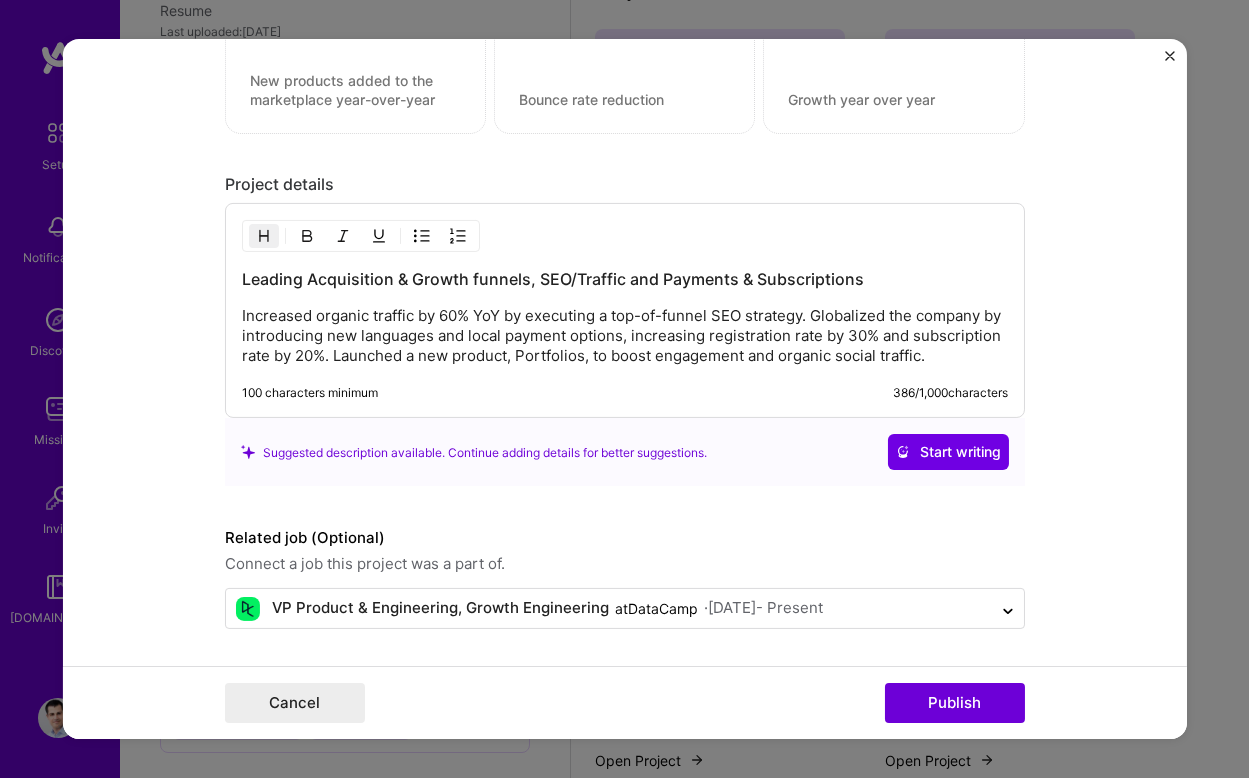 click on "Editing suggested project This project is suggested based on your LinkedIn, resume or [DOMAIN_NAME] activity. Project title Growth Strategy and Global Expansion Company DataCamp
Project industry Industry 2 Project Link (Optional)
Drag and drop an image or   Upload file Upload file We recommend uploading at least 4 images. 1600x1200px or higher recommended. Max 5MB each. Role VP Product & Engineering, Growth Engineering Select role type [DATE]
to
I’m still working on this project Skills used — Add up to 12 skills Any new skills will be added to your profile. Enter skills... 1 SEO 1 2 3 4 5 Did this role require you to manage team members? (Optional) Yes, I managed — team members. Were you involved from inception to launch (0  ->  1)? (Optional) Zero to one is creation and development of a unique product from the ground up. I was involved in zero to one with this project Add metrics (Optional) Project details   386 / 1,000" at bounding box center (624, 389) 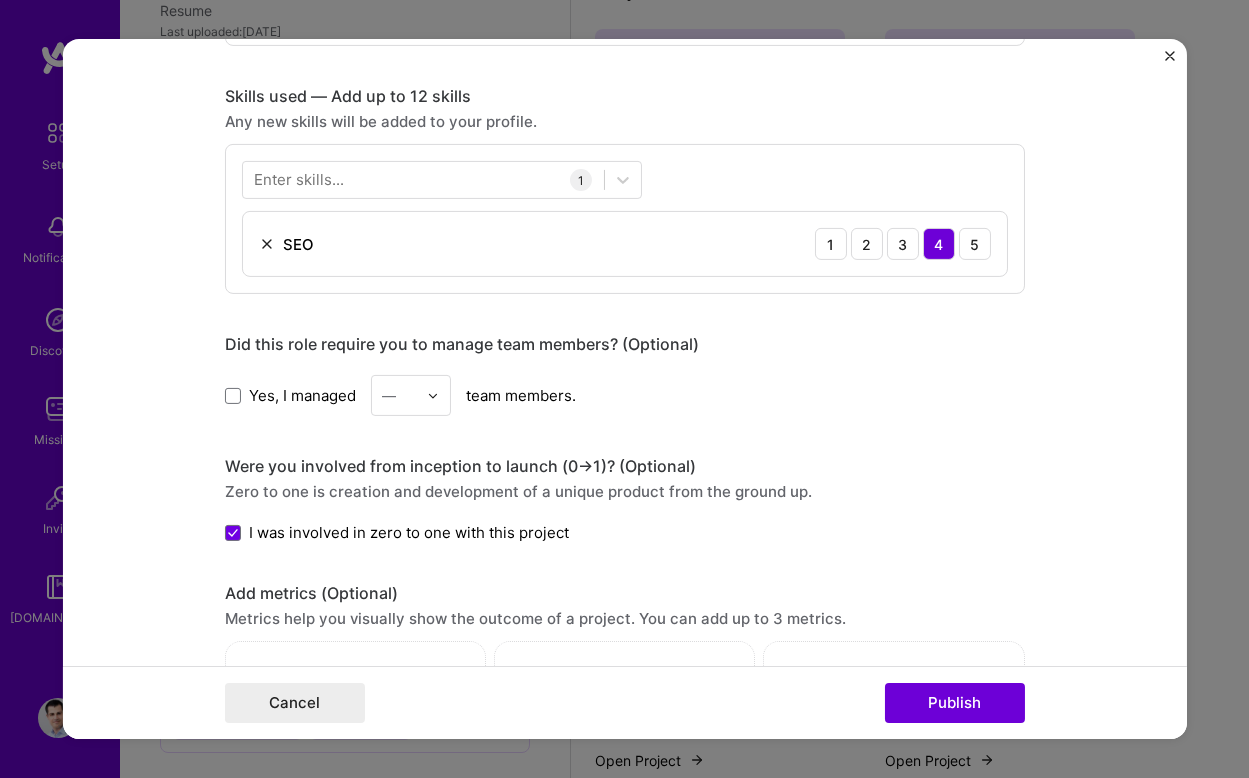 scroll, scrollTop: 935, scrollLeft: 0, axis: vertical 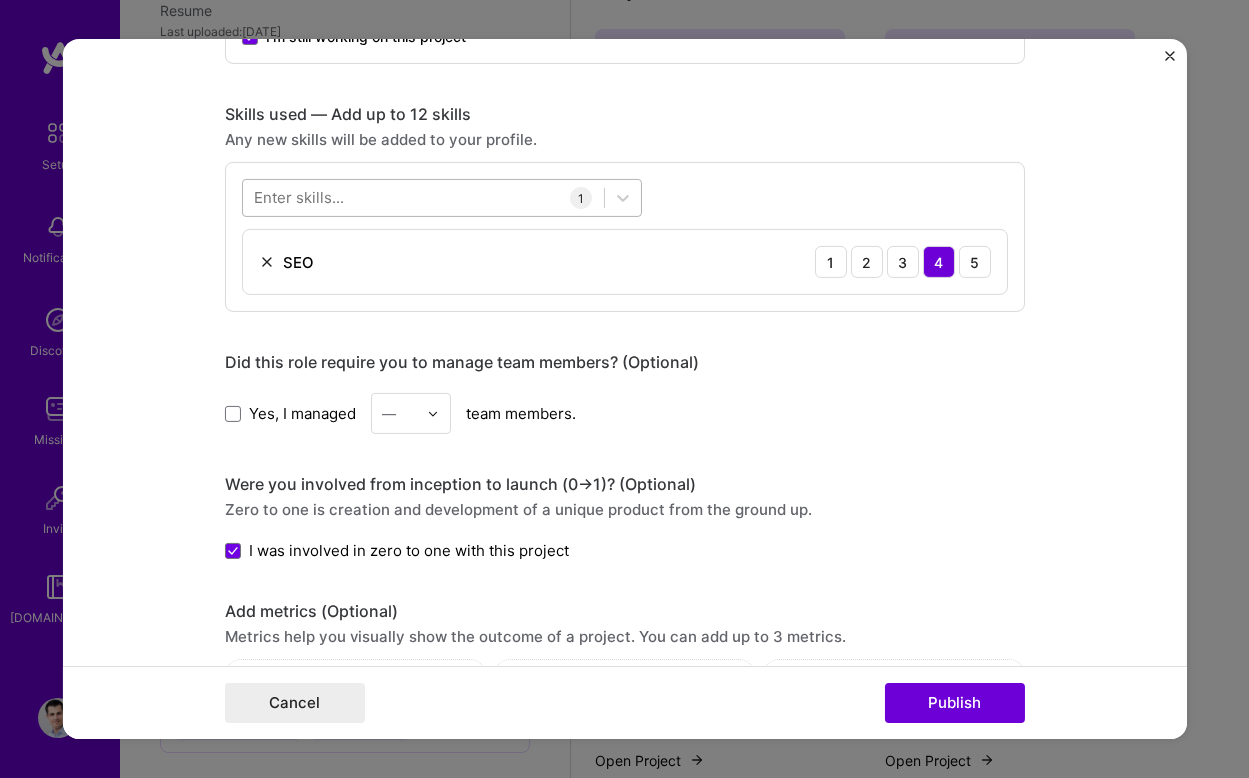 click at bounding box center (423, 197) 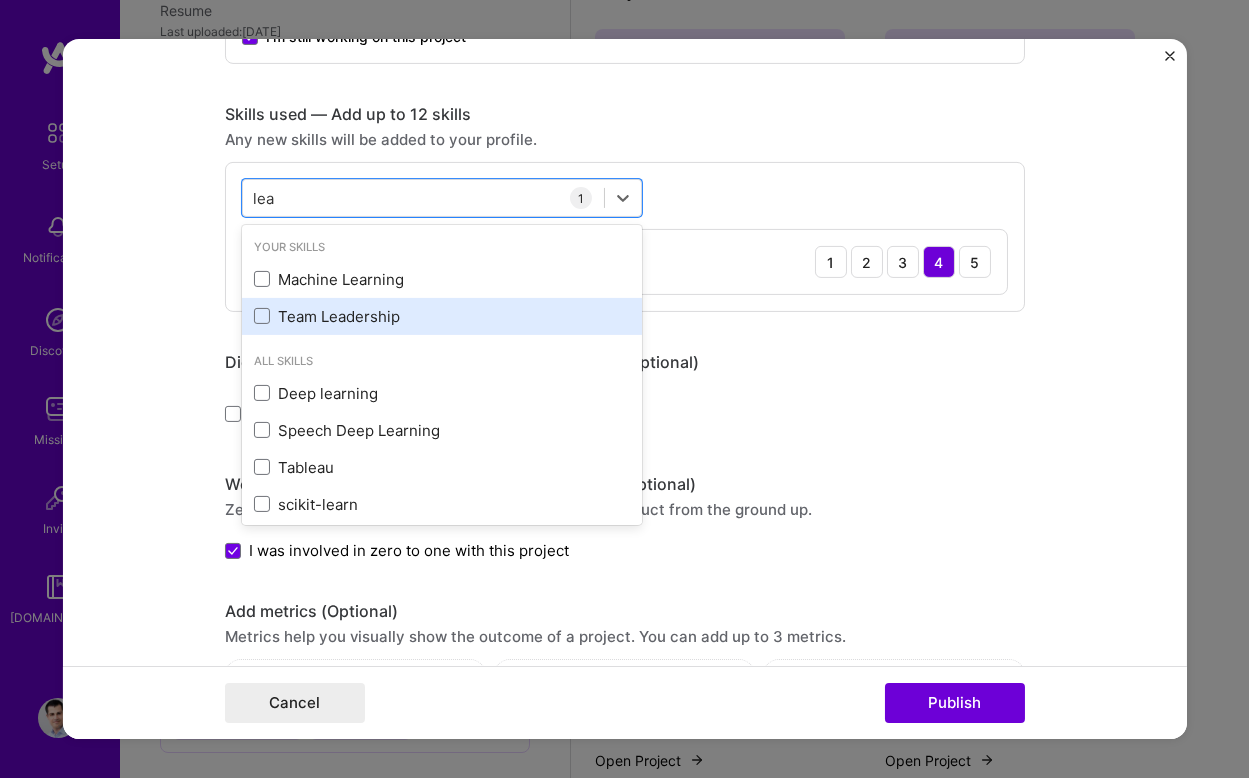 click on "Team Leadership" at bounding box center (442, 316) 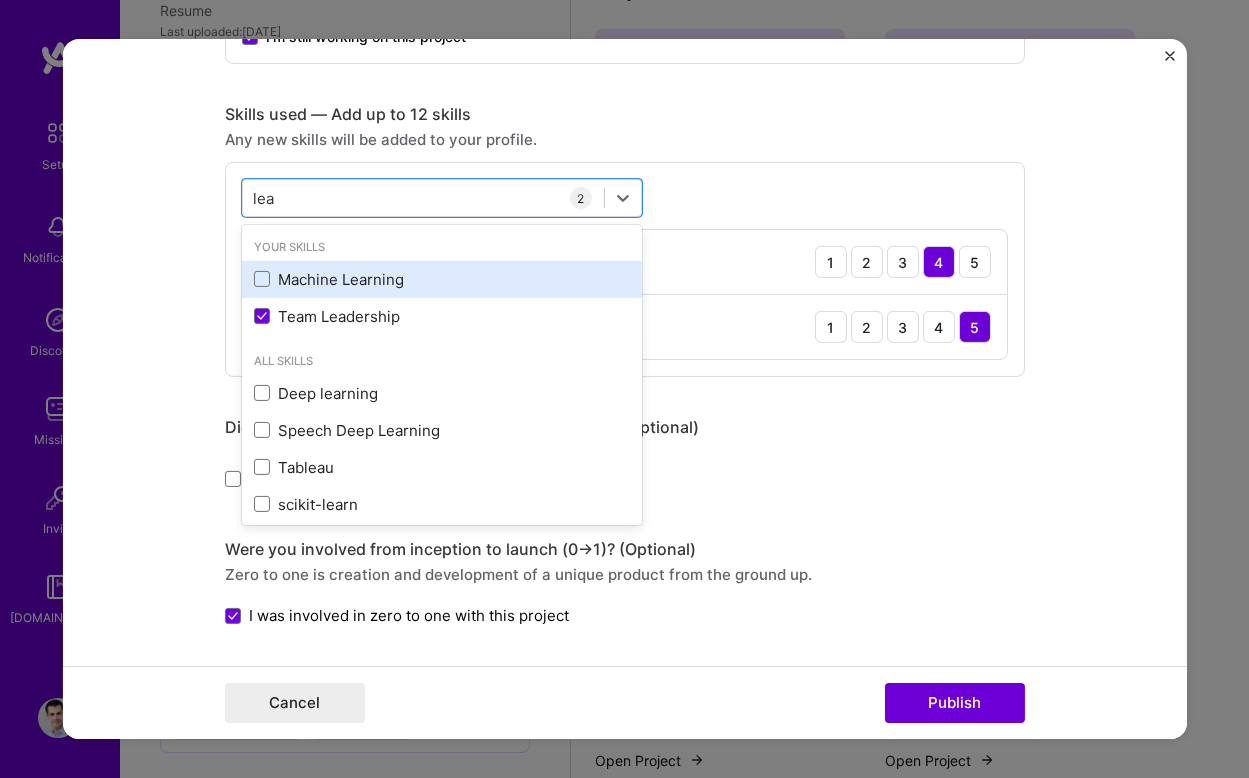 click on "Machine Learning" at bounding box center [442, 279] 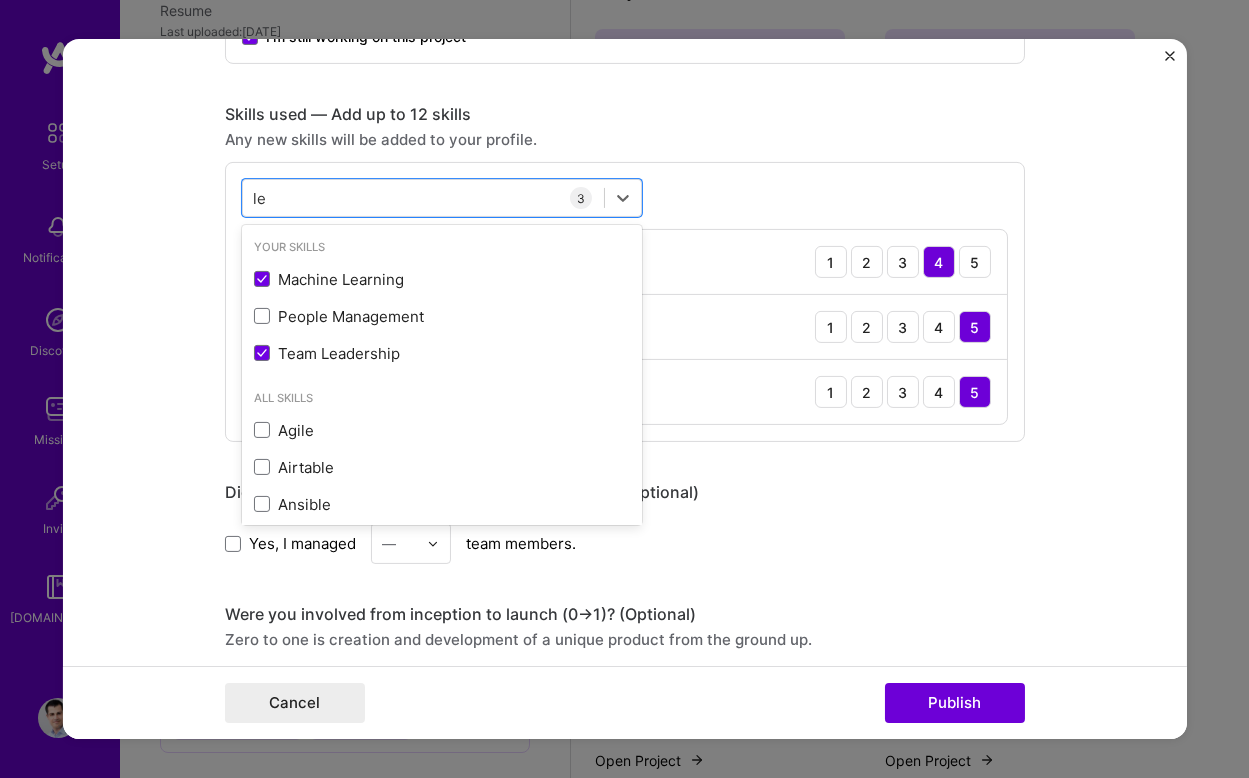 type on "l" 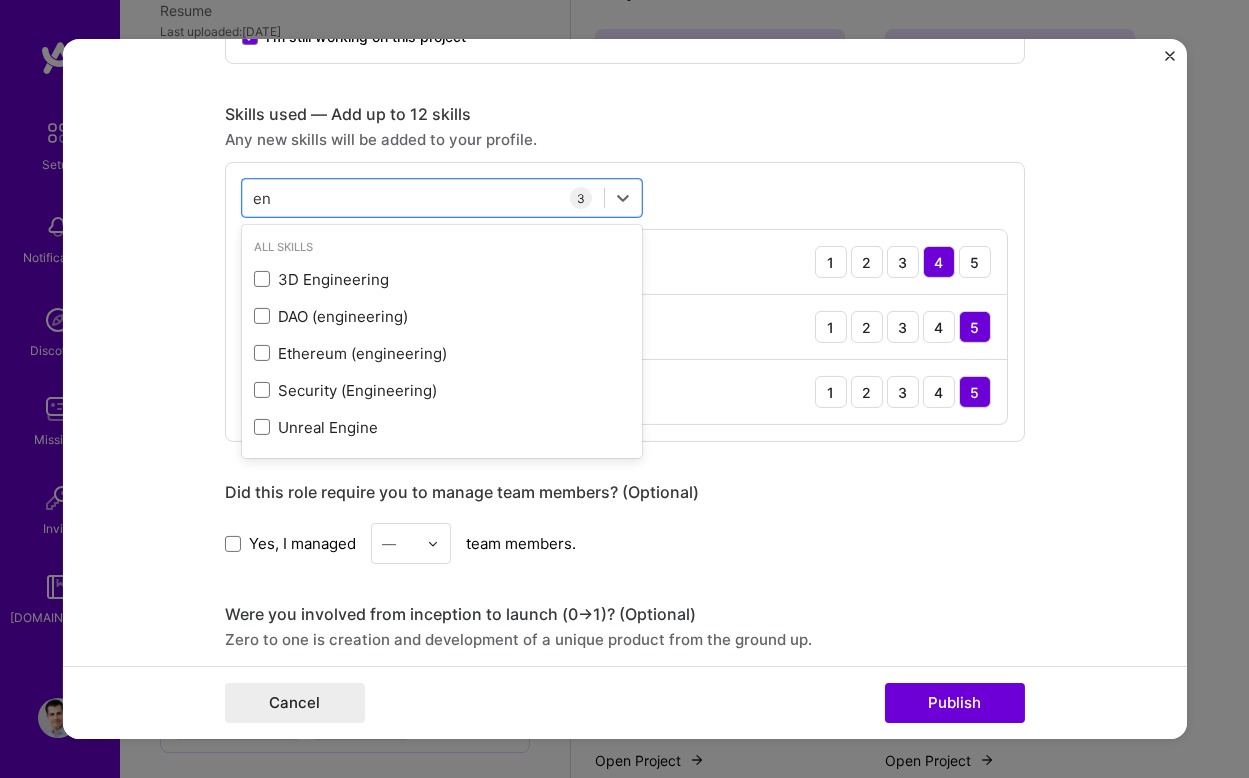 type on "e" 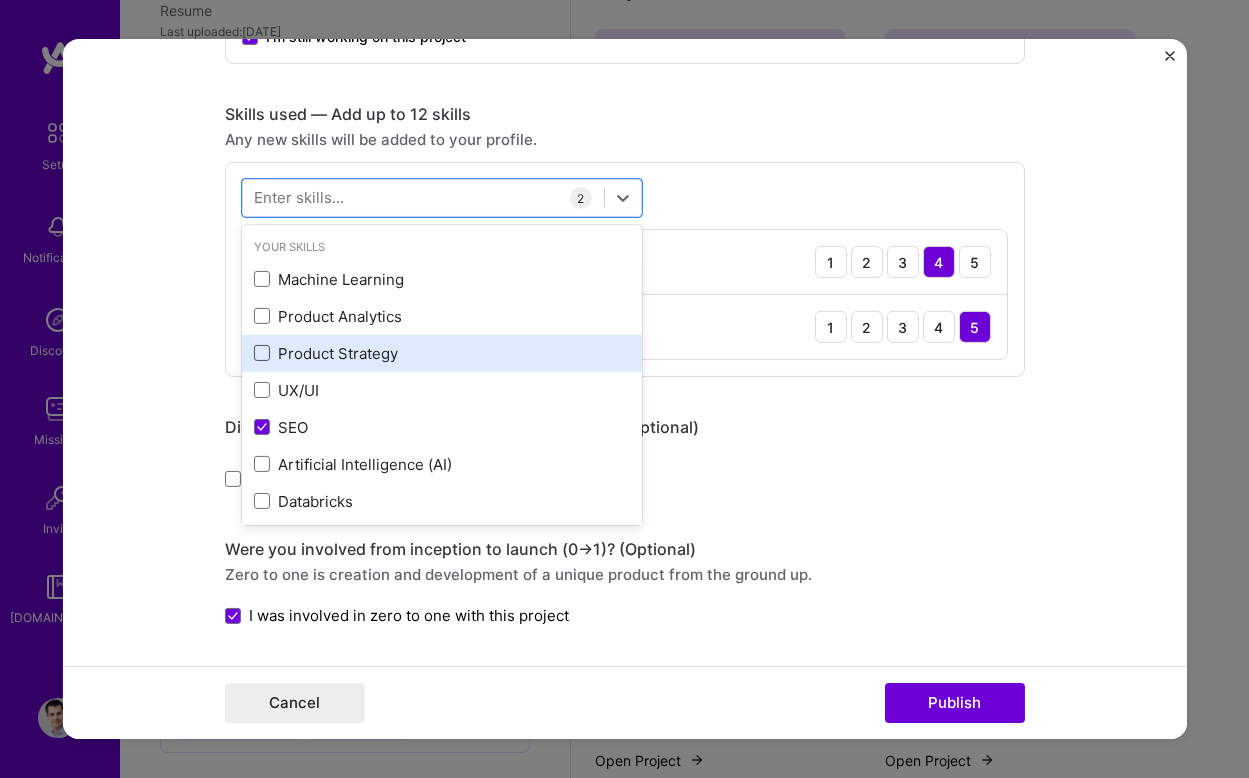 click at bounding box center [262, 353] 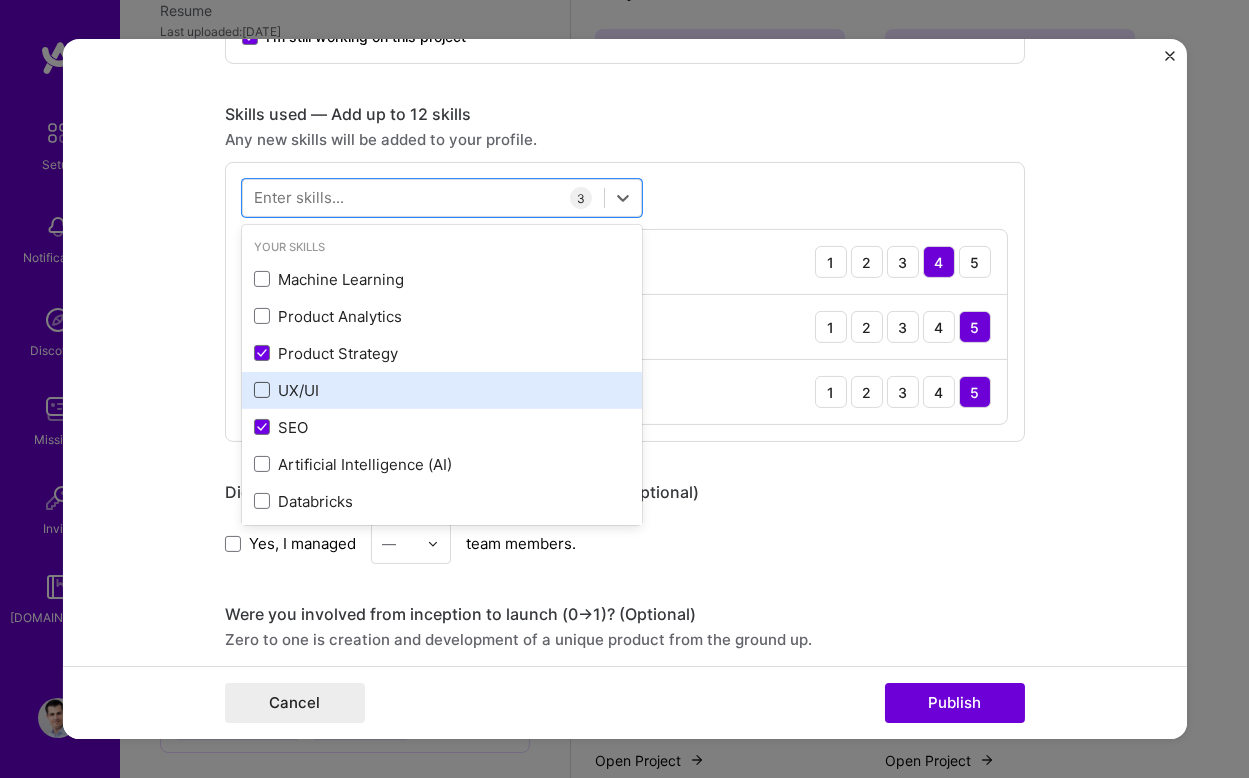 click at bounding box center [262, 390] 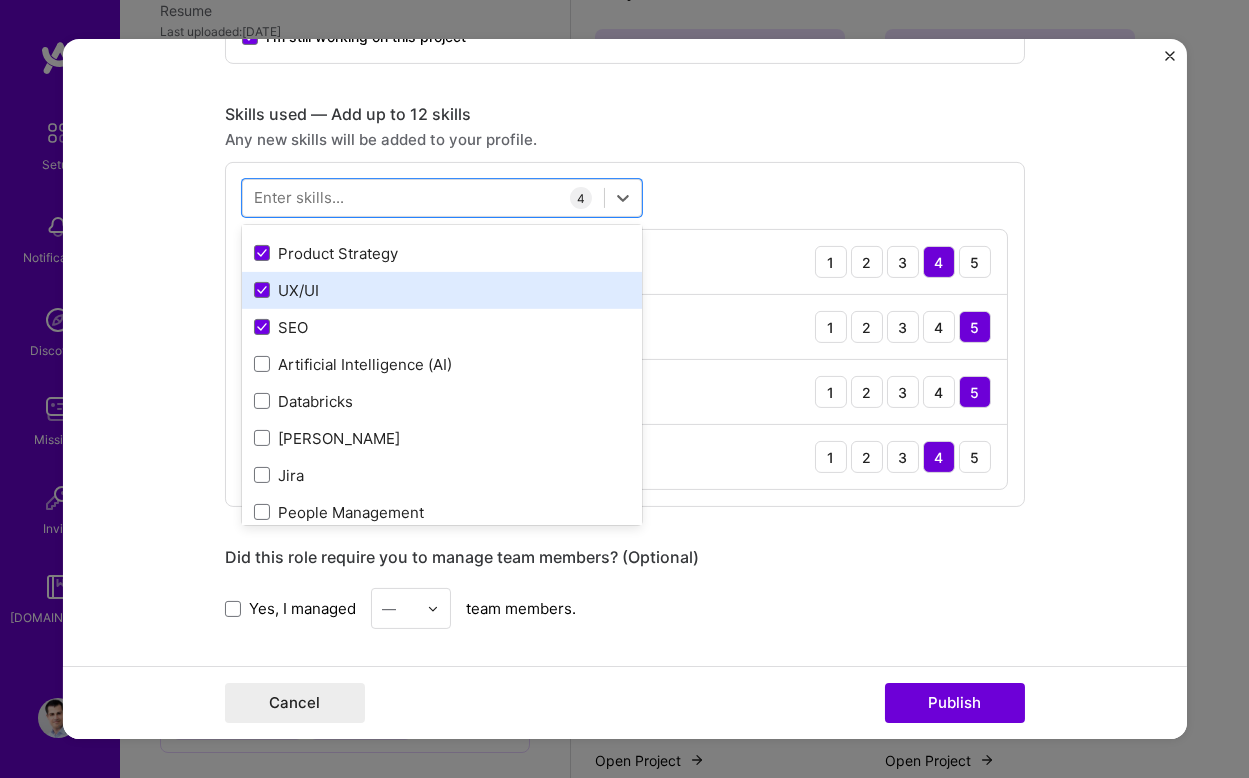 scroll, scrollTop: 102, scrollLeft: 0, axis: vertical 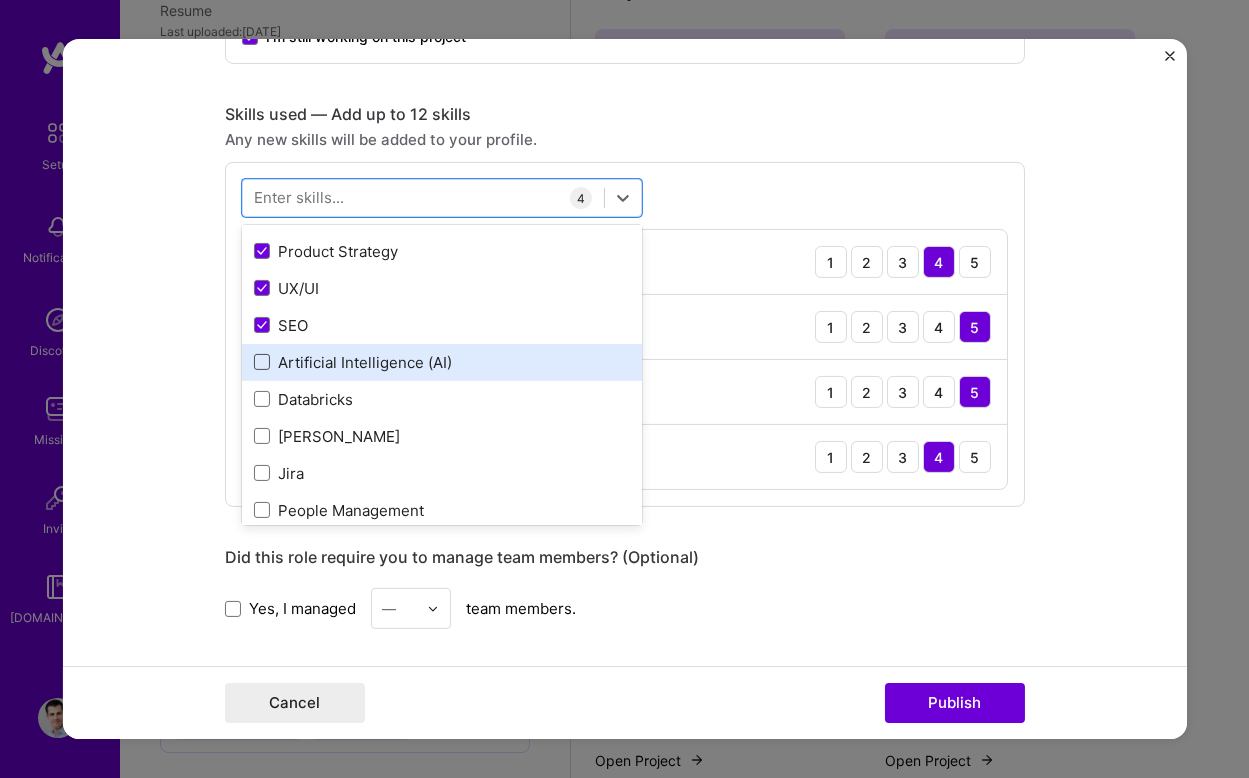 click at bounding box center [262, 362] 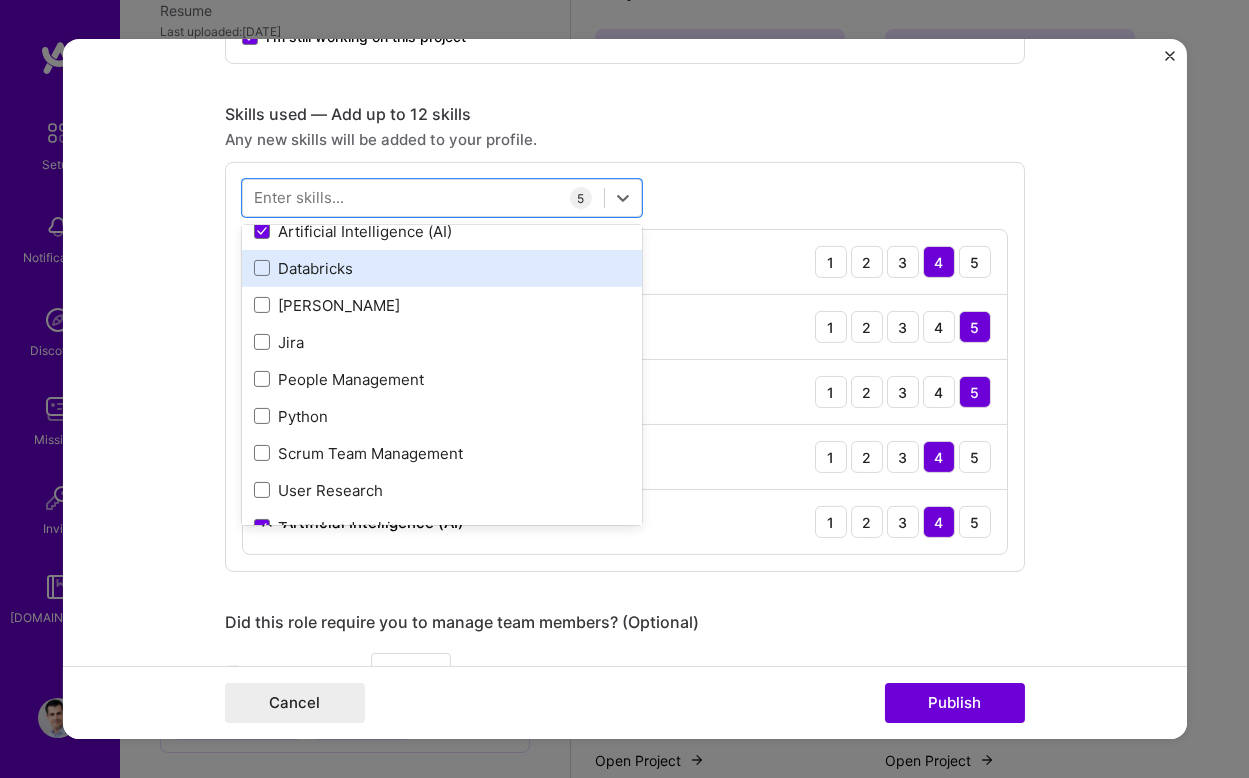 scroll, scrollTop: 239, scrollLeft: 0, axis: vertical 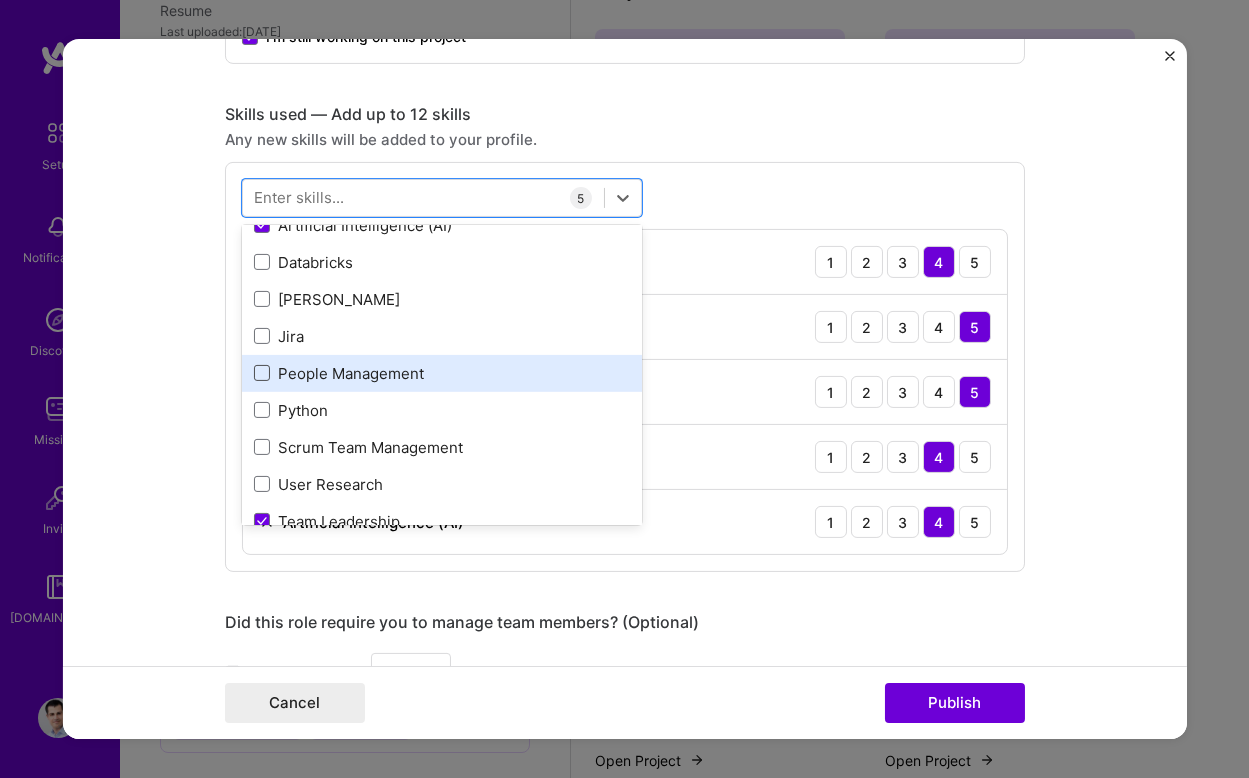 click at bounding box center (262, 373) 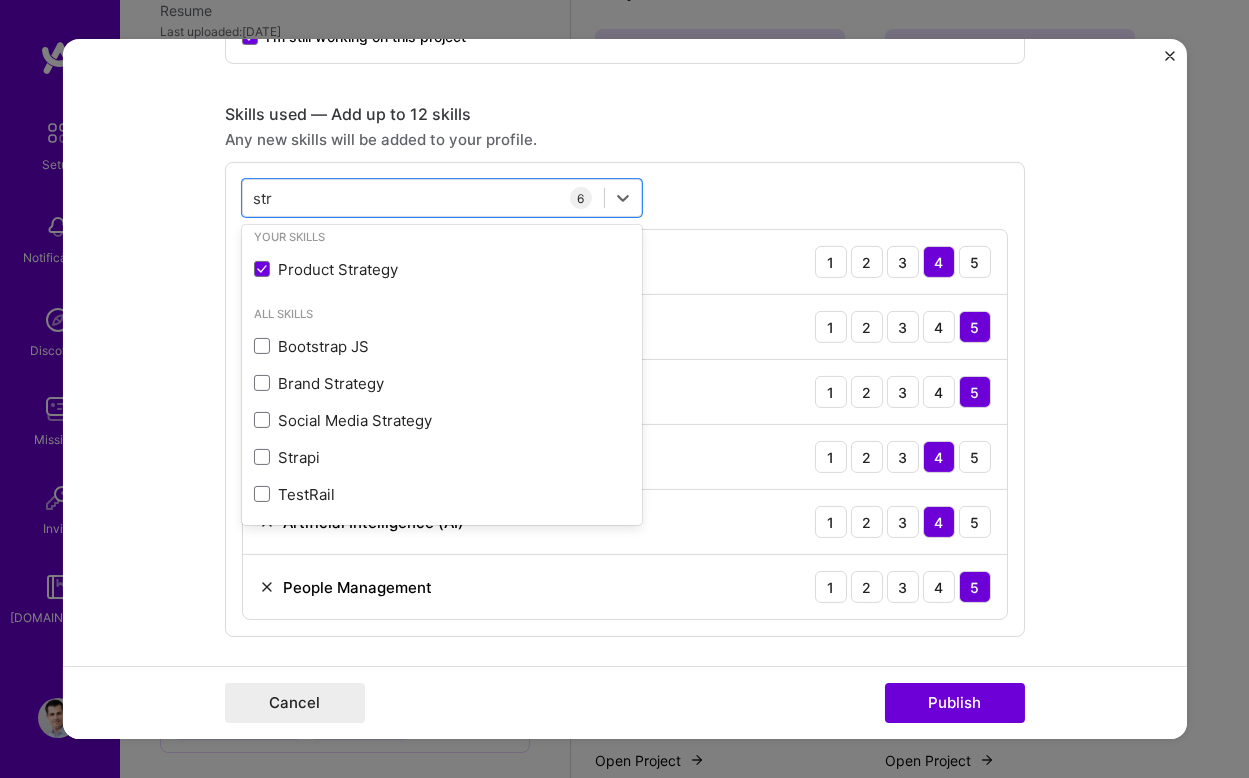 scroll, scrollTop: 10, scrollLeft: 0, axis: vertical 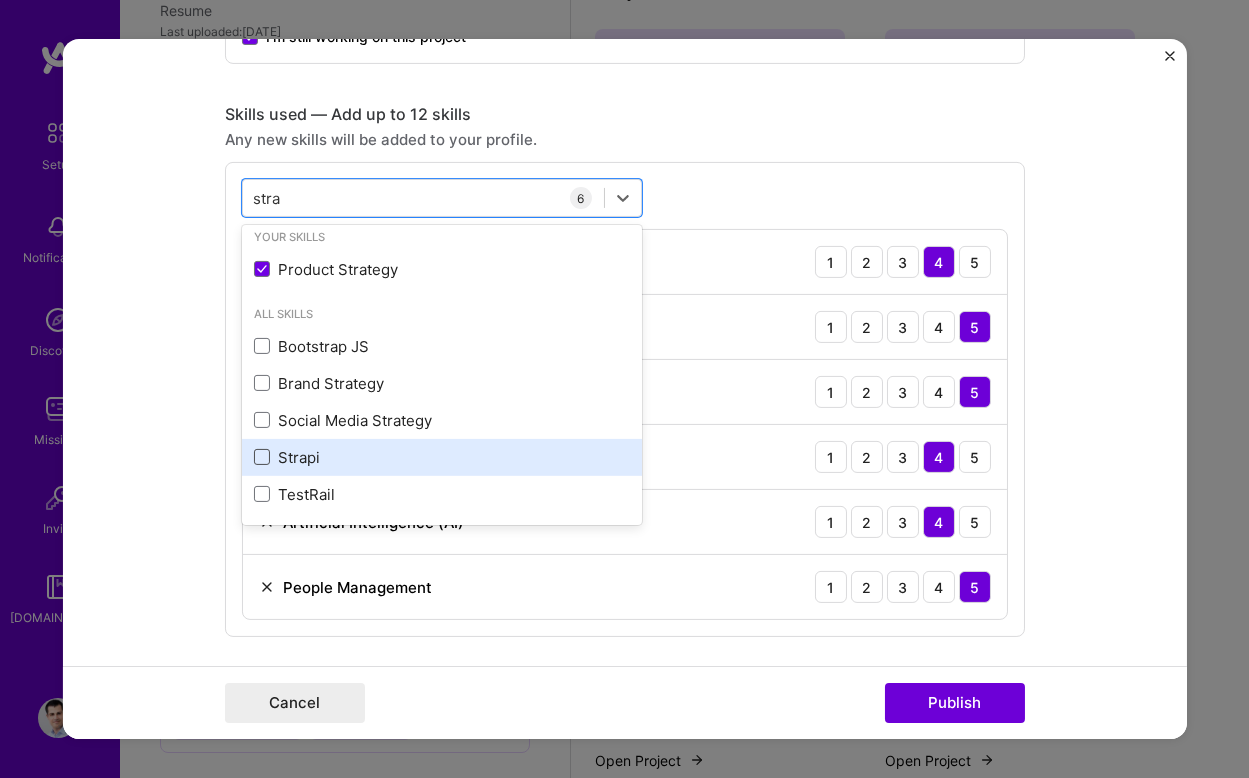 click at bounding box center [262, 457] 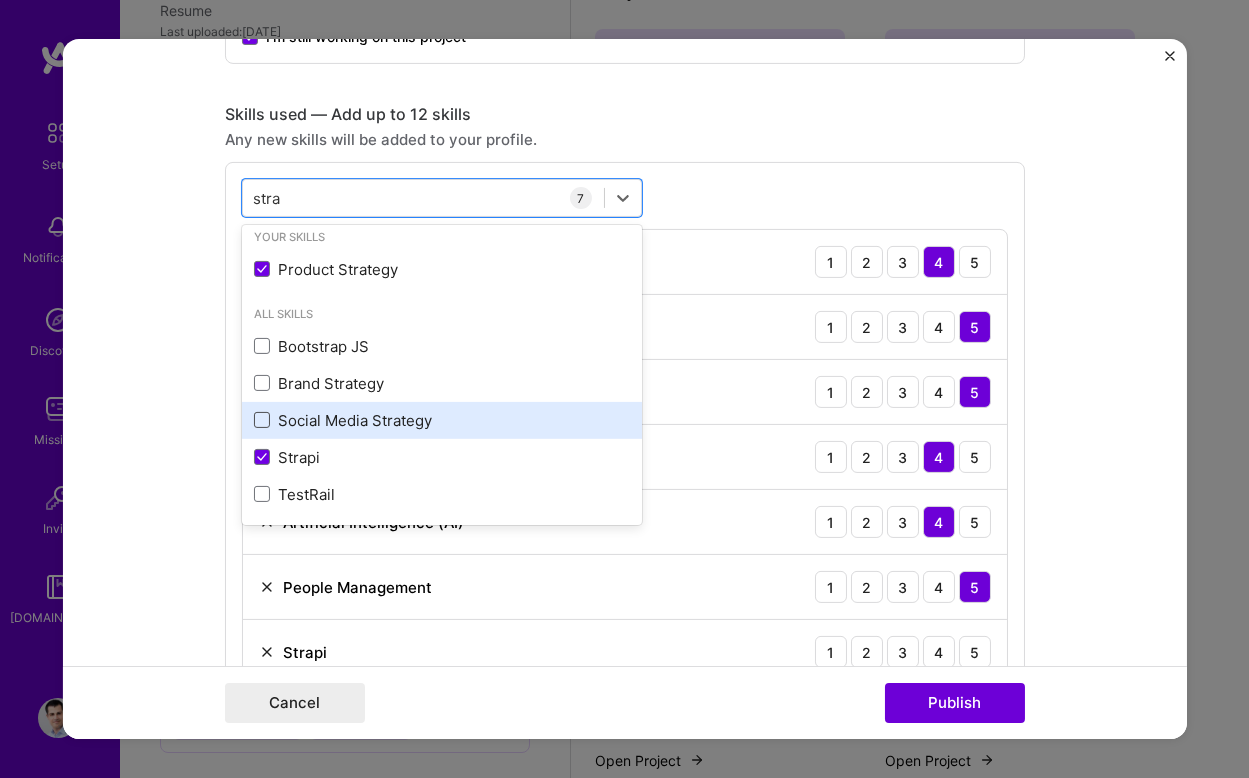 click at bounding box center [262, 420] 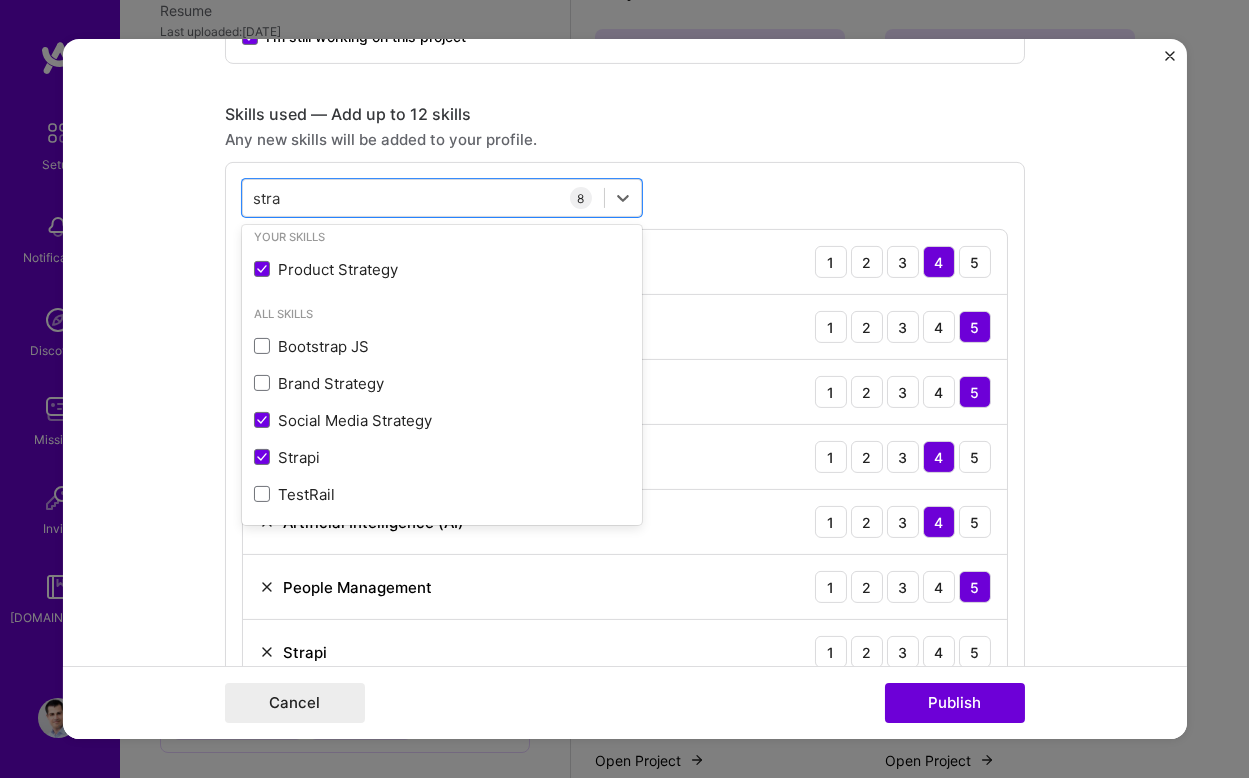 type on "stra" 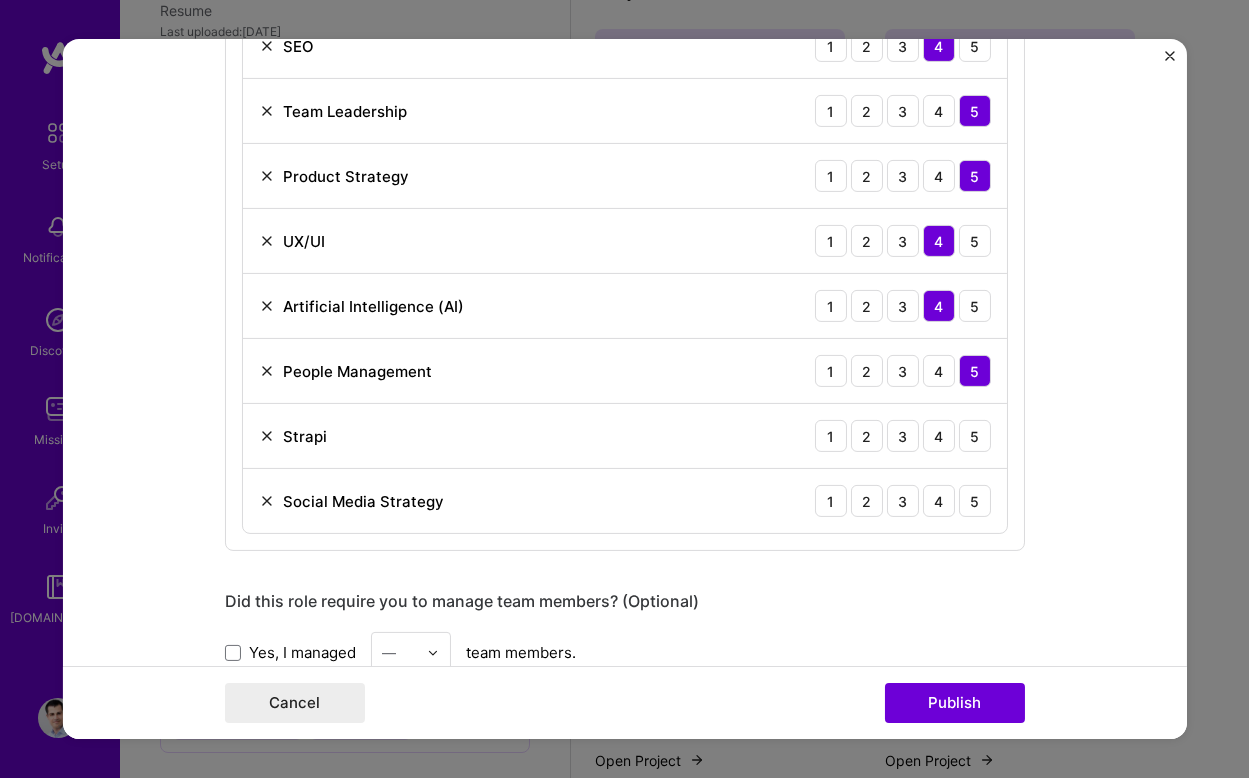 scroll, scrollTop: 1190, scrollLeft: 0, axis: vertical 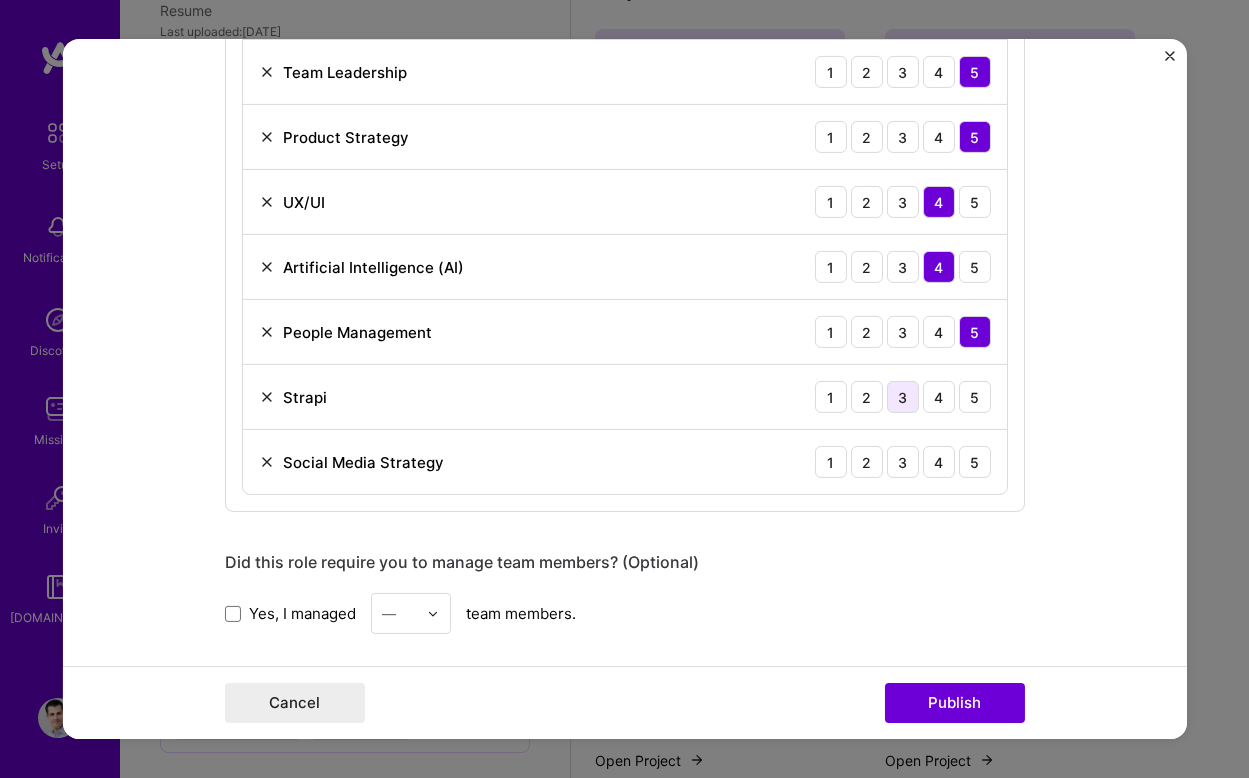 click on "3" at bounding box center (903, 397) 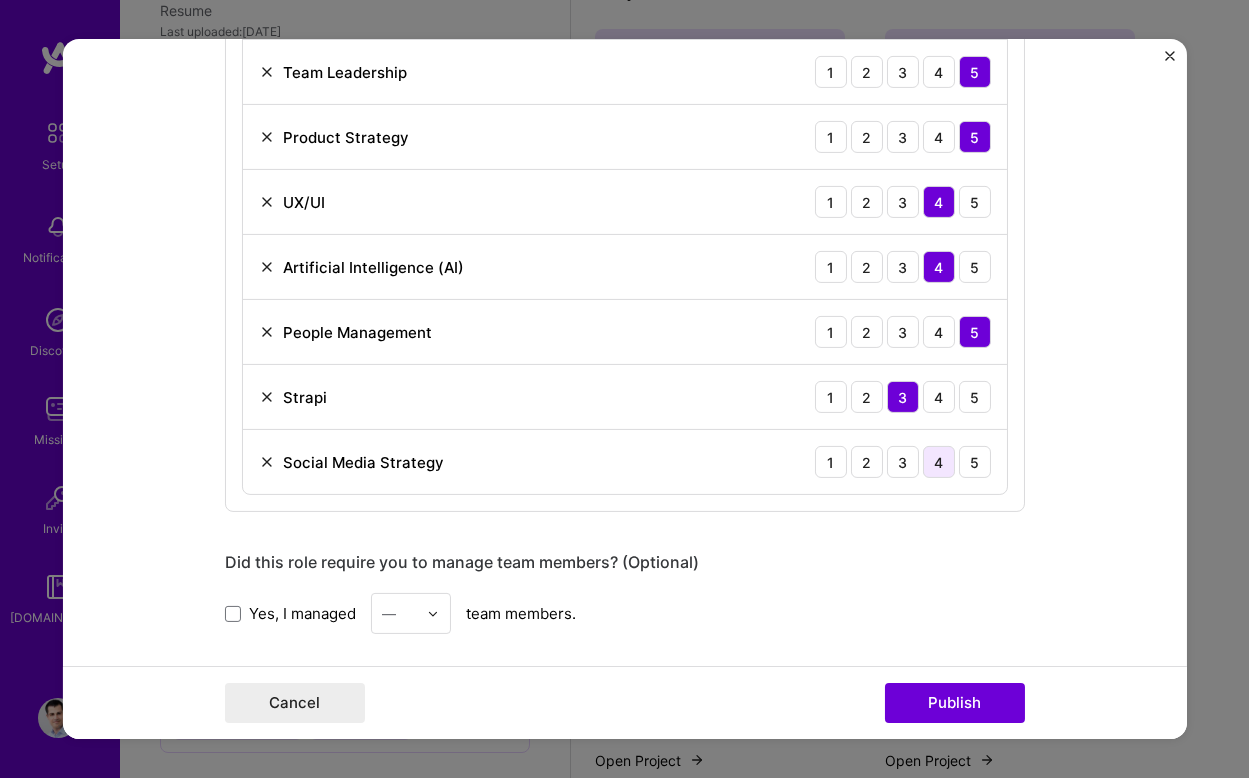 click on "4" at bounding box center [939, 462] 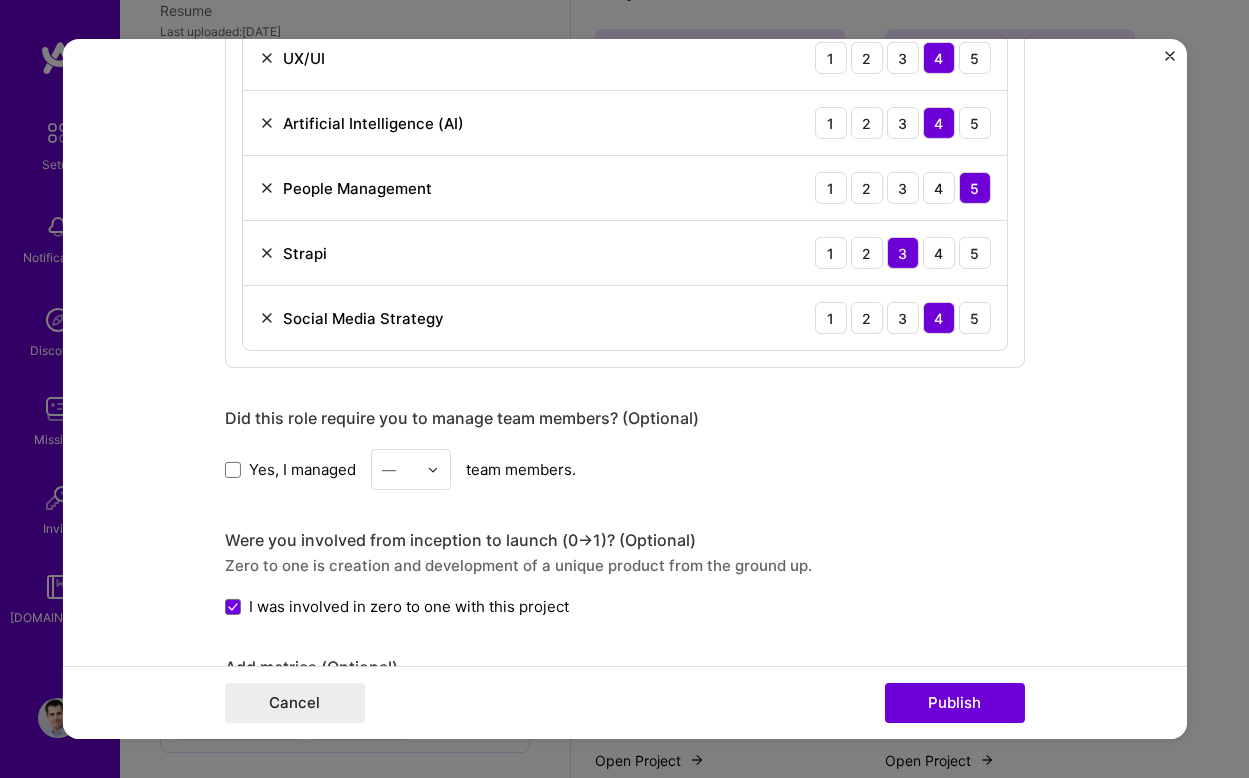 scroll, scrollTop: 1396, scrollLeft: 0, axis: vertical 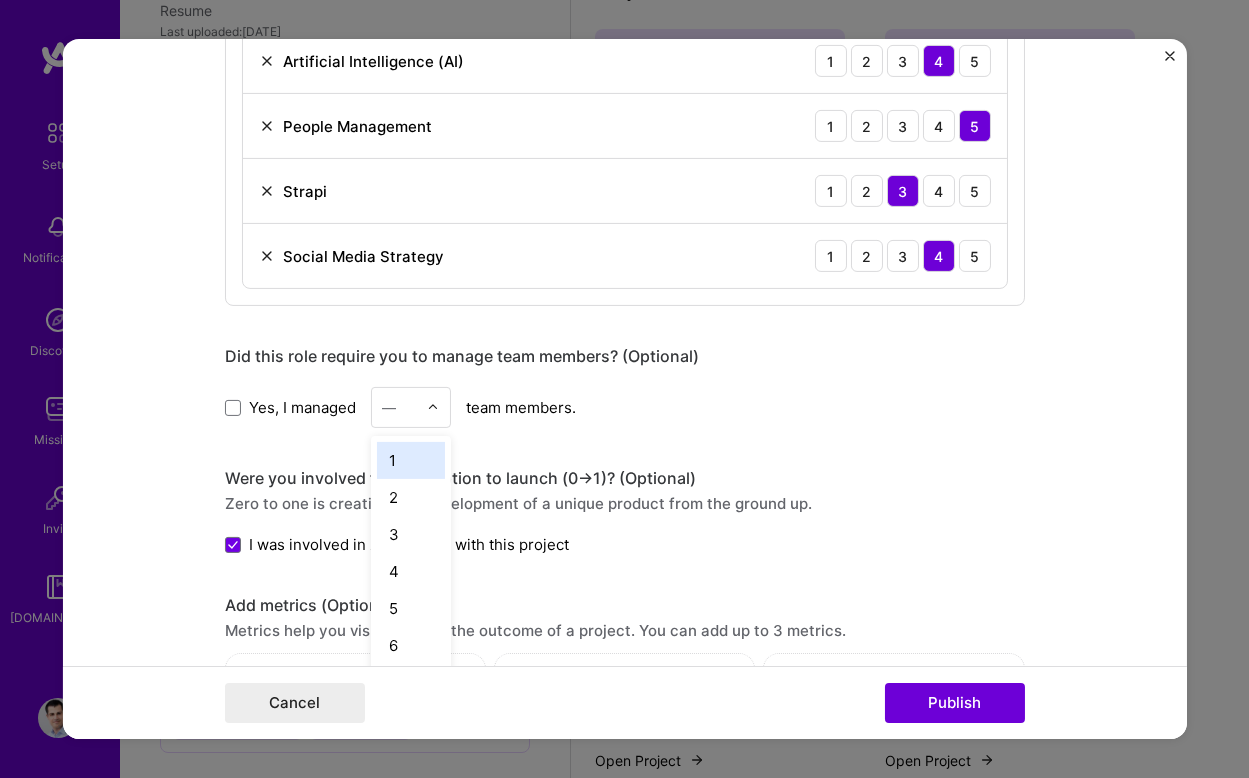 click at bounding box center (433, 407) 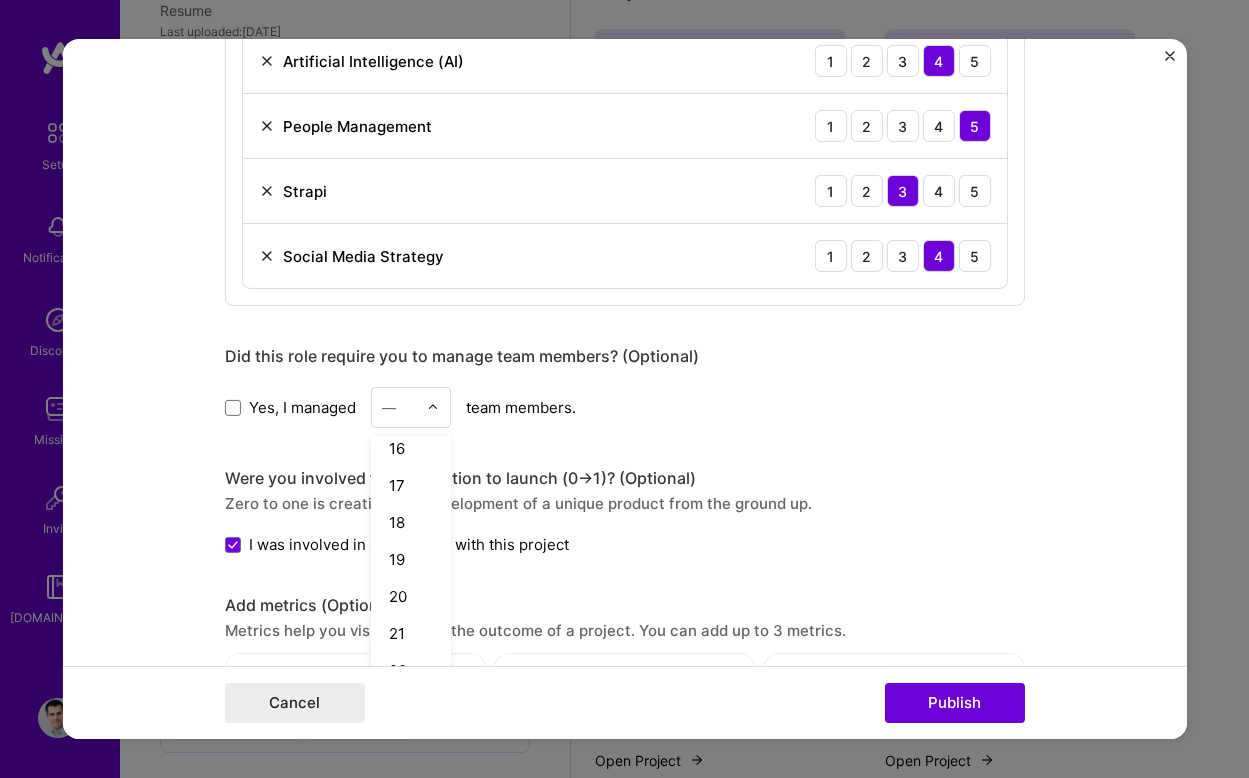 scroll, scrollTop: 637, scrollLeft: 0, axis: vertical 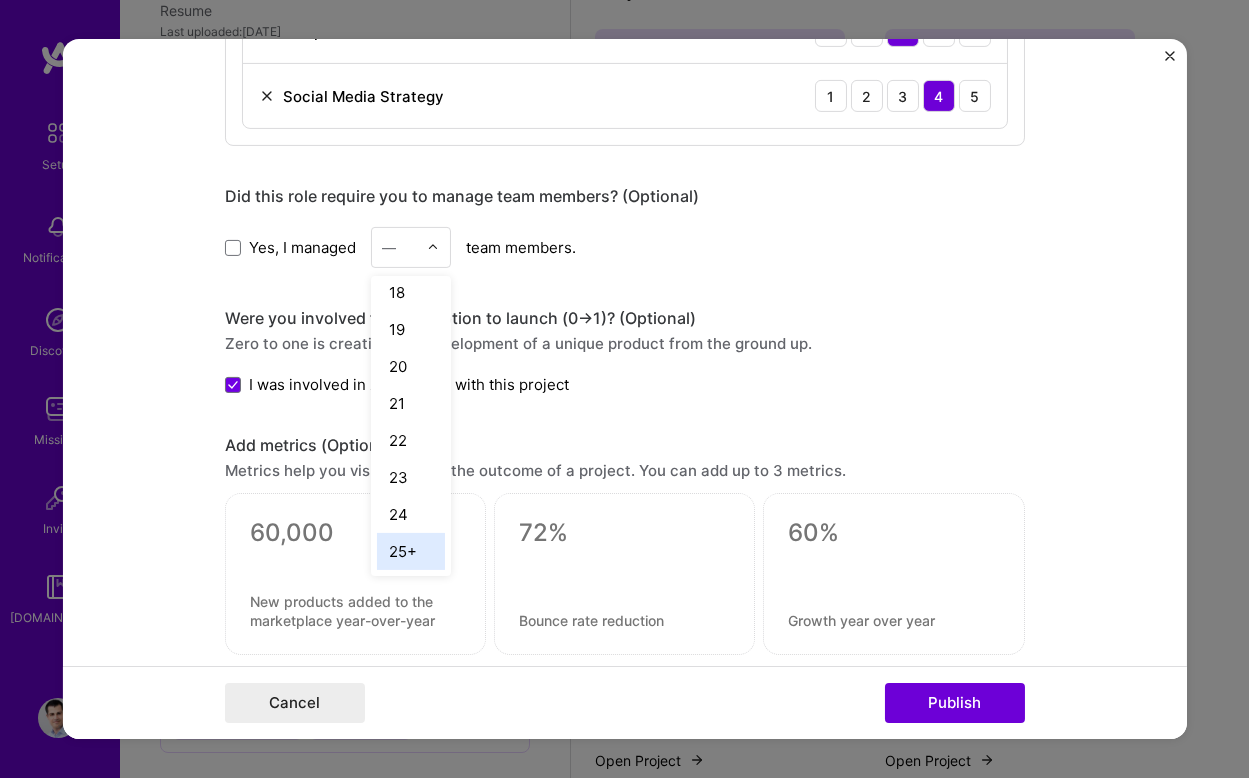 click on "25+" at bounding box center (411, 551) 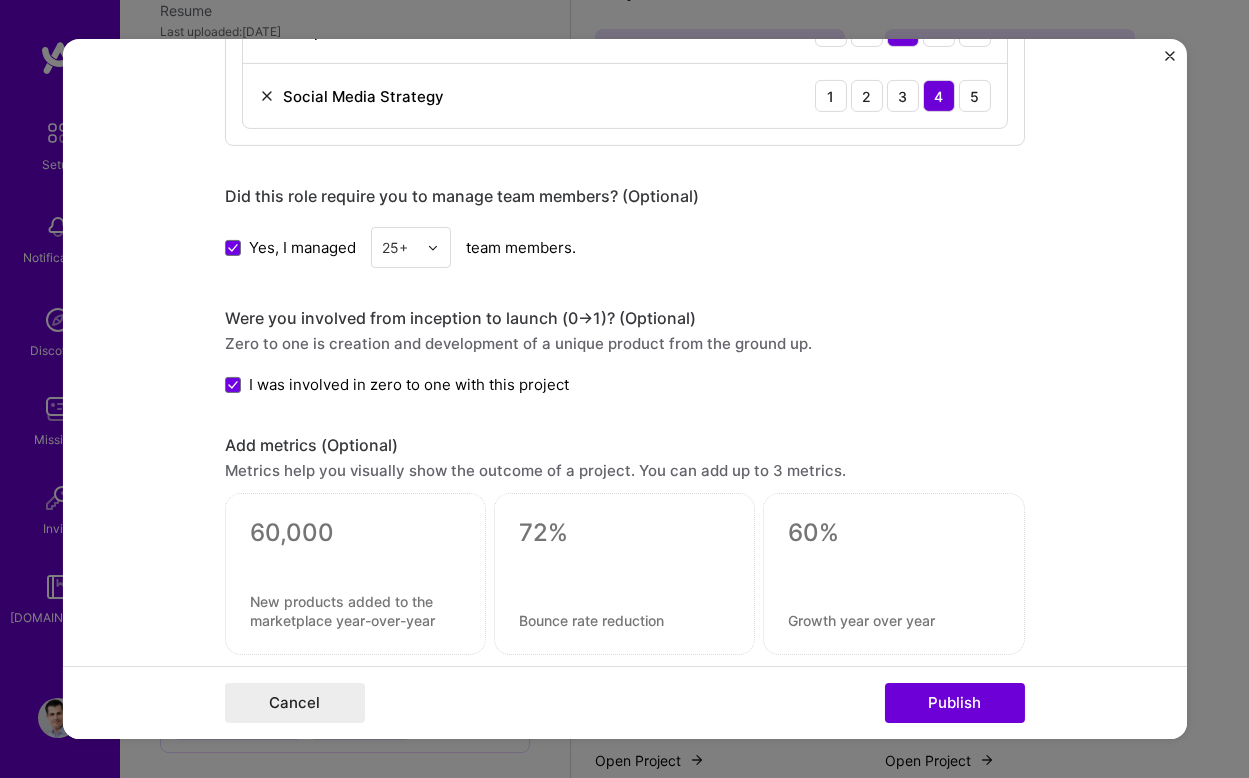 click on "Editing suggested project This project is suggested based on your LinkedIn, resume or [DOMAIN_NAME] activity. Project title Growth Strategy and Global Expansion Company DataCamp
Project industry Industry 2 Project Link (Optional)
Drag and drop an image or   Upload file Upload file We recommend uploading at least 4 images. 1600x1200px or higher recommended. Max 5MB each. Role VP Product & Engineering, Growth Engineering Select role type [DATE]
to
I’m still working on this project Skills used — Add up to 12 skills Any new skills will be added to your profile. stra stra 8 SEO 1 2 3 4 5 Team Leadership 1 2 3 4 5 Product Strategy 1 2 3 4 5 UX/UI 1 2 3 4 5 Artificial Intelligence (AI) 1 2 3 4 5 People Management 1 2 3 4 5 Strapi 1 2 3 4 5 Social Media Strategy 1 2 3 4 5 Did this role require you to manage team members? (Optional) Yes, I managed option 25+, selected. 25+ team members. Were you involved from inception to launch (0" at bounding box center (624, 389) 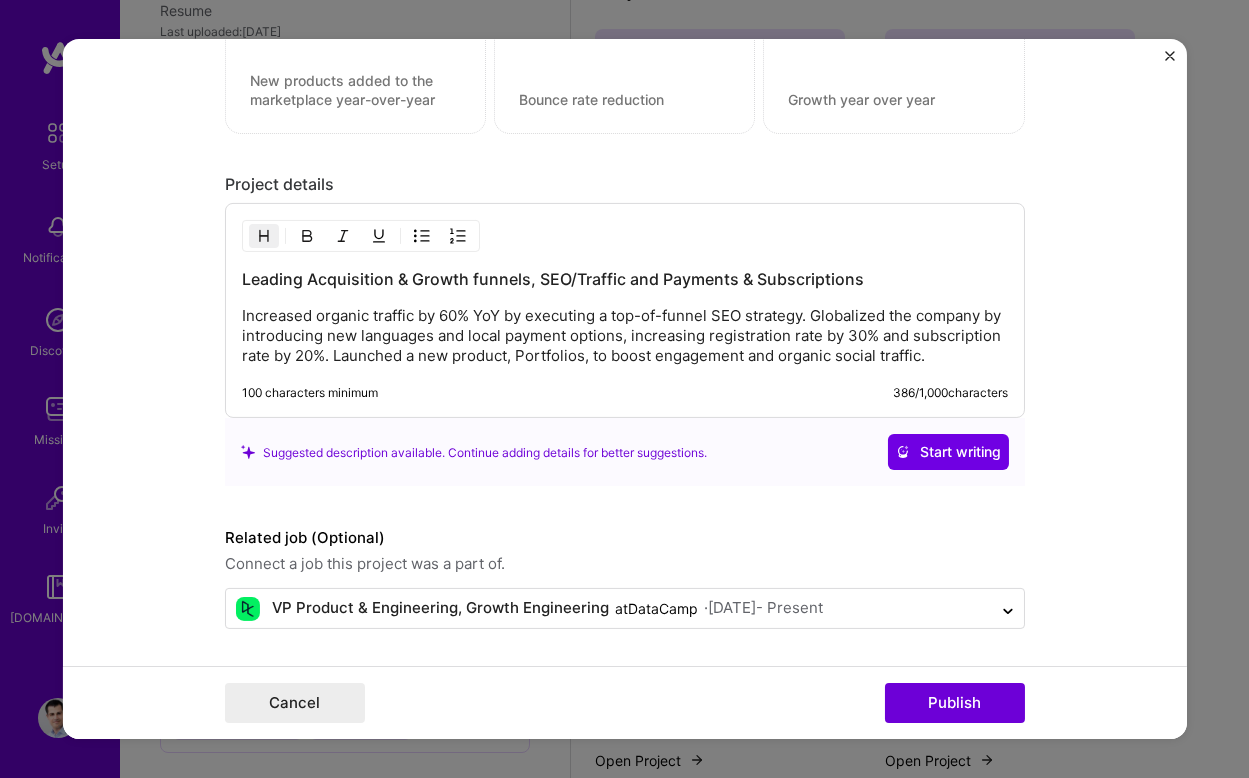 scroll, scrollTop: 2097, scrollLeft: 0, axis: vertical 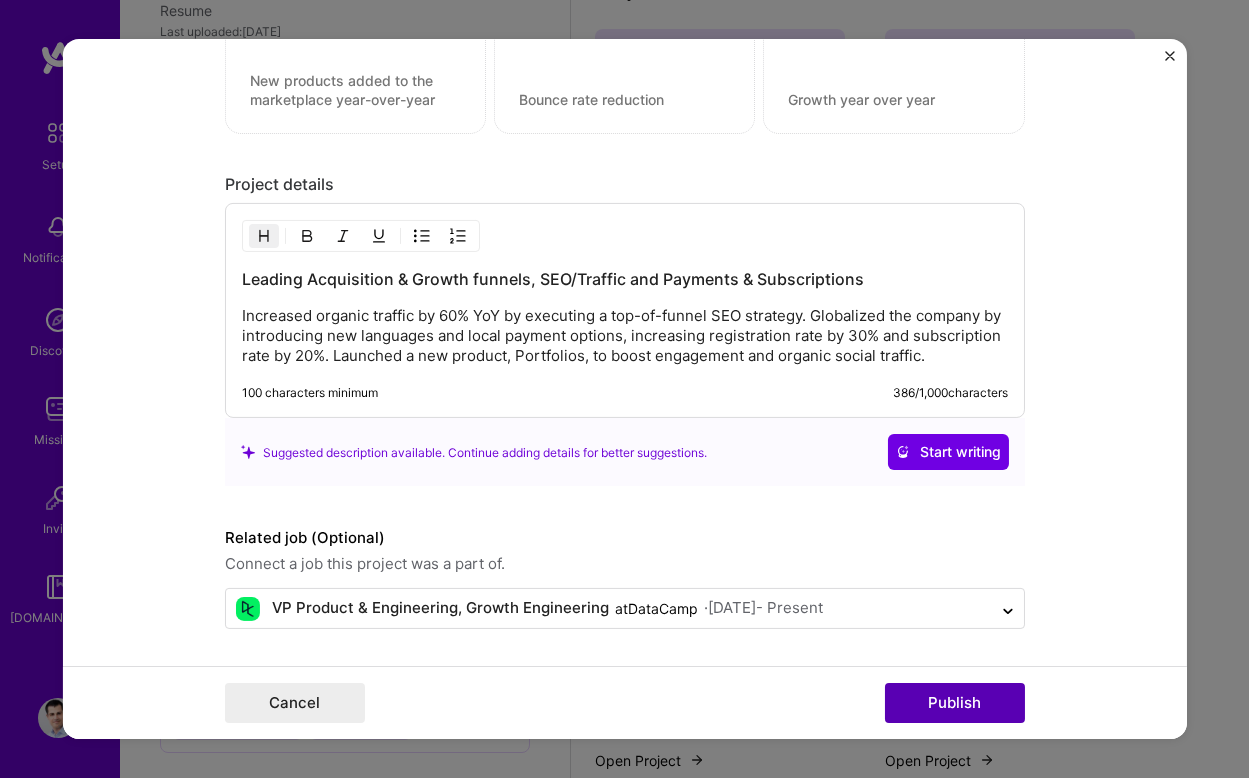 click on "Publish" at bounding box center (955, 703) 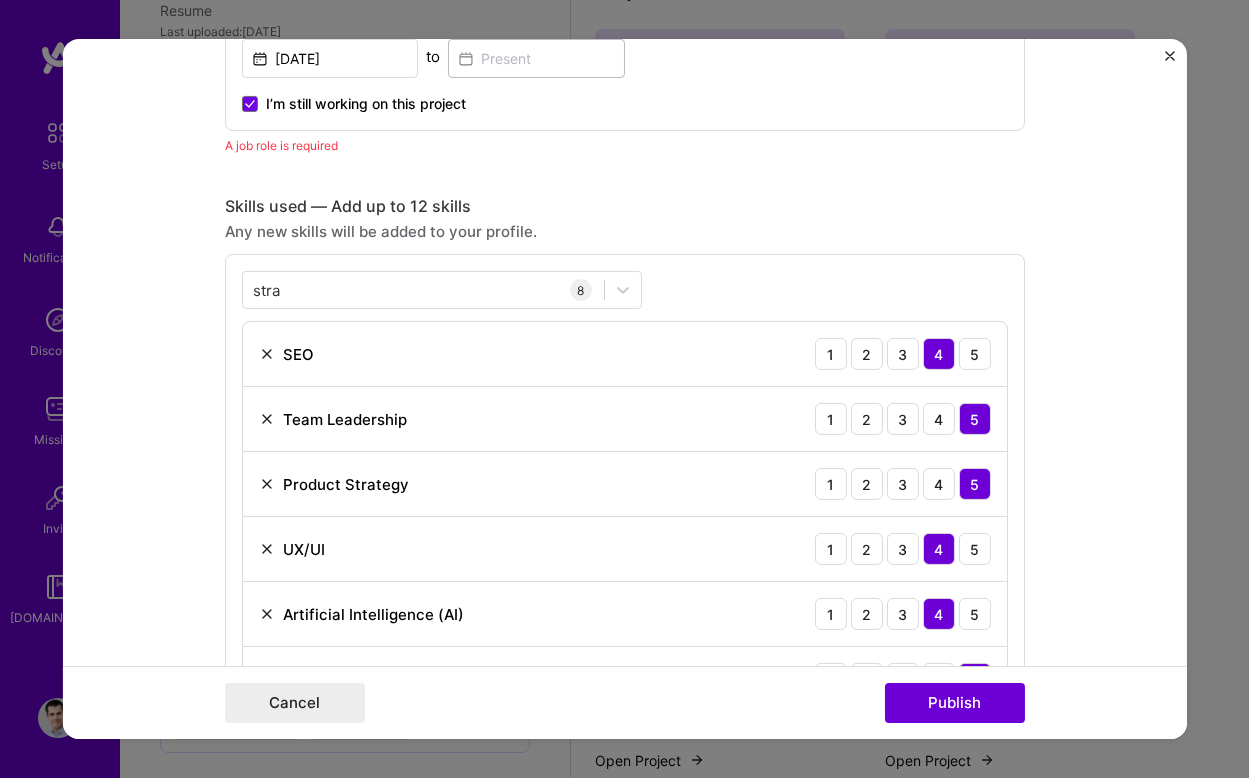 scroll, scrollTop: 671, scrollLeft: 0, axis: vertical 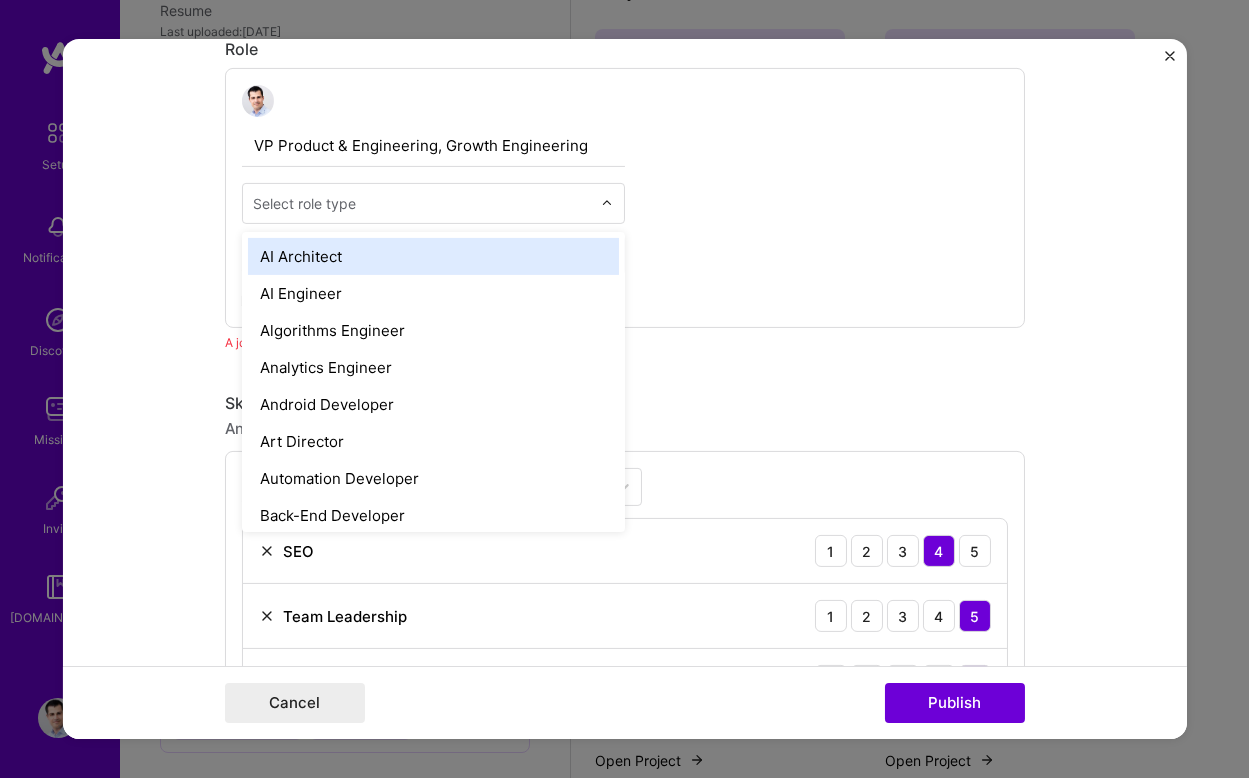 click on "Select role type" at bounding box center (304, 203) 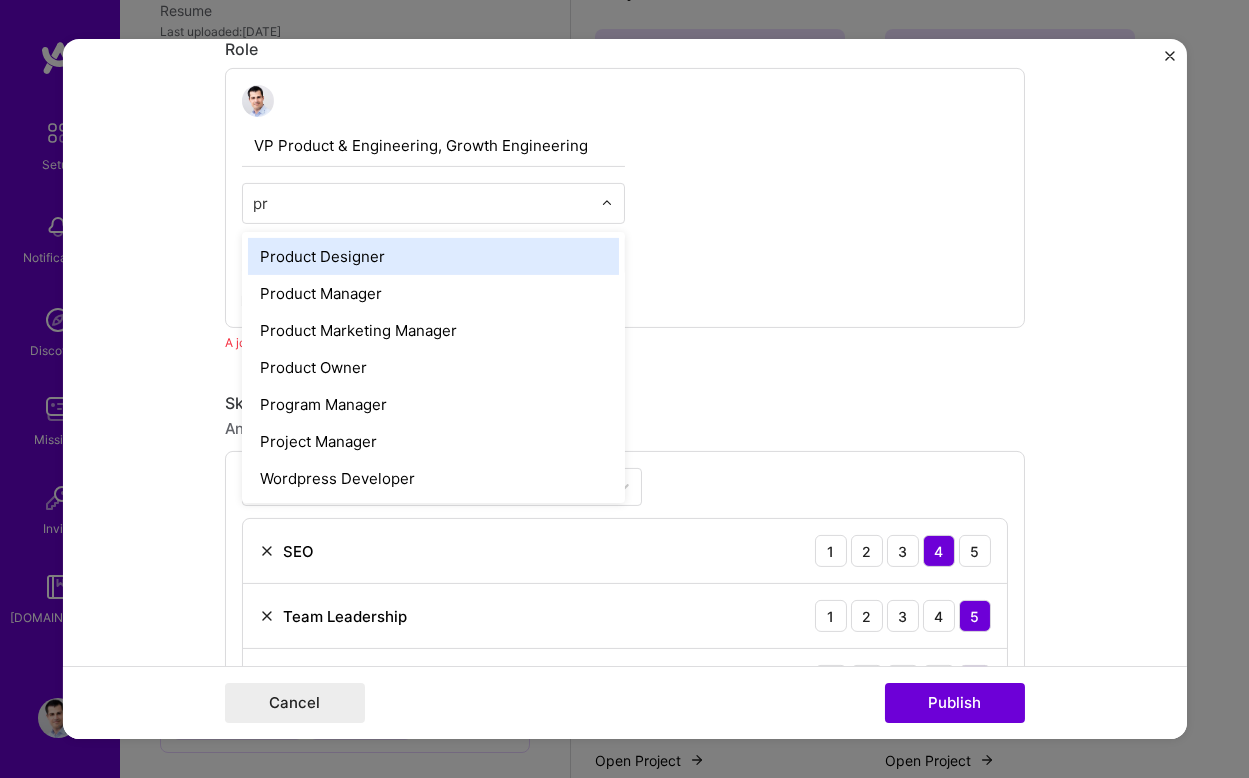 type on "pro" 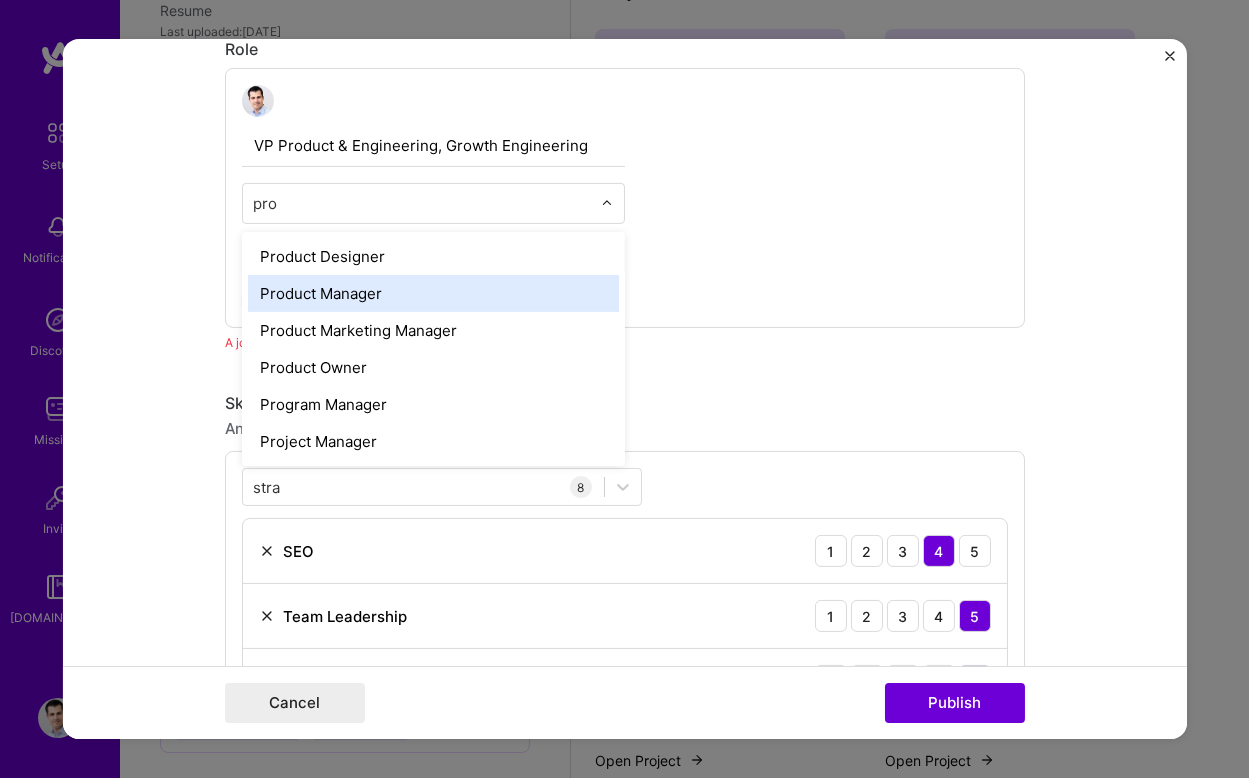 click on "Product Manager" at bounding box center [433, 293] 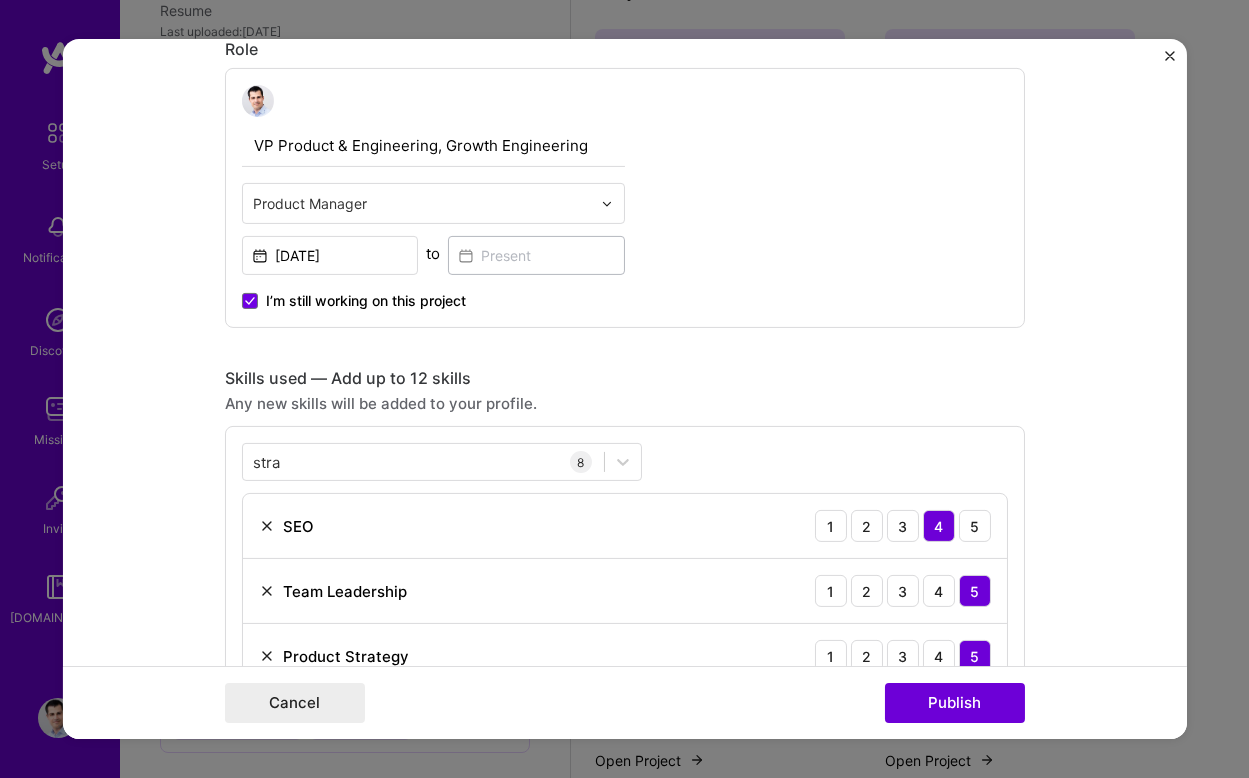 click at bounding box center [422, 203] 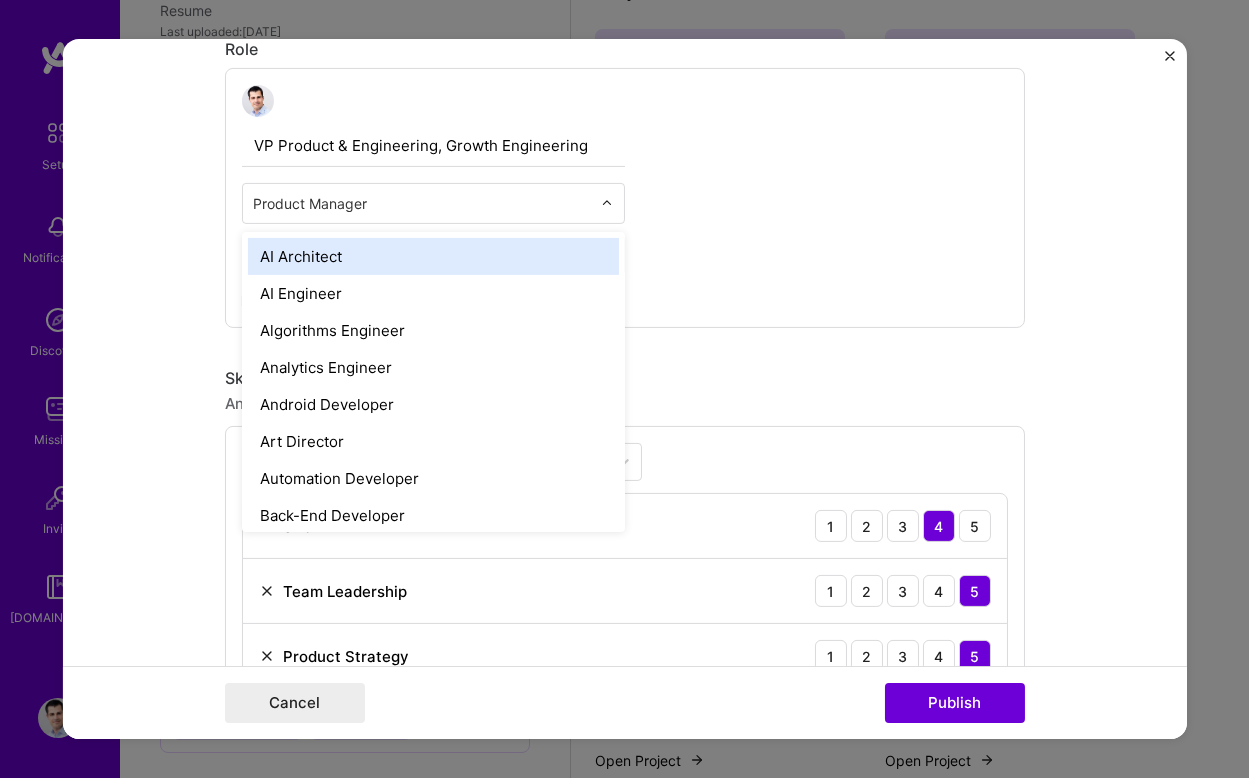 click at bounding box center (422, 203) 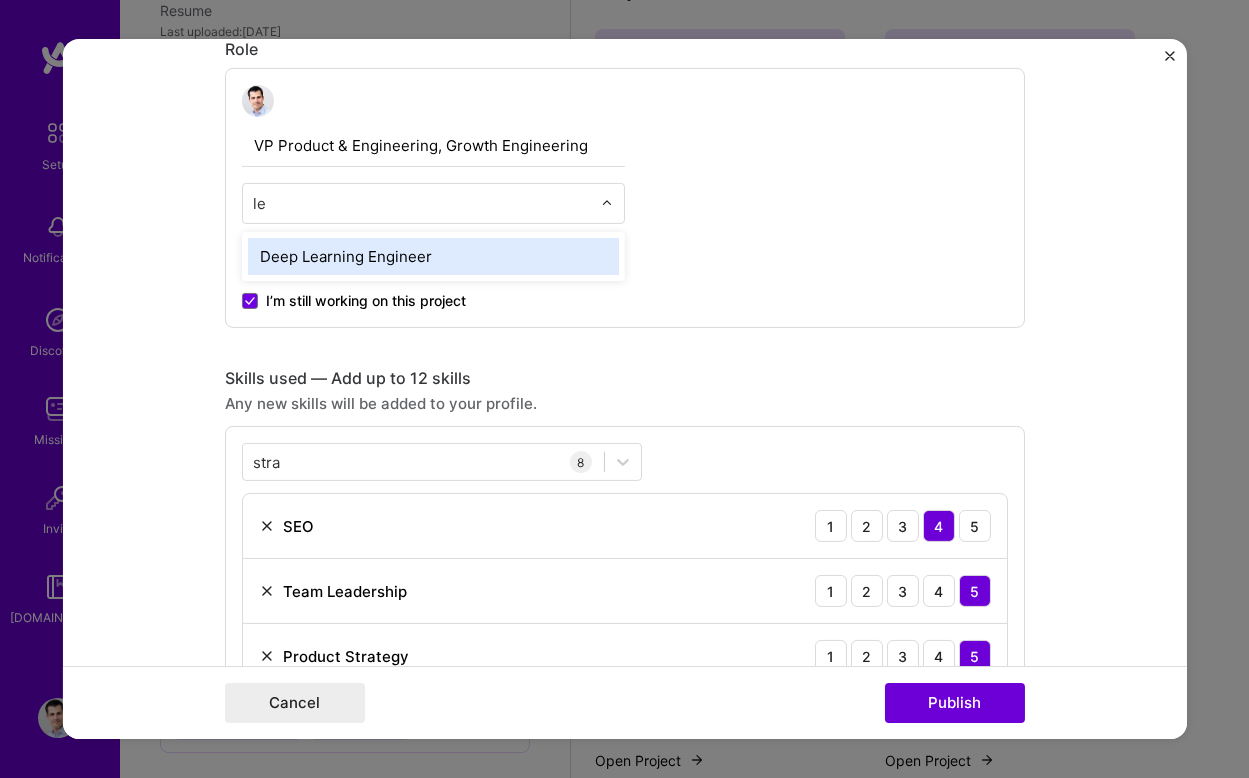 type on "l" 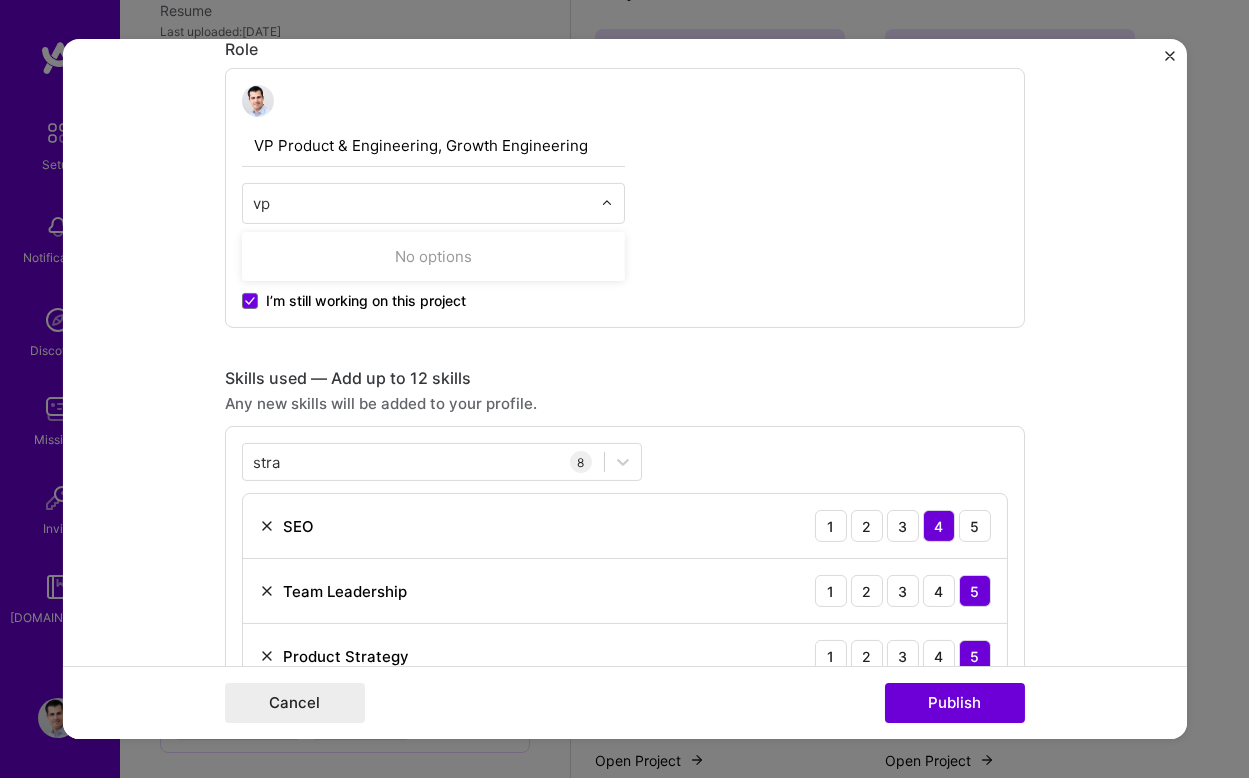 type on "v" 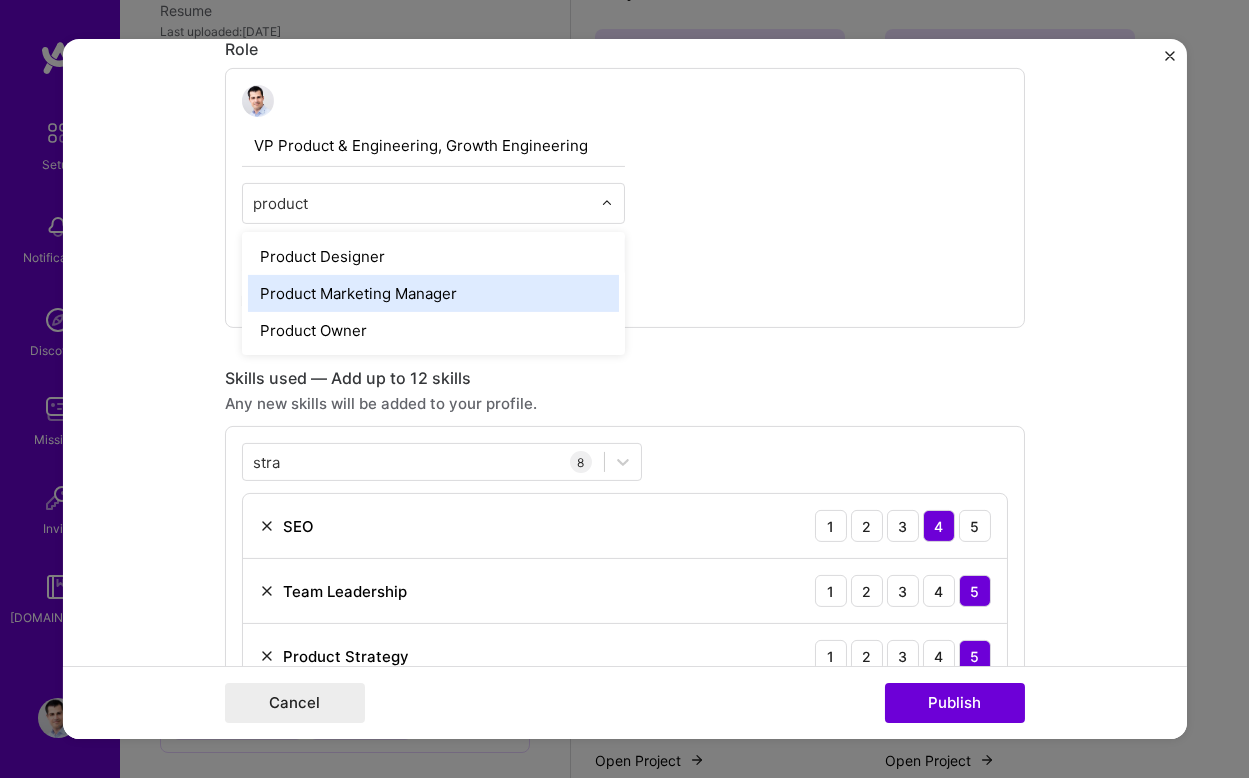 type on "product" 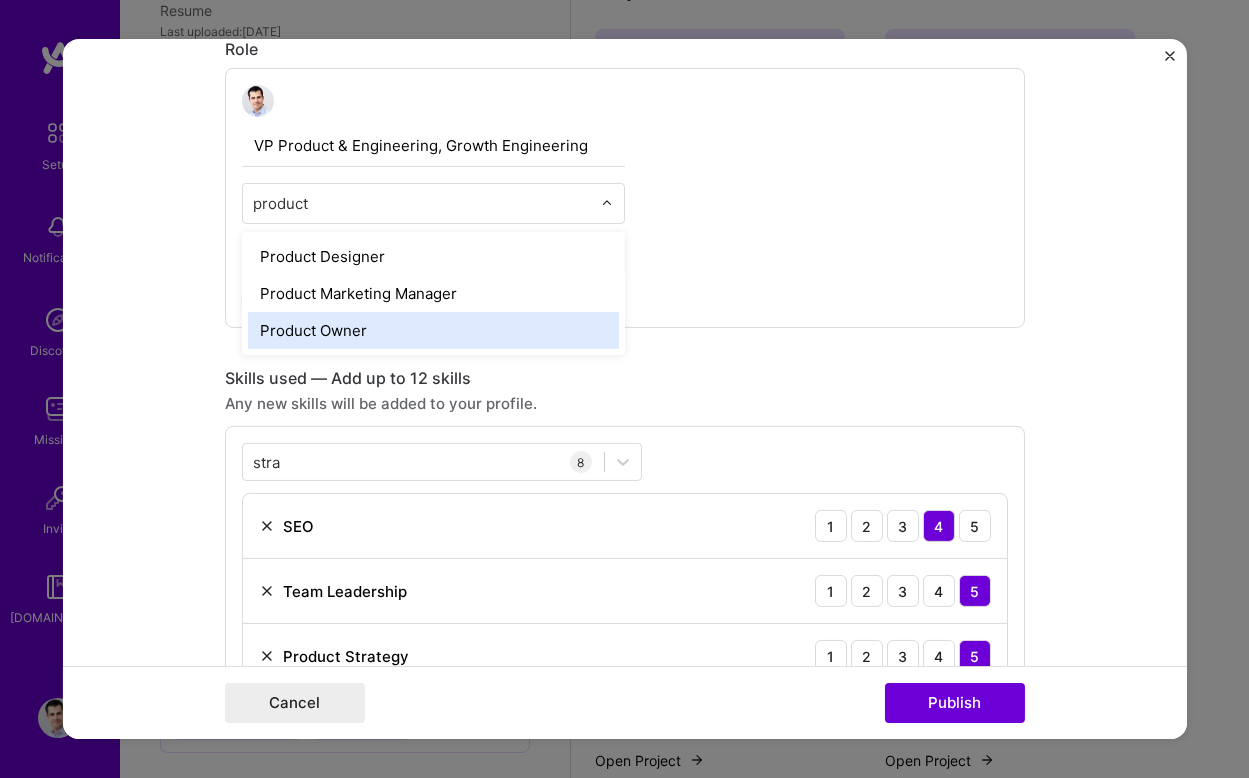 click on "Product Owner" at bounding box center [433, 330] 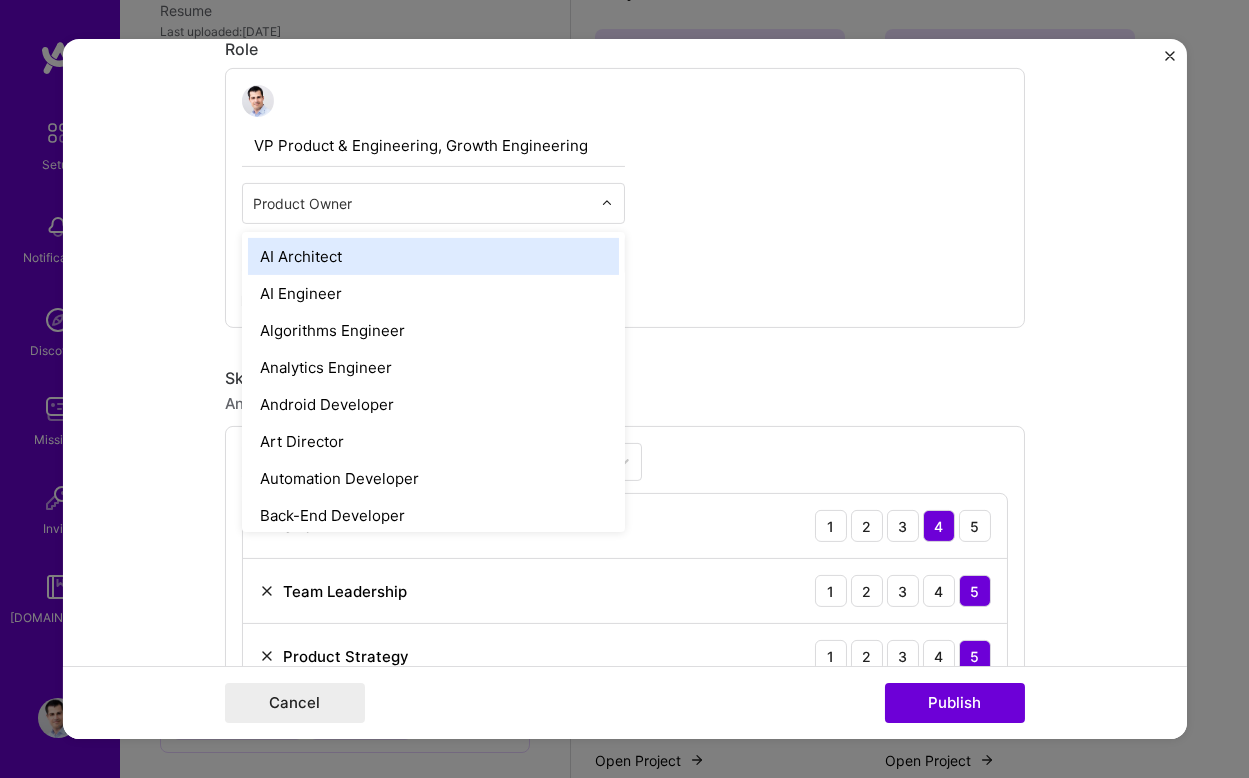 click at bounding box center [422, 203] 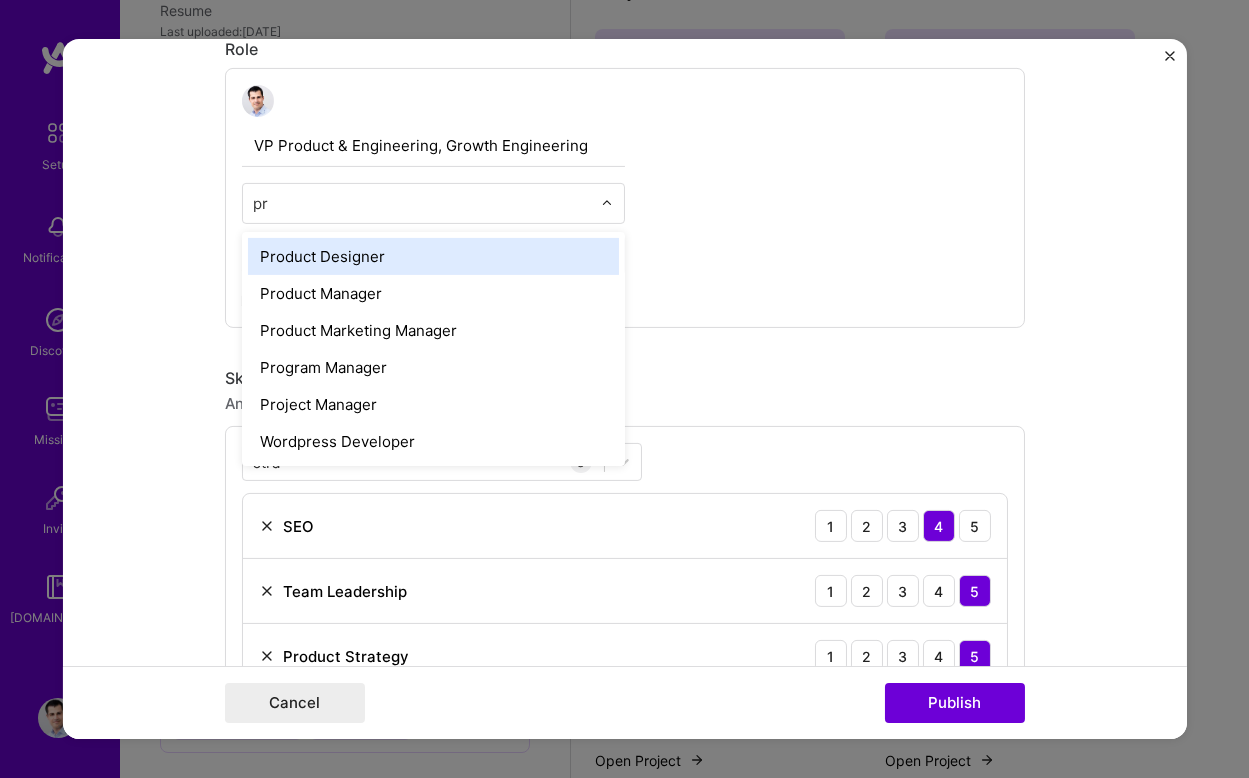 type on "p" 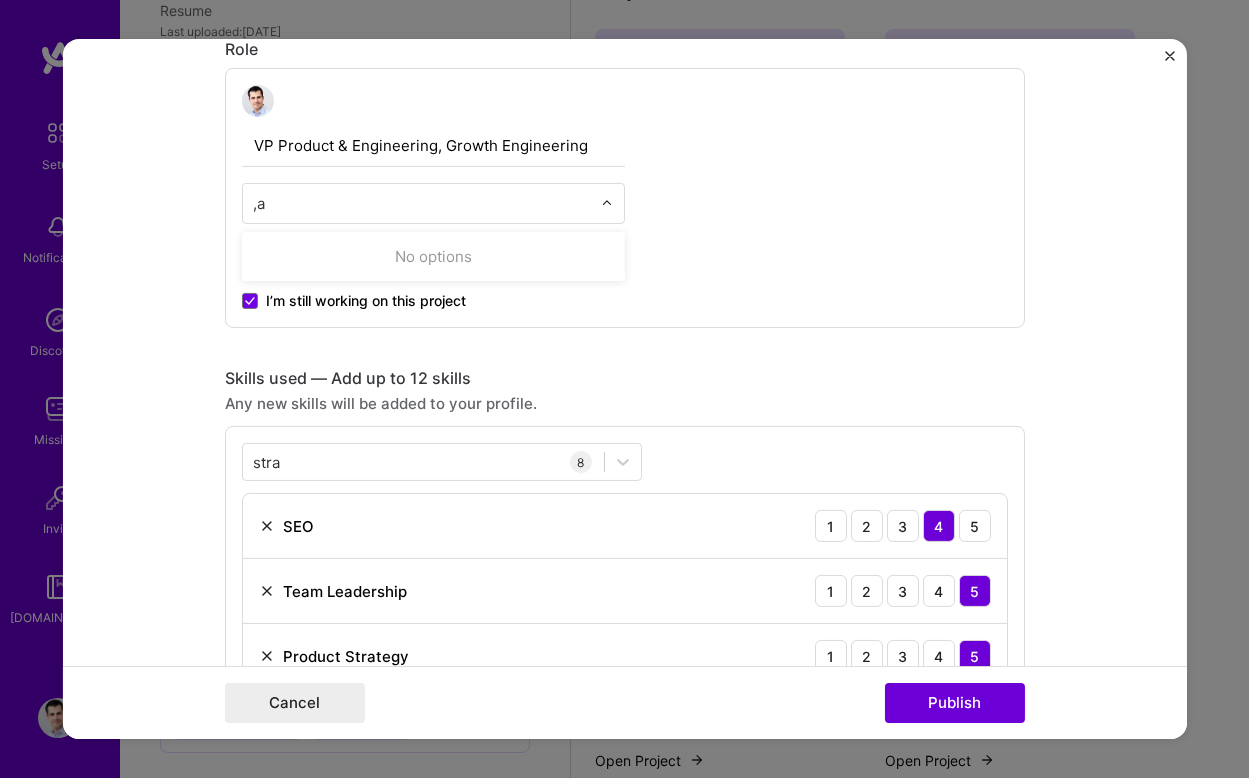 type on "," 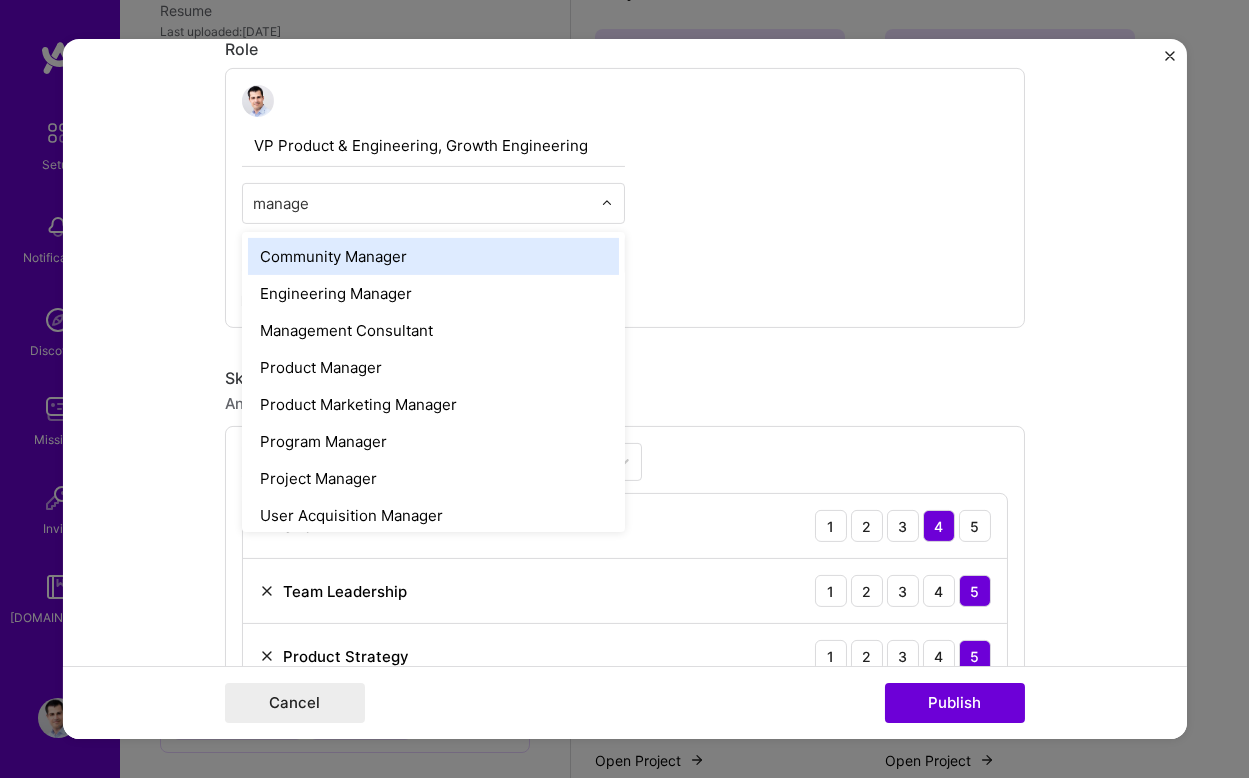 type on "manager" 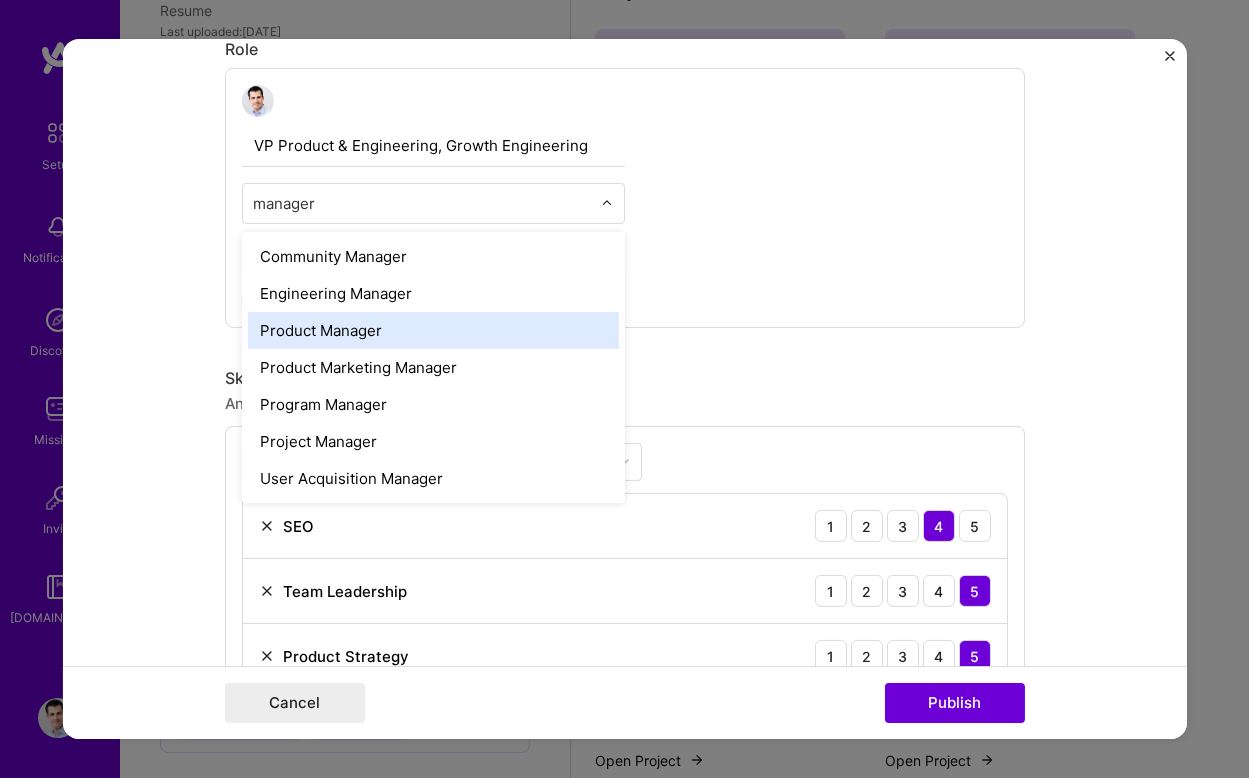 click on "Product Manager" at bounding box center (433, 330) 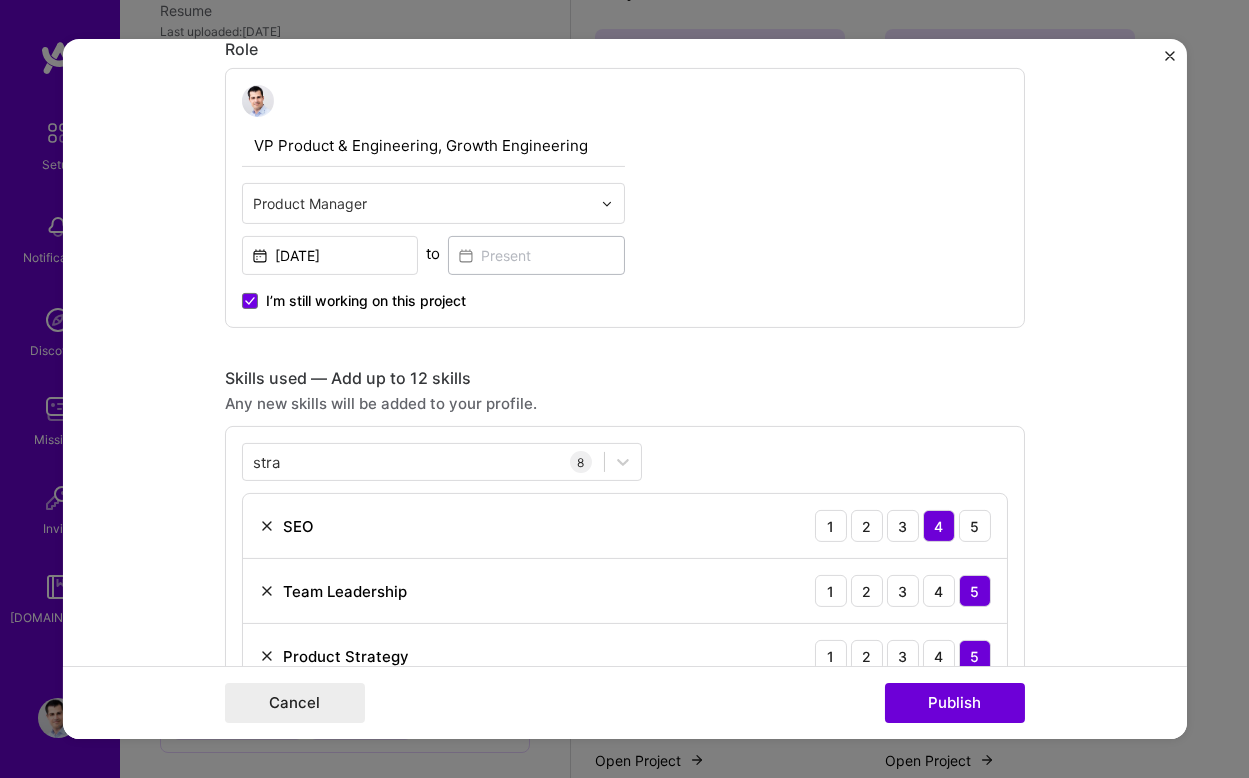 click on "Editing suggested project This project is suggested based on your LinkedIn, resume or [DOMAIN_NAME] activity. Project title Growth Strategy and Global Expansion Company DataCamp
Project industry Industry 2 Project Link (Optional)
Drag and drop an image or   Upload file Upload file We recommend uploading at least 4 images. 1600x1200px or higher recommended. Max 5MB each. Role VP Product & Engineering, Growth Engineering Product Manager [DATE]
to
I’m still working on this project Skills used — Add up to 12 skills Any new skills will be added to your profile. stra stra 8 SEO 1 2 3 4 5 Team Leadership 1 2 3 4 5 Product Strategy 1 2 3 4 5 UX/UI 1 2 3 4 5 Artificial Intelligence (AI) 1 2 3 4 5 People Management 1 2 3 4 5 Strapi 1 2 3 4 5 Social Media Strategy 1 2 3 4 5 Did this role require you to manage team members? (Optional) Yes, I managed 25+ team members. Were you involved from inception to launch (0  ->  1)? (Optional)   /" at bounding box center [625, 721] 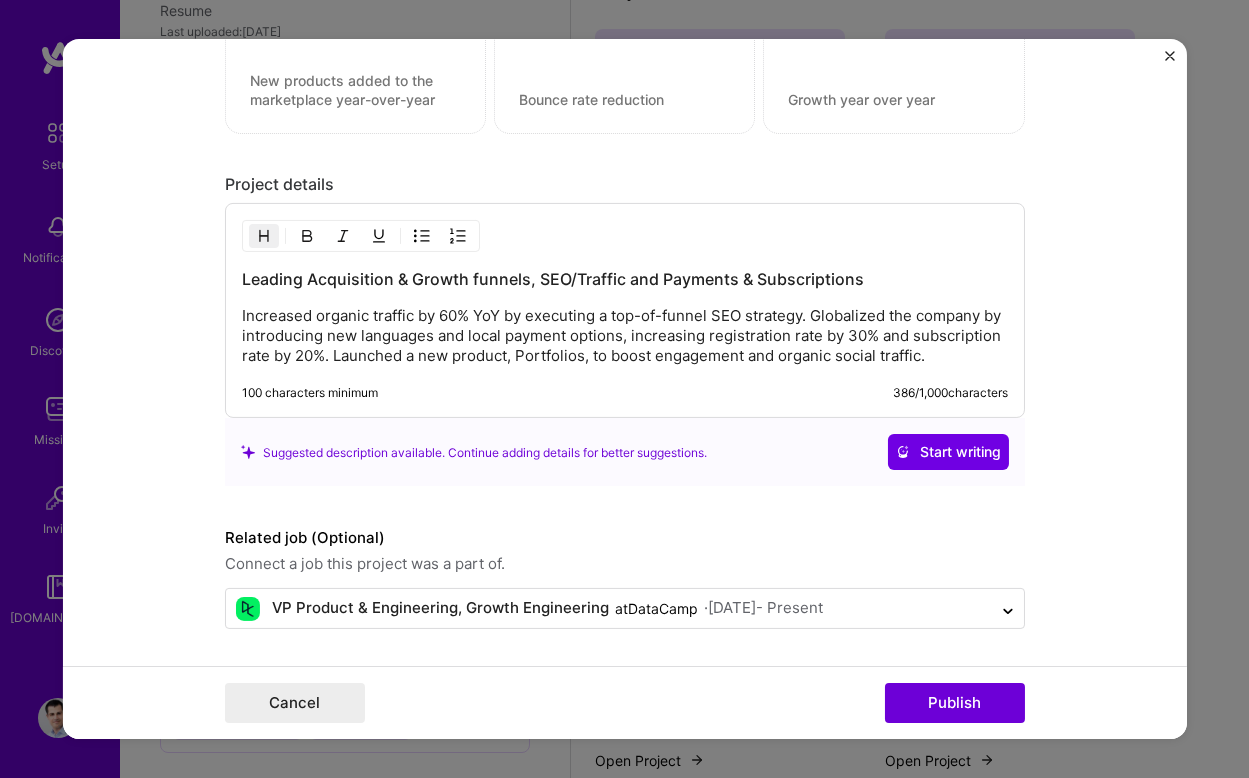 scroll, scrollTop: 2097, scrollLeft: 0, axis: vertical 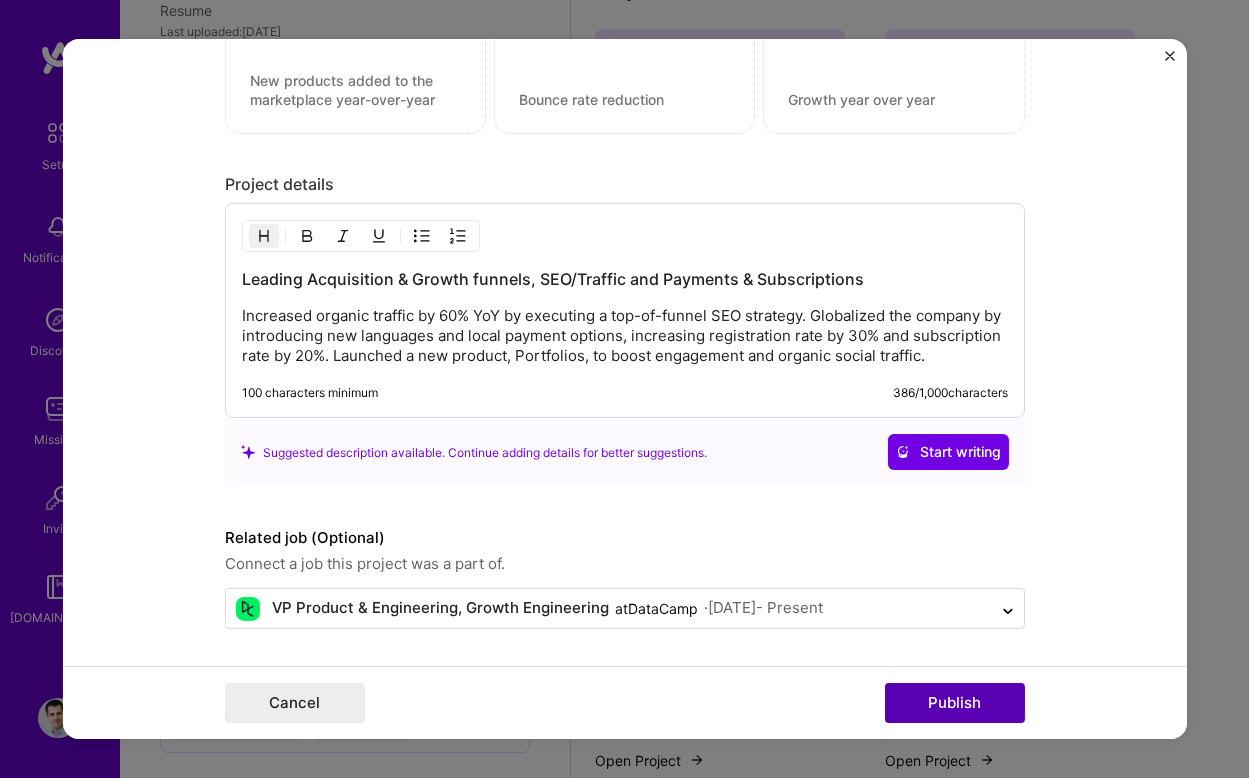 click on "Publish" at bounding box center [955, 703] 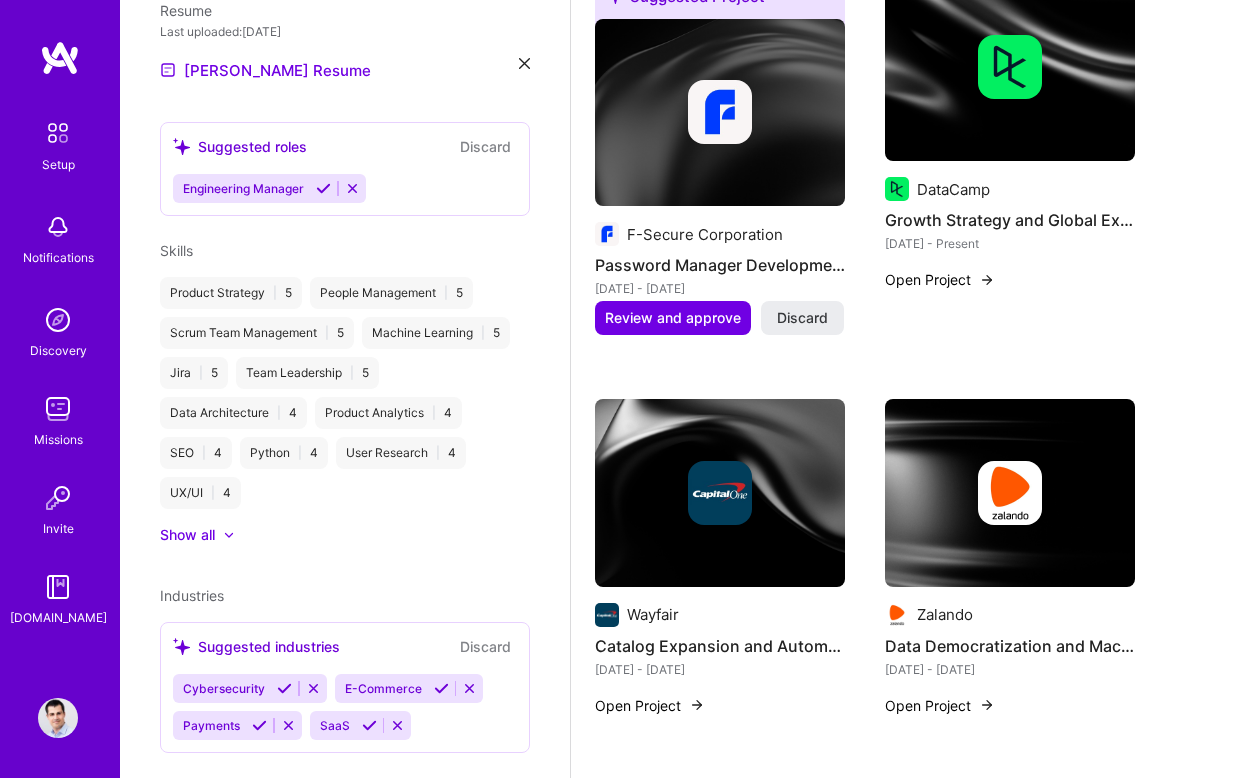 scroll, scrollTop: 887, scrollLeft: 0, axis: vertical 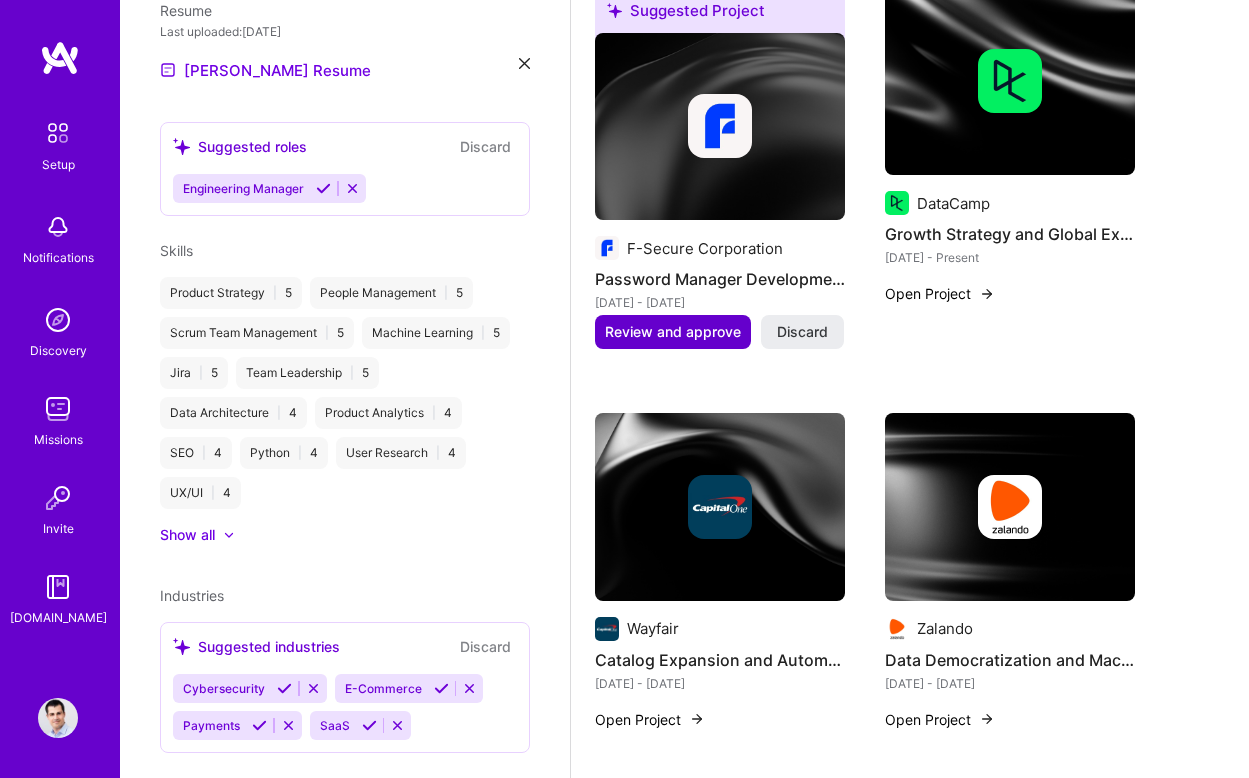 click on "Review and approve" at bounding box center (673, 332) 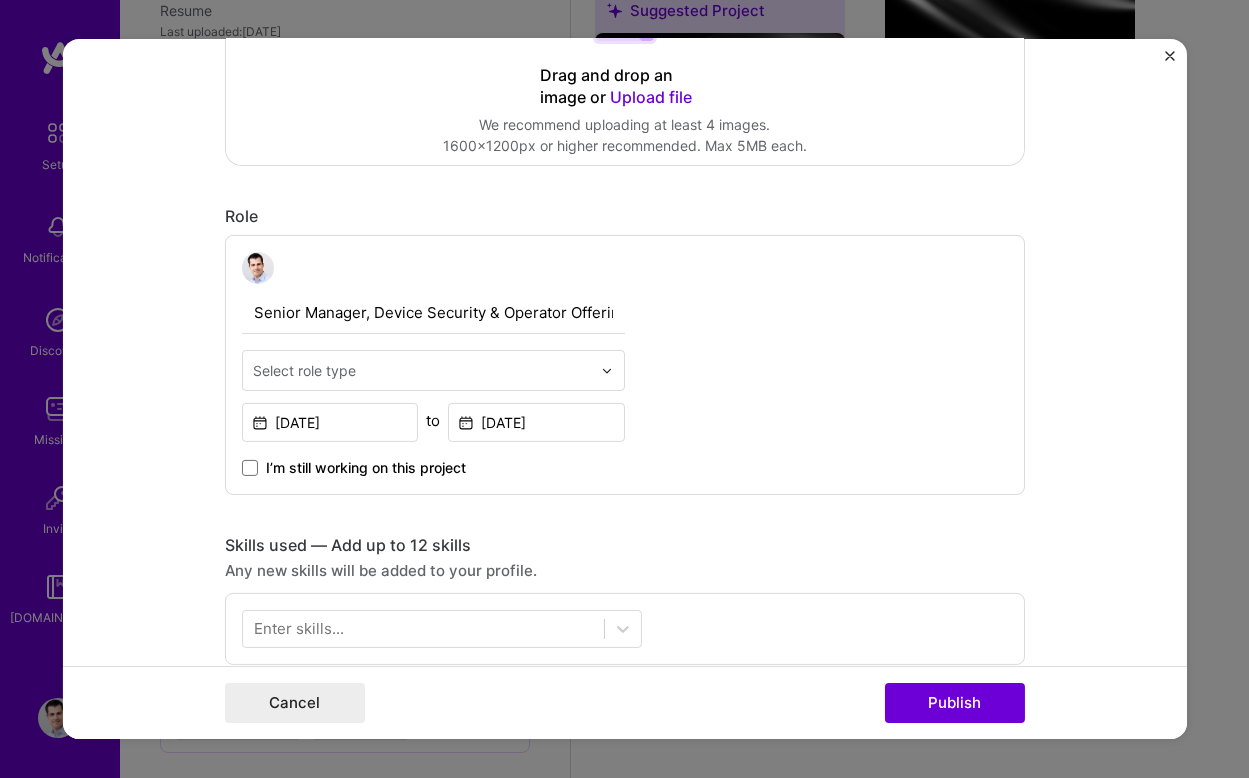 scroll, scrollTop: 560, scrollLeft: 0, axis: vertical 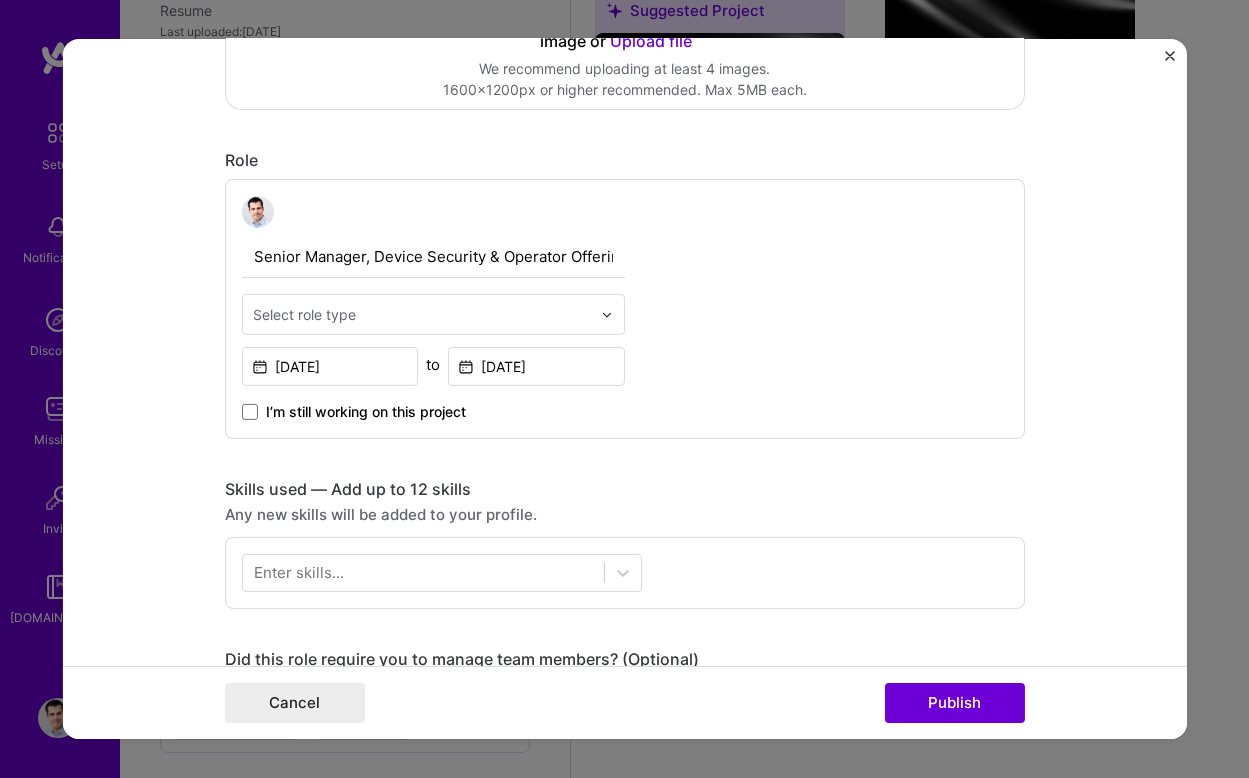 click at bounding box center (422, 314) 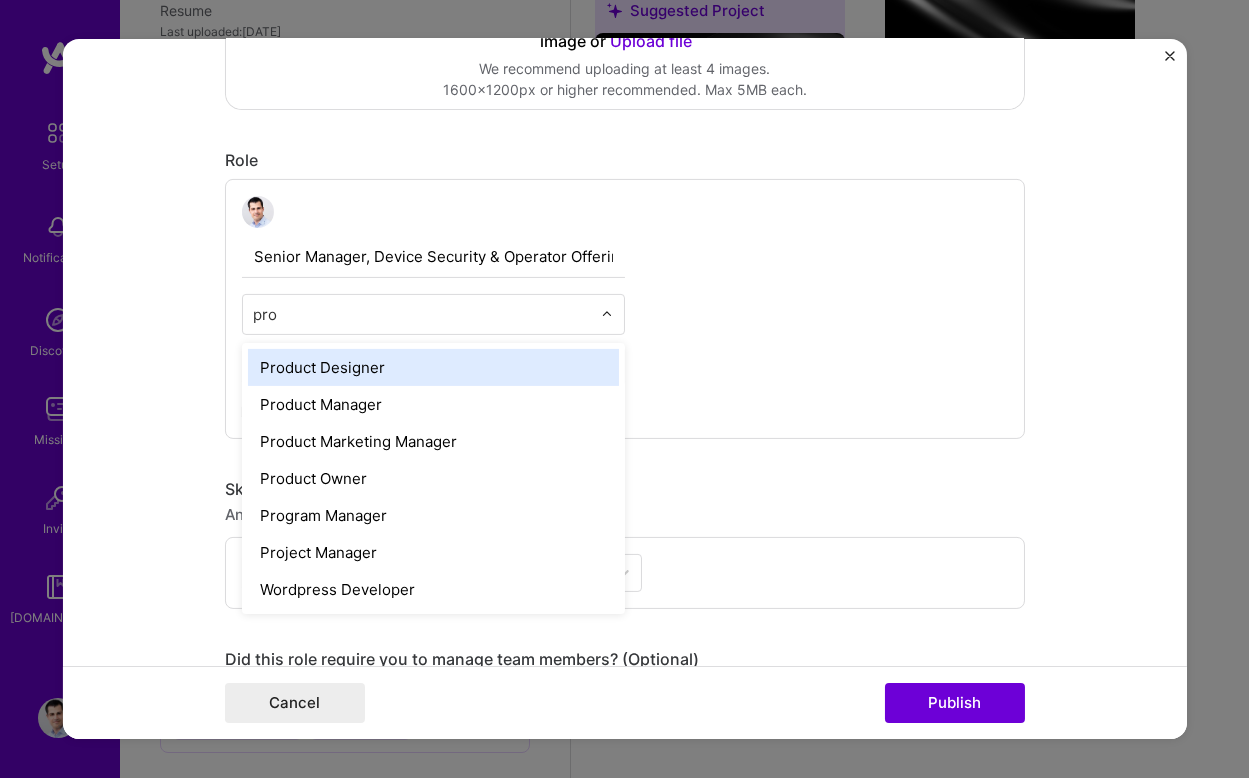 type on "prod" 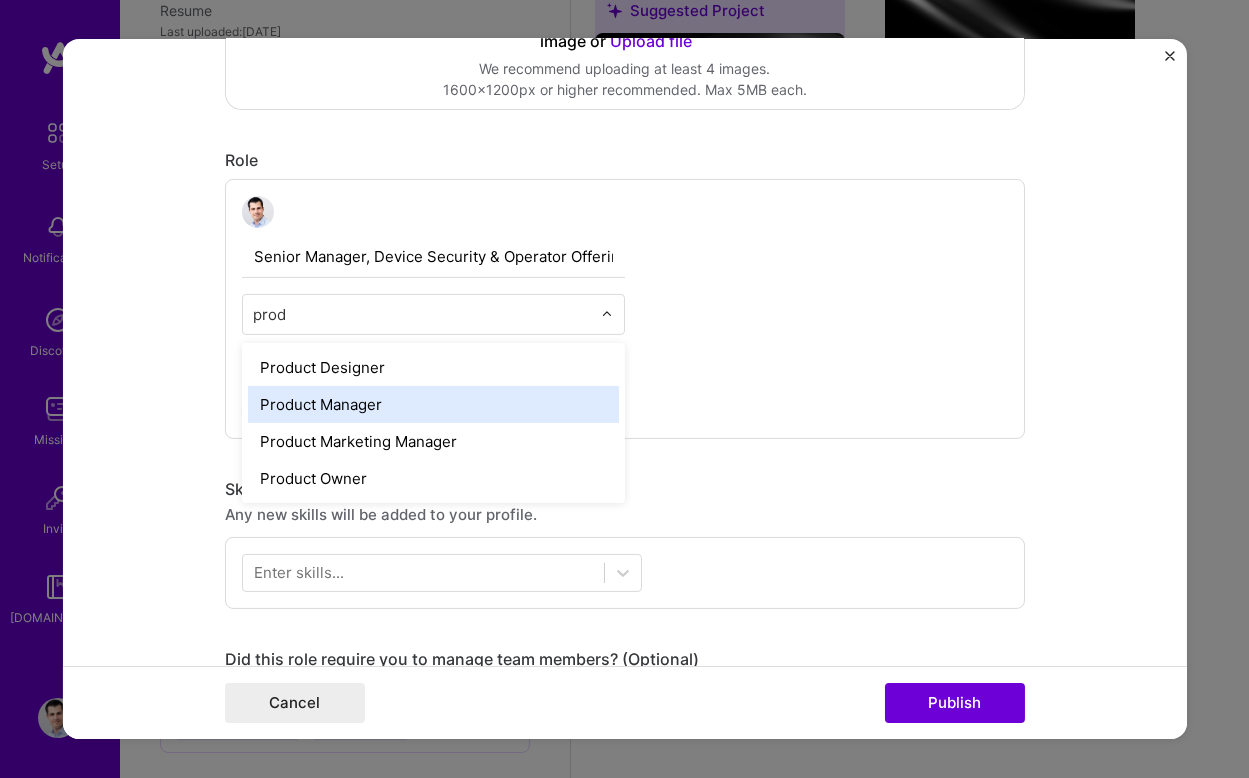 click on "Product Manager" at bounding box center (433, 404) 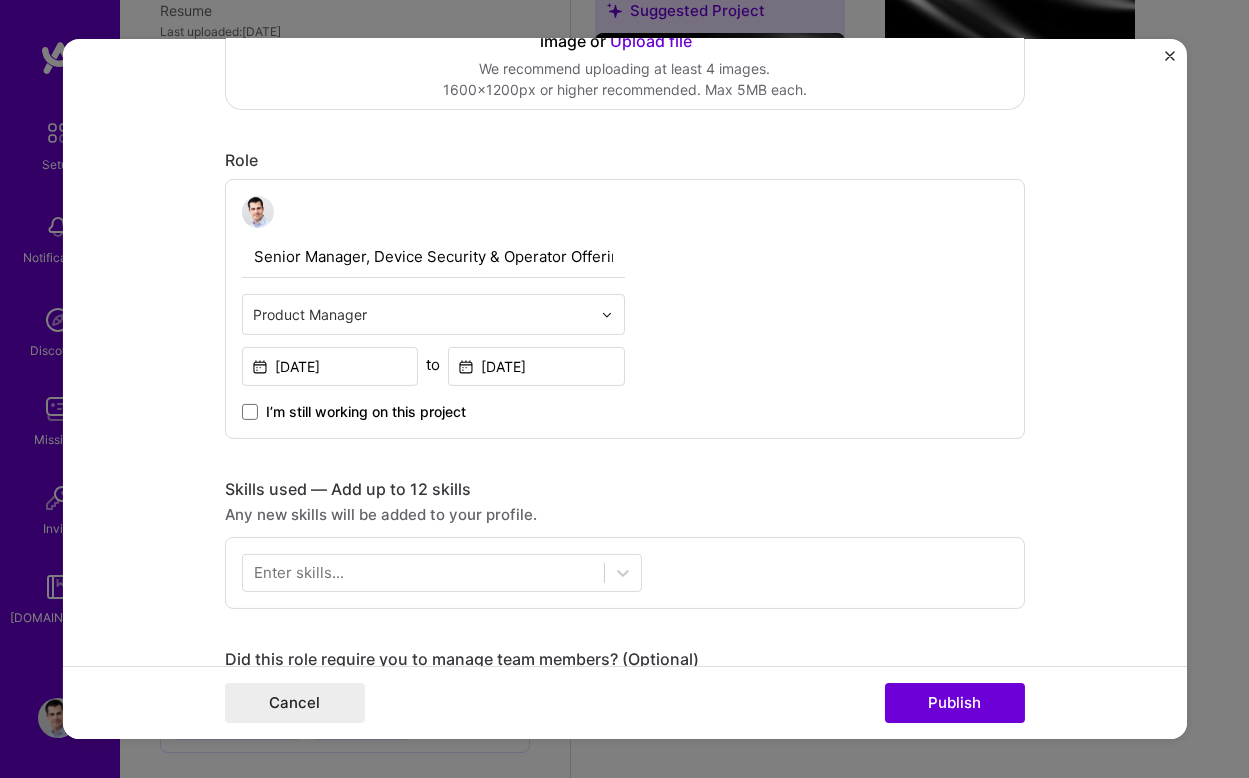 click on "Editing suggested project This project is suggested based on your LinkedIn, resume or [DOMAIN_NAME] activity. Project title Password Manager Development and User Experience Enhancement Company F-Secure Corporation
Project industry Industry 2 Project Link (Optional)
Drag and drop an image or   Upload file Upload file We recommend uploading at least 4 images. 1600x1200px or higher recommended. Max 5MB each. Role Senior Manager, Device Security & Operator Offering option Product Manager, selected.   Select is focused ,type to refine list, press Down to open the menu,  Product Manager [DATE]
to [DATE]
I’m still working on this project Skills used — Add up to 12 skills Any new skills will be added to your profile. Enter skills... Did this role require you to manage team members? (Optional) Yes, I managed — team members. Were you involved from inception to launch (0  ->   268 / 1,000" at bounding box center (624, 389) 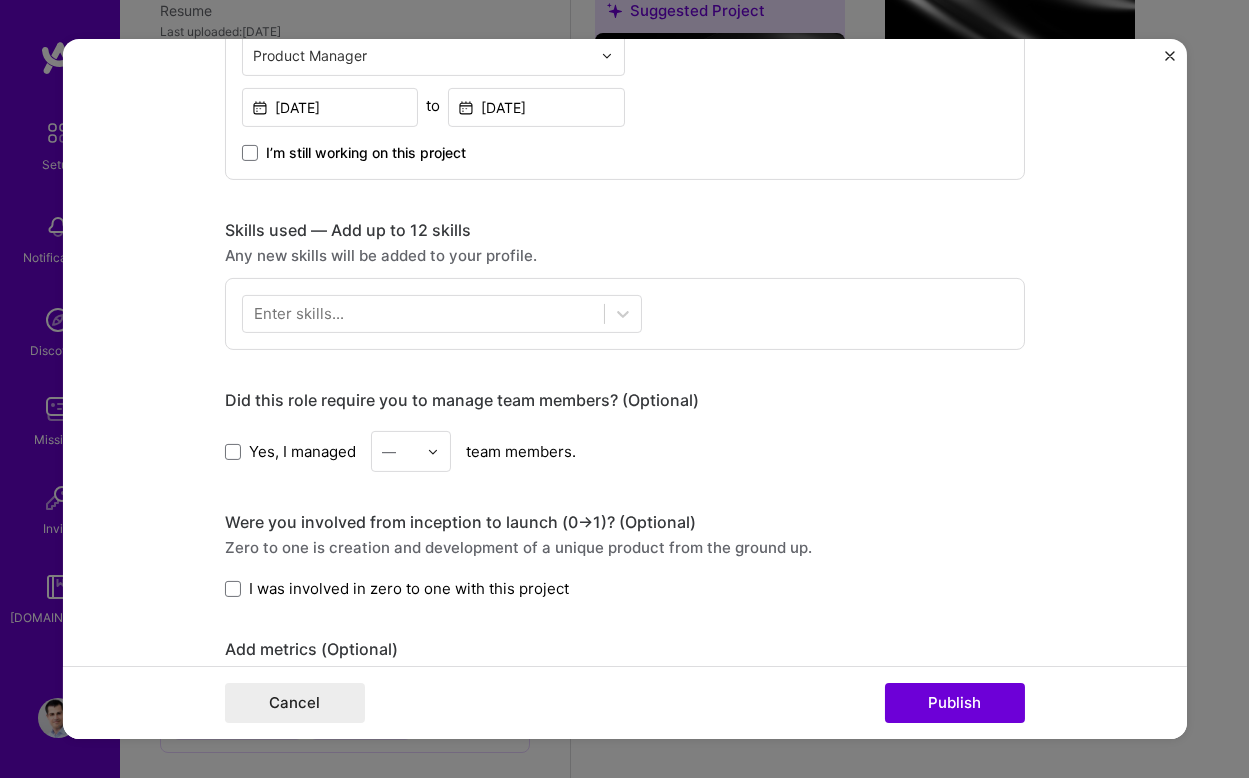 scroll, scrollTop: 855, scrollLeft: 0, axis: vertical 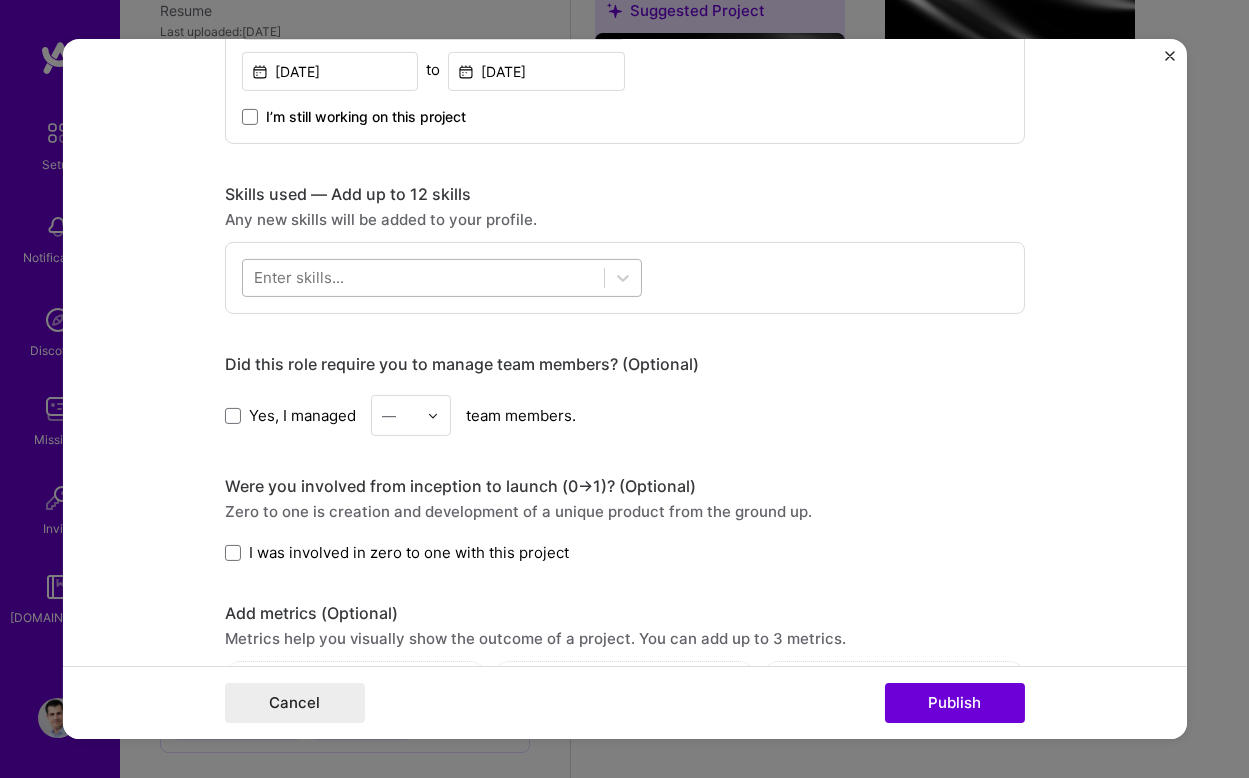 click at bounding box center (423, 277) 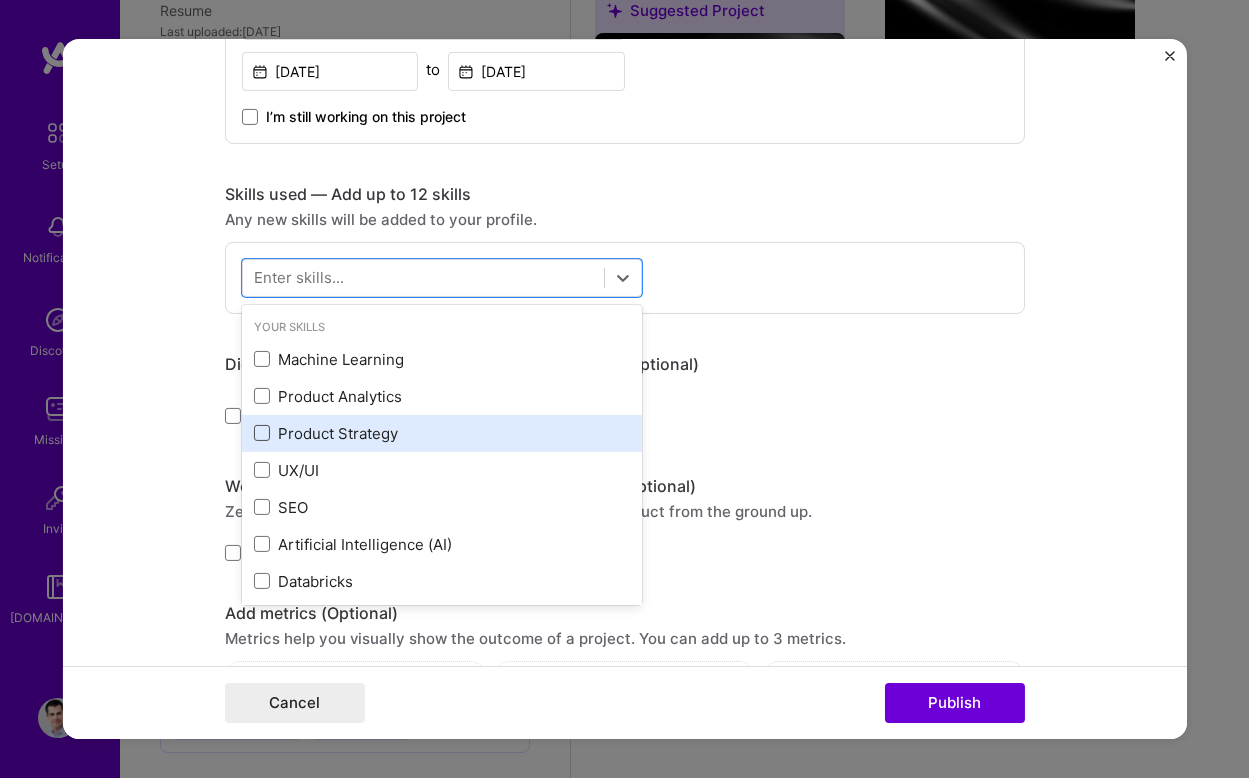 click at bounding box center (262, 433) 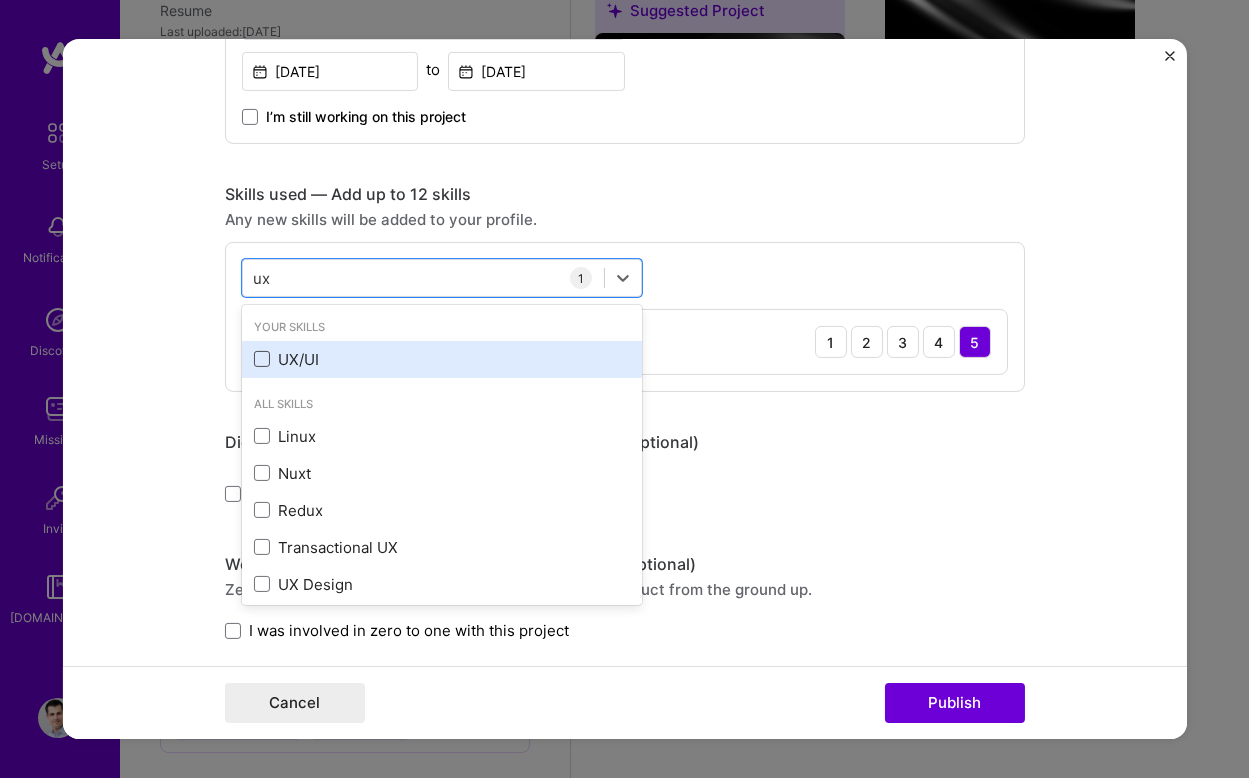 click at bounding box center [262, 359] 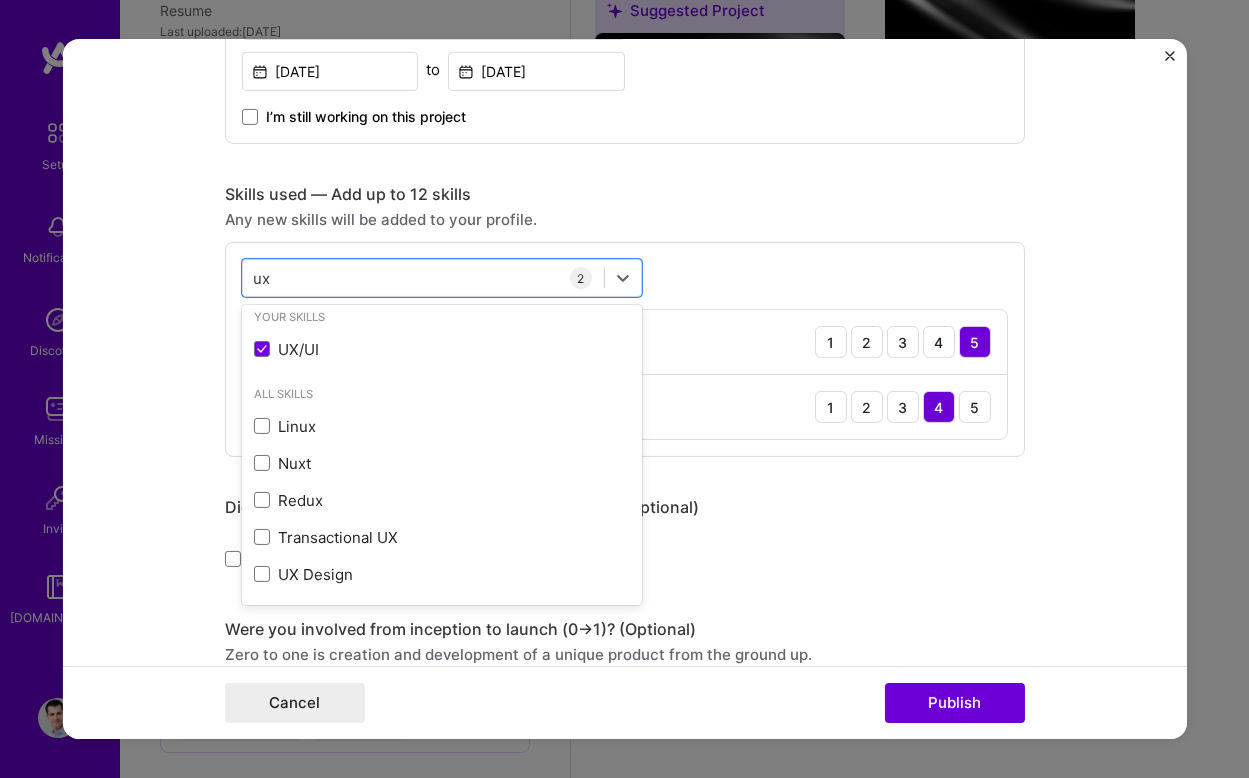 scroll, scrollTop: 10, scrollLeft: 0, axis: vertical 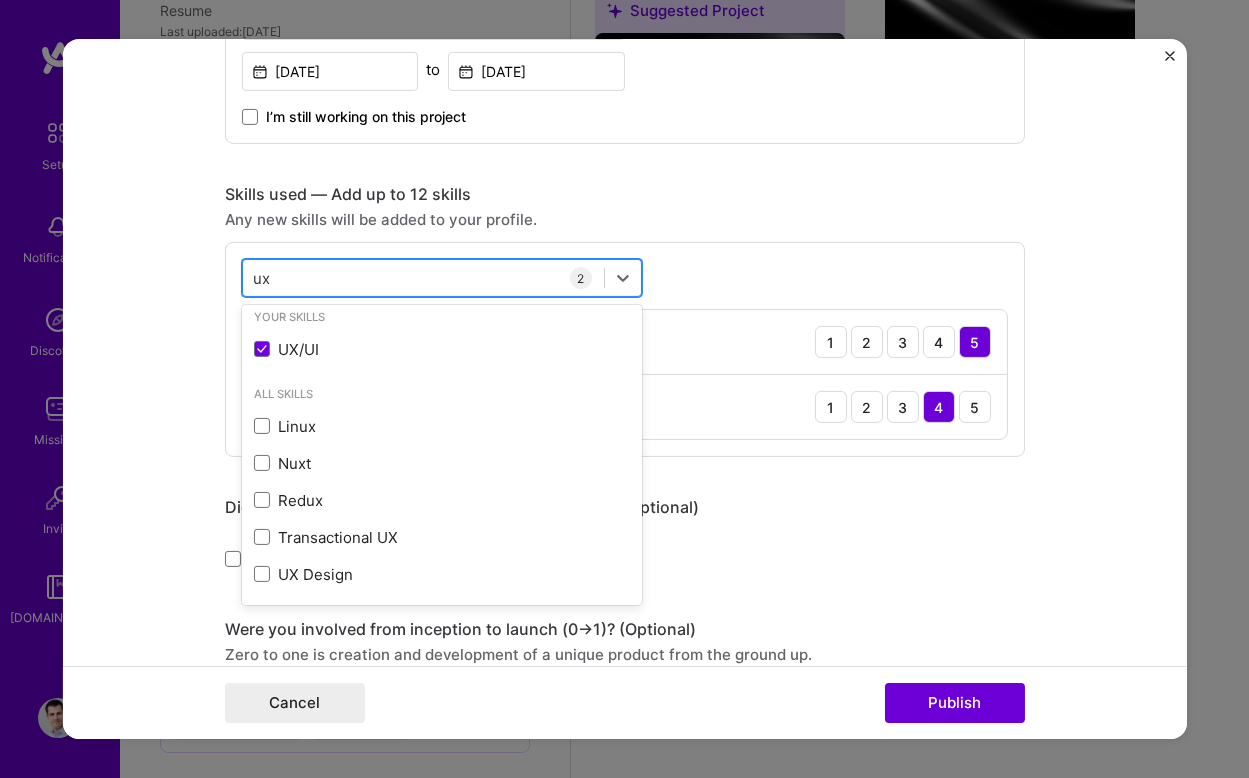 type on "u" 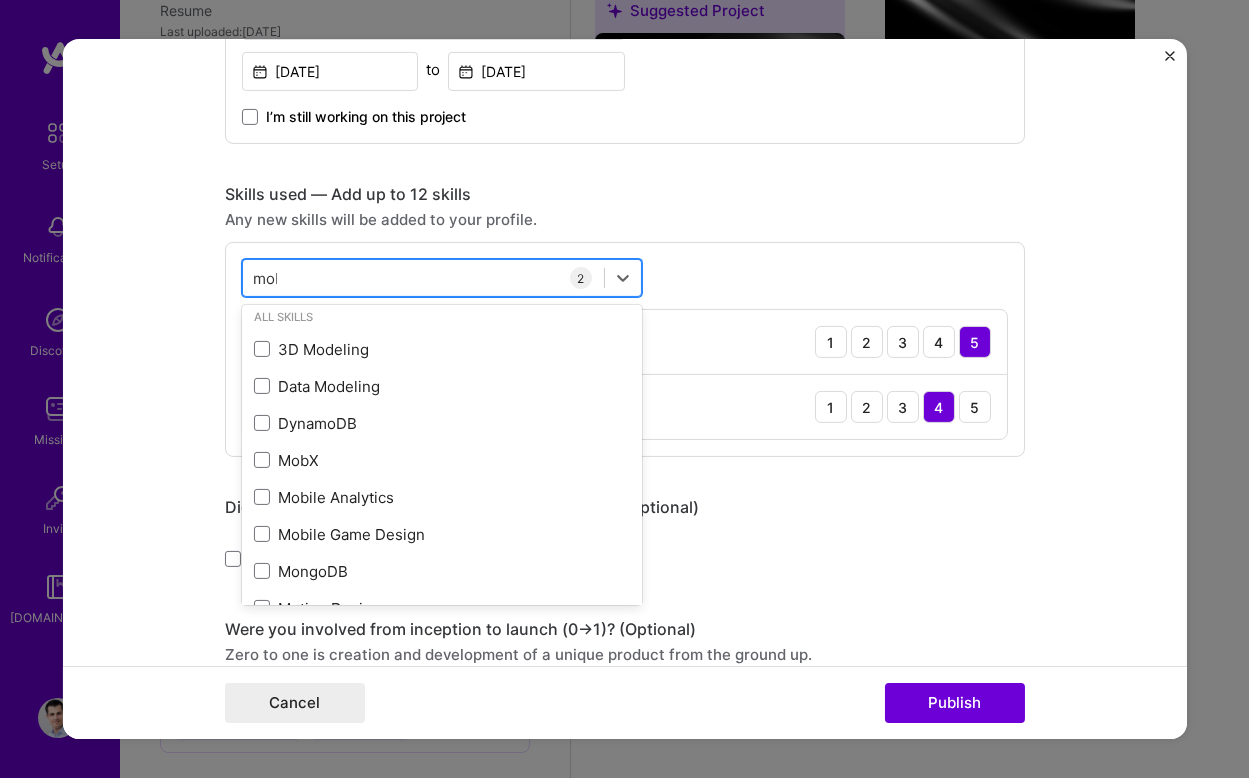 scroll, scrollTop: 0, scrollLeft: 0, axis: both 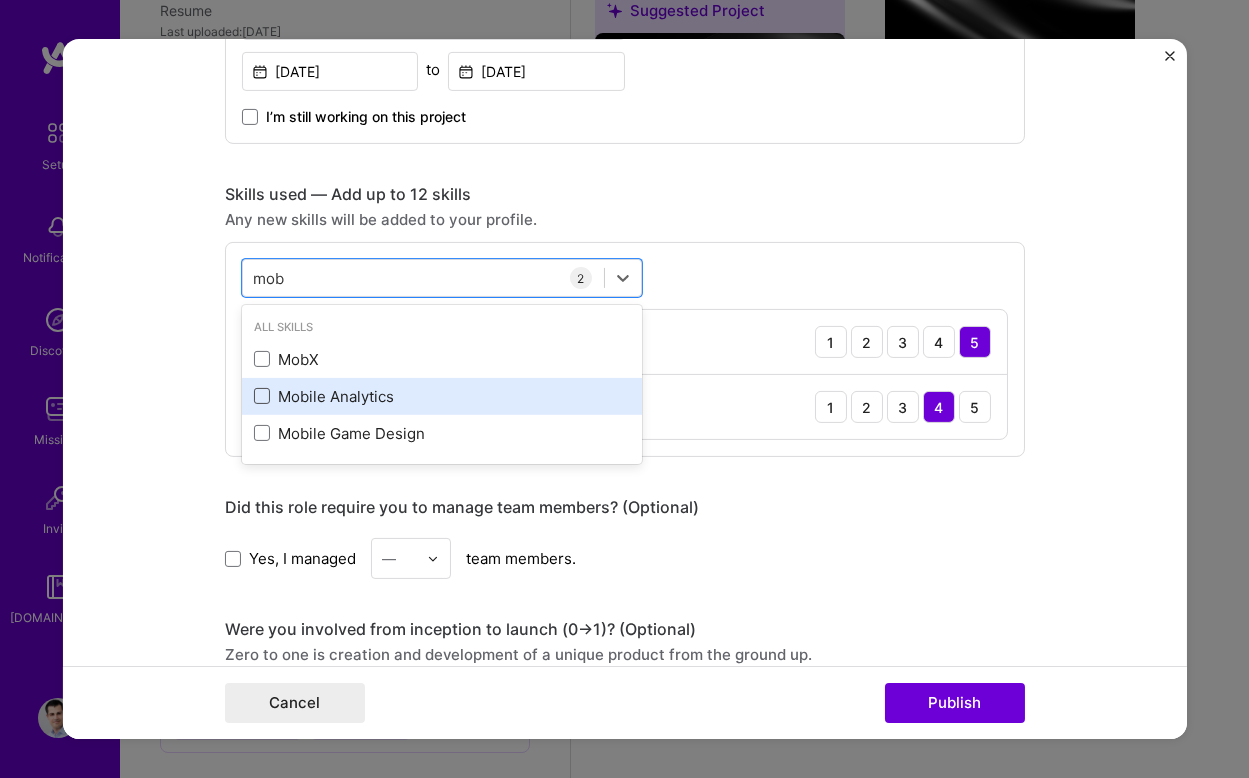 click at bounding box center [262, 396] 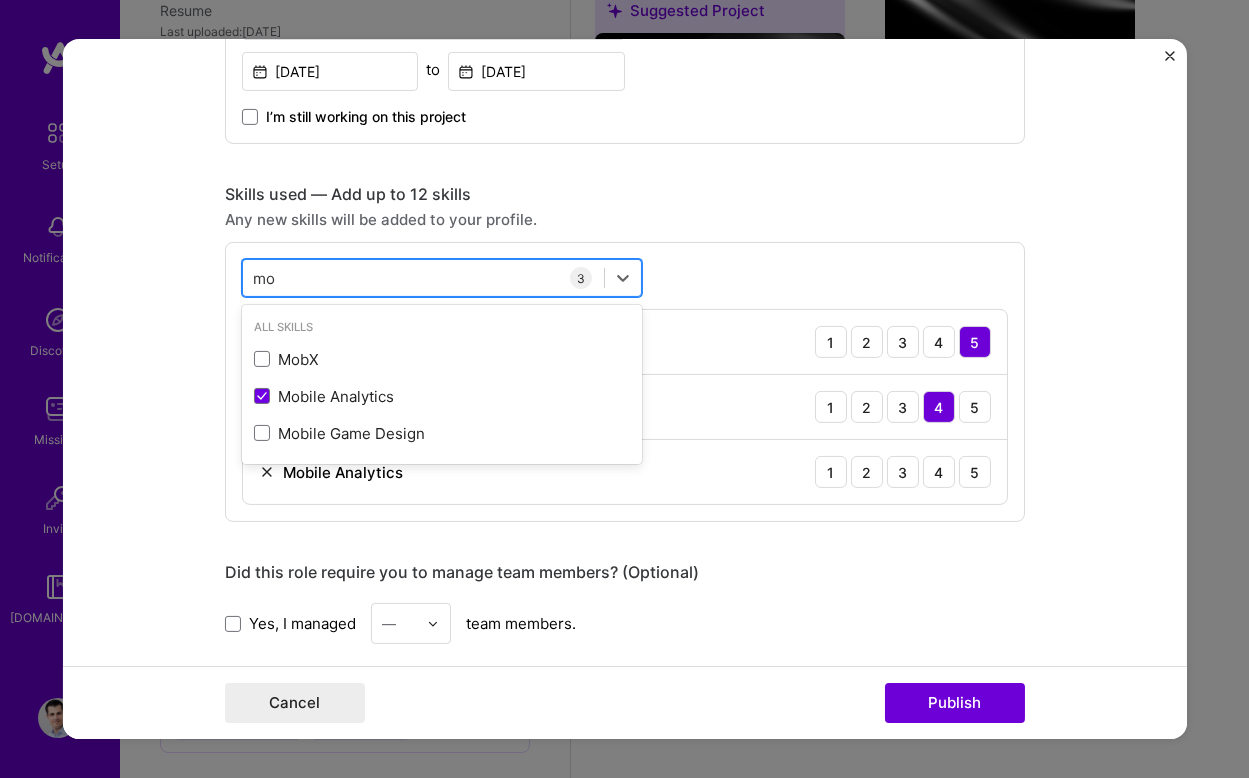 type on "m" 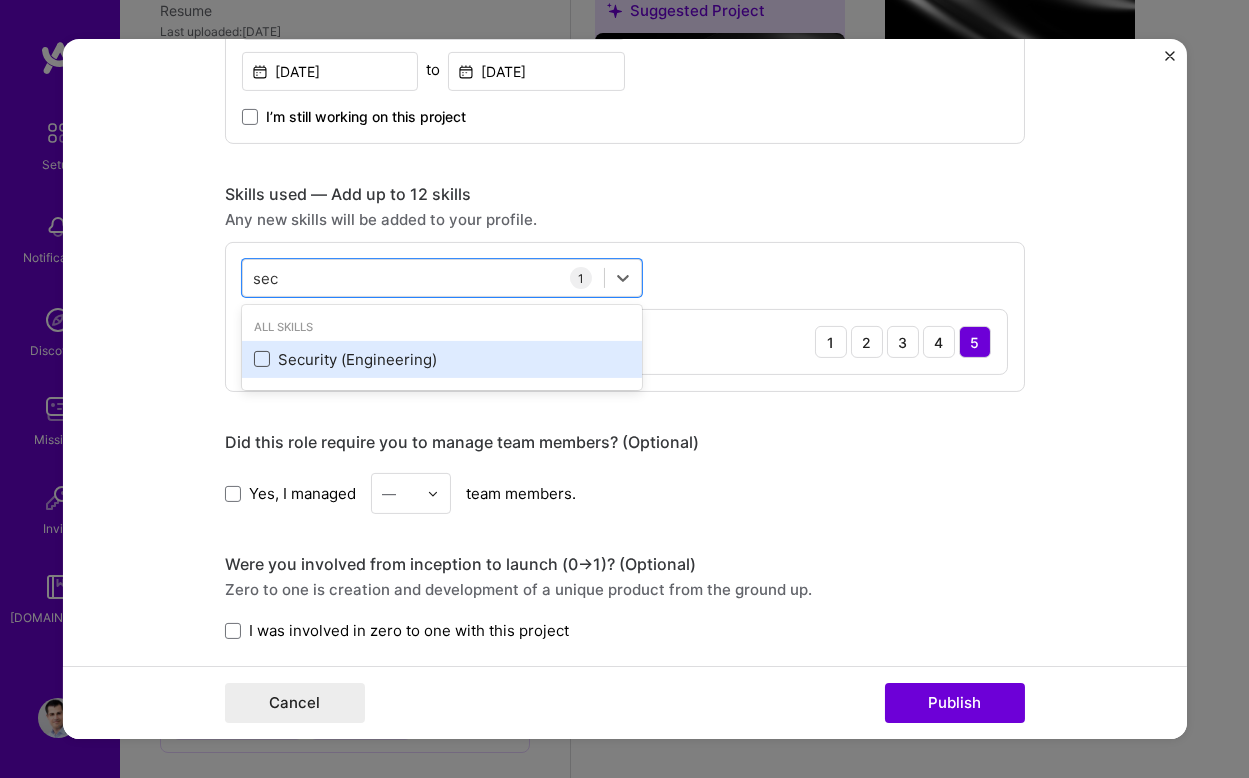 click at bounding box center [262, 359] 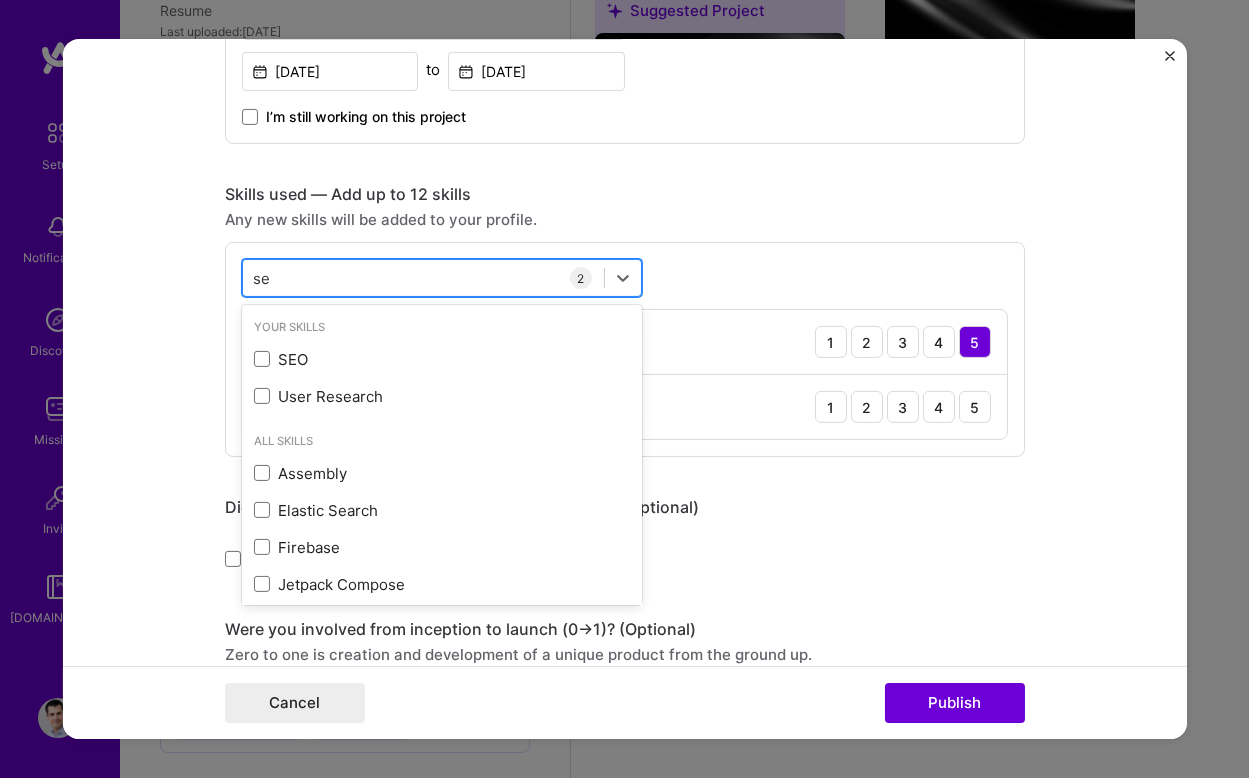 type on "s" 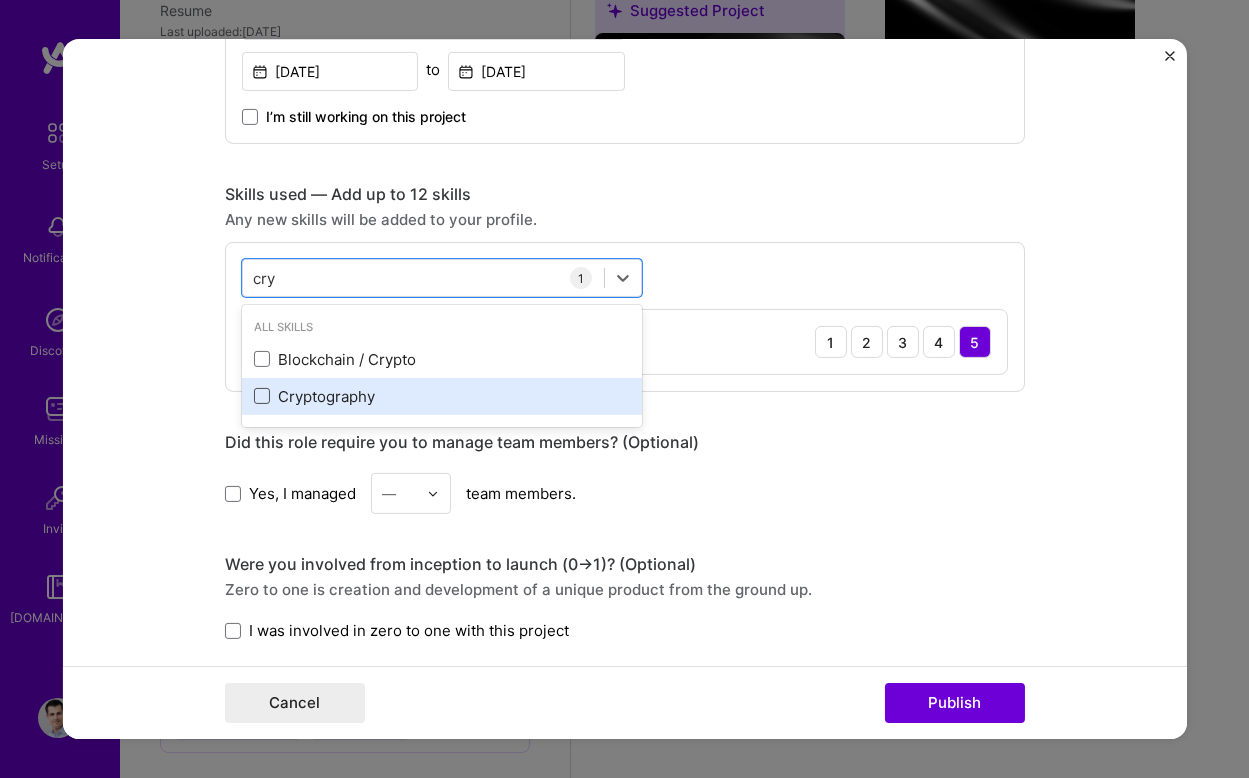 click at bounding box center [262, 396] 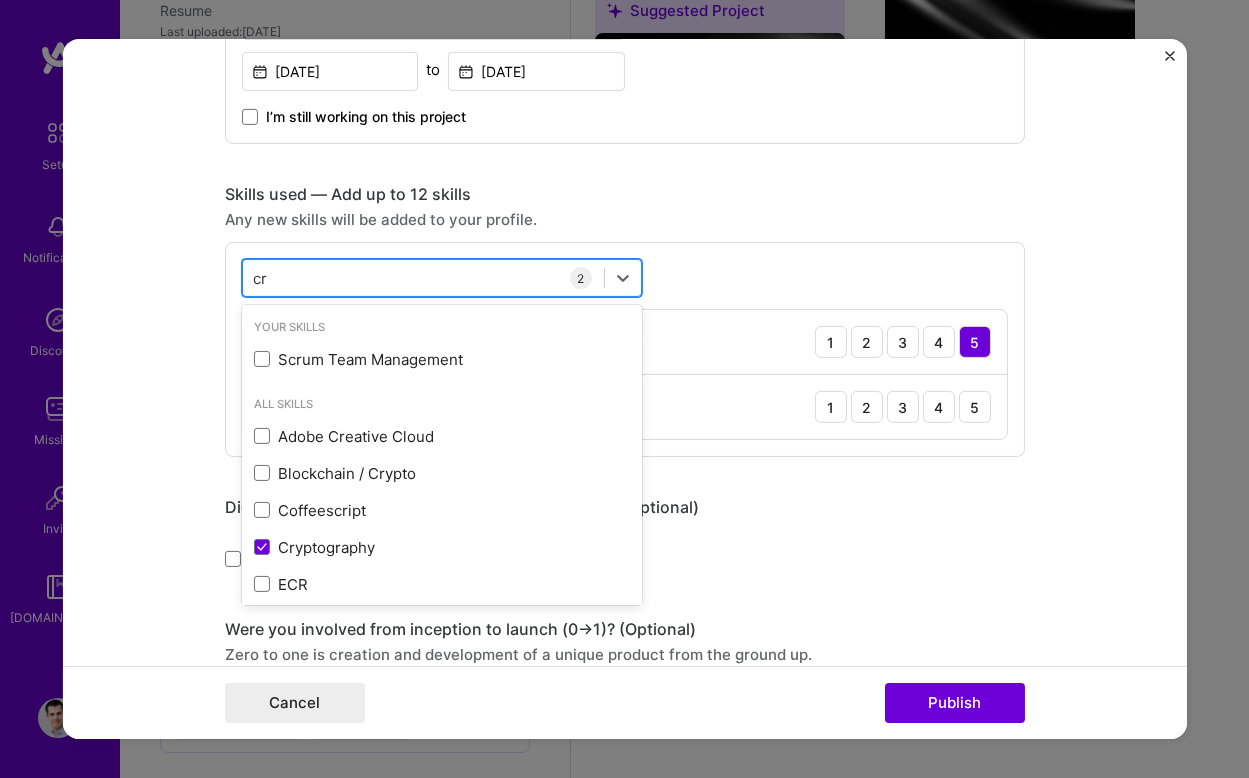 type on "c" 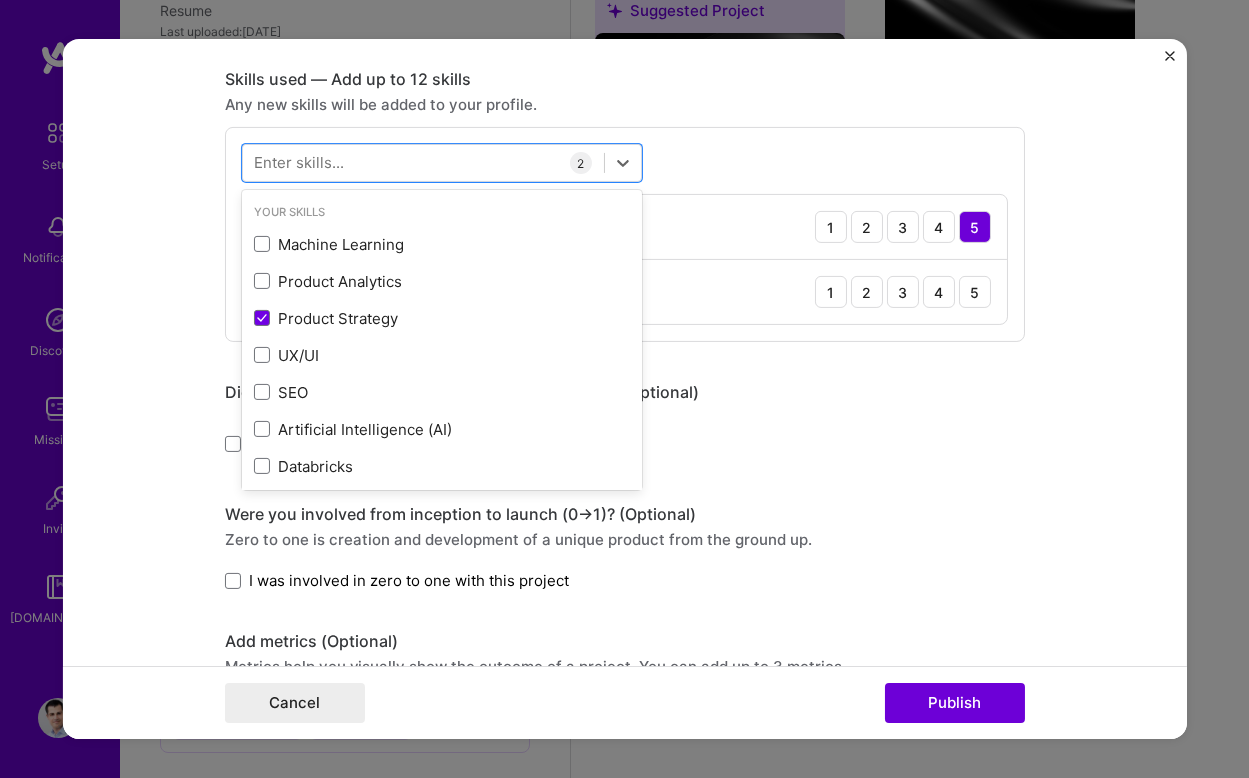scroll, scrollTop: 968, scrollLeft: 0, axis: vertical 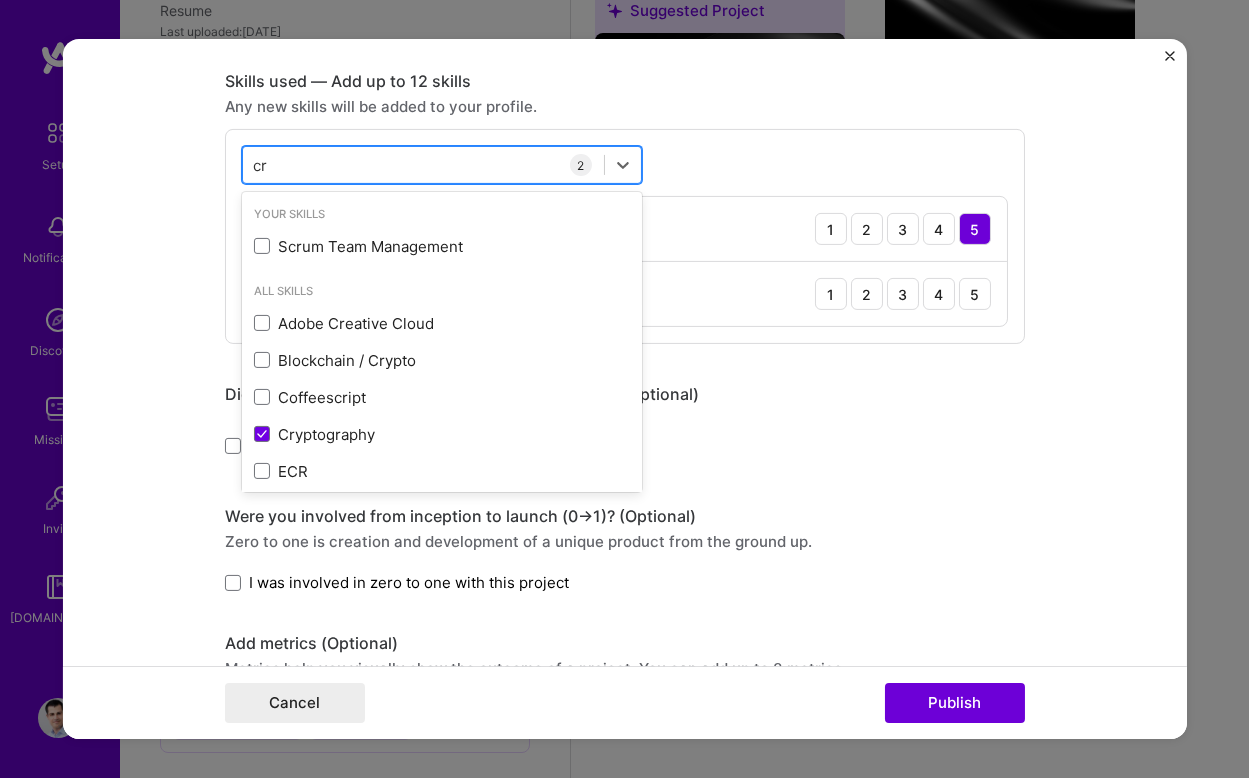 type on "c" 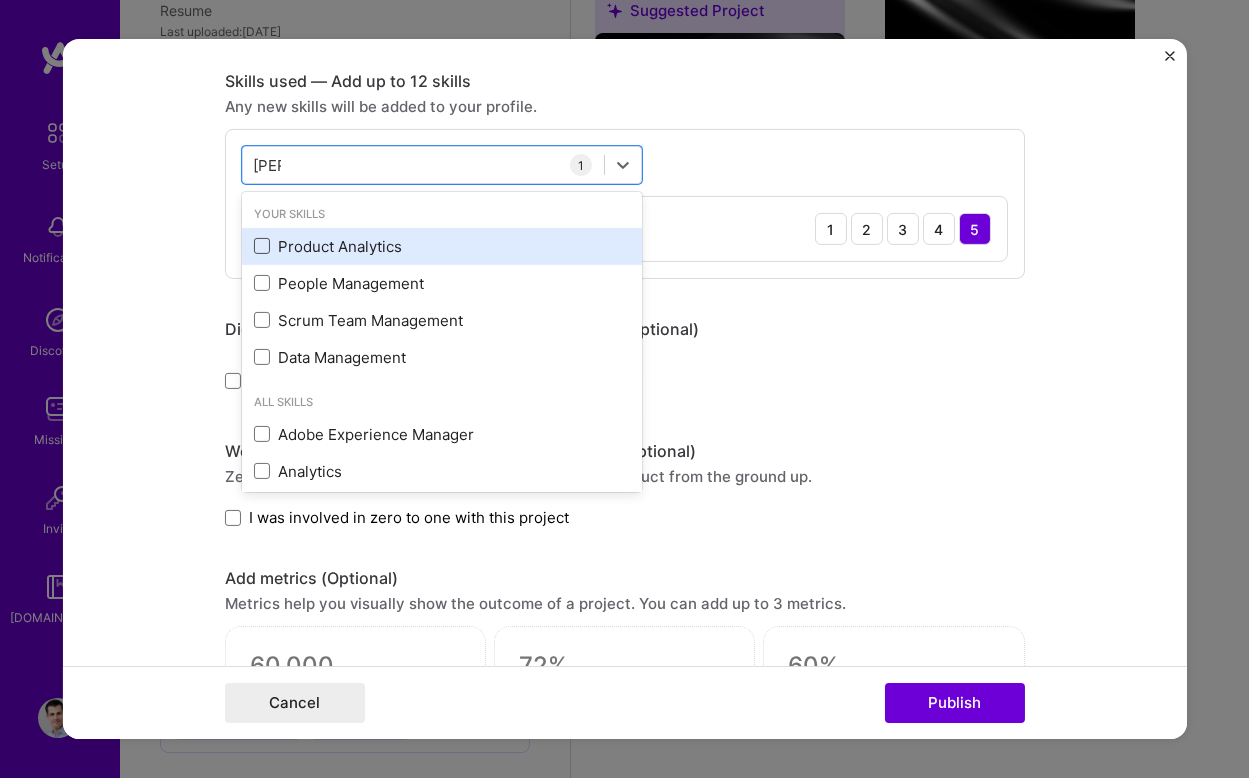 click at bounding box center [262, 246] 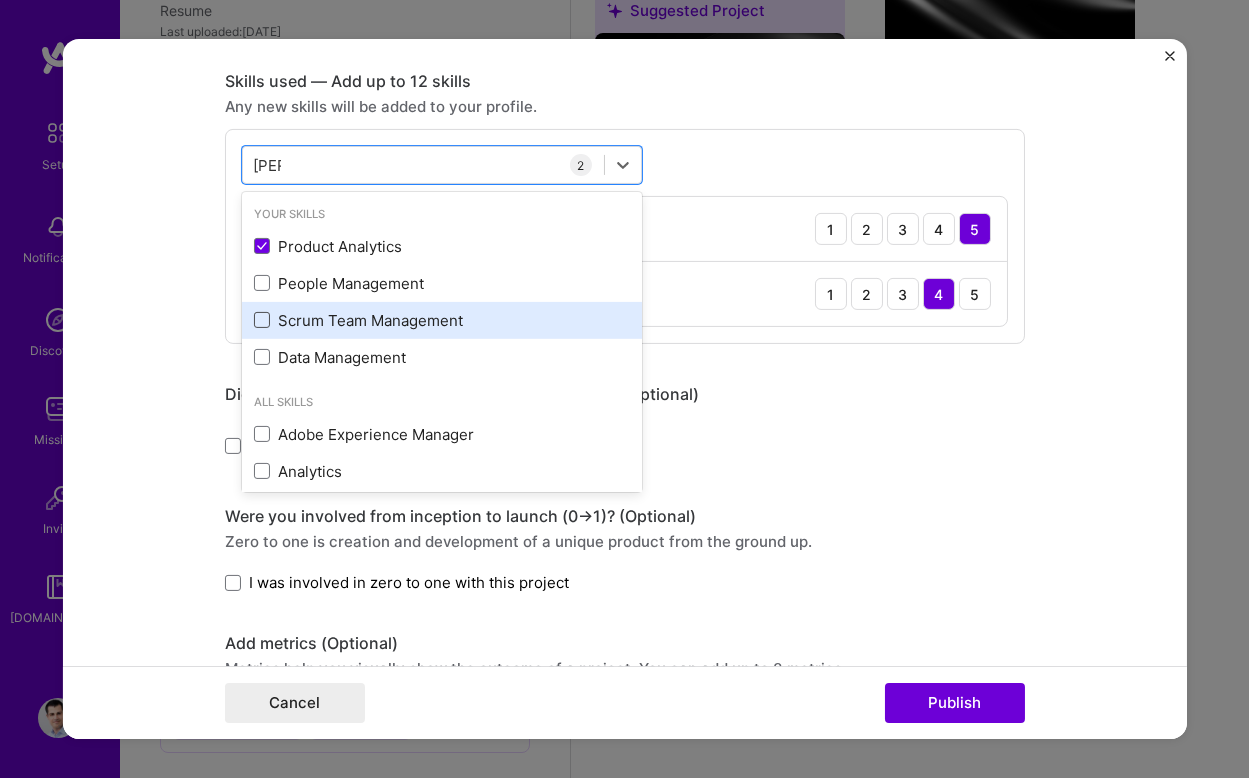 click at bounding box center (262, 320) 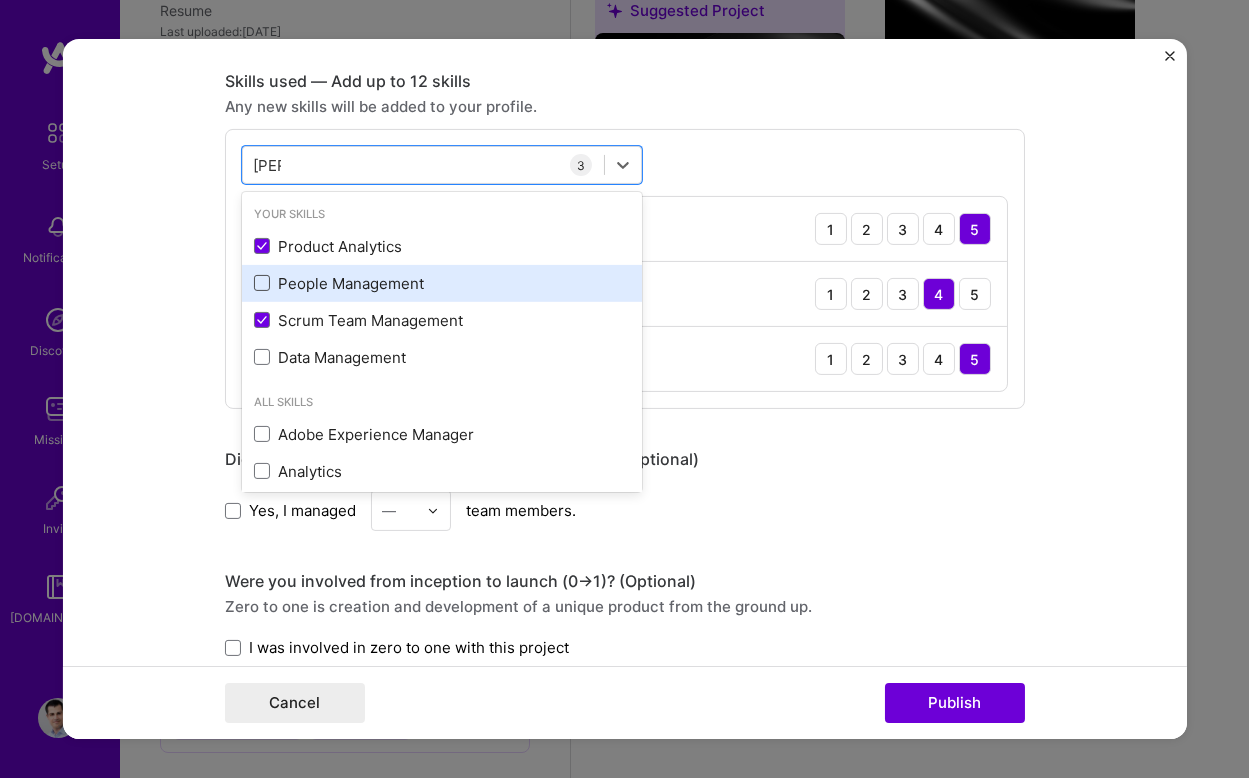 click at bounding box center (262, 283) 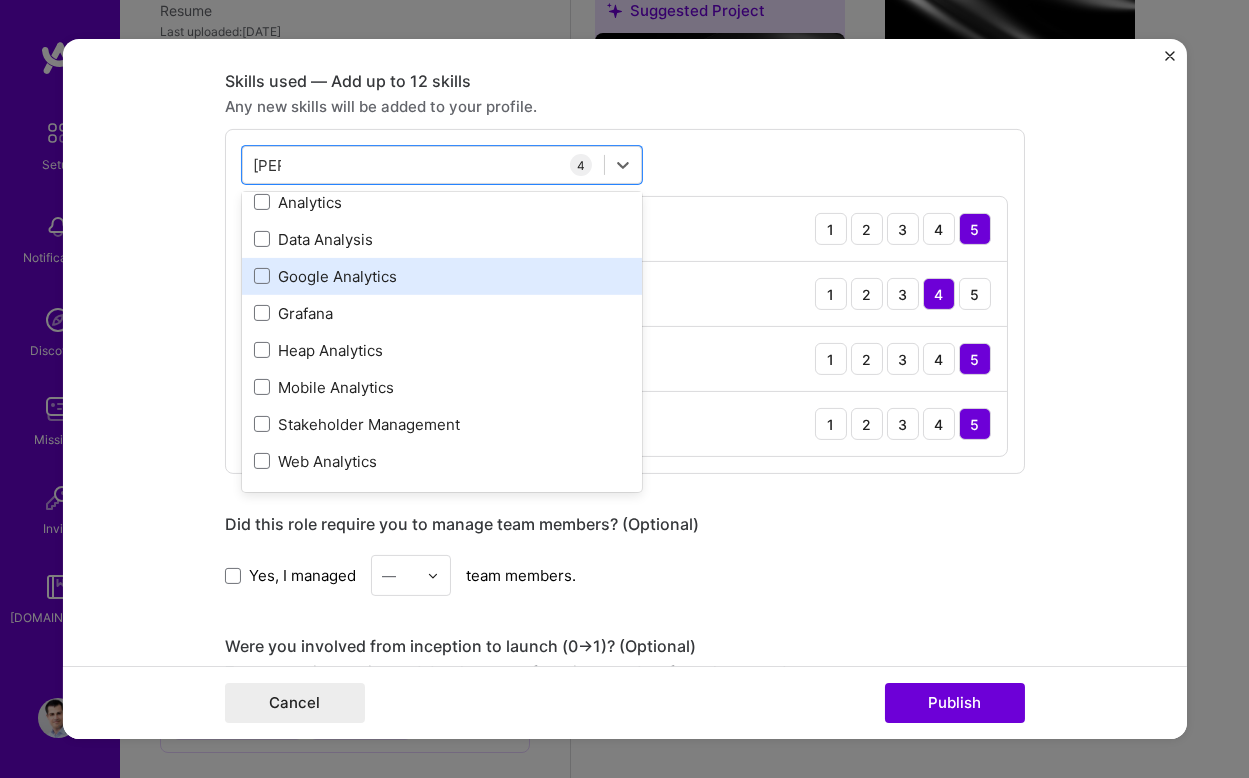 scroll, scrollTop: 269, scrollLeft: 0, axis: vertical 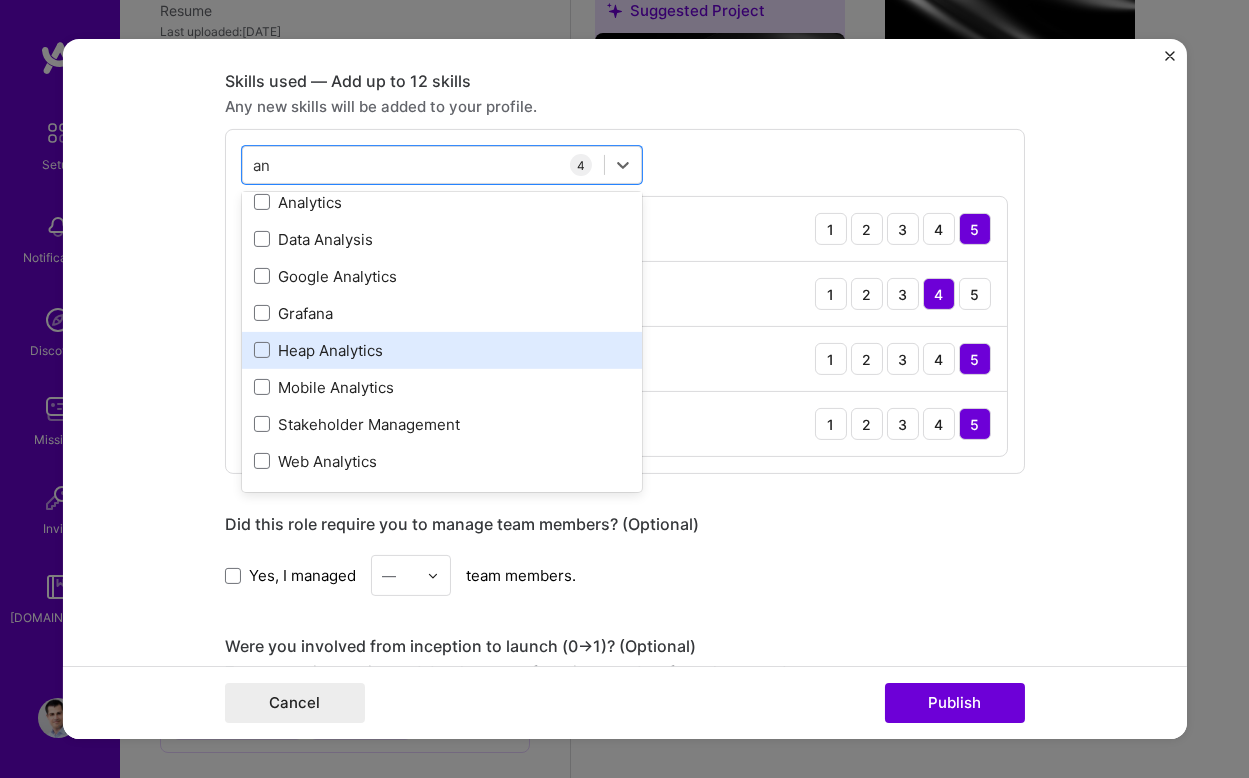 type on "a" 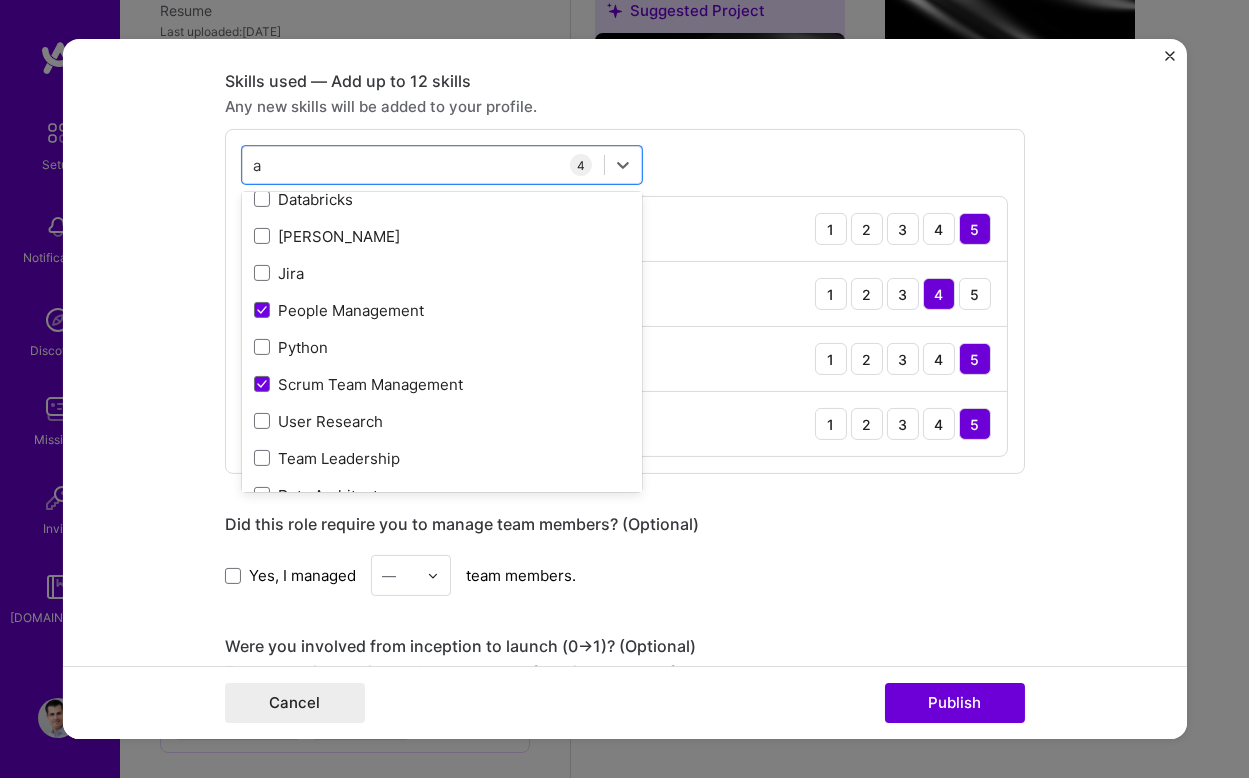 type 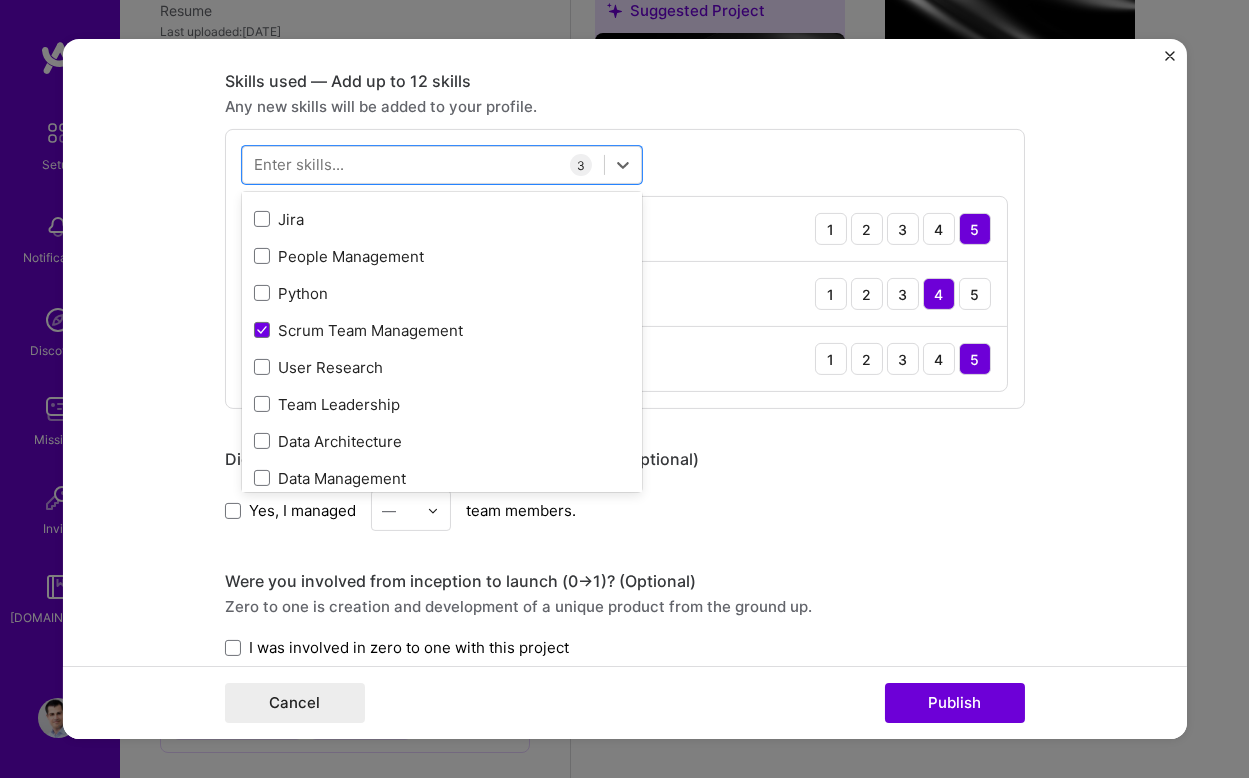 scroll, scrollTop: 324, scrollLeft: 0, axis: vertical 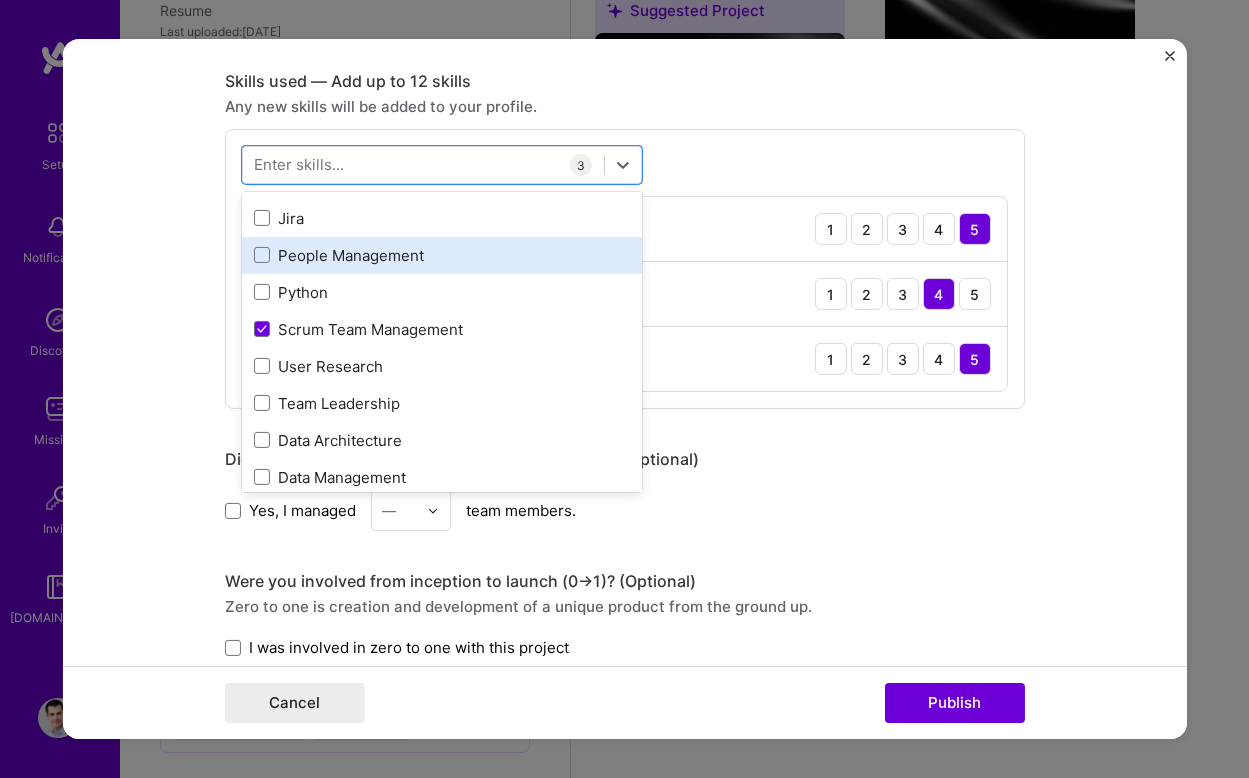 click on "People Management" at bounding box center [442, 255] 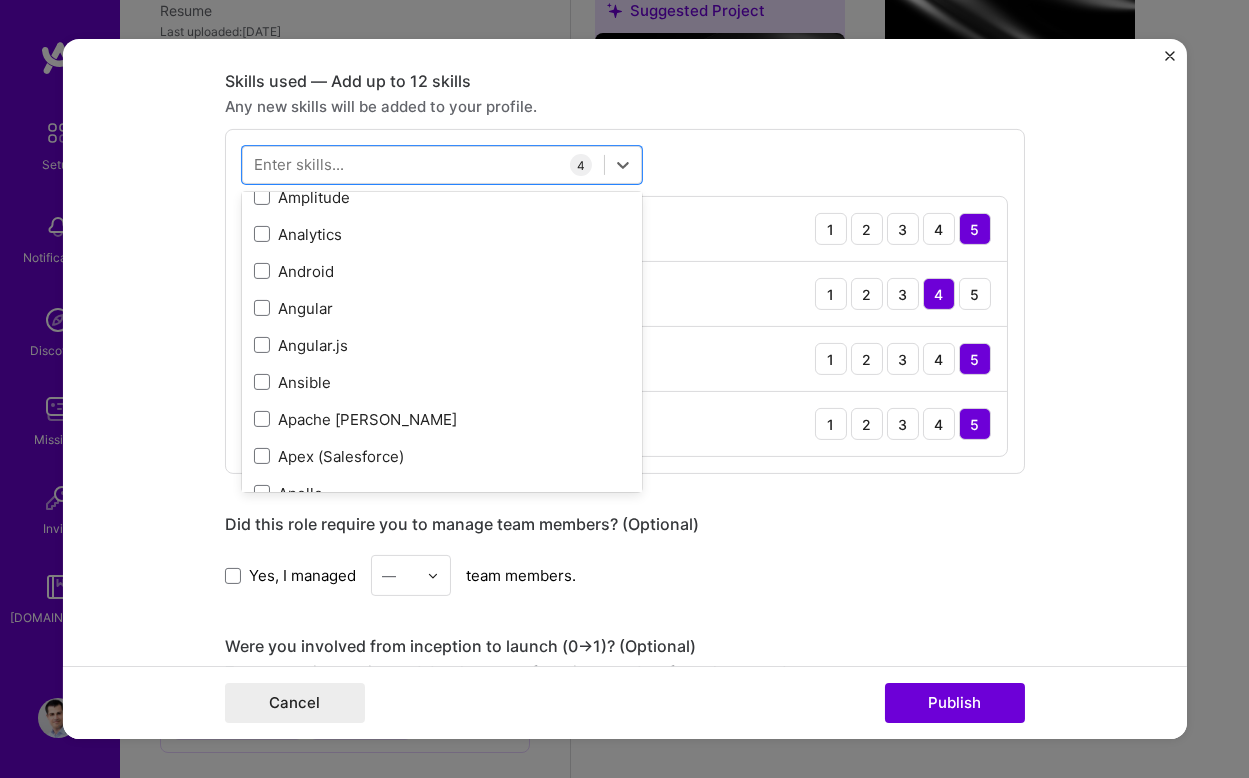 scroll, scrollTop: 1714, scrollLeft: 0, axis: vertical 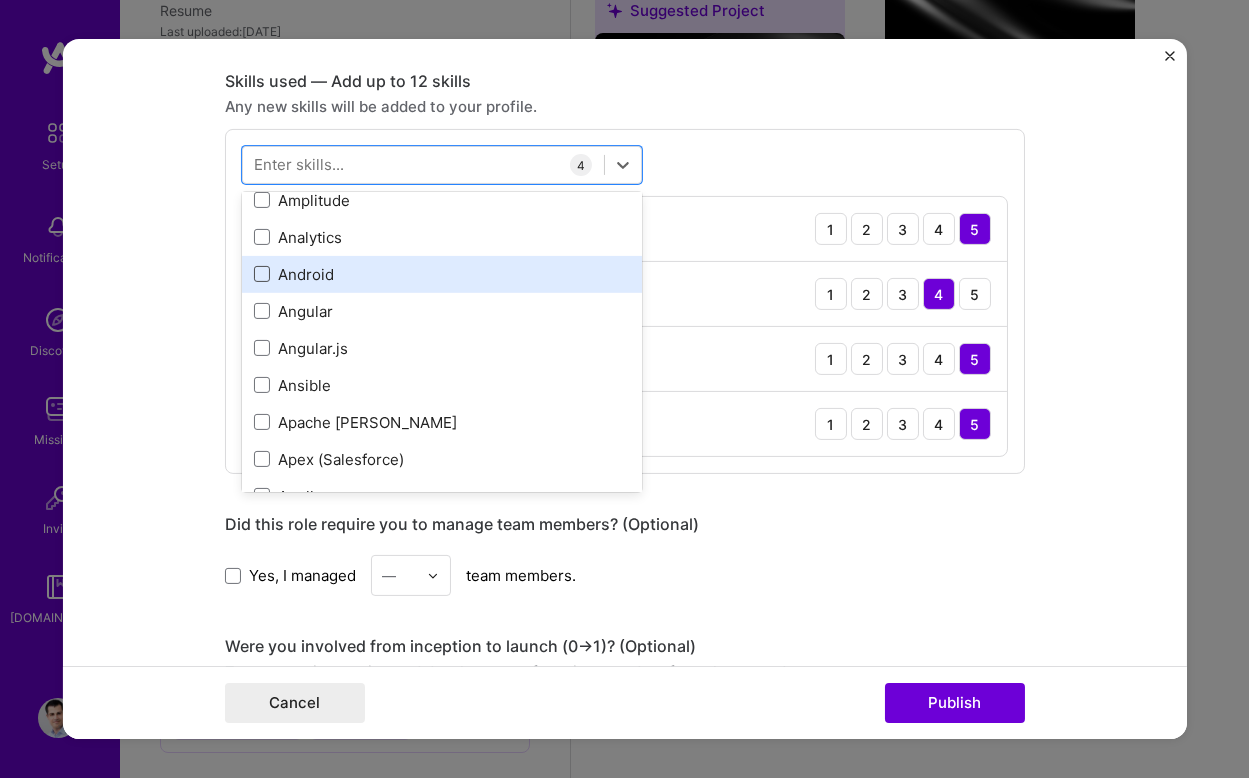 click at bounding box center [262, 274] 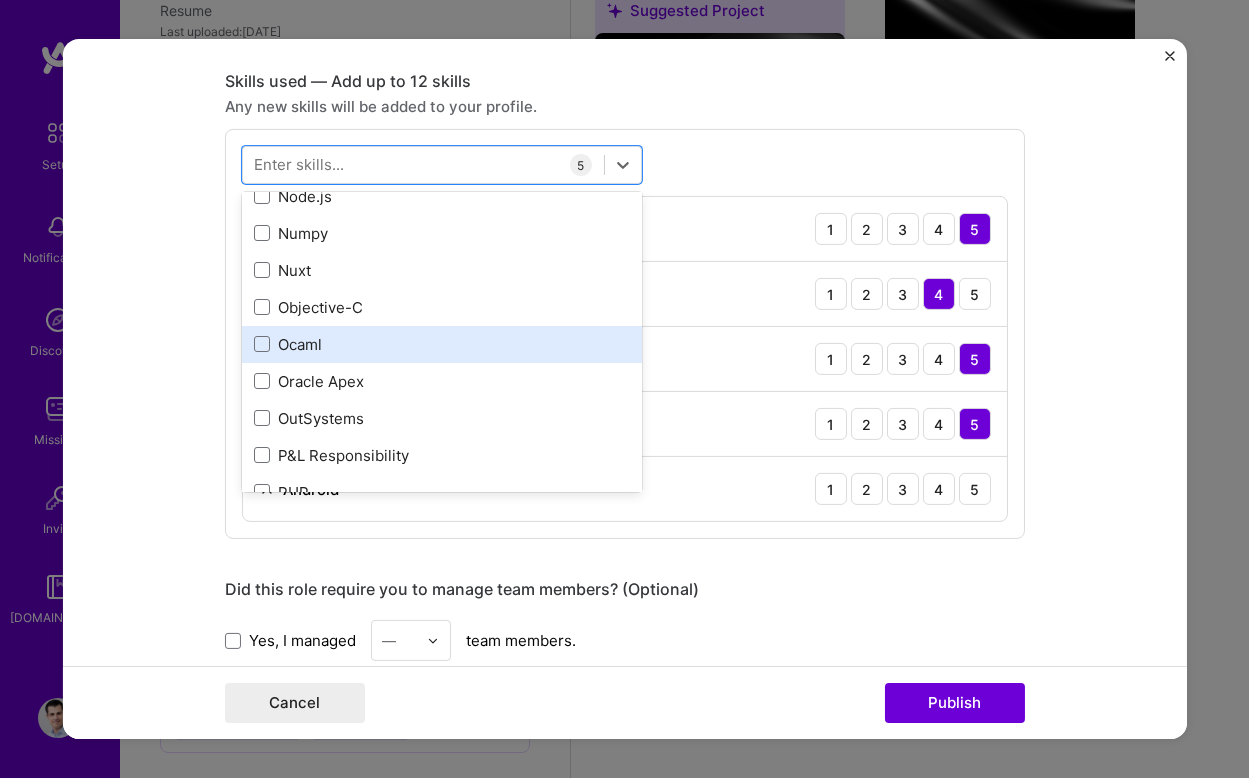 scroll, scrollTop: 8682, scrollLeft: 0, axis: vertical 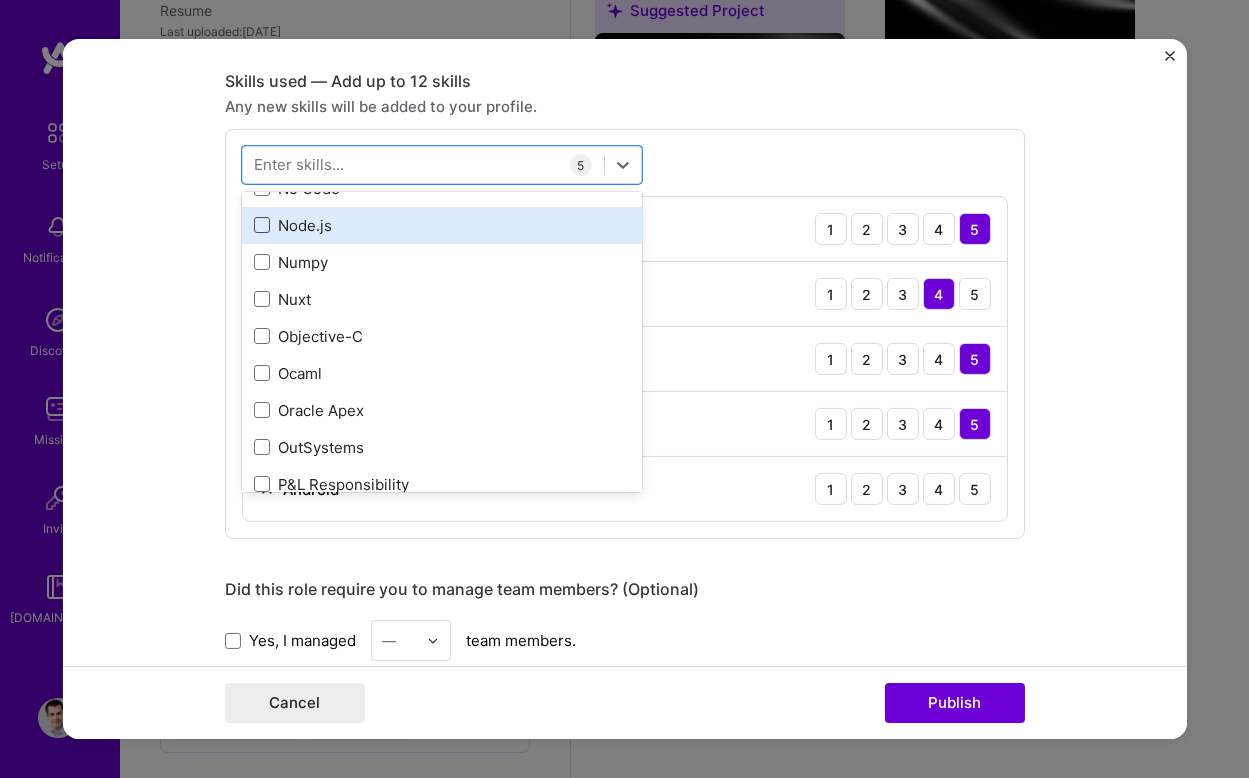 click at bounding box center [262, 225] 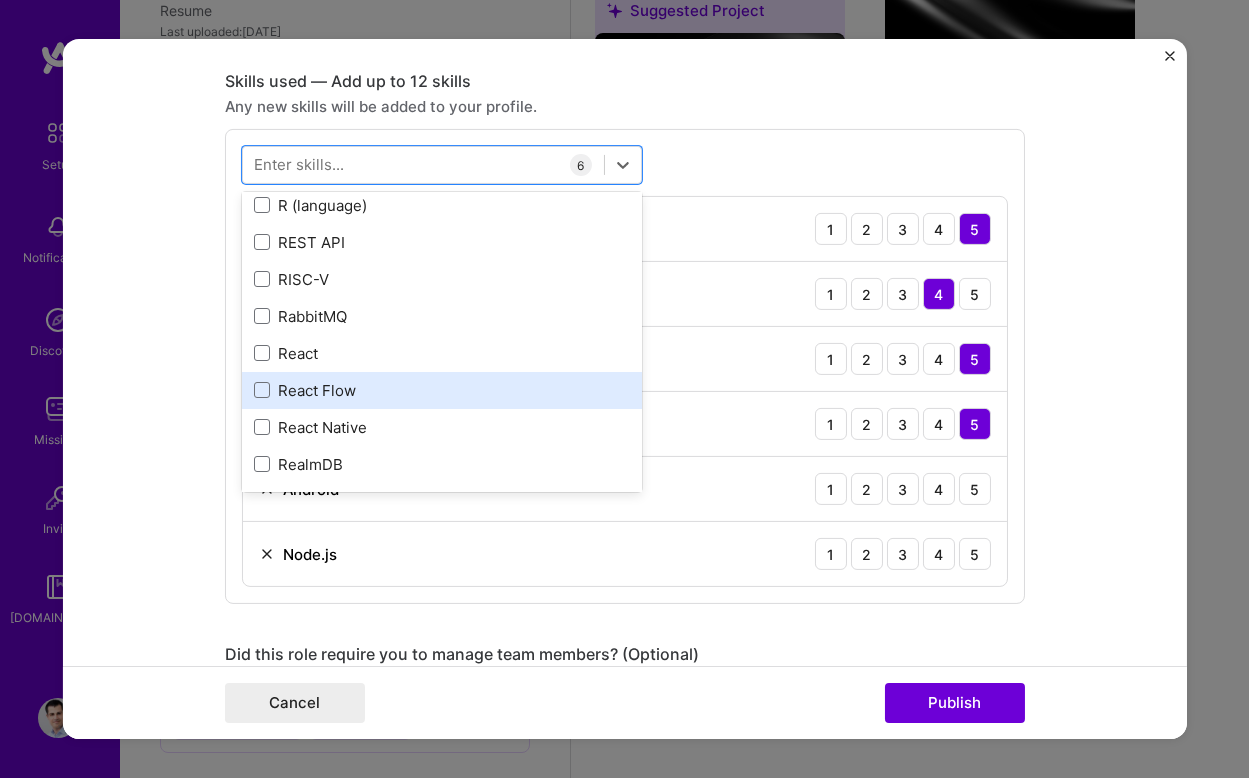 scroll, scrollTop: 10008, scrollLeft: 0, axis: vertical 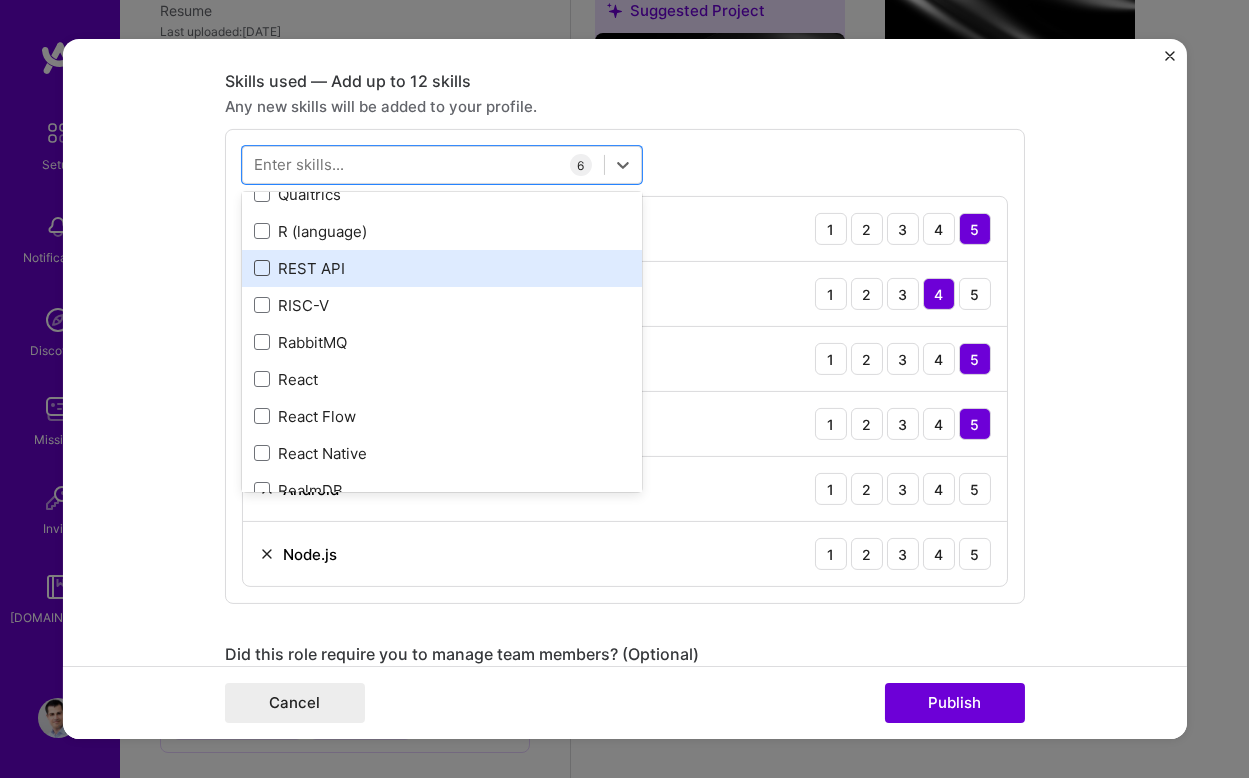 click at bounding box center [262, 268] 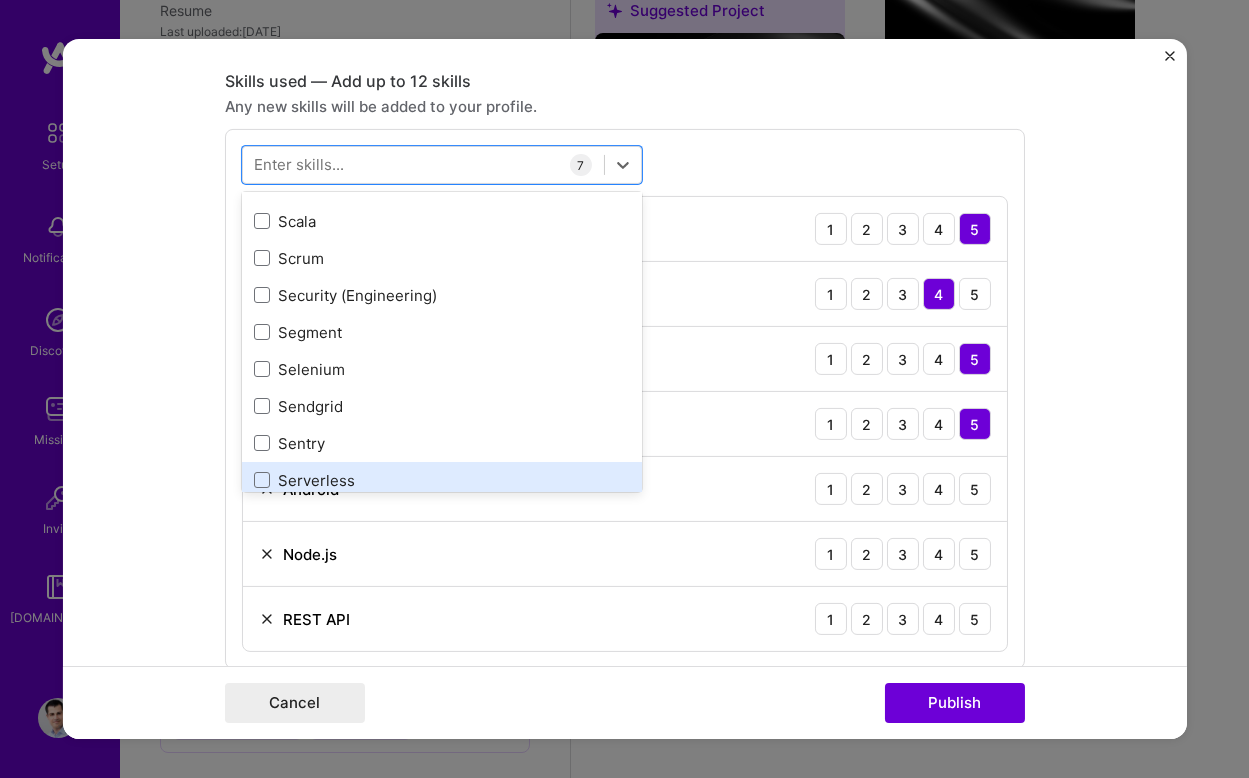 scroll, scrollTop: 11089, scrollLeft: 0, axis: vertical 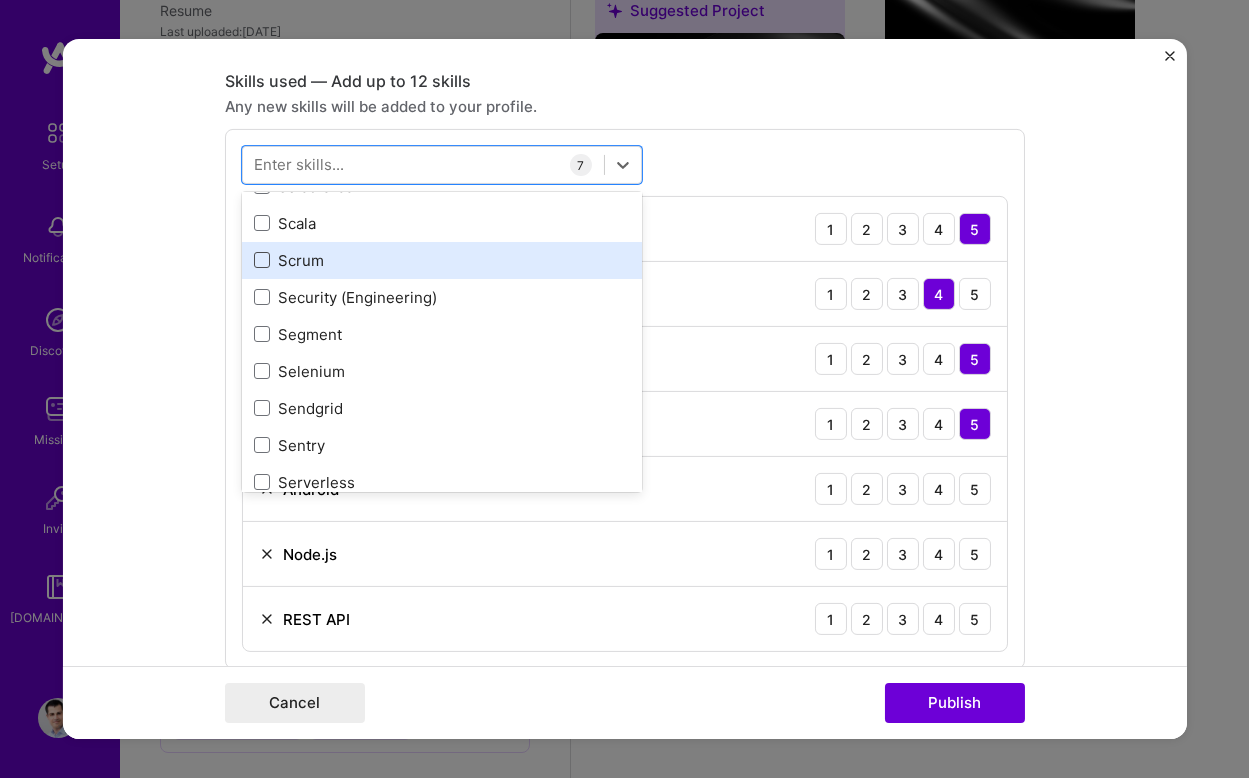 click at bounding box center [262, 260] 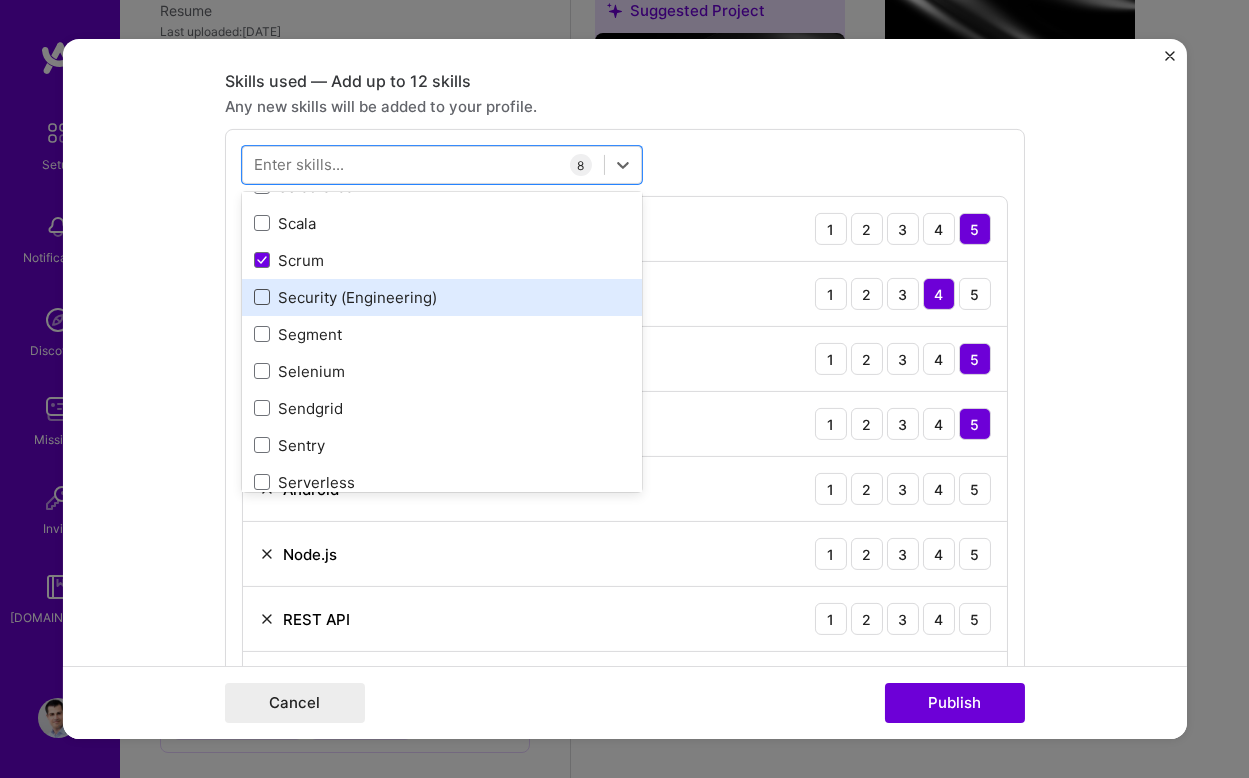 click at bounding box center (262, 297) 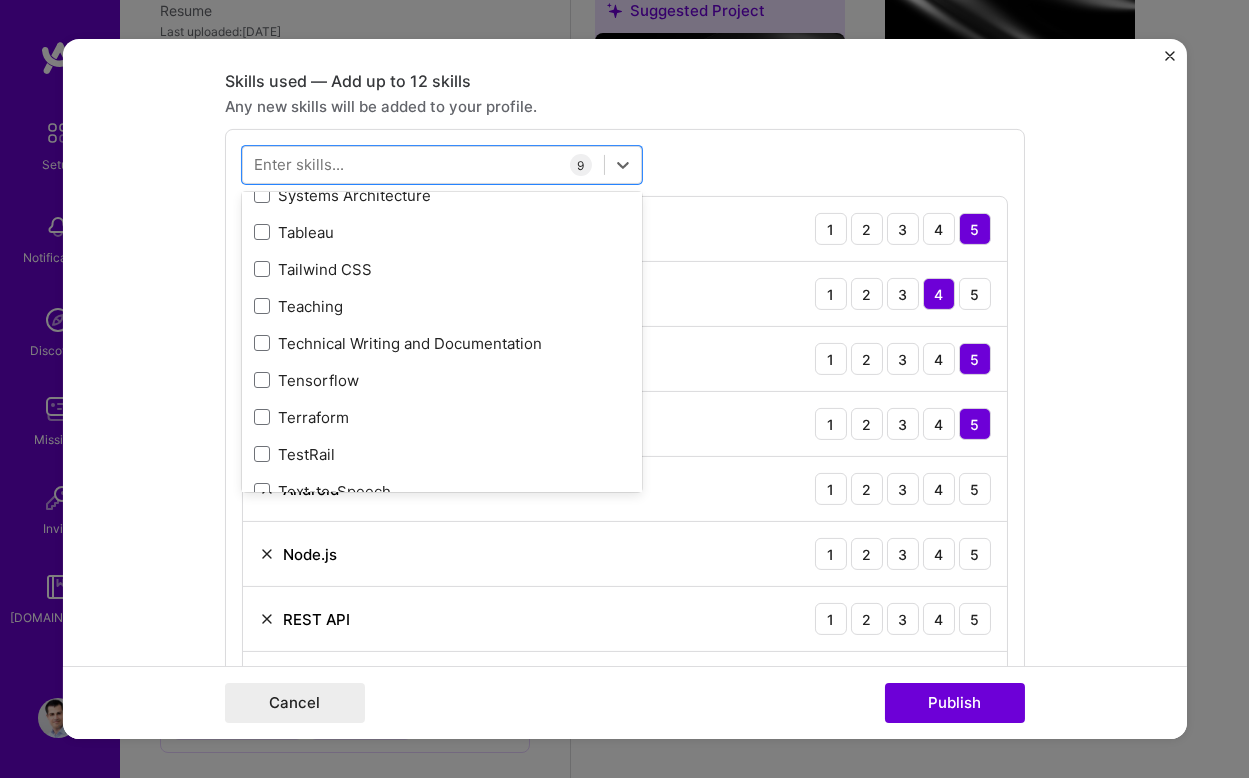 scroll, scrollTop: 12234, scrollLeft: 0, axis: vertical 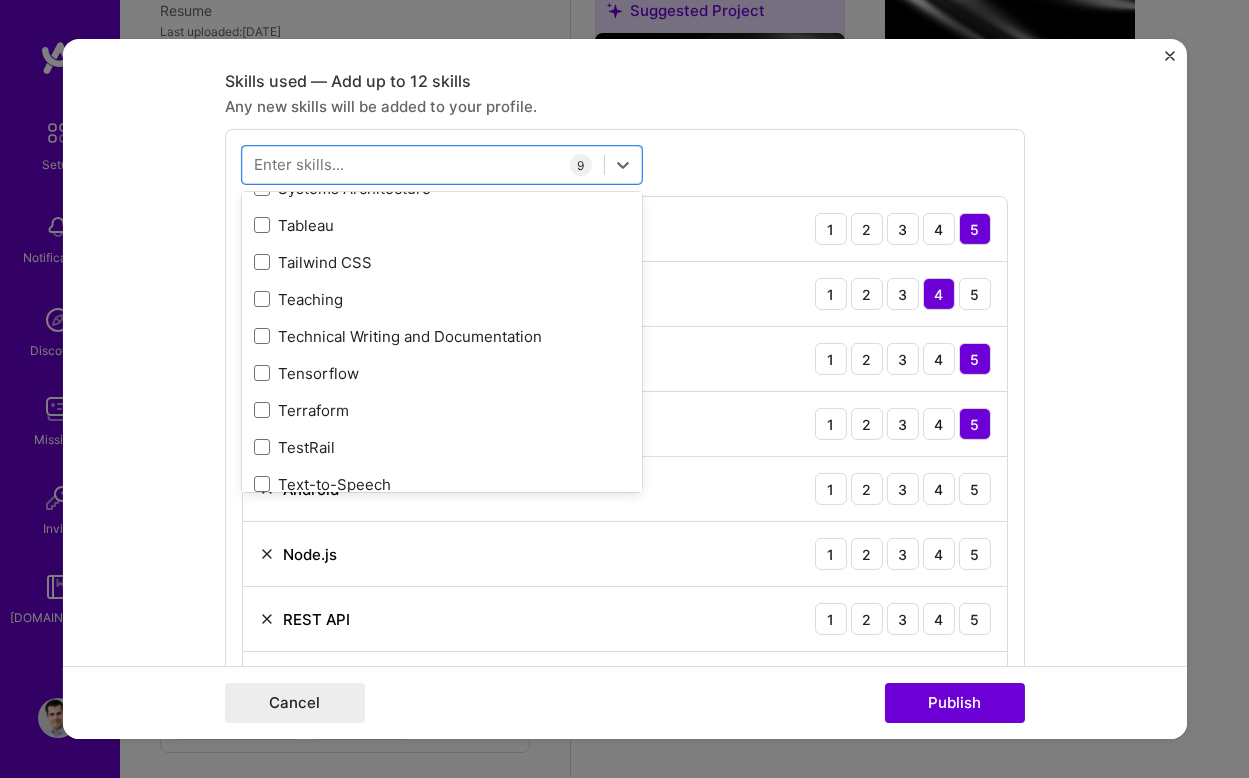 click on "option Security (Engineering), selected. option Tailwind CSS focused, 0 of 2. 378 results available. Use Up and Down to choose options, press Enter to select the currently focused option, press Escape to exit the menu, press Tab to select the option and exit the menu. Your Skills Machine Learning Product Analytics Product Strategy UX/UI SEO Artificial Intelligence (AI) Databricks [PERSON_NAME] Jira People Management Python Scrum Team Management User Research Team Leadership Data Architecture Data Management Strapi Social Media Strategy All Skills .NET 3D Engineering 3D Modeling API Design API Integration APNS ARM [DOMAIN_NAME] AWS AWS Aurora AWS BETA AWS CDK AWS CloudFormation AWS Lambda AWS Neptune AWS RDS Ada Adobe Creative Cloud Adobe Experience Manager Affiliate Marketing Agile Agora Airflow Airtable Algorithm Design Amazon Athena Amplitude Analytics Android Angular Angular.js Ansible Apache [PERSON_NAME] Apex (Salesforce) Apollo App Clip (iOS) ArangoDB Artifactory Assembly [DOMAIN_NAME] [PERSON_NAME] Authentication Automated Testing C 9" at bounding box center (625, 464) 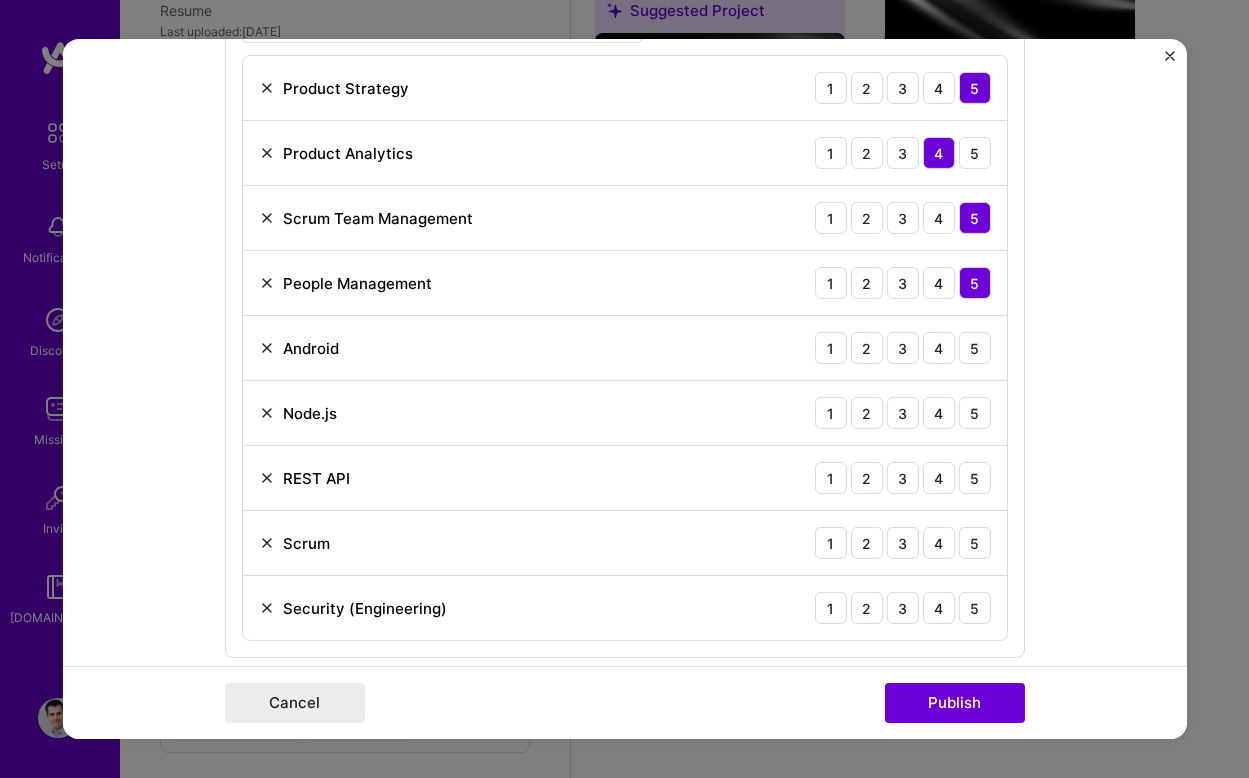 scroll, scrollTop: 1114, scrollLeft: 0, axis: vertical 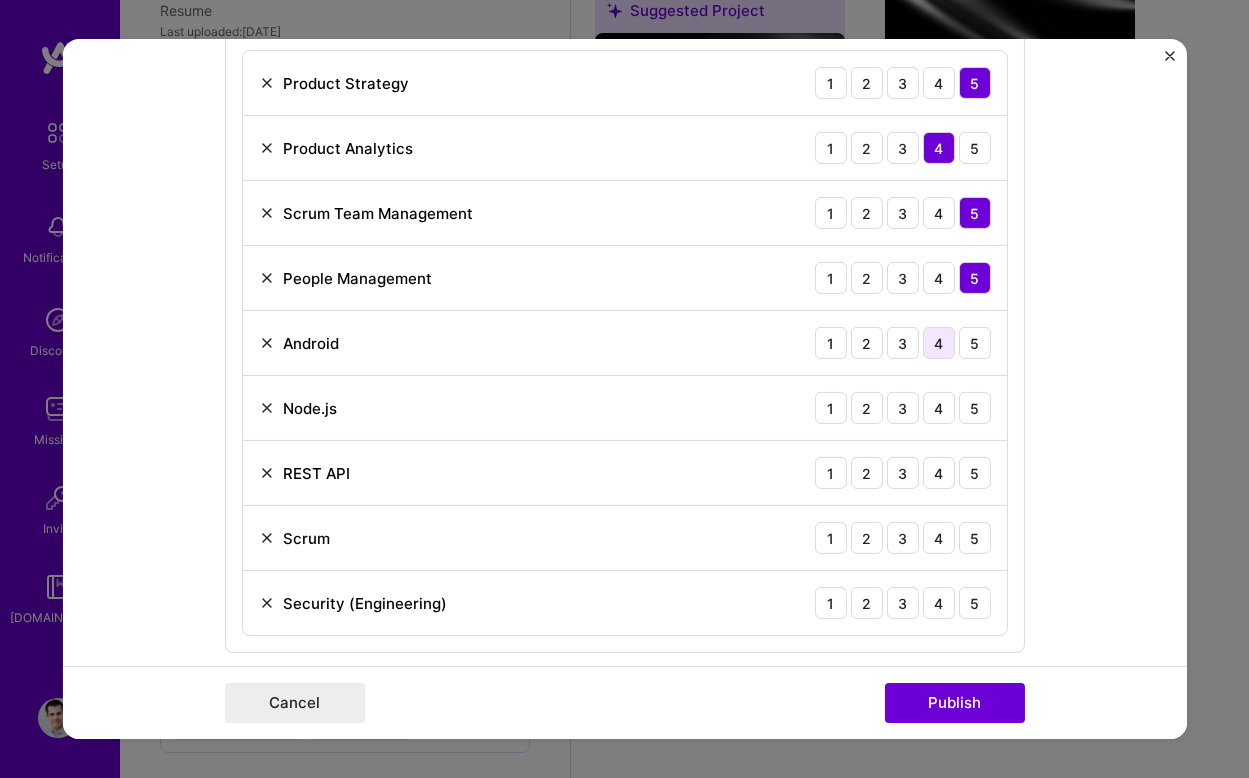 click on "4" at bounding box center (939, 343) 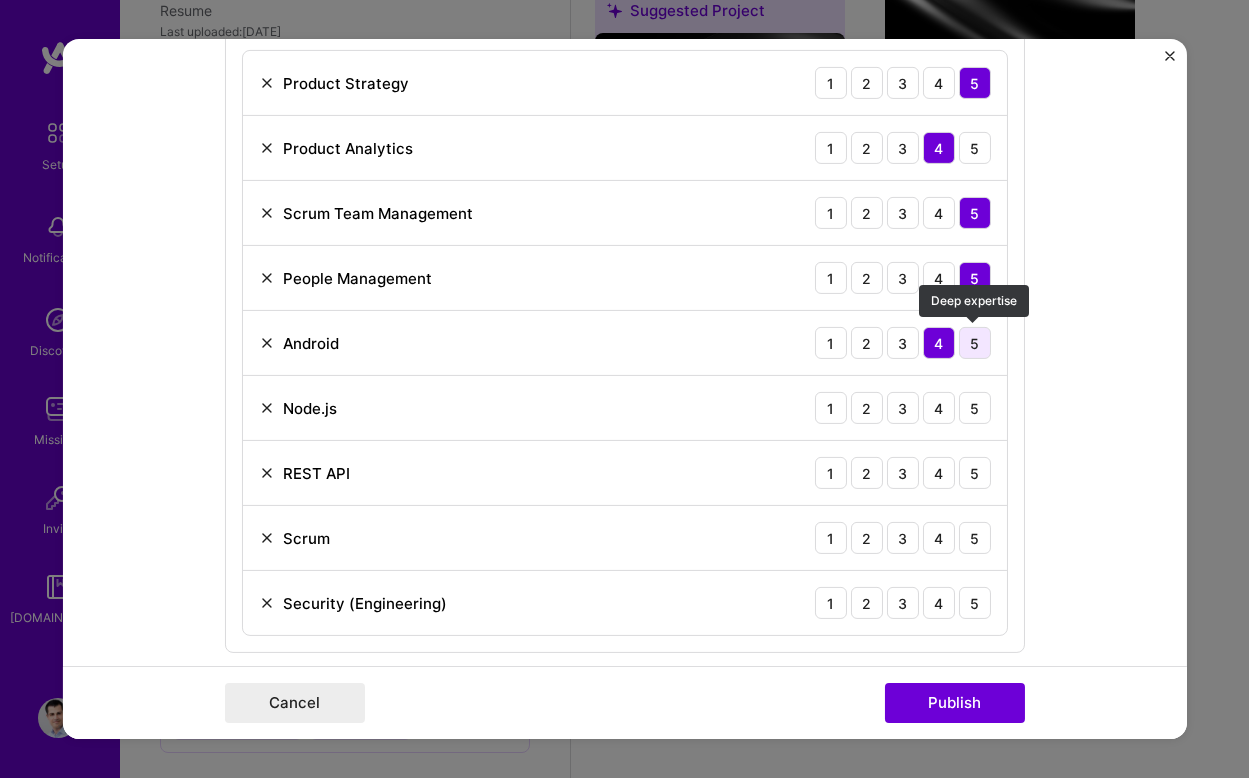 click on "5" at bounding box center [975, 343] 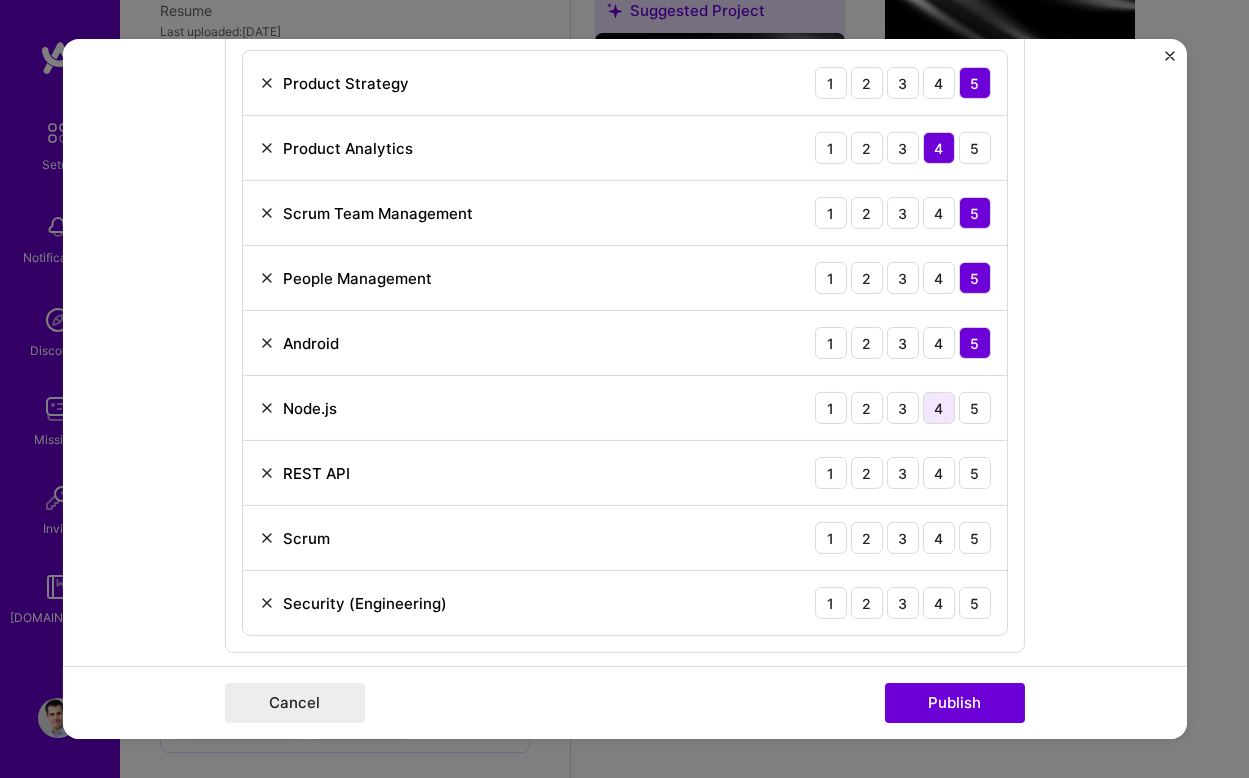 click on "4" at bounding box center (939, 408) 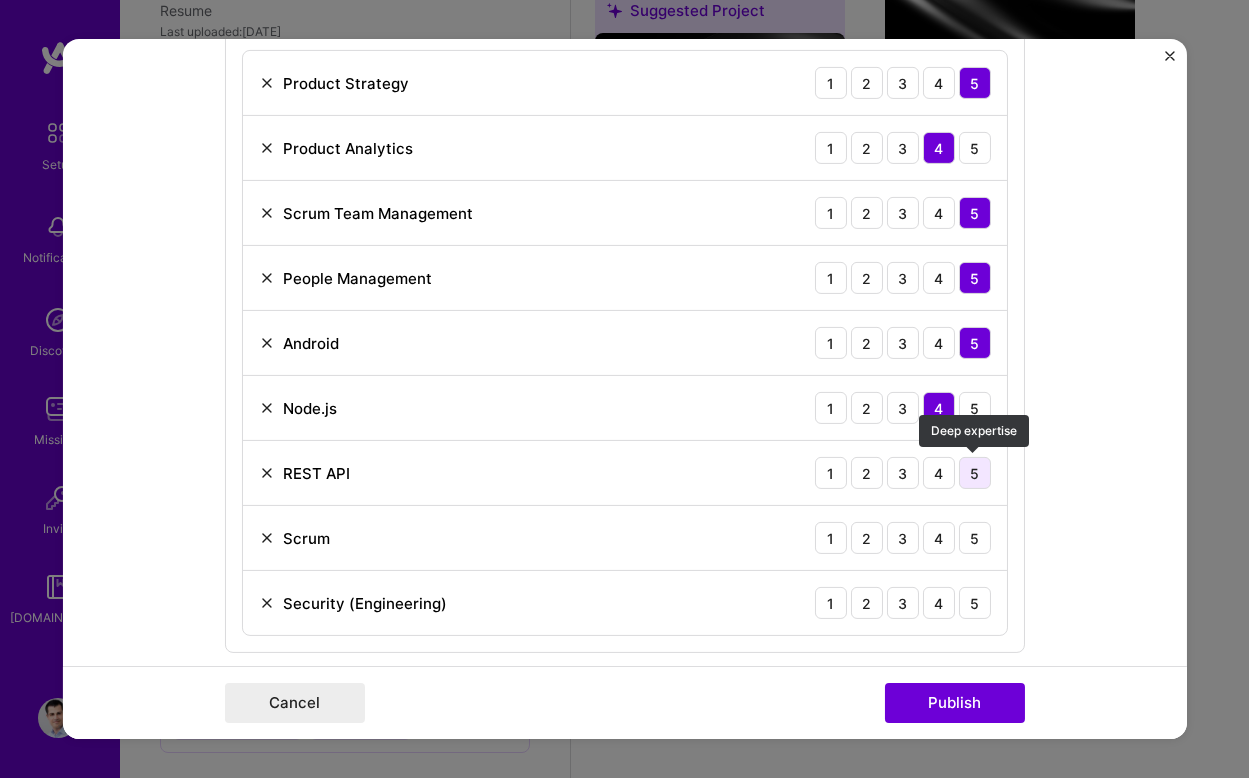 click on "5" at bounding box center [975, 473] 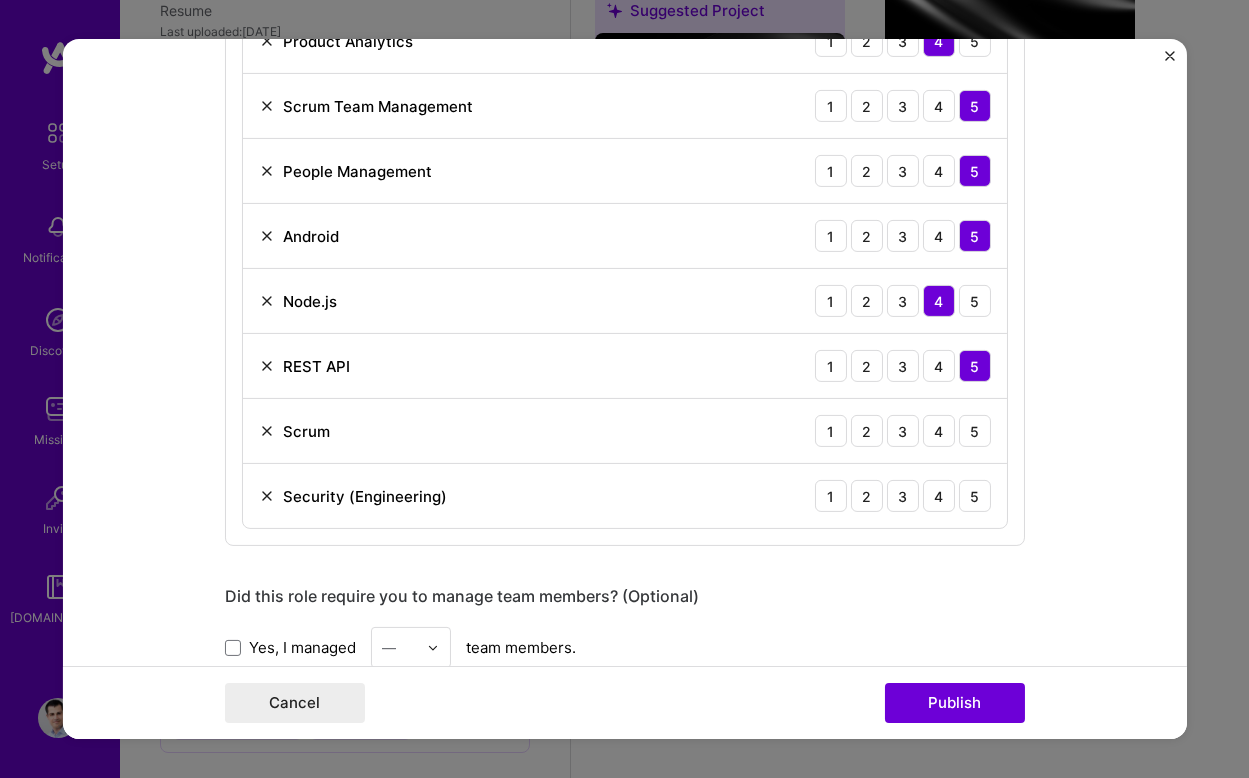 scroll, scrollTop: 1225, scrollLeft: 0, axis: vertical 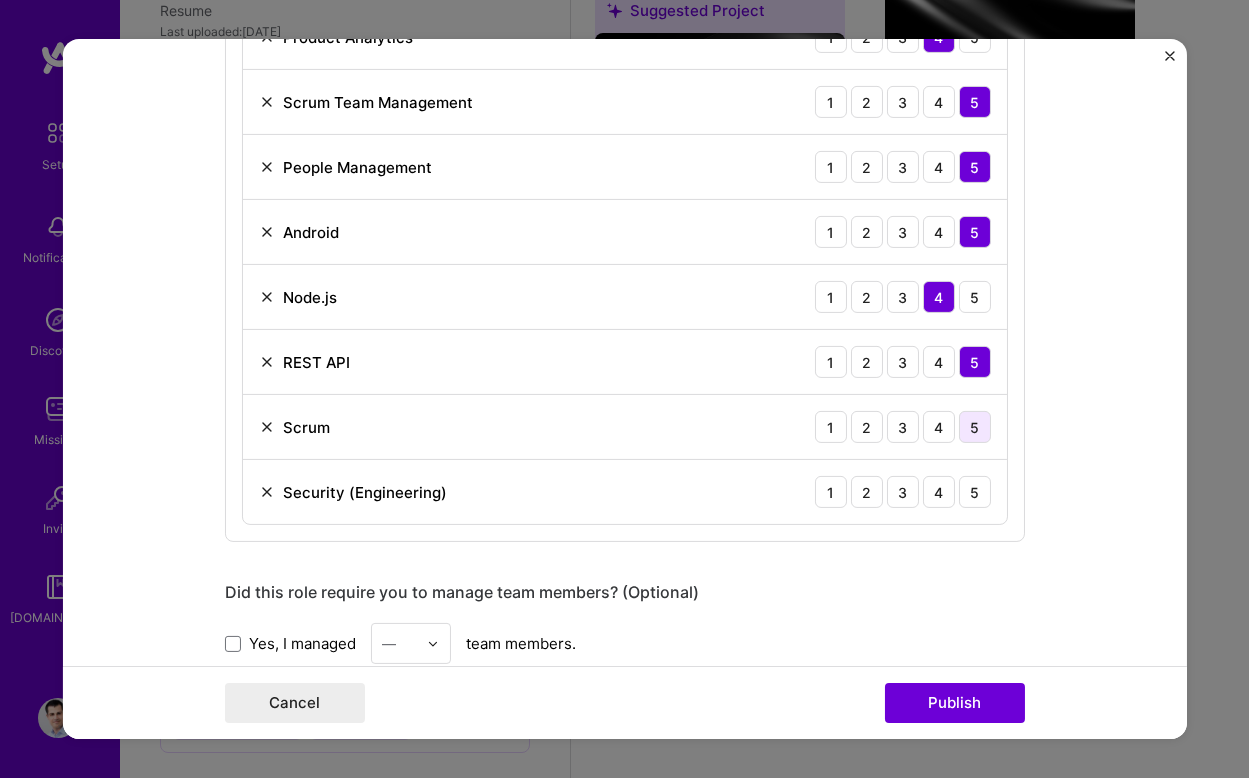 click on "5" at bounding box center (975, 427) 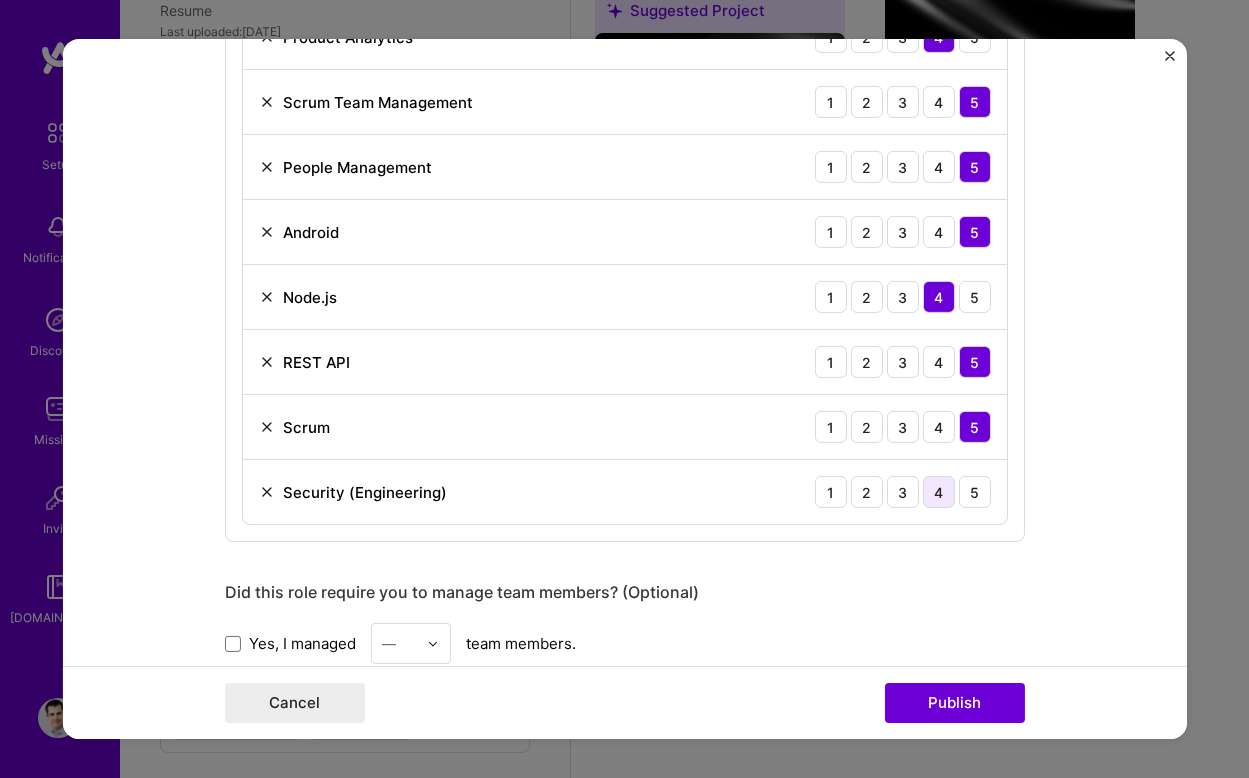 click on "4" at bounding box center (939, 492) 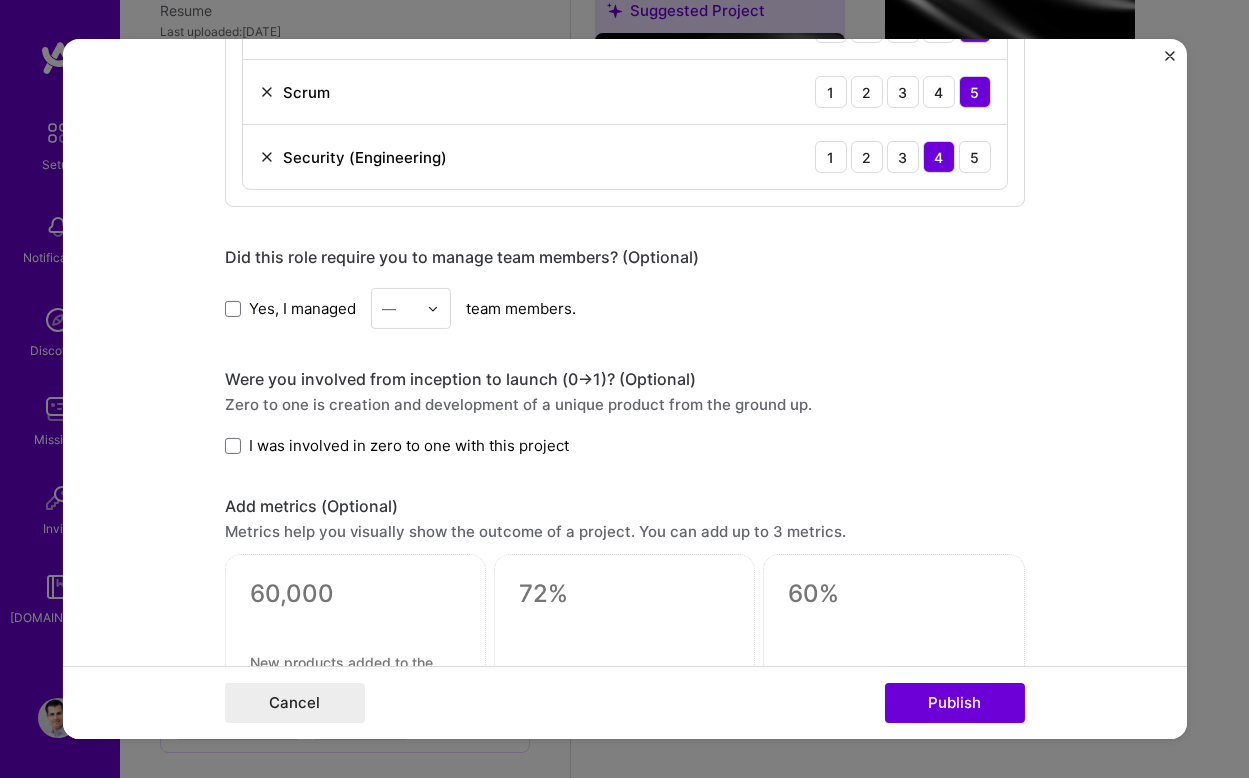 scroll, scrollTop: 1564, scrollLeft: 0, axis: vertical 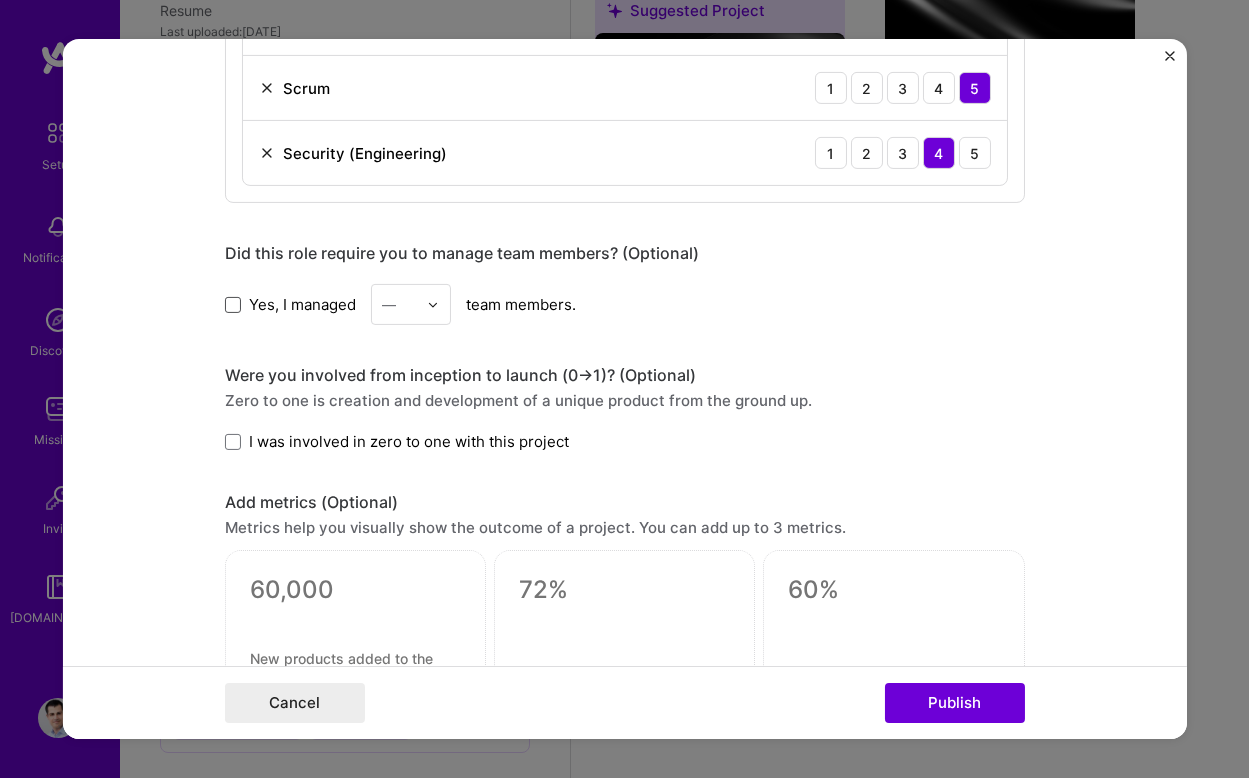 click at bounding box center (233, 304) 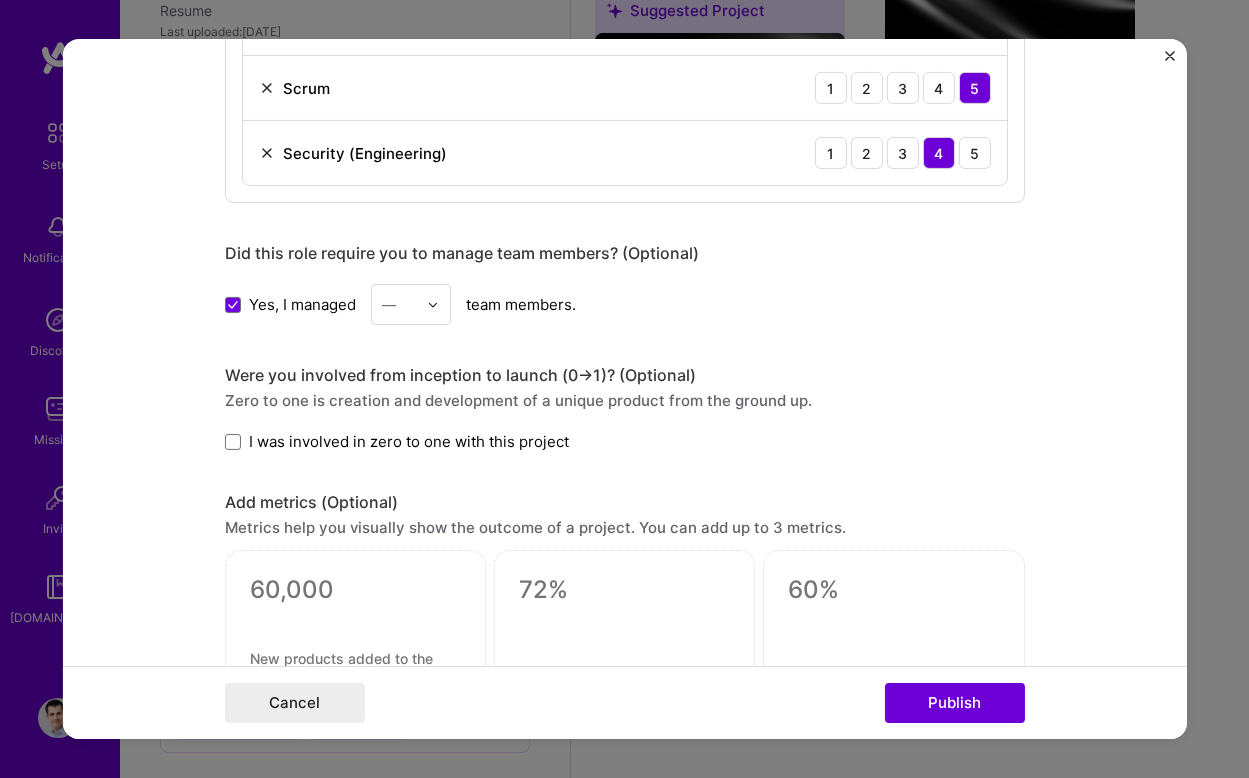 click at bounding box center (433, 304) 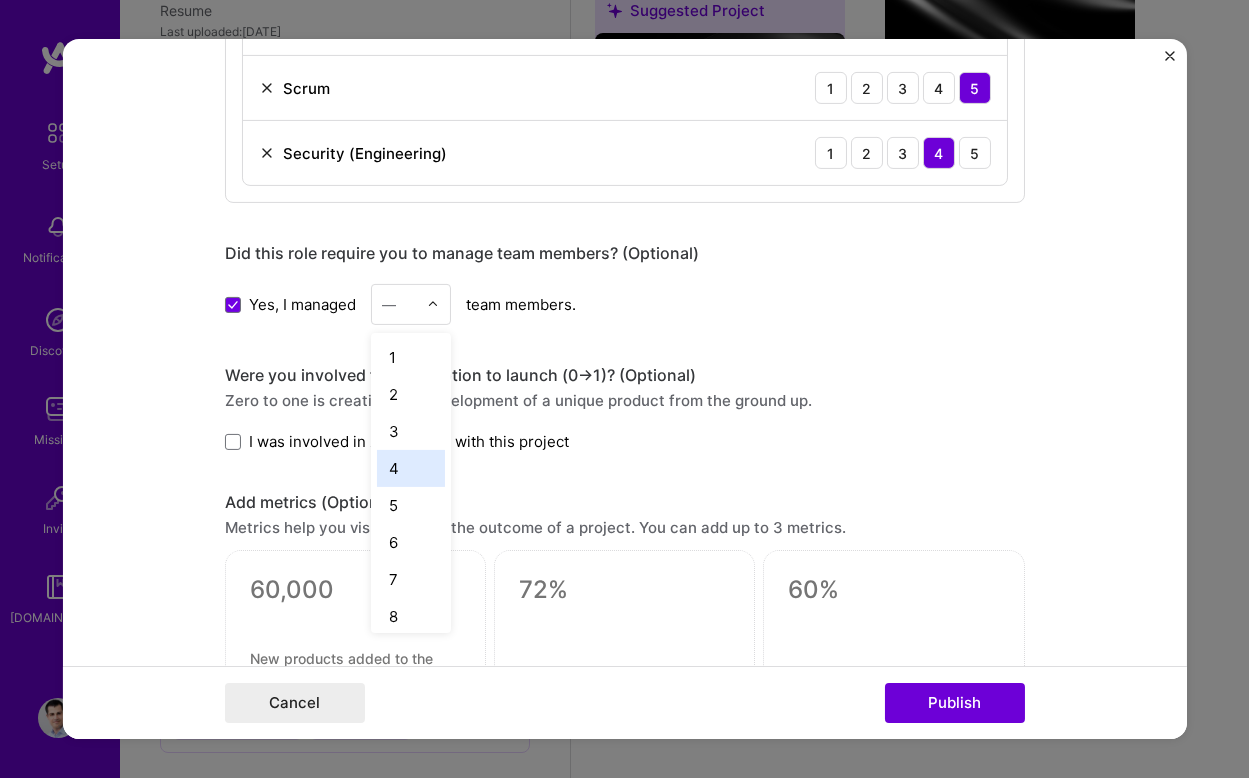 click on "4" at bounding box center (411, 468) 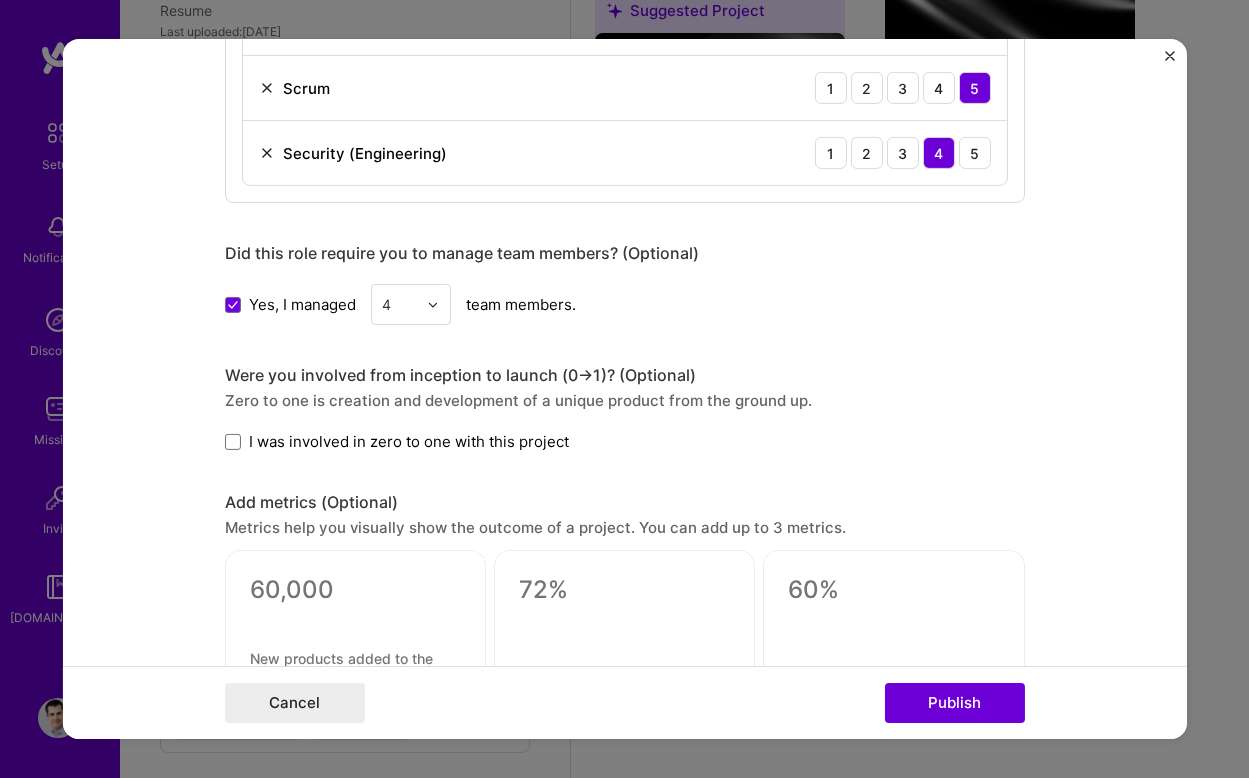 click on "Editing suggested project This project is suggested based on your LinkedIn, resume or [DOMAIN_NAME] activity. Project title Password Manager Development and User Experience Enhancement Company F-Secure Corporation
Project industry Industry 2 Project Link (Optional)
Drag and drop an image or   Upload file Upload file We recommend uploading at least 4 images. 1600x1200px or higher recommended. Max 5MB each. Role Senior Manager, Device Security & Operator Offering Product Manager [DATE]
to [DATE]
I’m still working on this project Skills used — Add up to 12 skills Any new skills will be added to your profile. Enter skills... 9 Product Strategy 1 2 3 4 5 Product Analytics 1 2 3 4 5 Scrum Team Management 1 2 3 4 5 People Management 1 2 3 4 5 Android 1 2 3 4 5 Node.js 1 2 3 4 5 REST API 1 2 3 4 5 Scrum 1 2 3 4 5 Security (Engineering) 1 2 3 4 5 Yes, I managed option 4, selected. 4 ->   /" at bounding box center [624, 389] 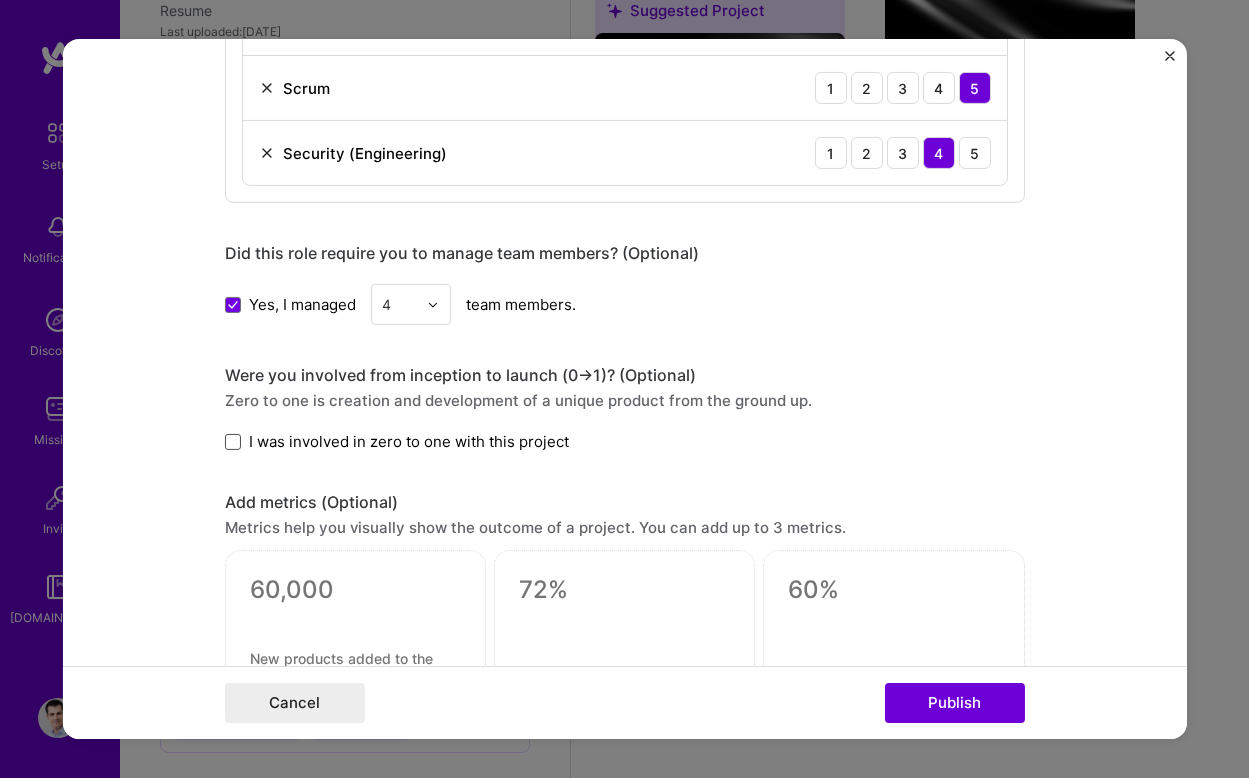 click at bounding box center [233, 442] 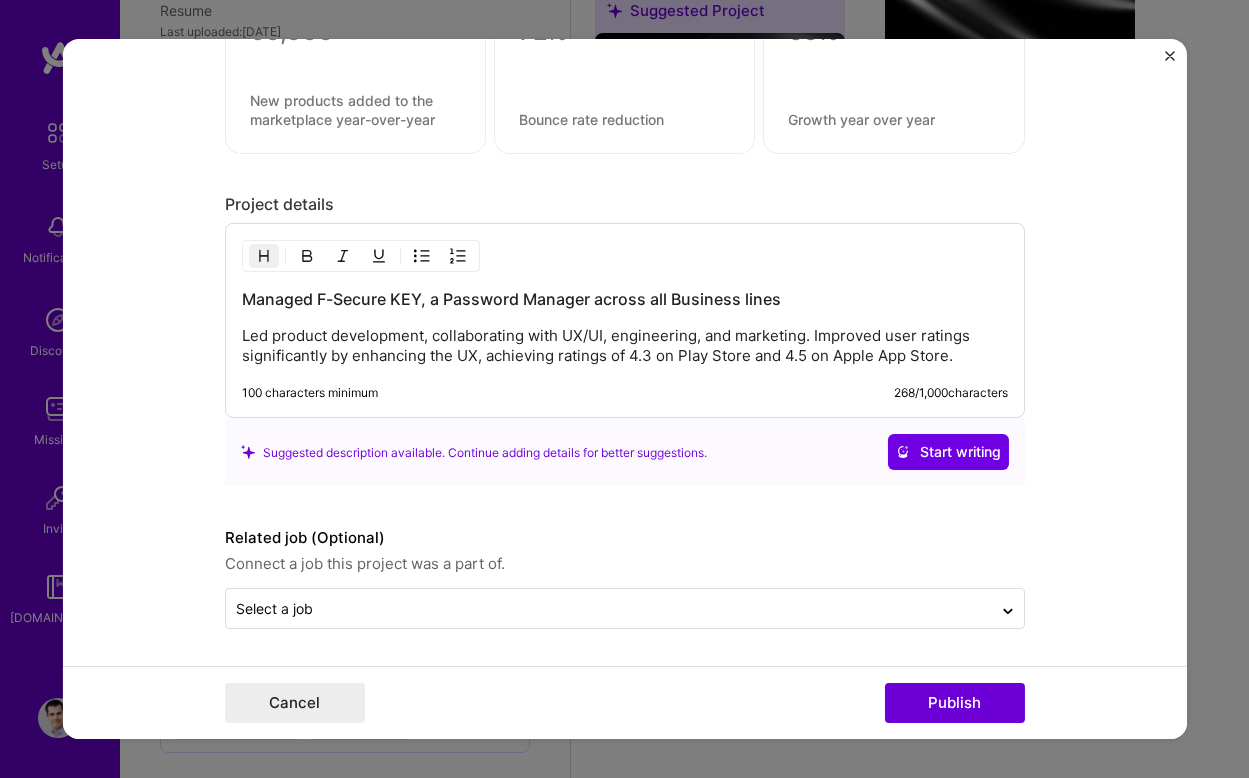 scroll, scrollTop: 2122, scrollLeft: 0, axis: vertical 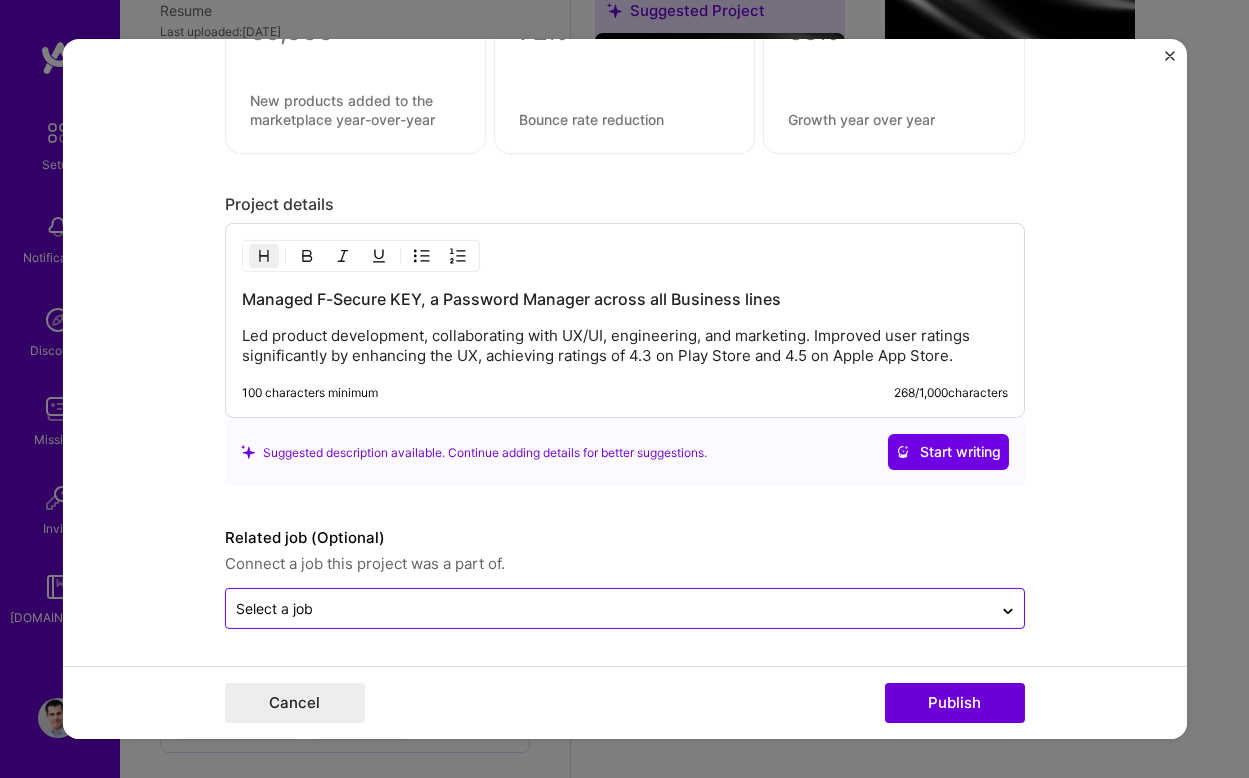 click at bounding box center [609, 608] 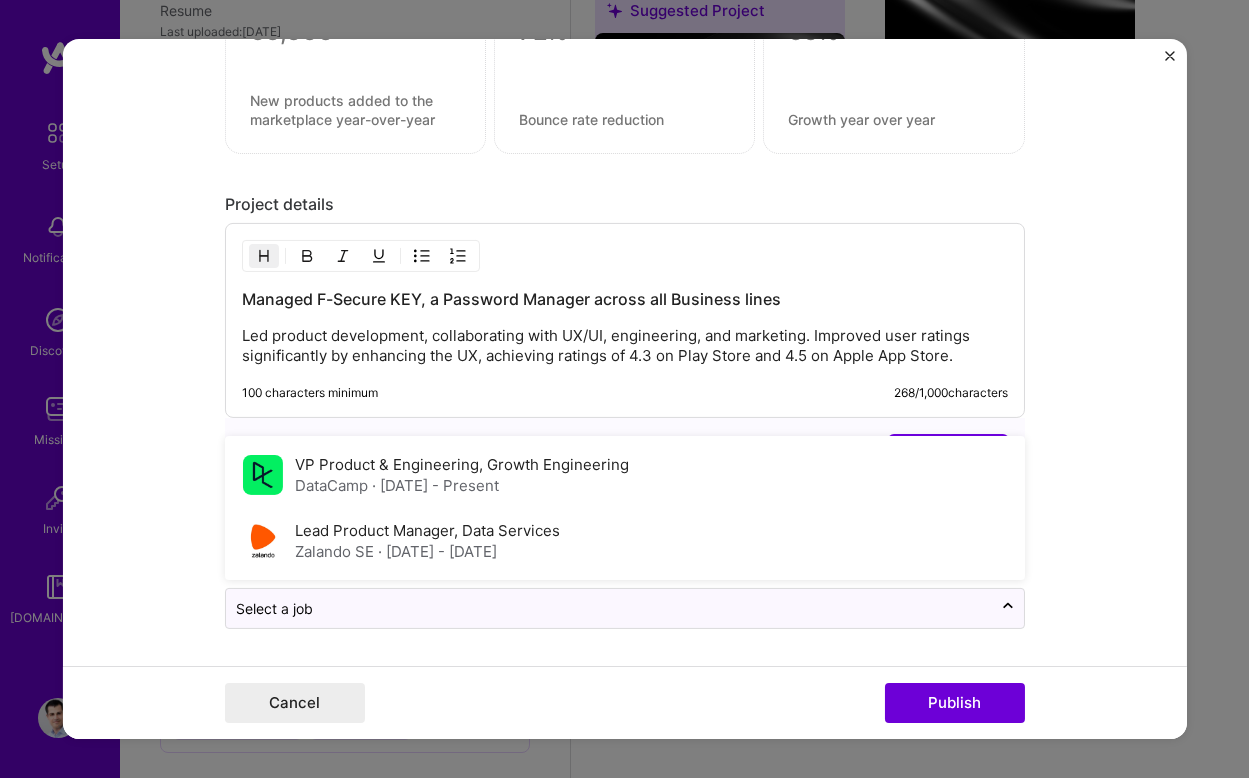 click on "Editing suggested project This project is suggested based on your LinkedIn, resume or [DOMAIN_NAME] activity. Project title Password Manager Development and User Experience Enhancement Company F-Secure Corporation
Project industry Industry 2 Project Link (Optional)
Drag and drop an image or   Upload file Upload file We recommend uploading at least 4 images. 1600x1200px or higher recommended. Max 5MB each. Role Senior Manager, Device Security & Operator Offering Product Manager [DATE]
to [DATE]
I’m still working on this project Skills used — Add up to 12 skills Any new skills will be added to your profile. Enter skills... 9 Product Strategy 1 2 3 4 5 Product Analytics 1 2 3 4 5 Scrum Team Management 1 2 3 4 5 People Management 1 2 3 4 5 Android 1 2 3 4 5 Node.js 1 2 3 4 5 REST API 1 2 3 4 5 Scrum 1 2 3 4 5 Security (Engineering) 1 2 3 4 5 Yes, I managed 4 team members. ->   268 /" at bounding box center [624, 389] 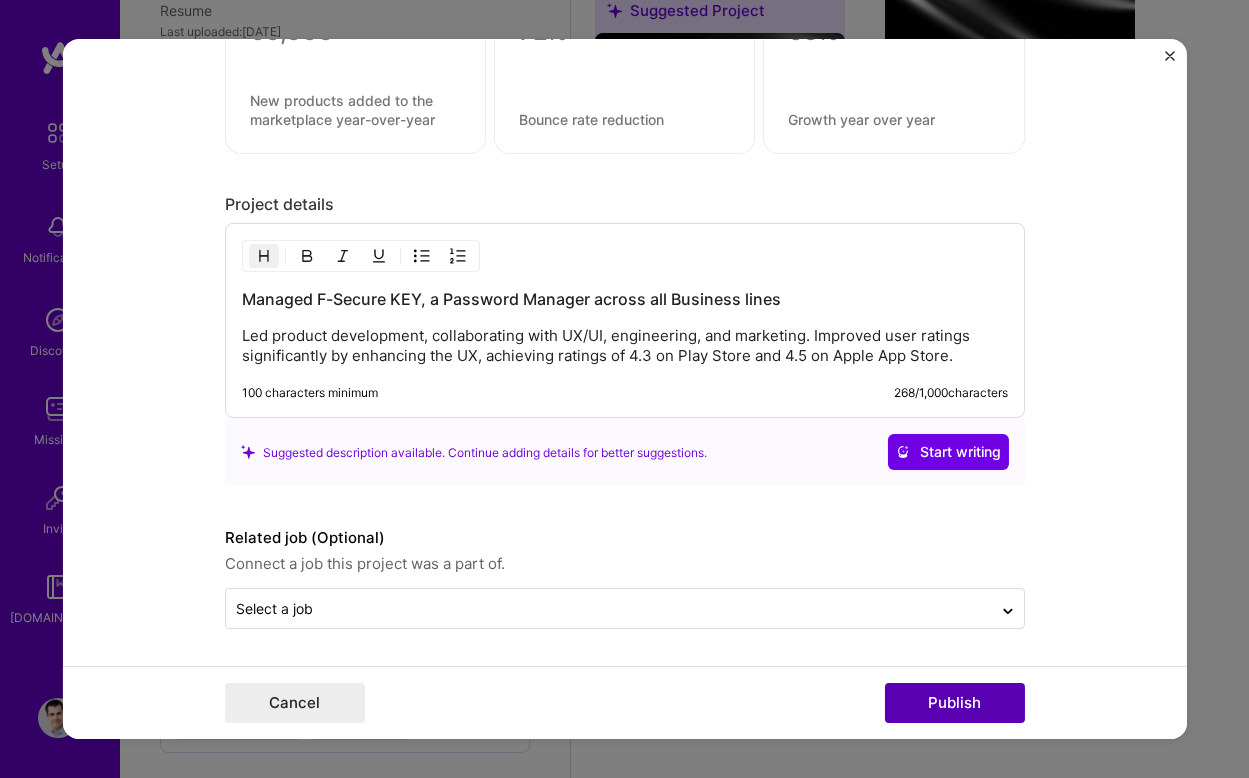 click on "Publish" at bounding box center (955, 703) 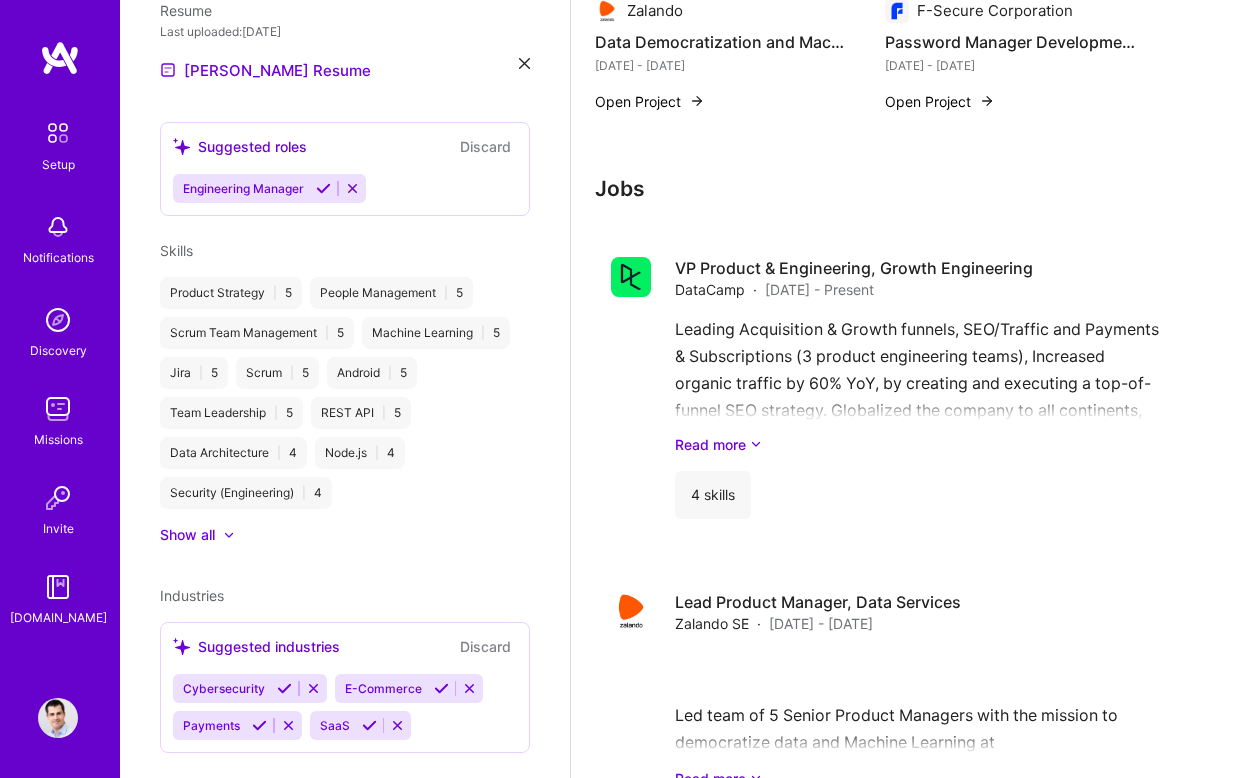 scroll, scrollTop: 1464, scrollLeft: 0, axis: vertical 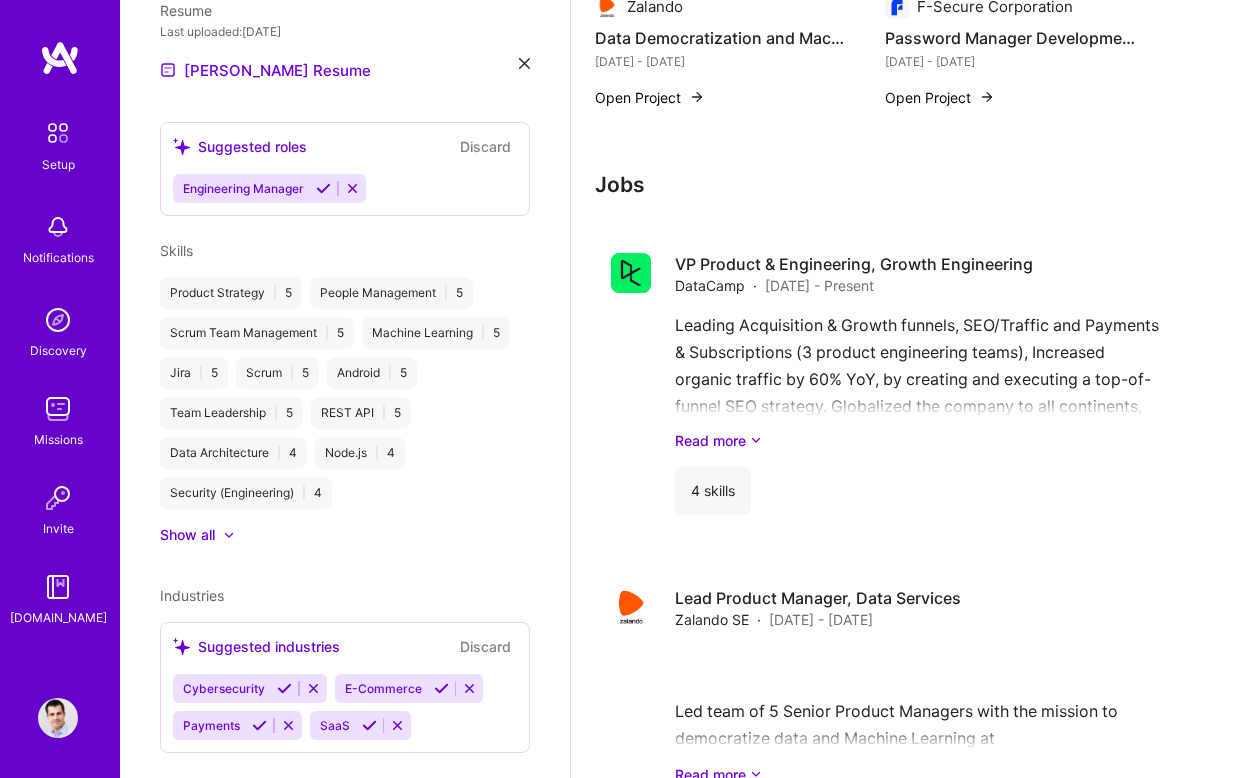 click on "Cybersecurity" at bounding box center [224, 688] 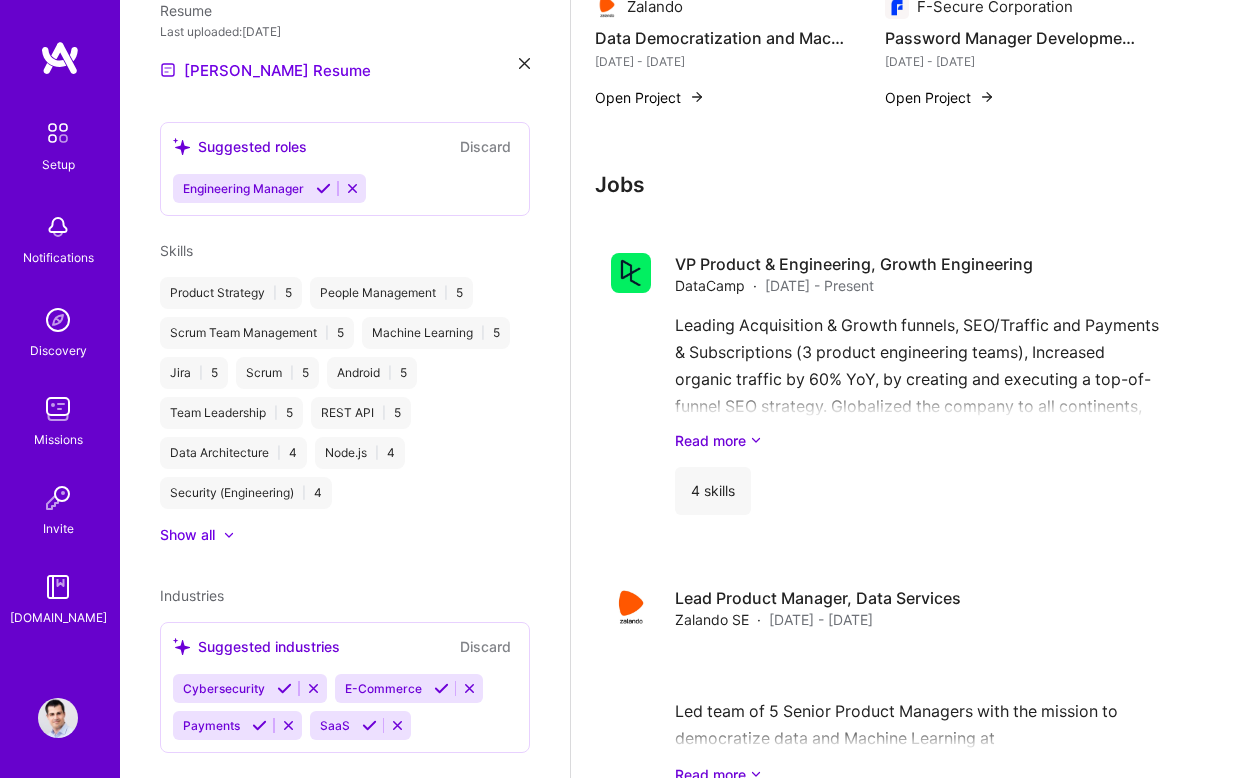 click at bounding box center (284, 688) 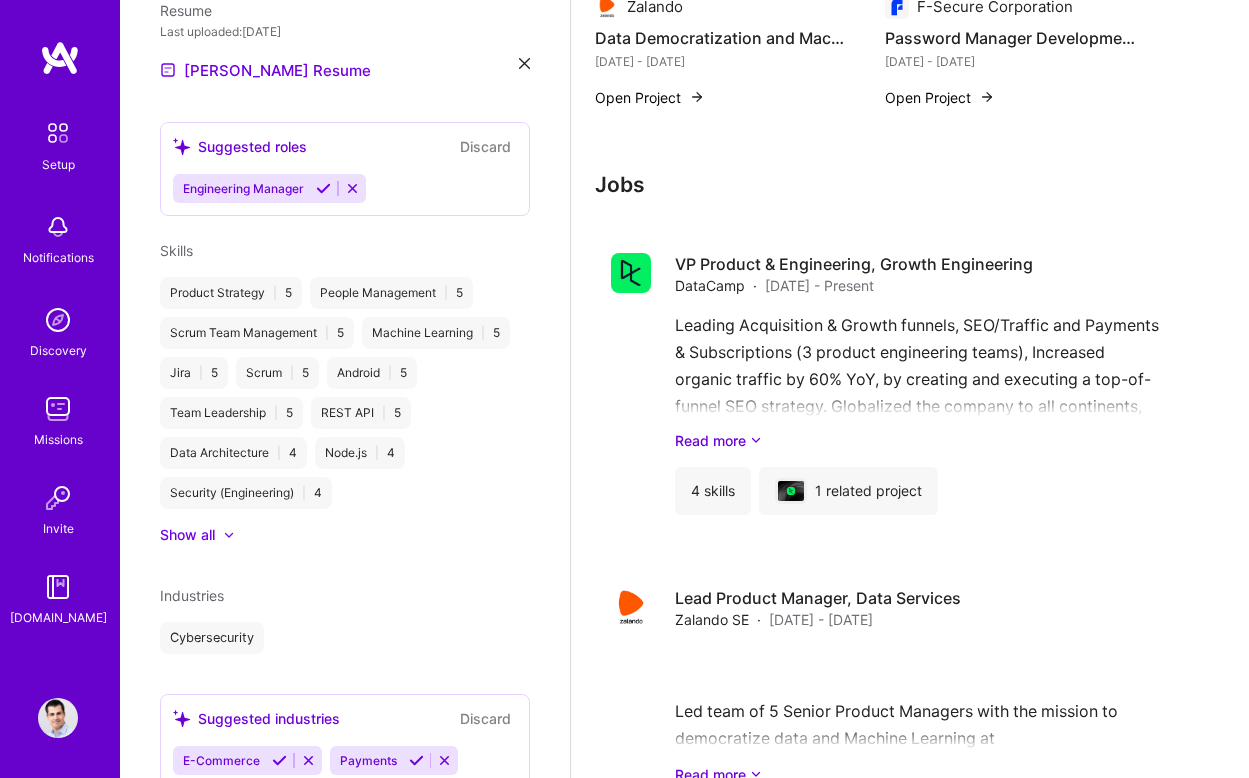 click on "[PERSON_NAME] [PERSON_NAME] Product Manager 18 Years Experience Location  [GEOGRAPHIC_DATA] [GEOGRAPHIC_DATA], [GEOGRAPHIC_DATA][PERSON_NAME], [GEOGRAPHIC_DATA] Working hours range From  8:30 AM    to  7:30 PM Suggested Phone Number Discard +376696717 Resume Last uploaded:  [DATE] [PERSON_NAME] Resume Suggested roles Discard Engineering Manager Skills Product Strategy | 5 People Management | 5 Scrum Team Management | 5 Machine Learning | 5 Jira | 5 Scrum | 5 Android | 5 Team Leadership | 5 REST API | 5 Data Architecture | 4 Node.js | 4 Security (Engineering) | 4 Show all Industries Cybersecurity Suggested industries Discard E-Commerce Payments SaaS" at bounding box center (345, 389) 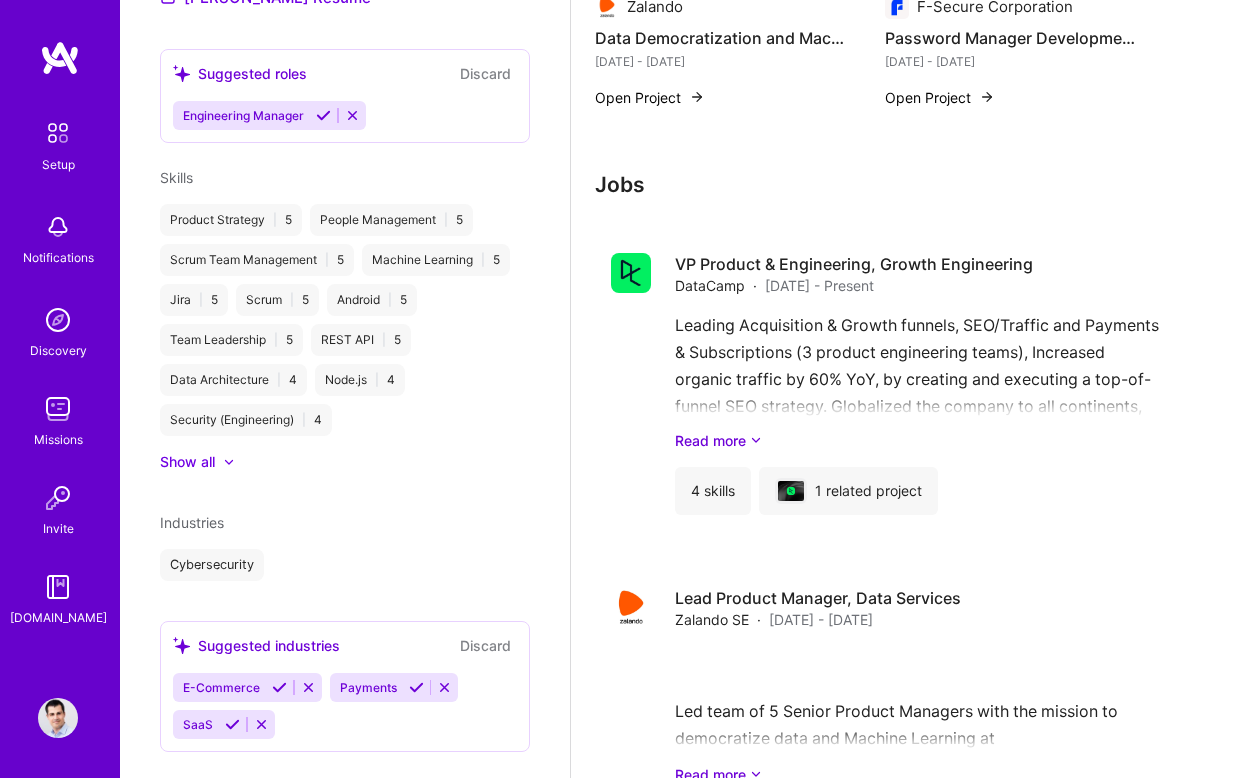 scroll, scrollTop: 816, scrollLeft: 0, axis: vertical 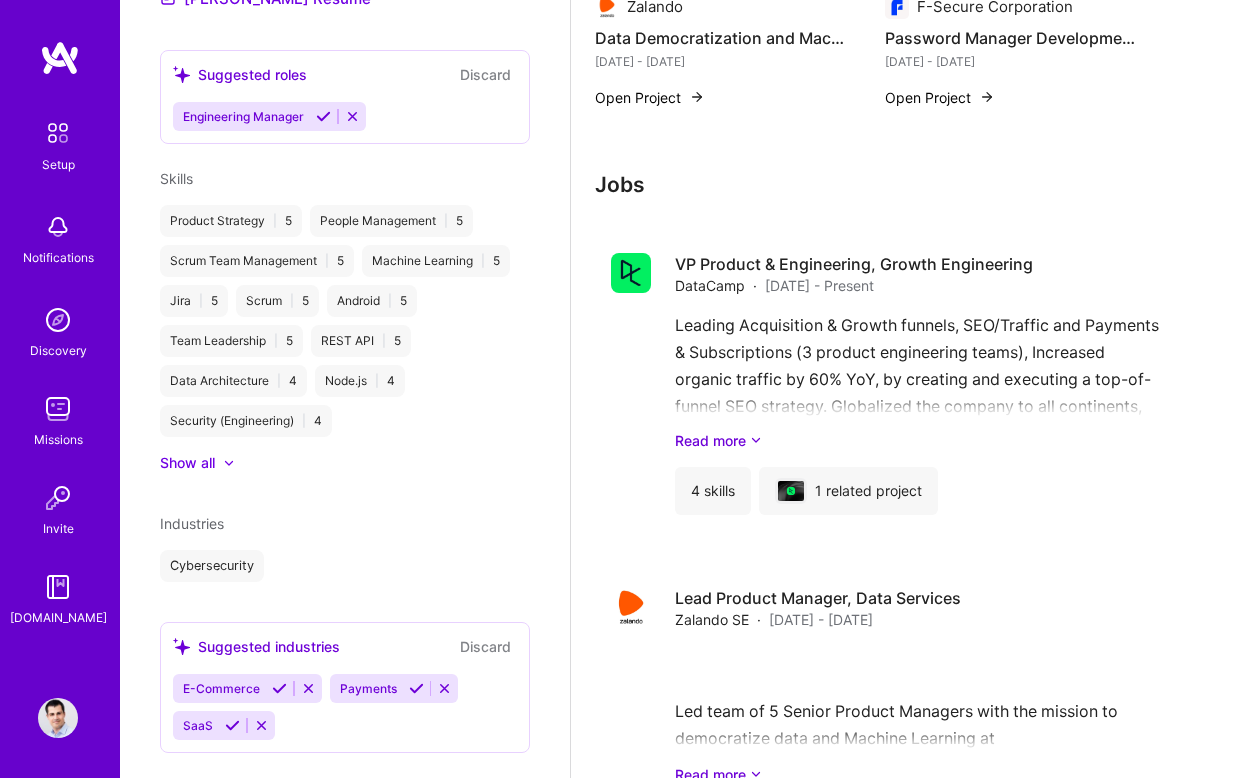 click at bounding box center [279, 688] 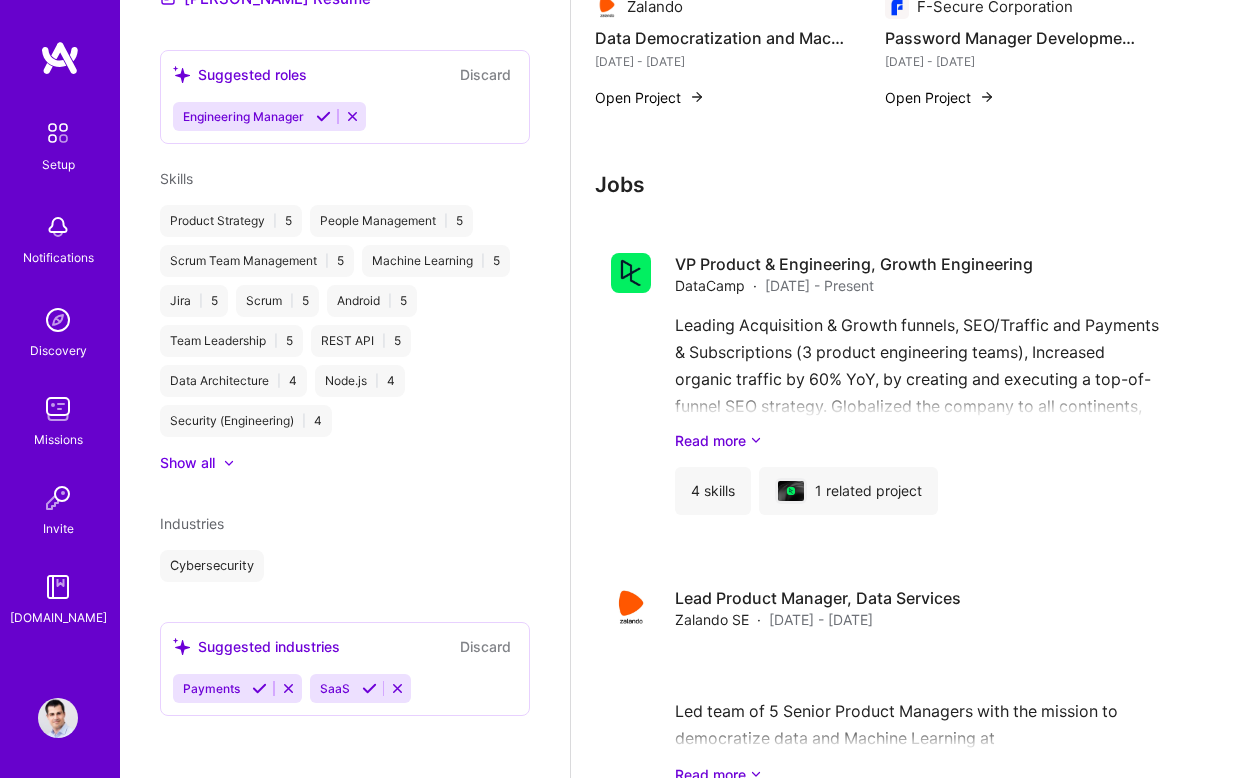 scroll, scrollTop: 779, scrollLeft: 0, axis: vertical 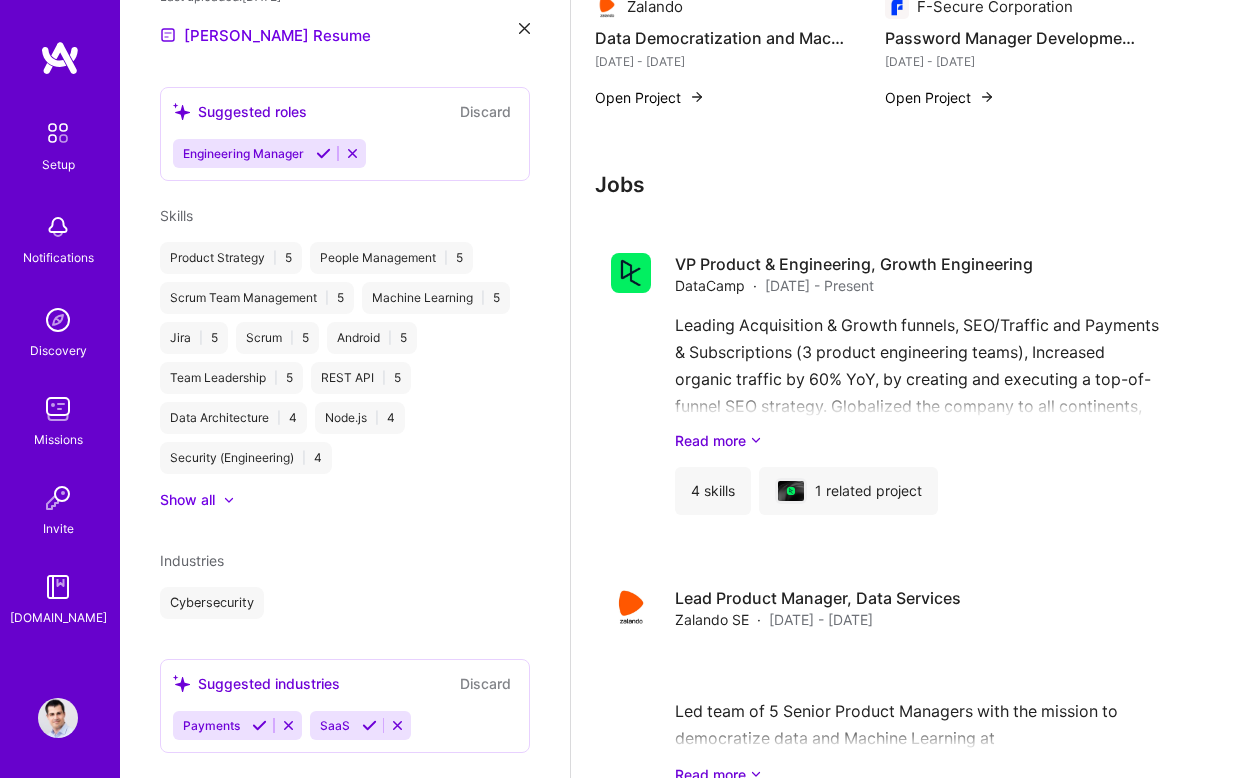 click at bounding box center [369, 725] 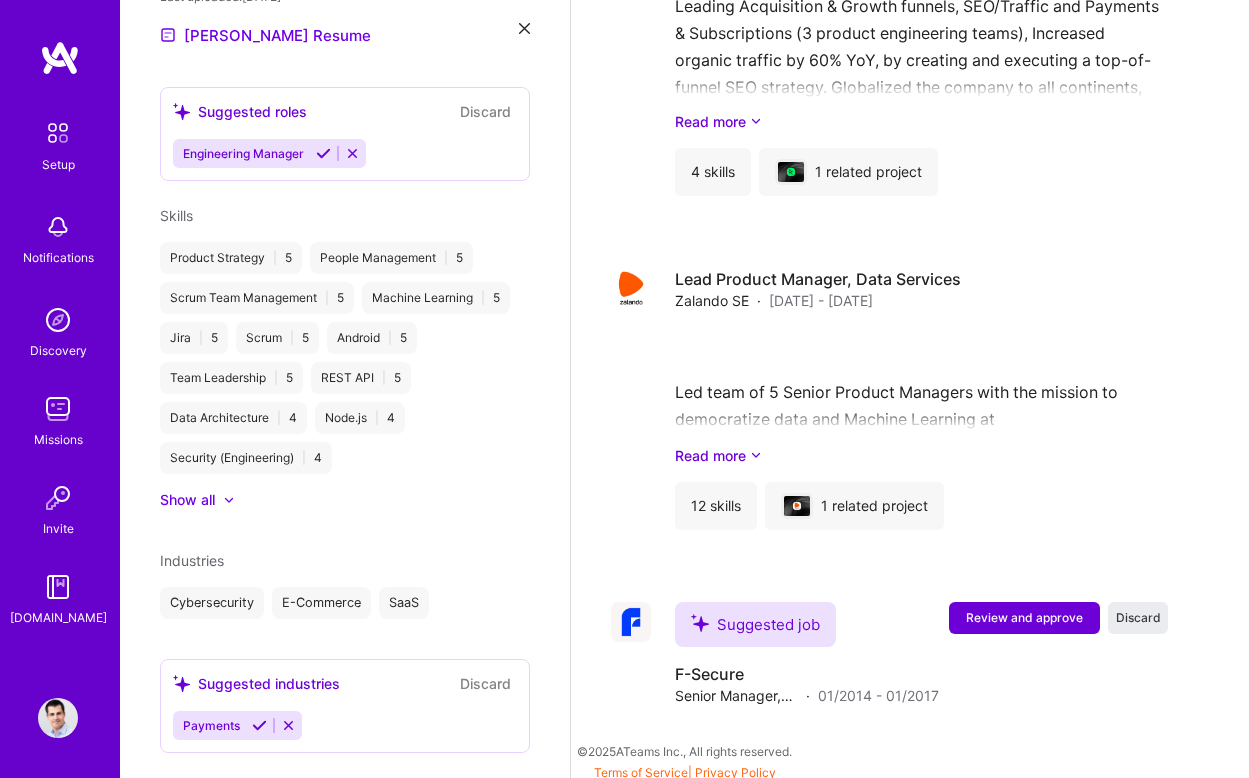 scroll, scrollTop: 1760, scrollLeft: 0, axis: vertical 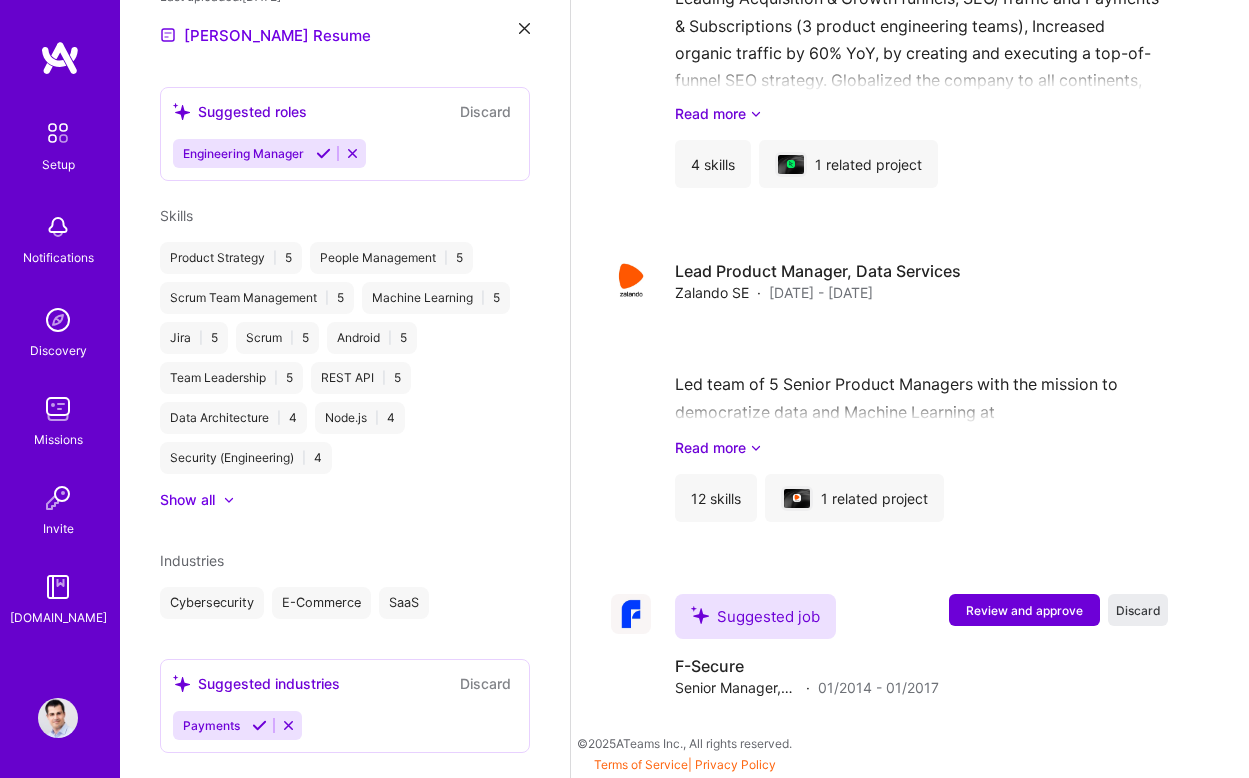 click on "Cybersecurity E-Commerce SaaS" at bounding box center [345, 603] 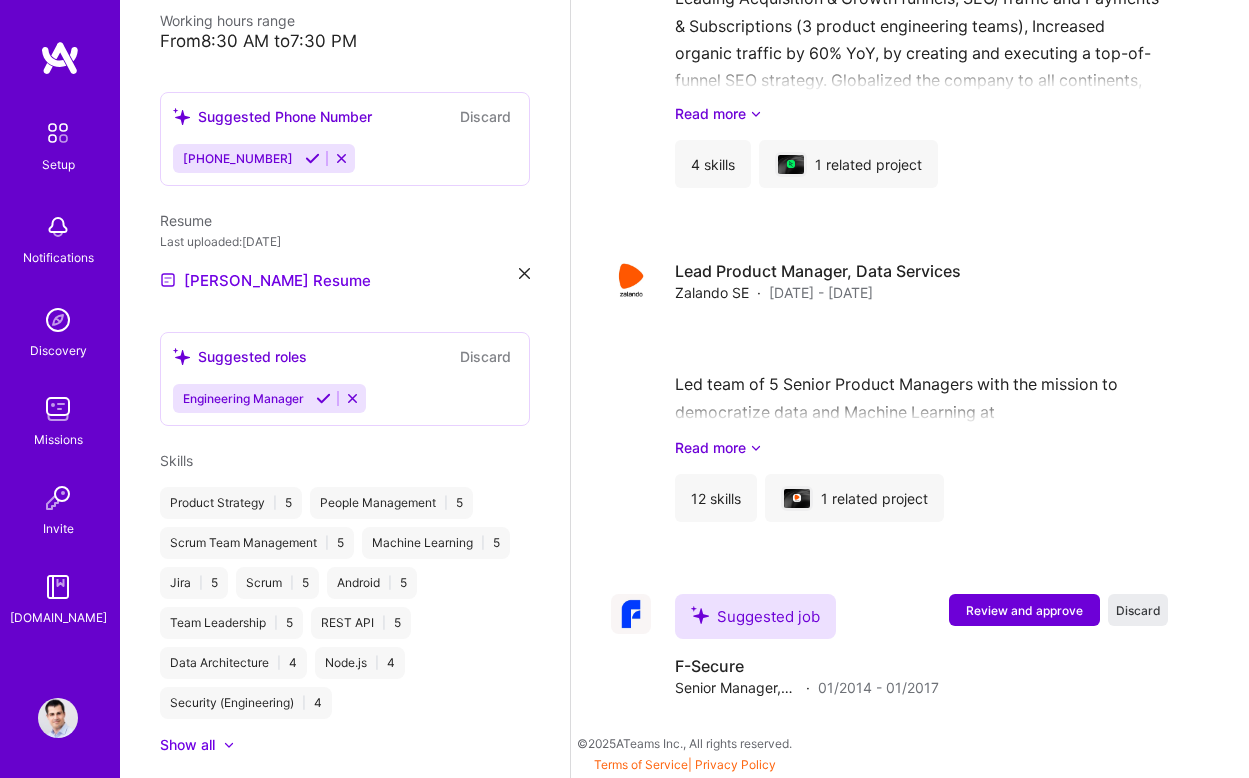 scroll, scrollTop: 535, scrollLeft: 0, axis: vertical 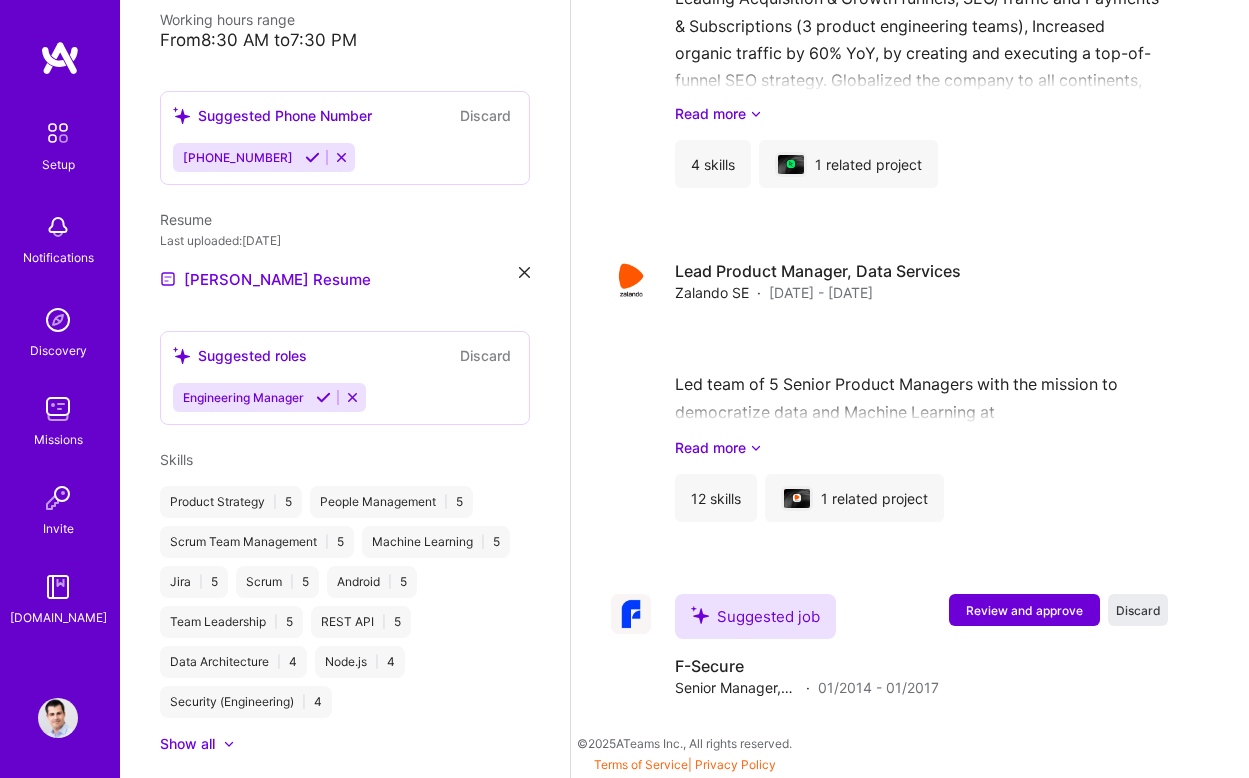 click at bounding box center (352, 397) 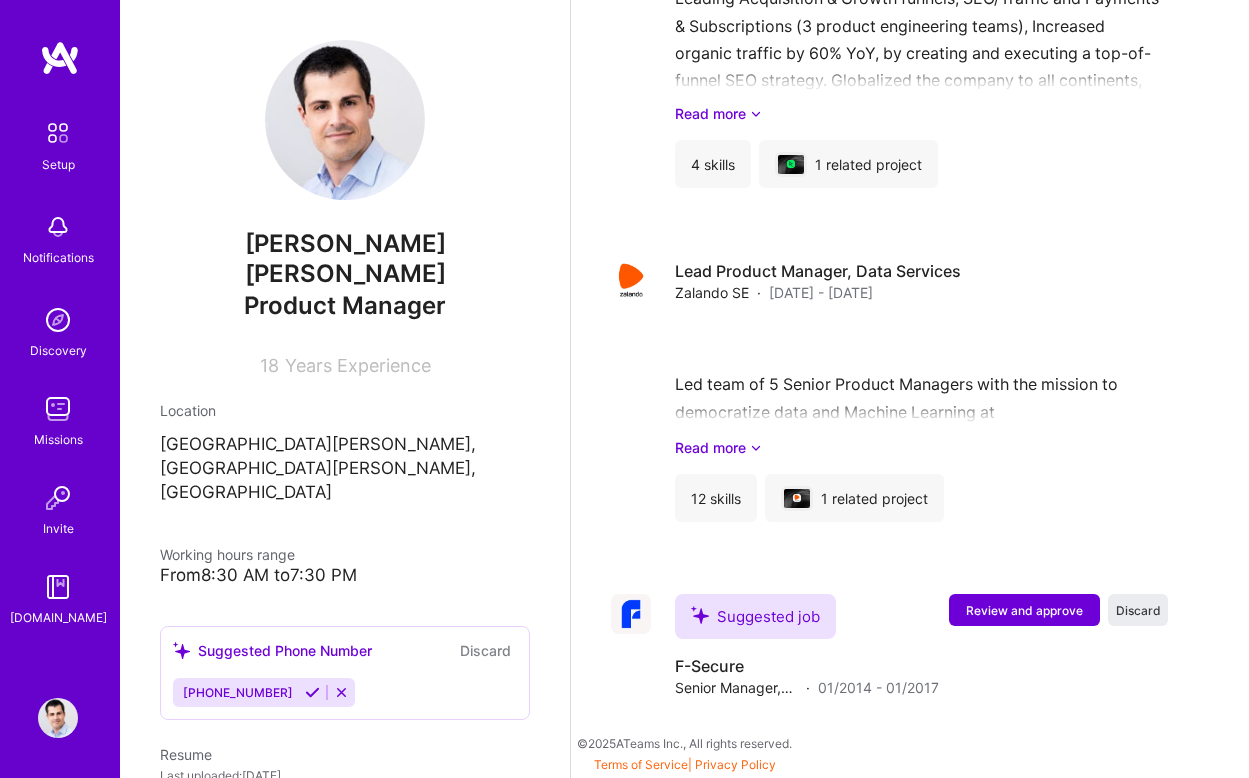scroll, scrollTop: 0, scrollLeft: 0, axis: both 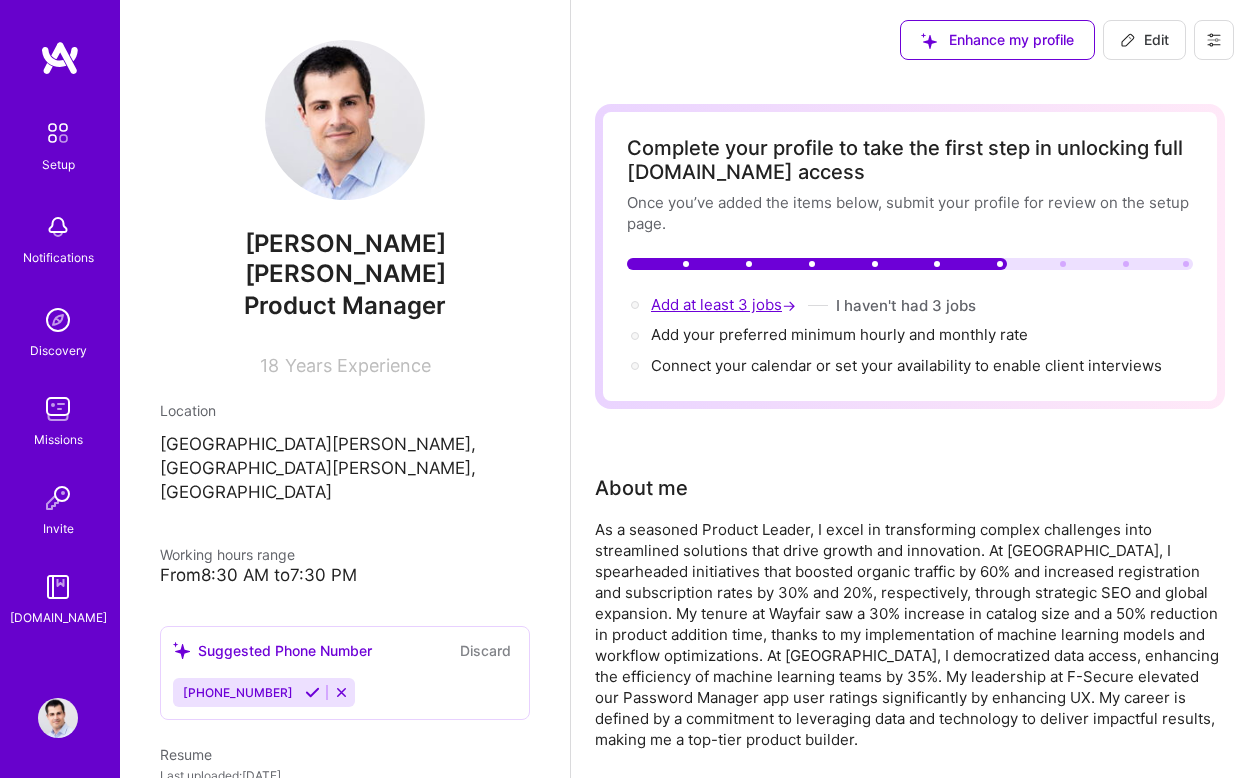 click on "Add at least 3 jobs  →" at bounding box center [725, 304] 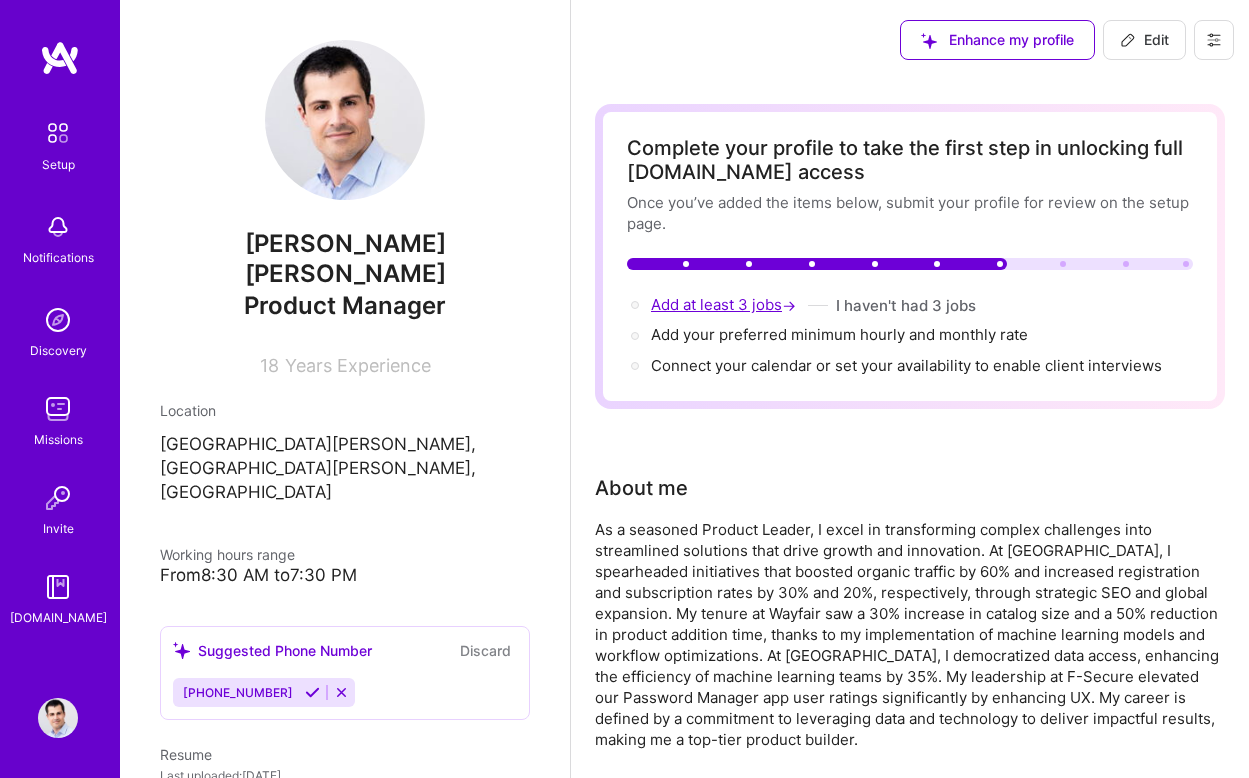 select on "US" 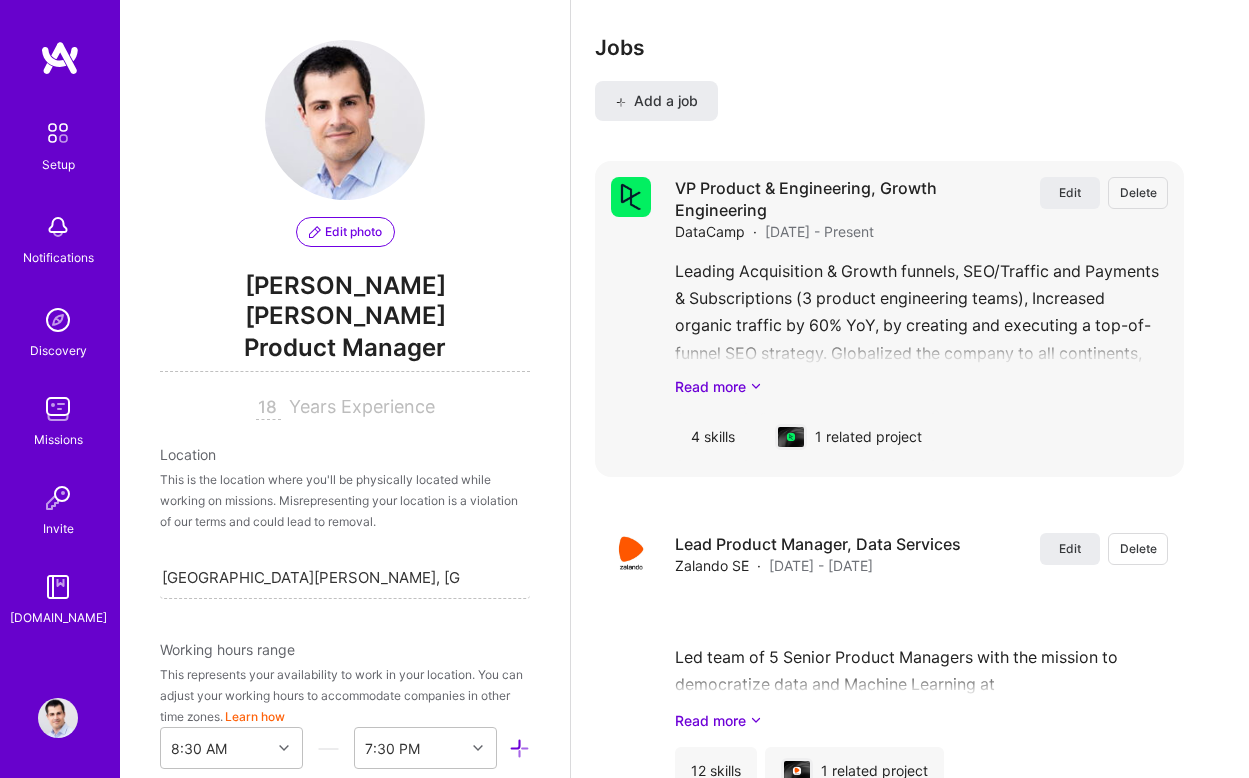 scroll, scrollTop: 2546, scrollLeft: 0, axis: vertical 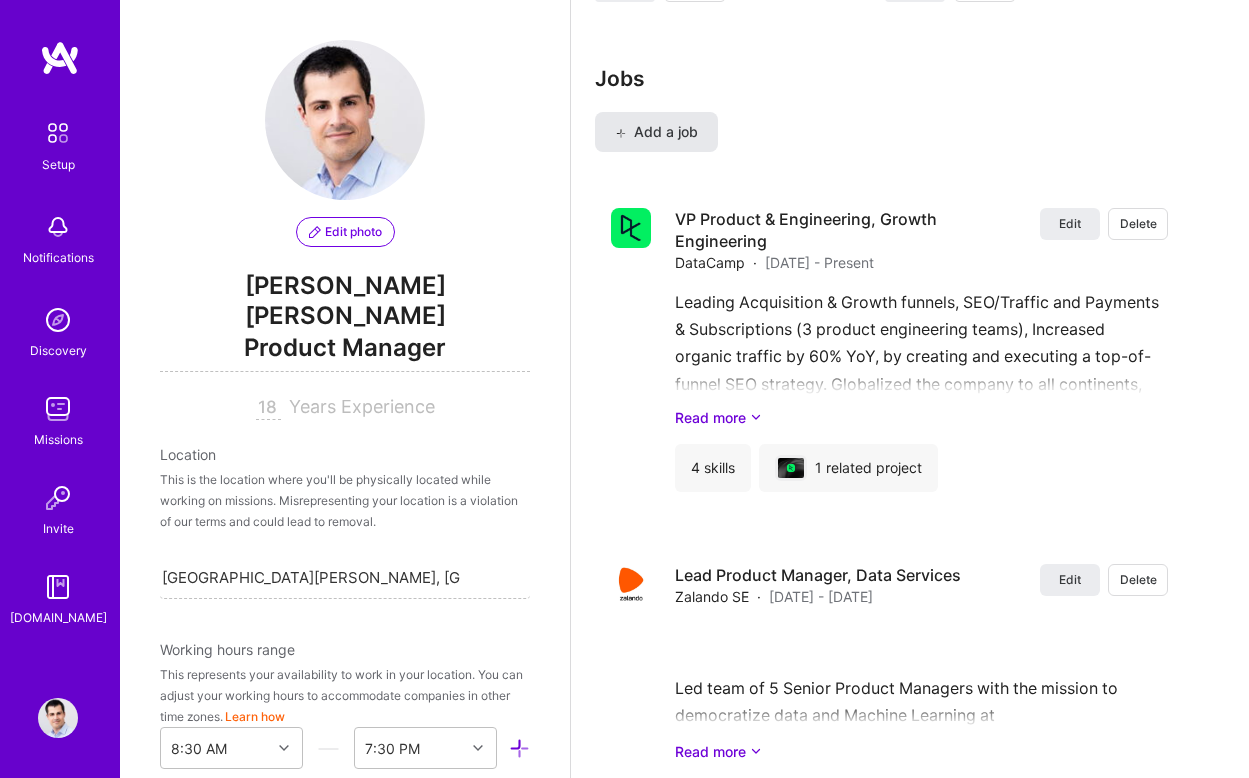 click on "Add a job" at bounding box center [656, 132] 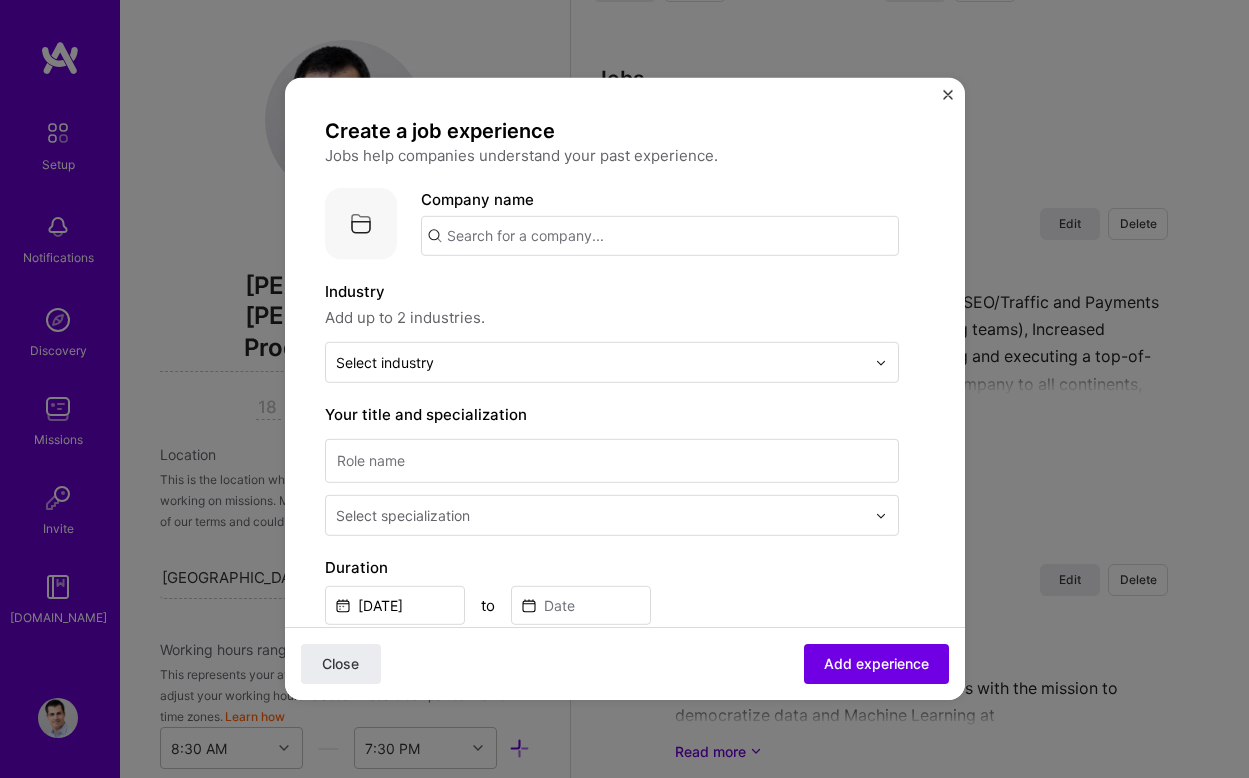 click at bounding box center [660, 236] 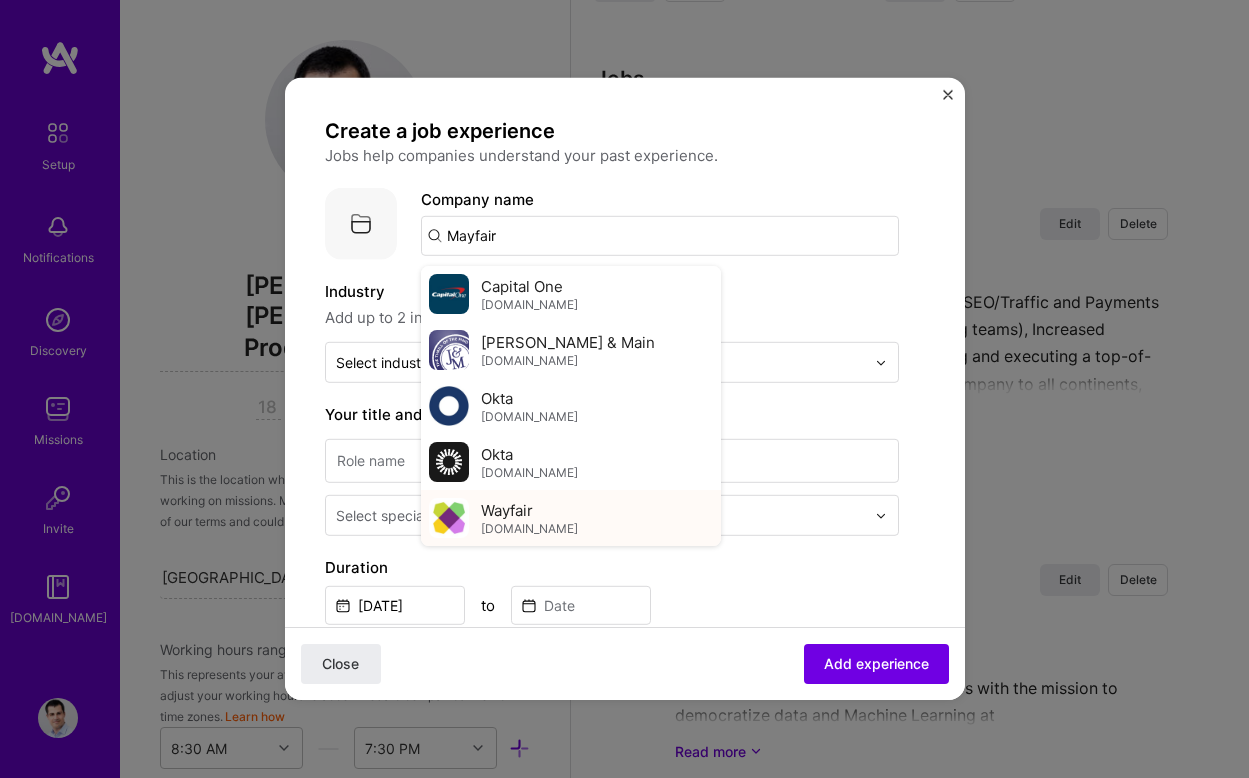 click on "[DOMAIN_NAME]" at bounding box center (529, 528) 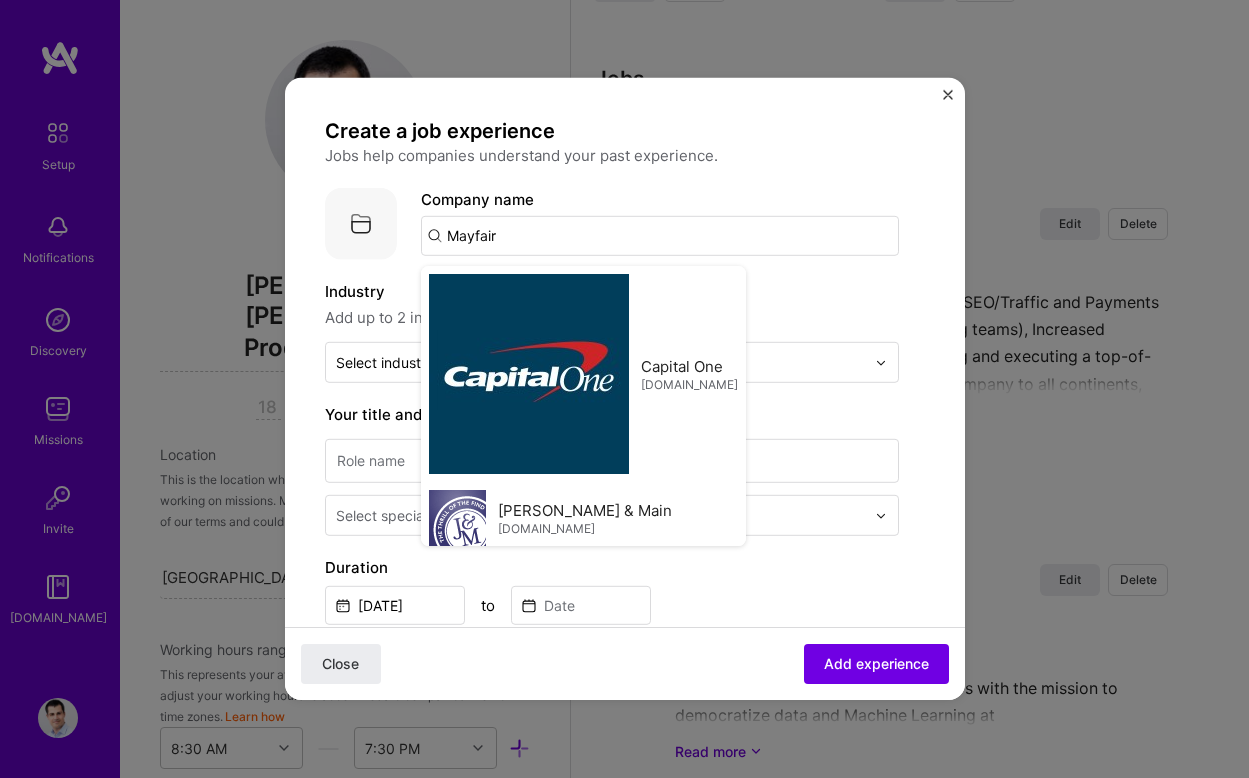 type on "Wayfair" 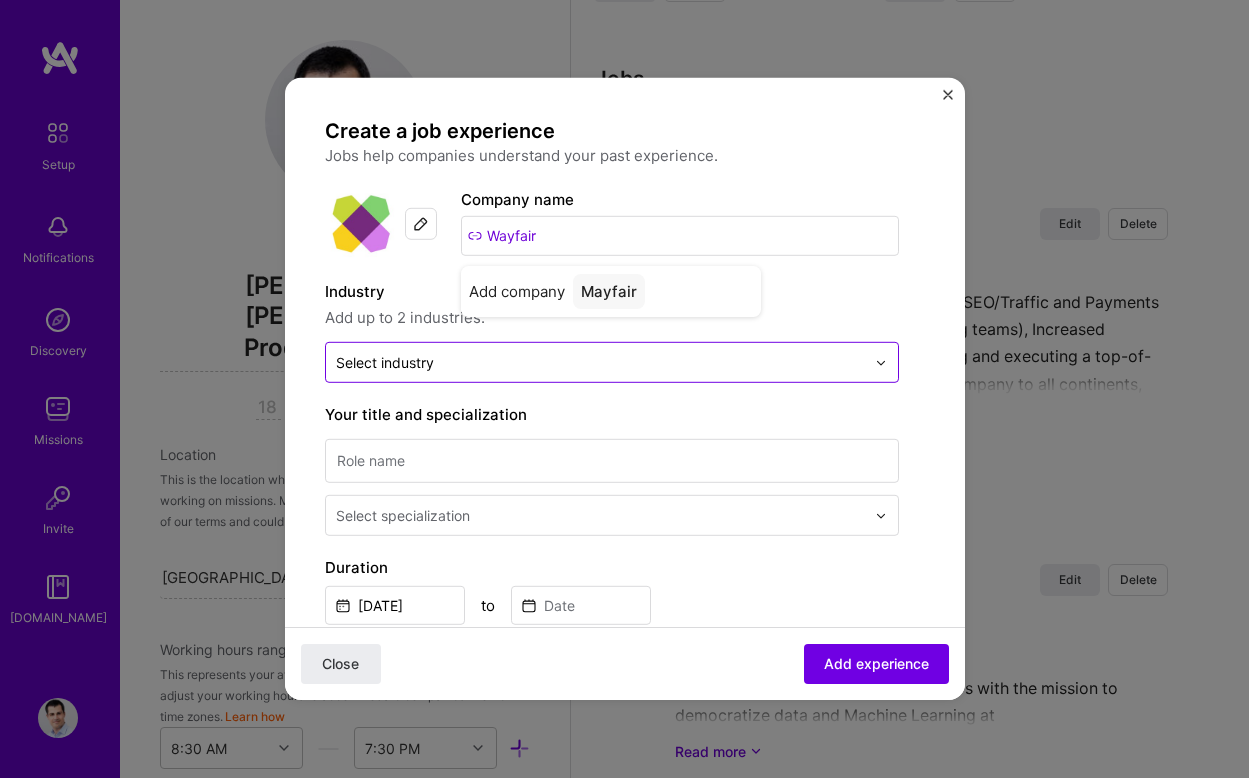 click at bounding box center [600, 362] 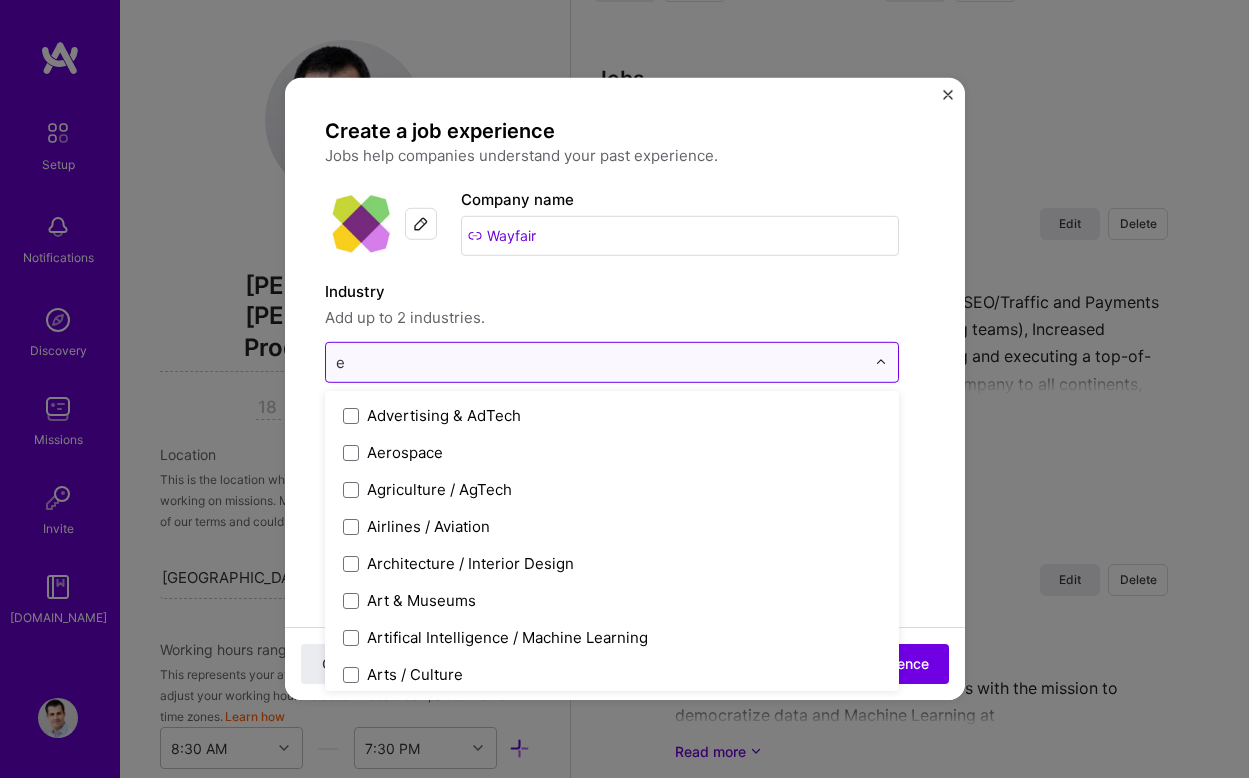 type on "e-" 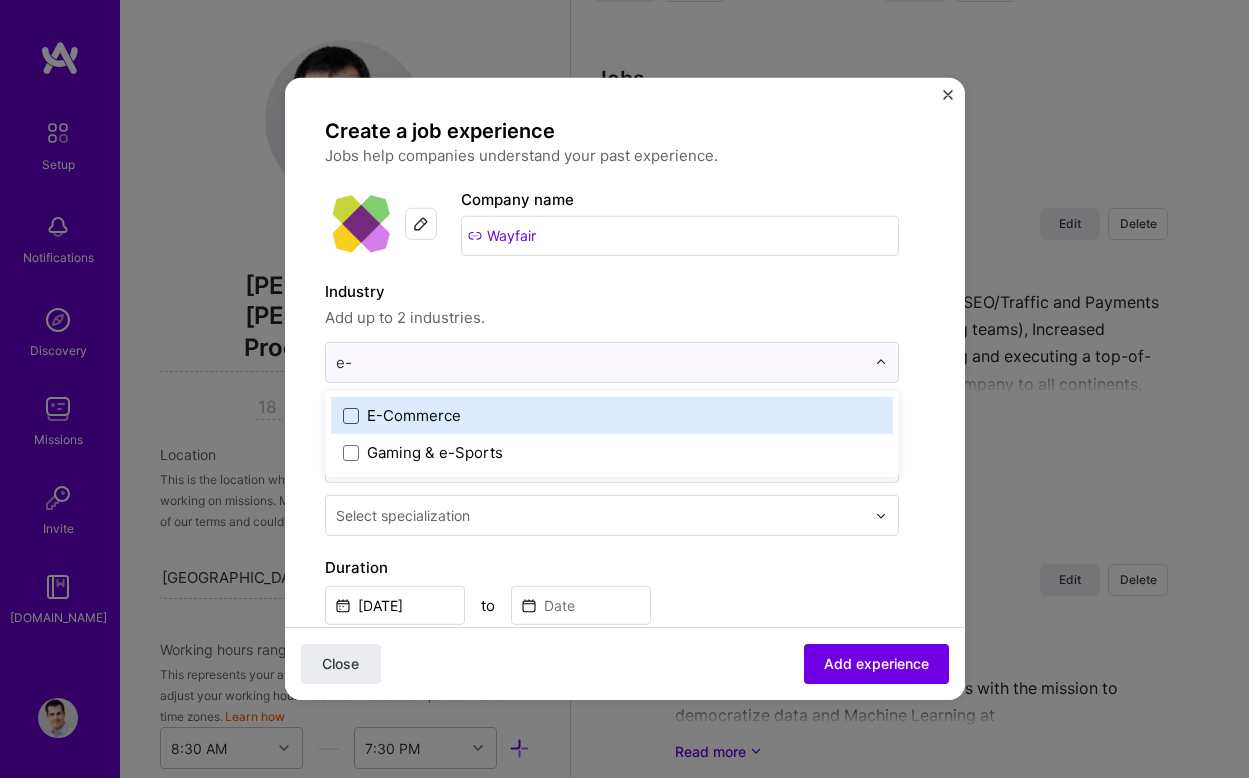 click at bounding box center [351, 415] 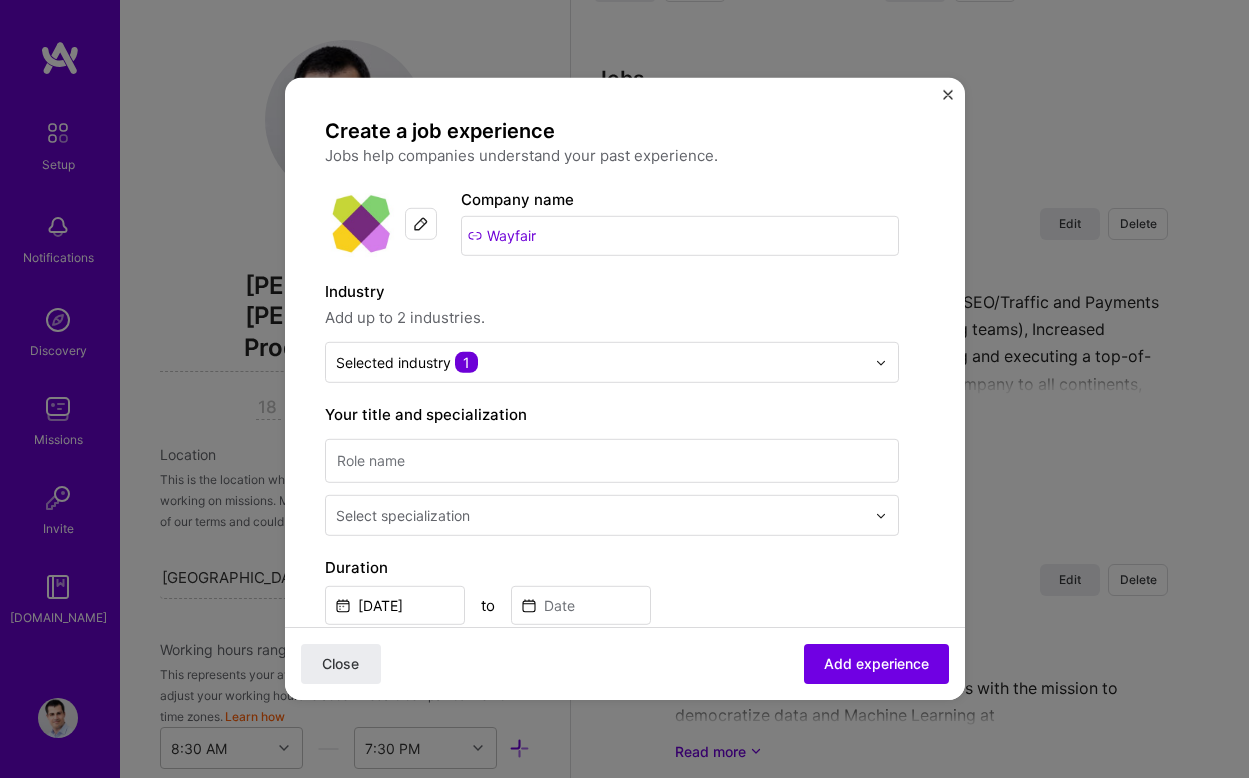 click on "Industry" at bounding box center [612, 292] 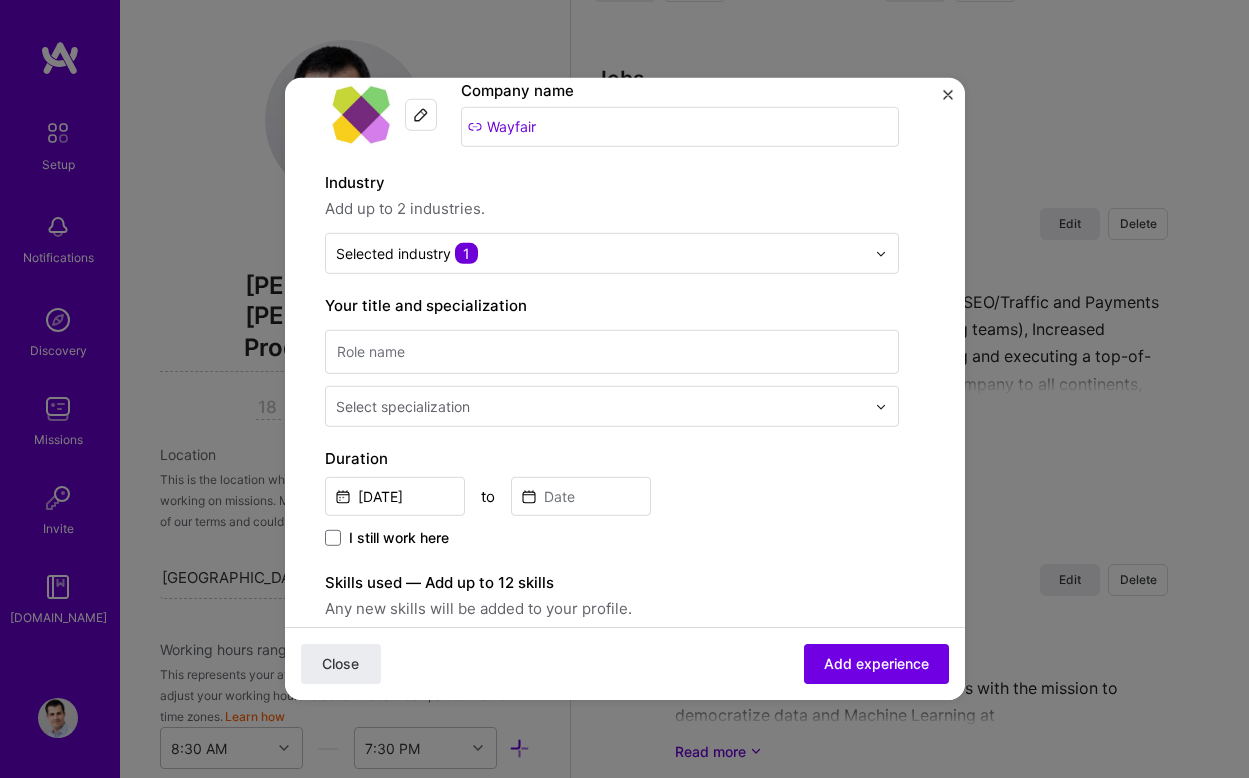 scroll, scrollTop: 142, scrollLeft: 0, axis: vertical 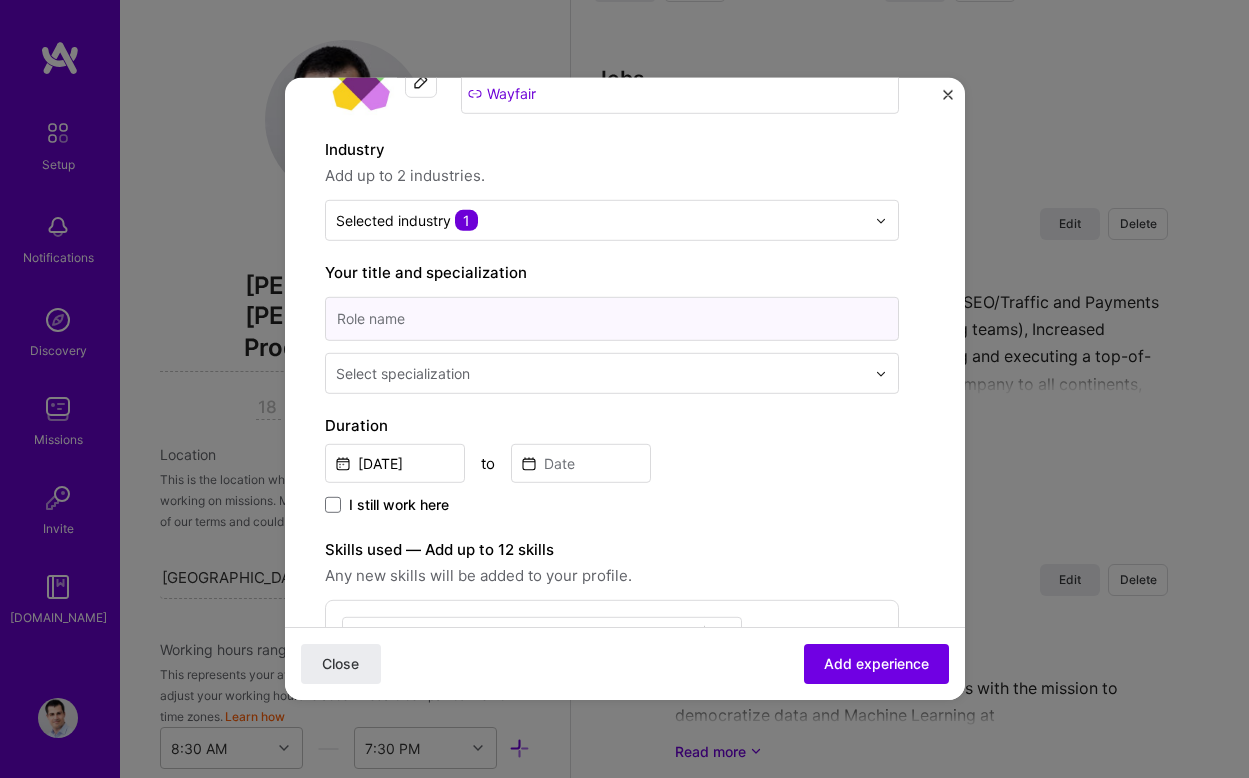 click at bounding box center (612, 319) 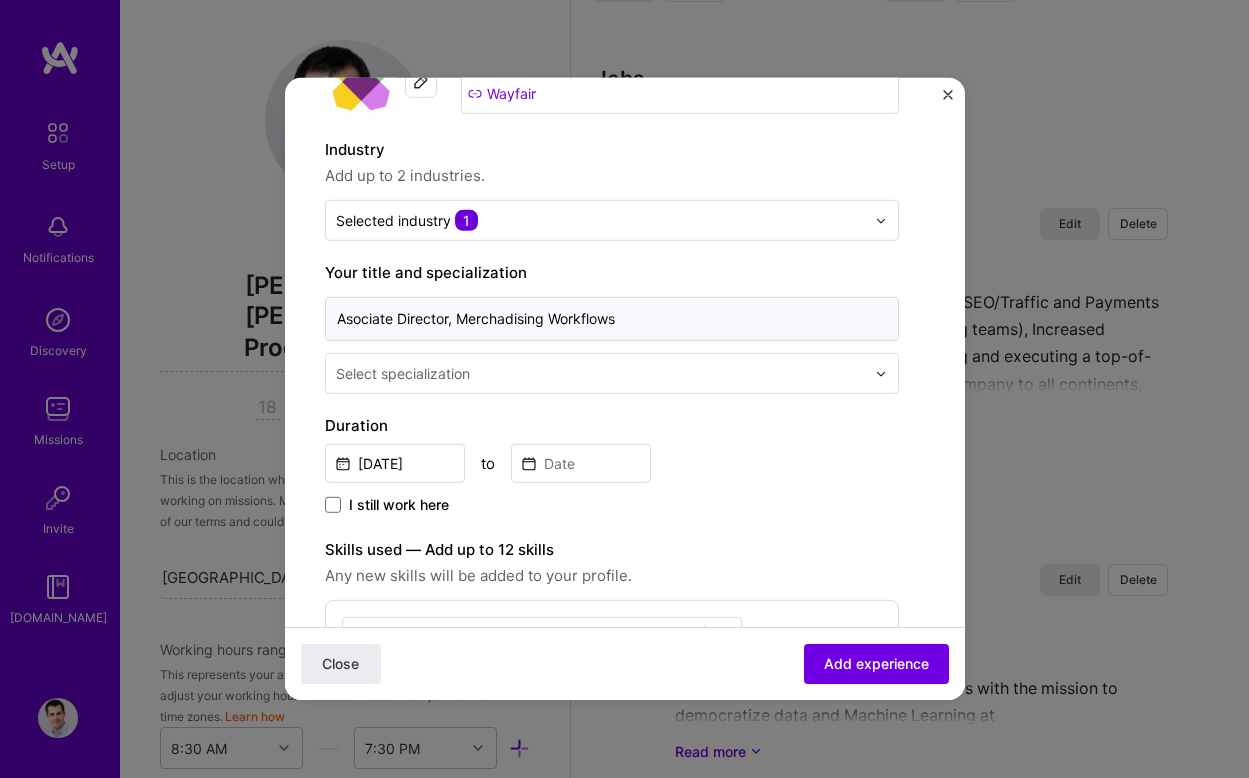 type on "Asociate Director, Merchadising Workflows" 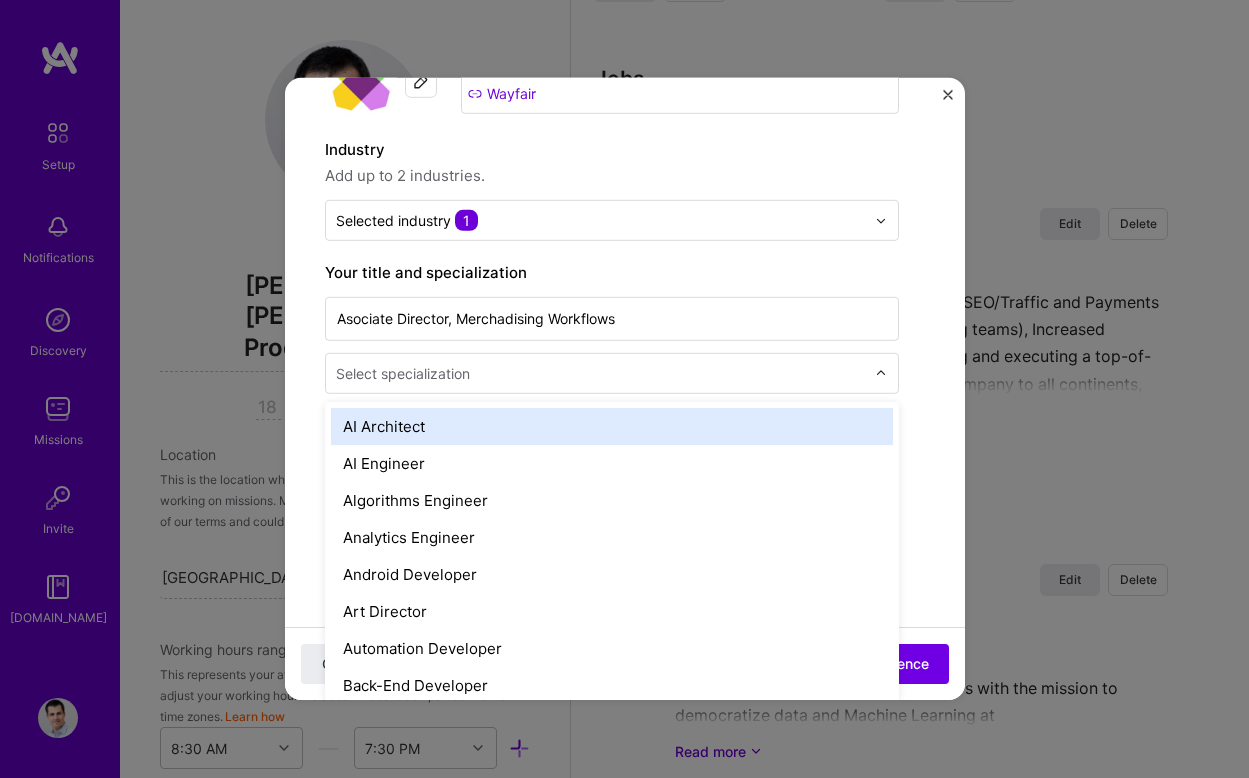 click at bounding box center (602, 373) 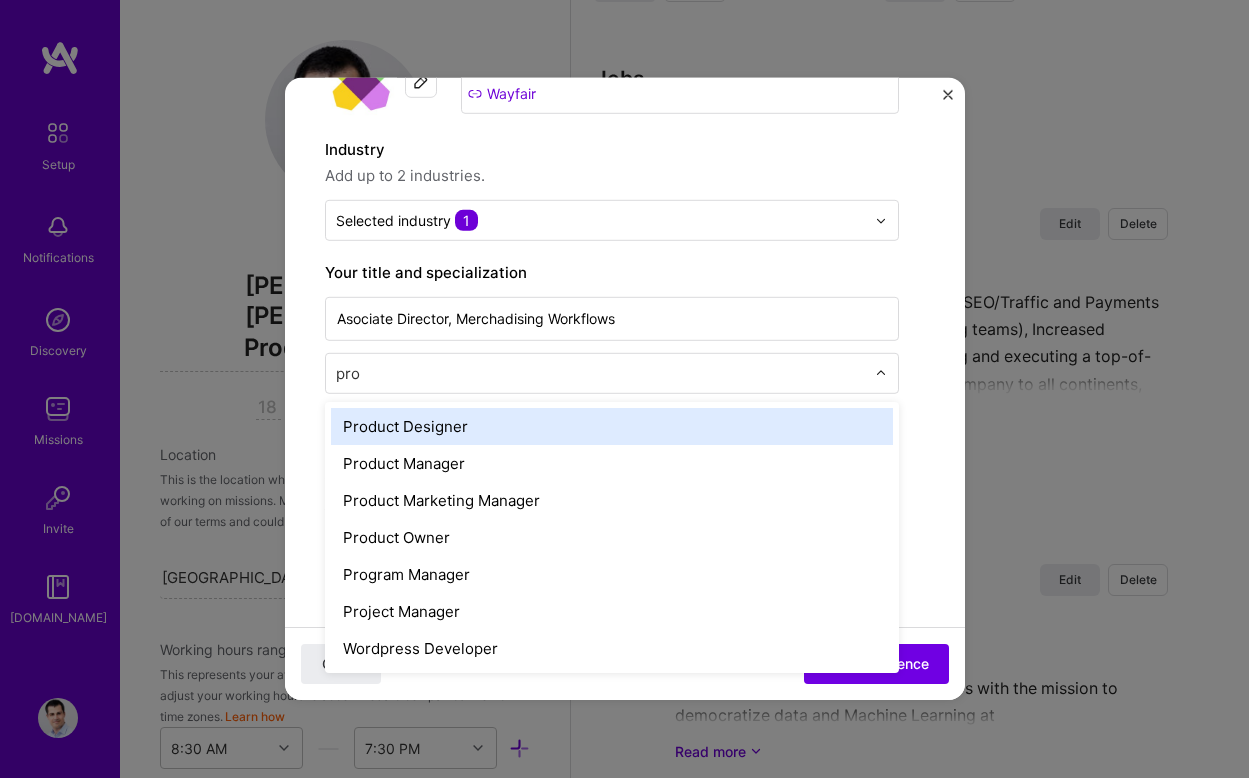 type on "prod" 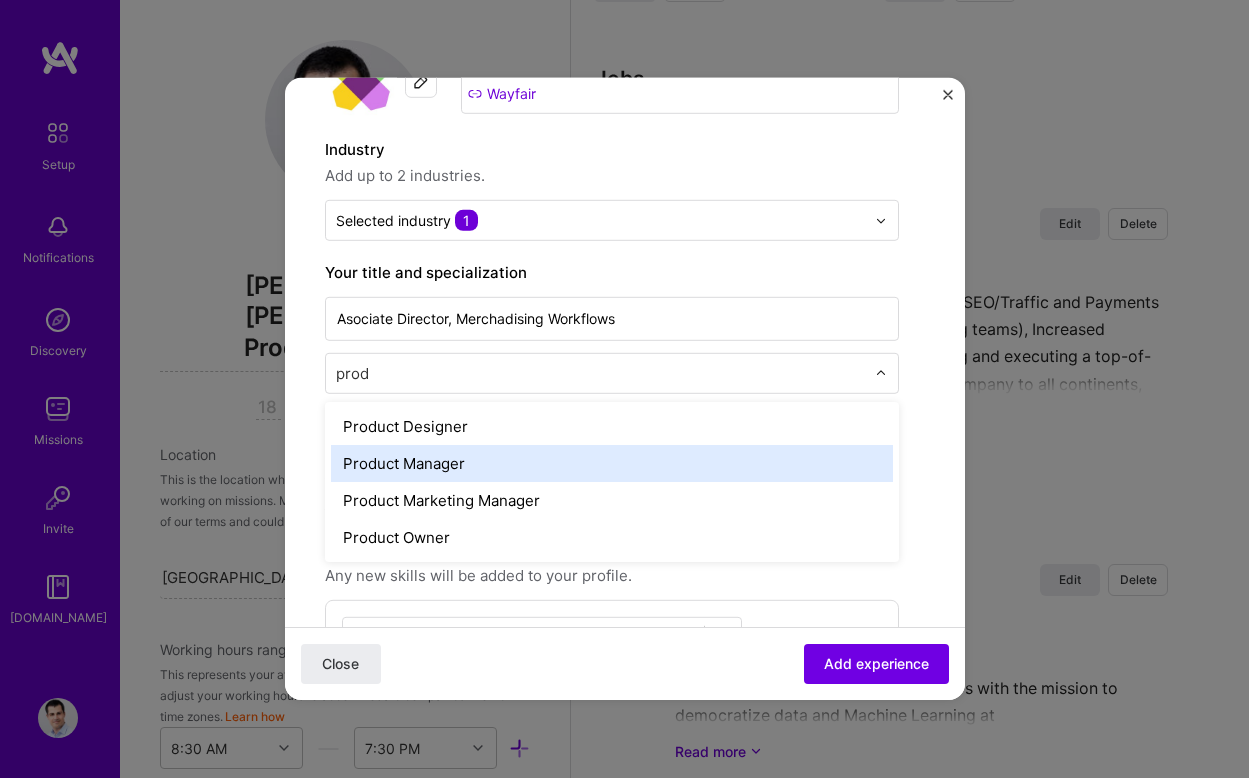 click on "Product Manager" at bounding box center (612, 463) 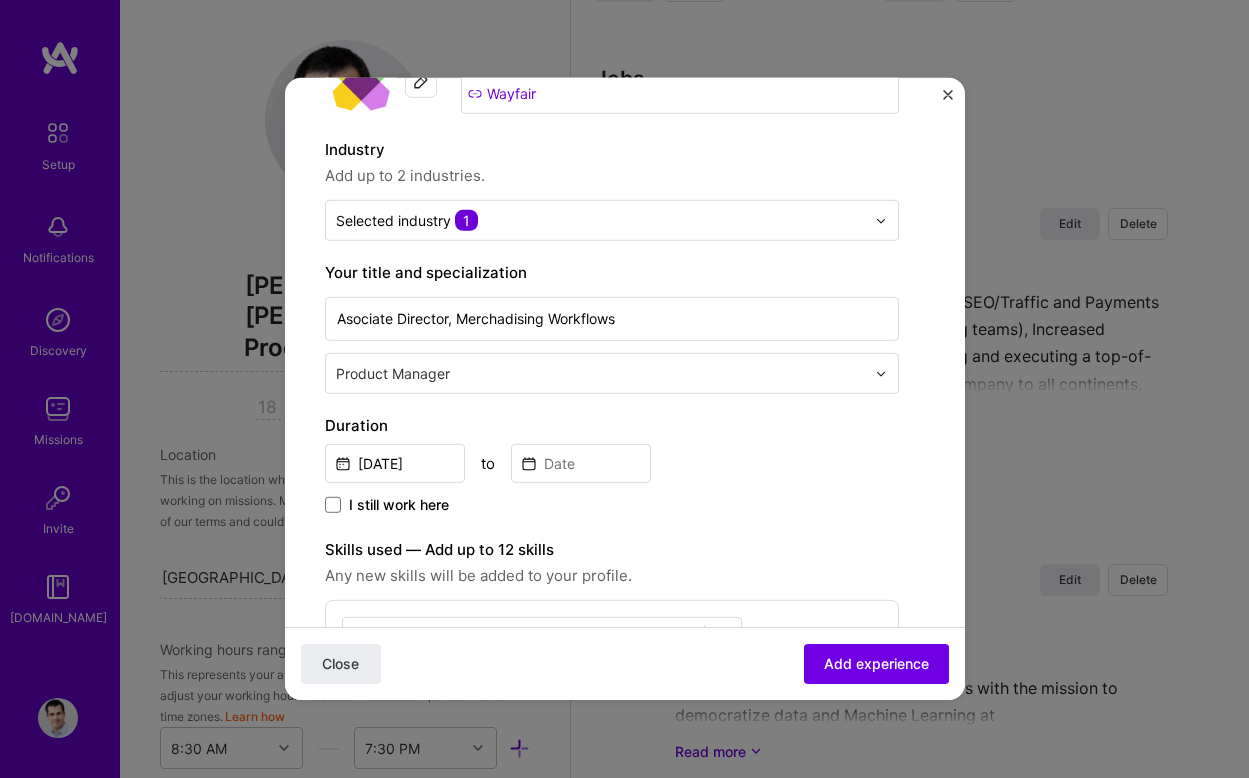 click on "Create a job experience Jobs help companies understand your past experience. Company logo Company name Wayfair
Industry Add up to 2 industries. Selected industry 1 Your title and specialization Asociate Director, Merchadising Workflows Product Manager Duration [DATE]
to
I still work here Skills used — Add up to 12 skills Any new skills will be added to your profile. Enter skills... Description 100 characters minimum 0 / 2,000  characters Did this role require you to manage team members? (Optional) Yes, I managed 0 team members. Were you involved from inception to launch (0 - >  1)? (Optional) Zero to one is creation and development of a unique product from the ground up. I was involved in zero to one with this project Related projects (Optional) Connect a project you worked on at this position. Select projects" at bounding box center [625, 578] 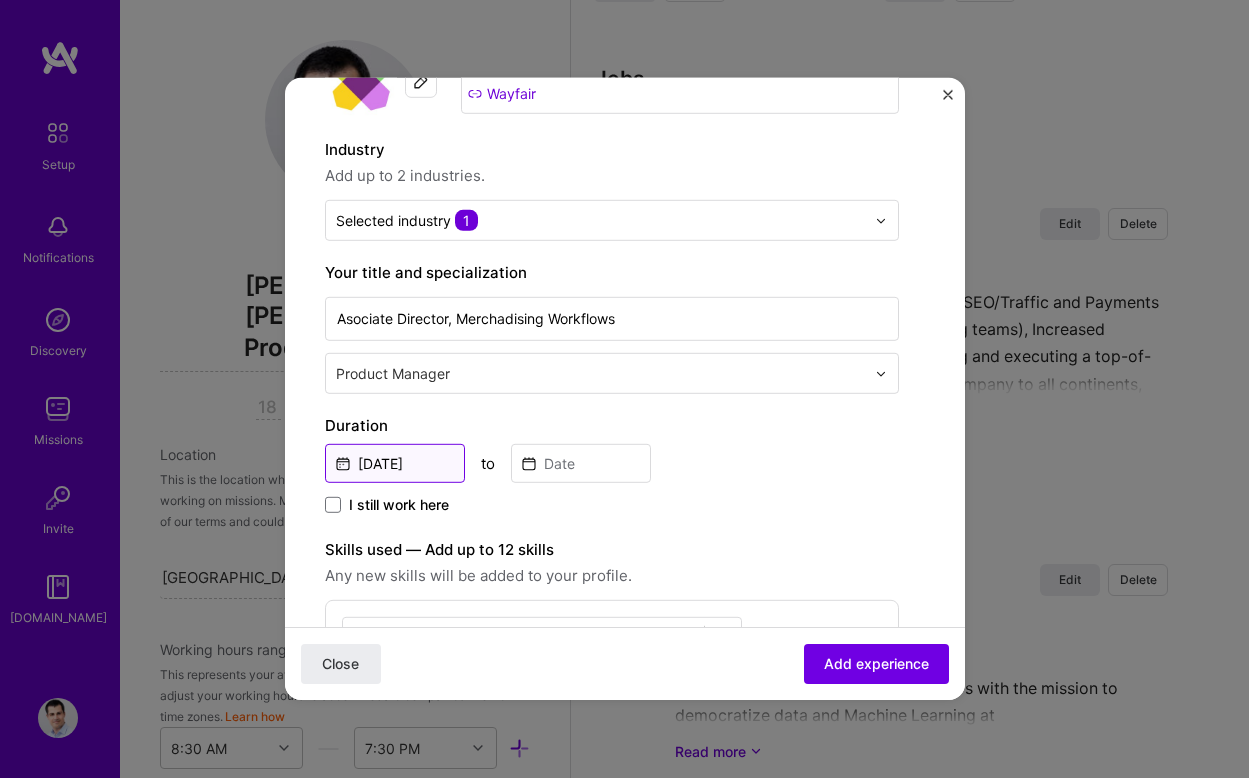click on "[DATE]" at bounding box center (395, 463) 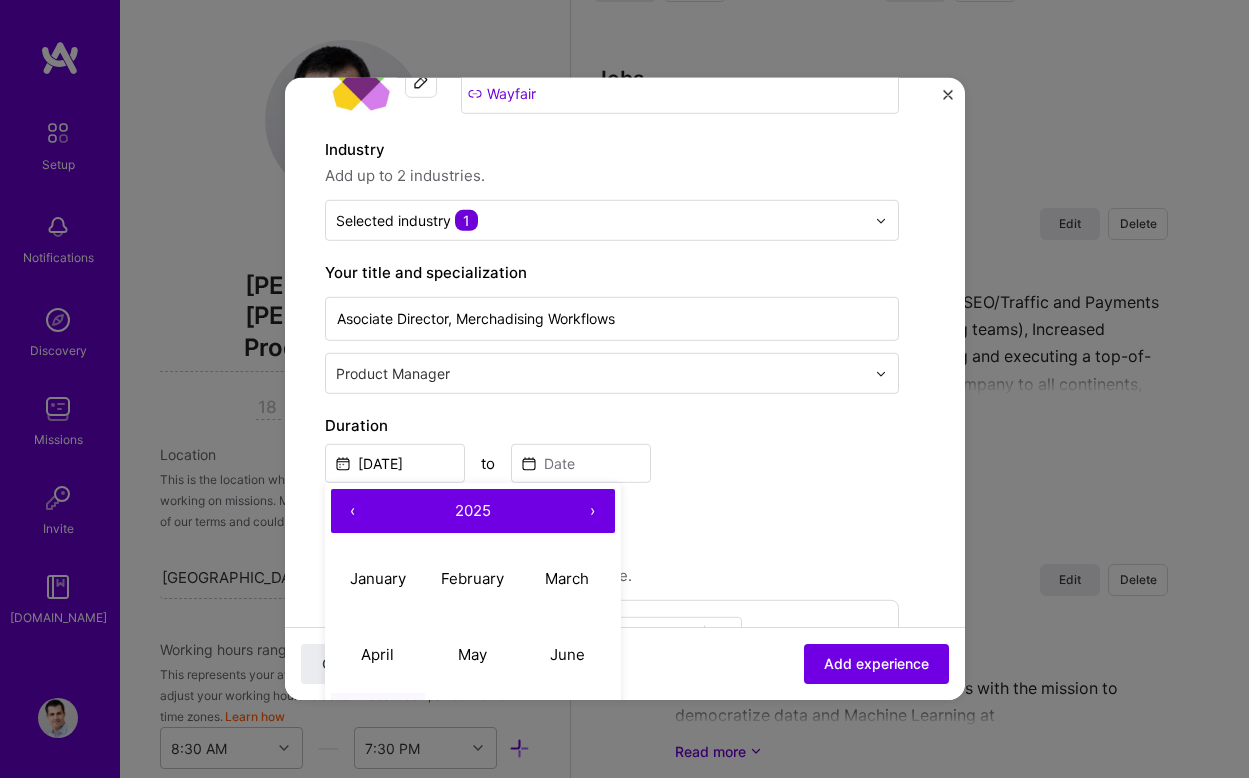 click on "‹" at bounding box center [353, 511] 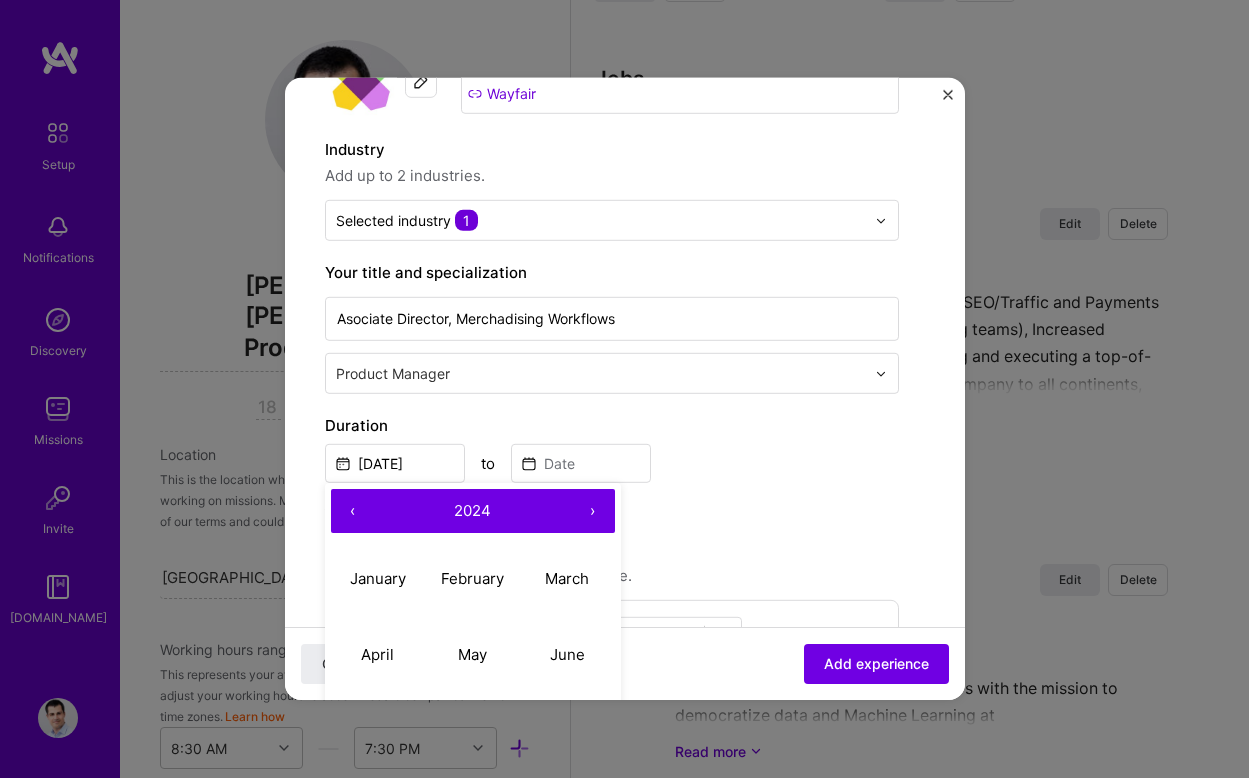 click on "‹" at bounding box center (353, 511) 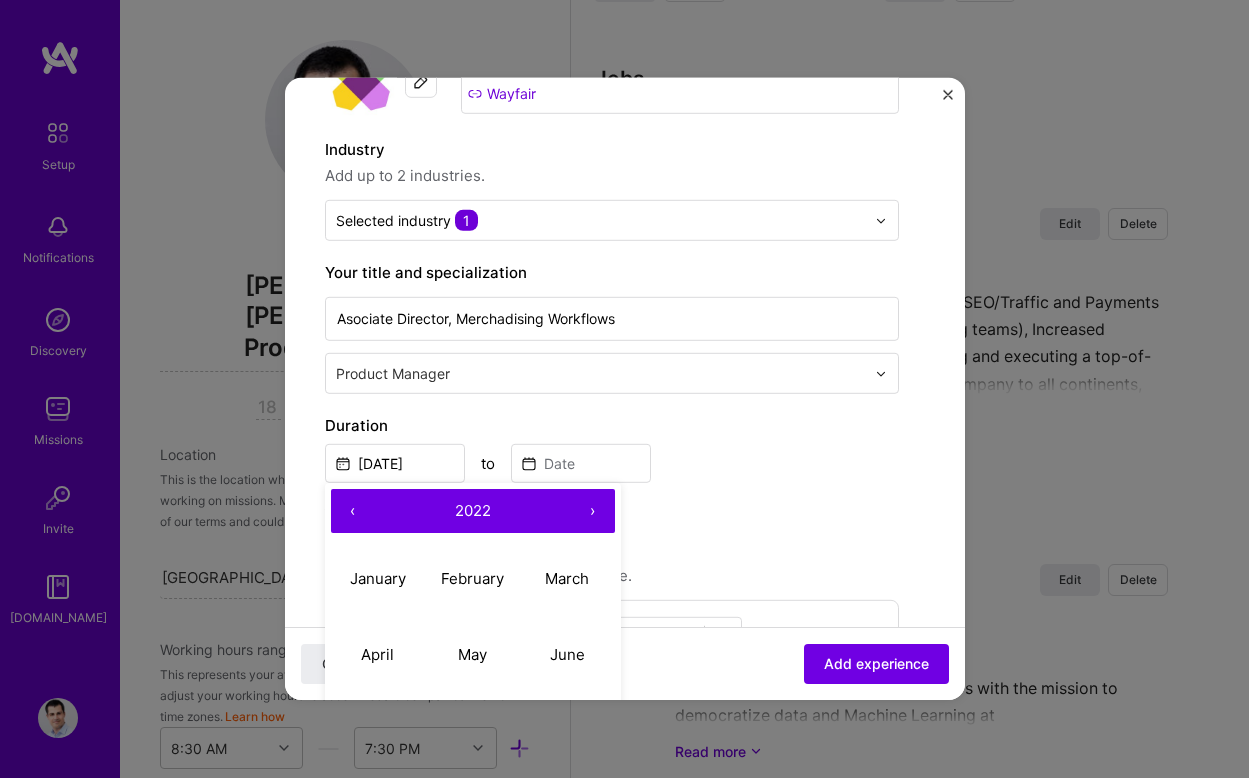 click on "‹" at bounding box center [353, 511] 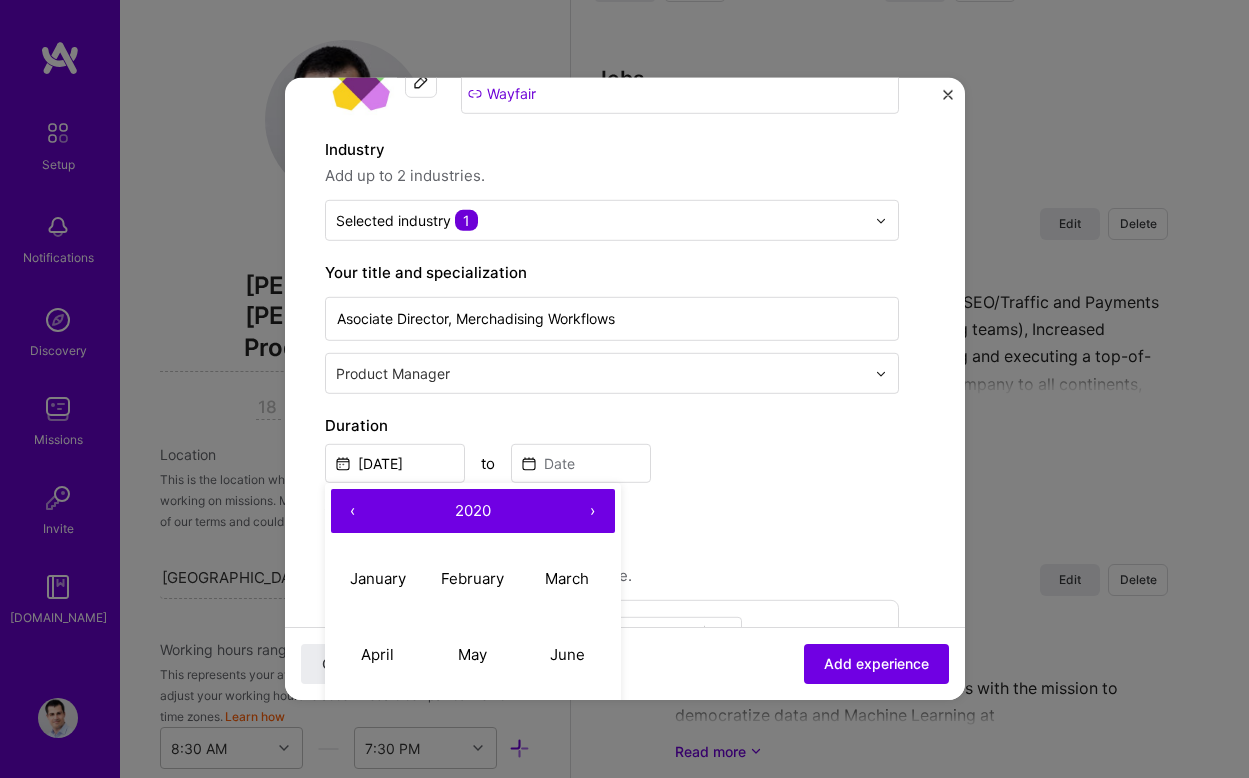 click on "‹" at bounding box center [353, 511] 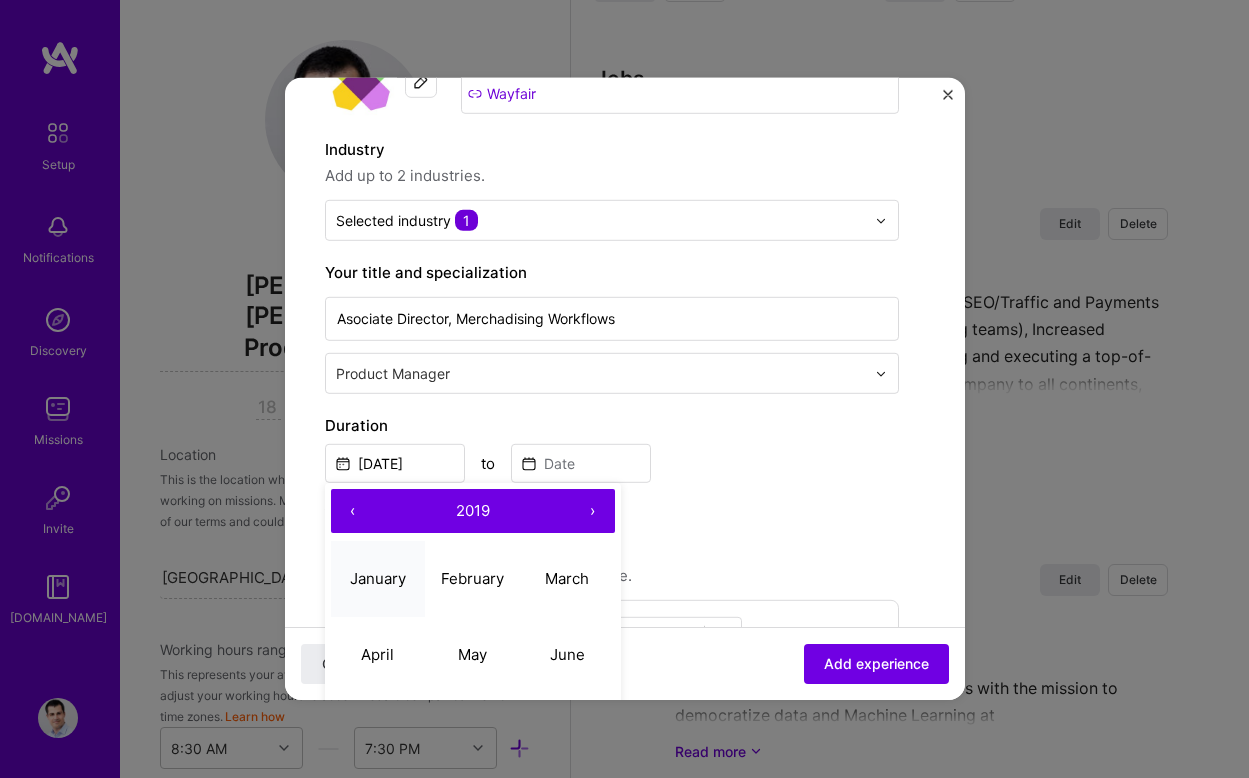 click on "January" at bounding box center [378, 577] 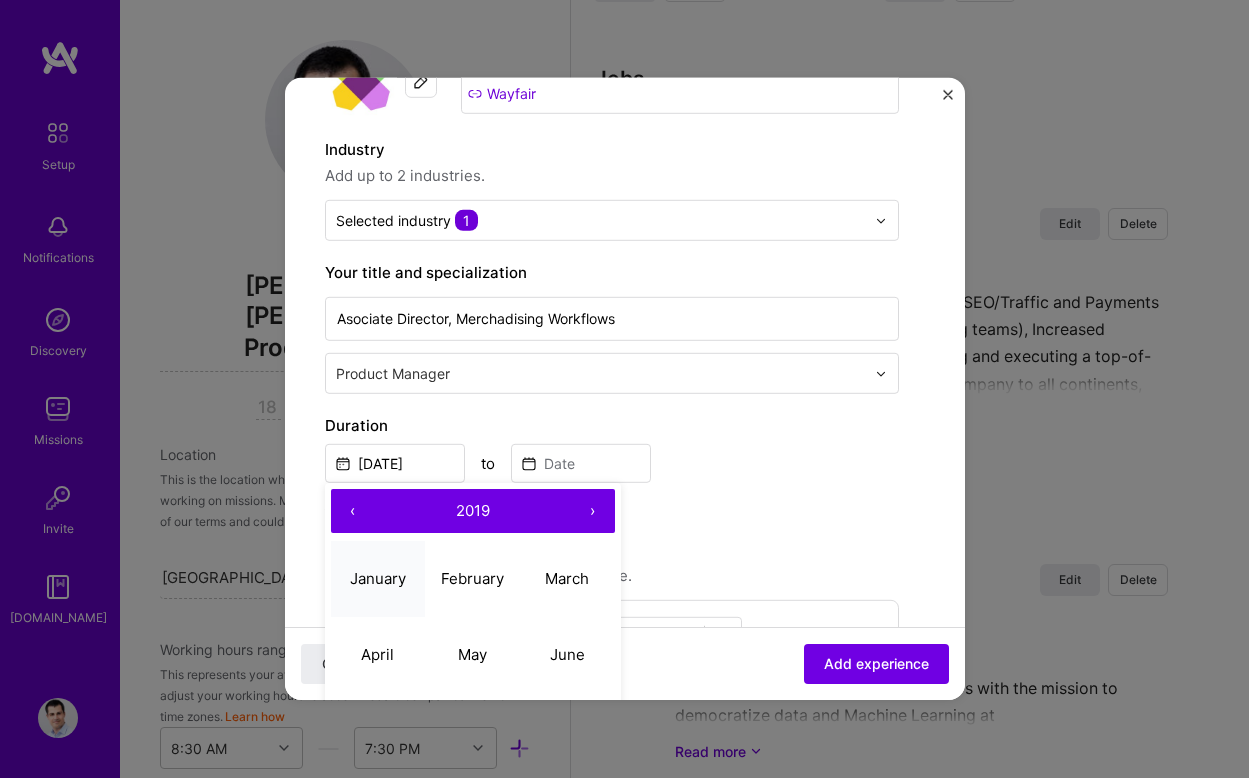 type on "[DATE]" 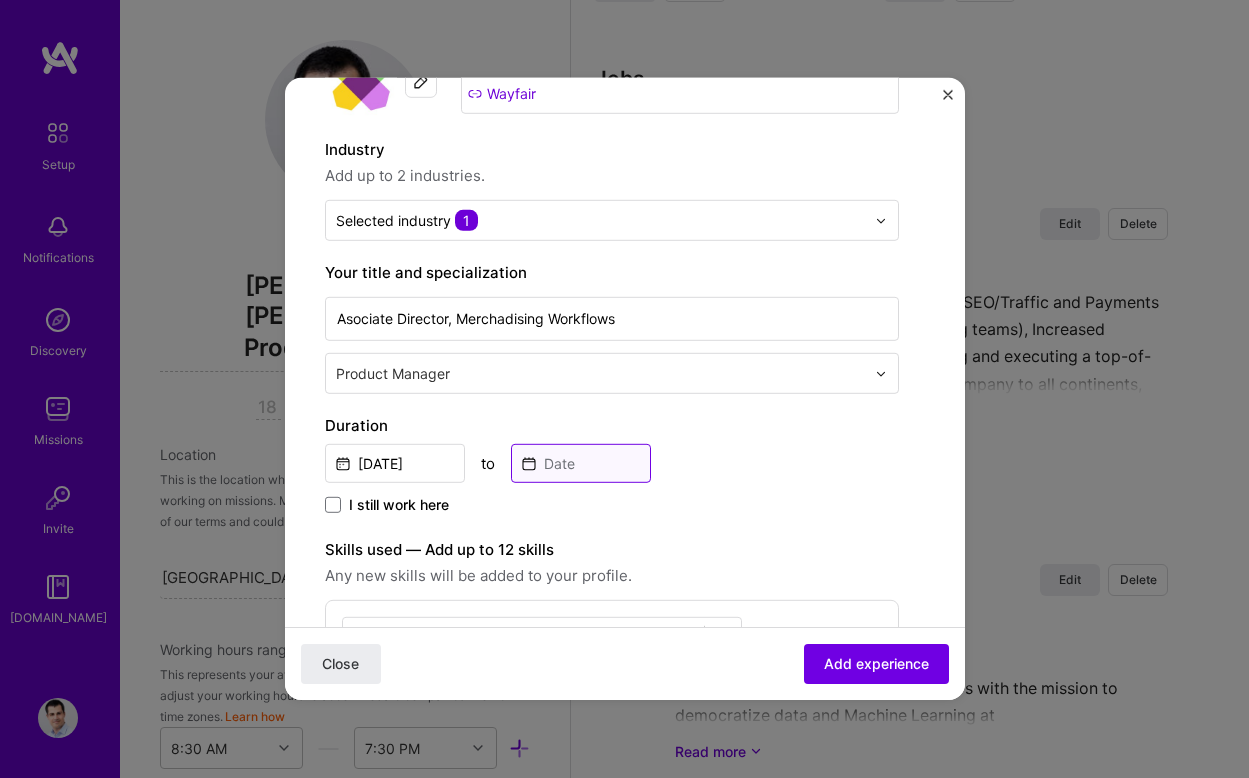 click at bounding box center (581, 463) 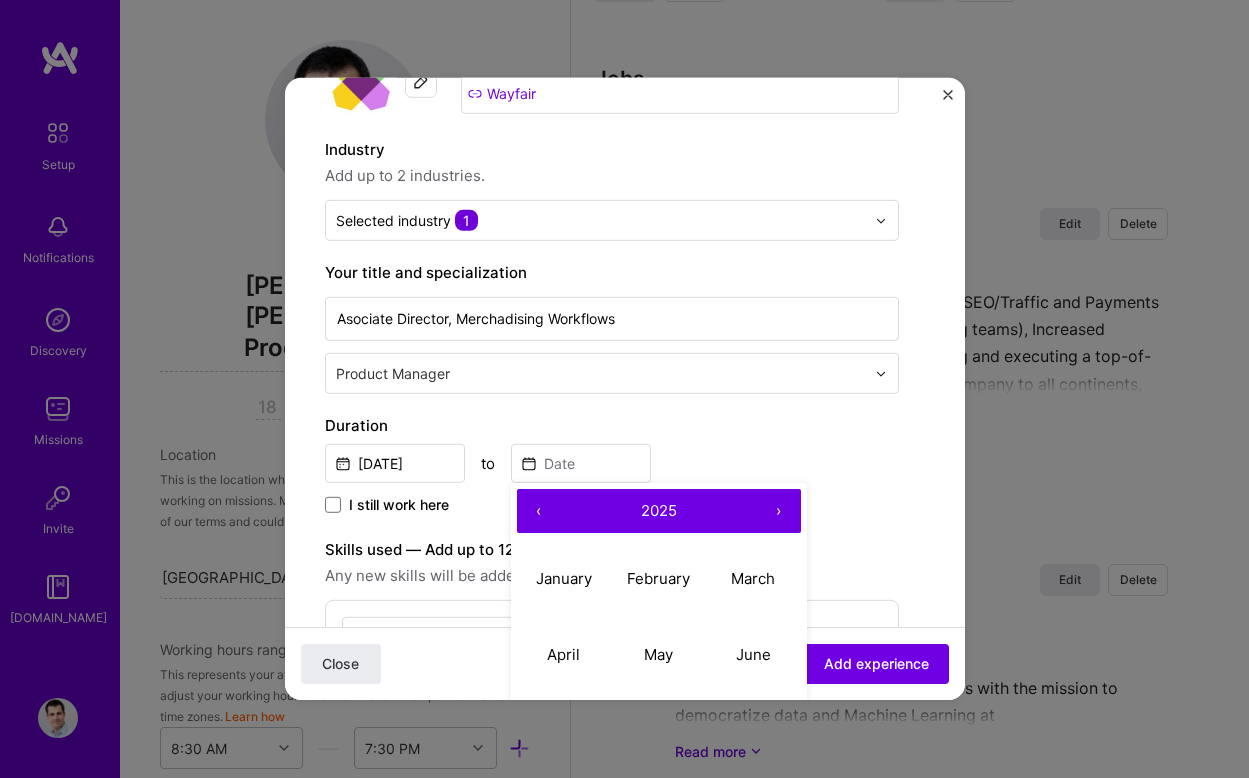 click on "‹" at bounding box center (539, 511) 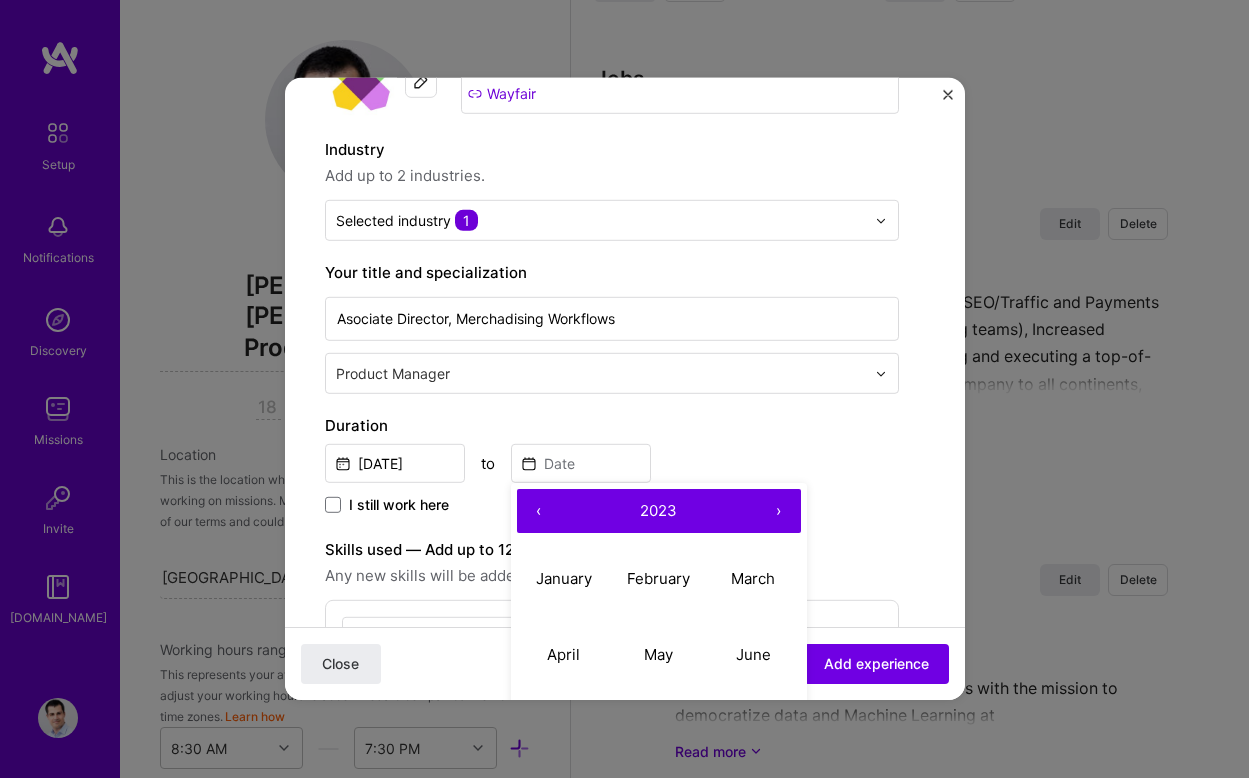 click on "‹" at bounding box center [539, 511] 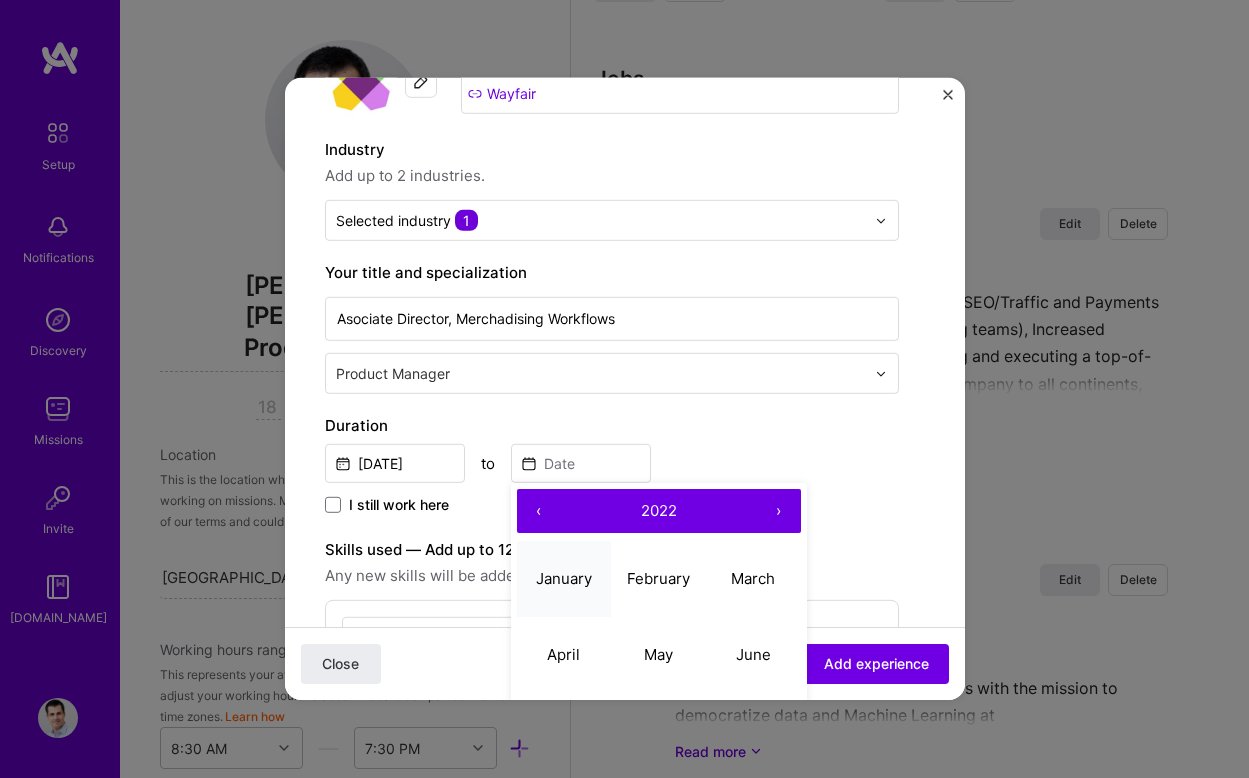 click on "January" at bounding box center [564, 577] 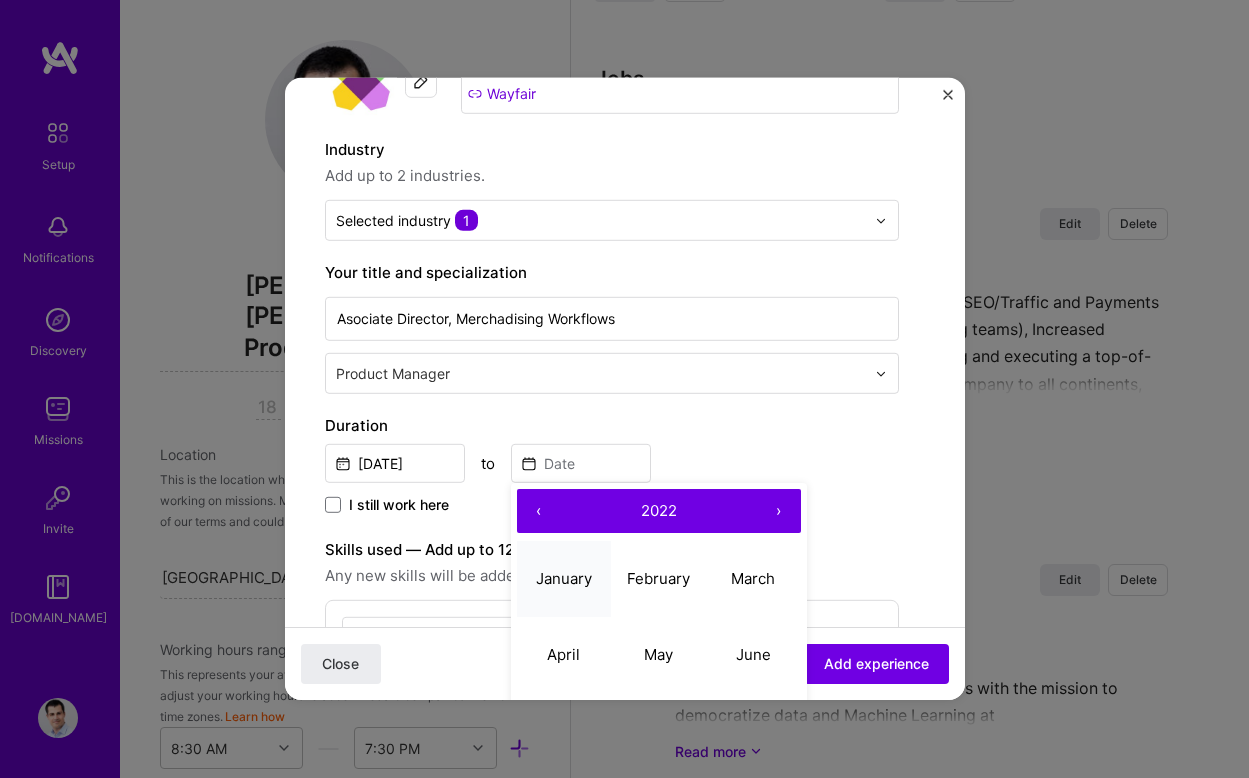 type on "[DATE]" 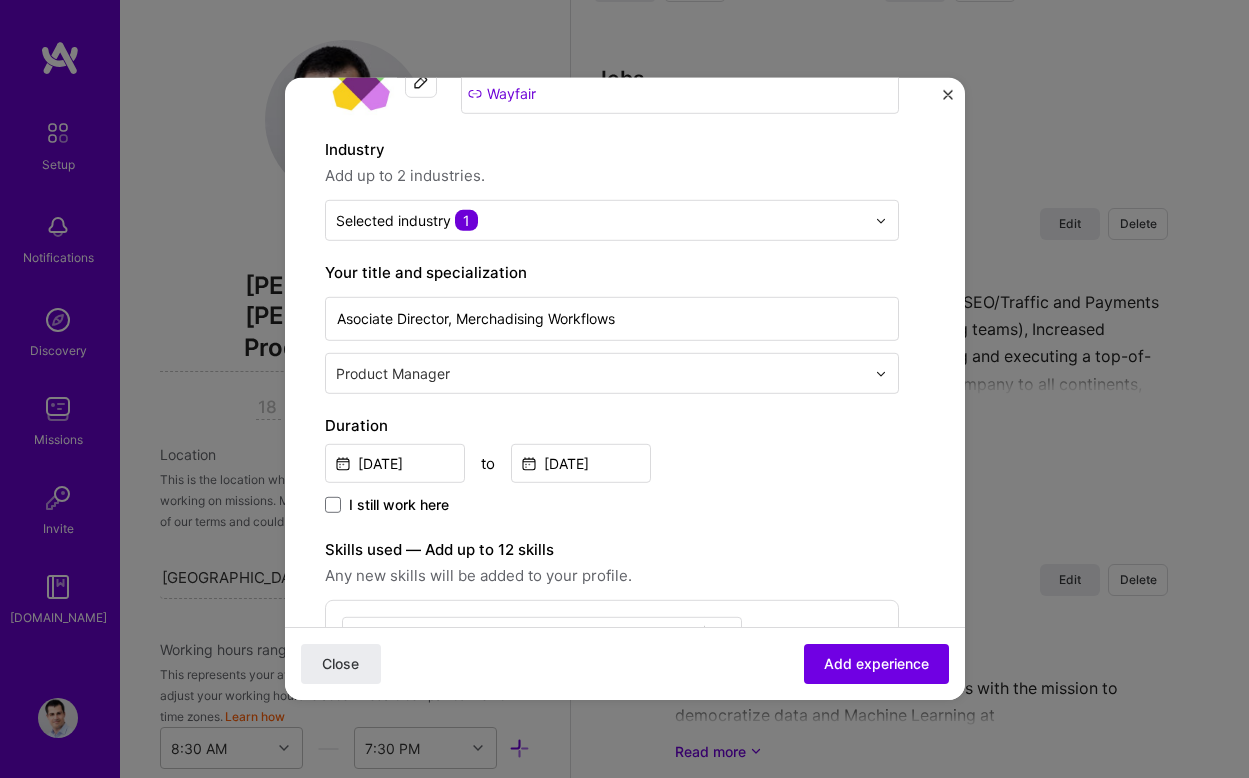 click on "I still work here" at bounding box center [612, 506] 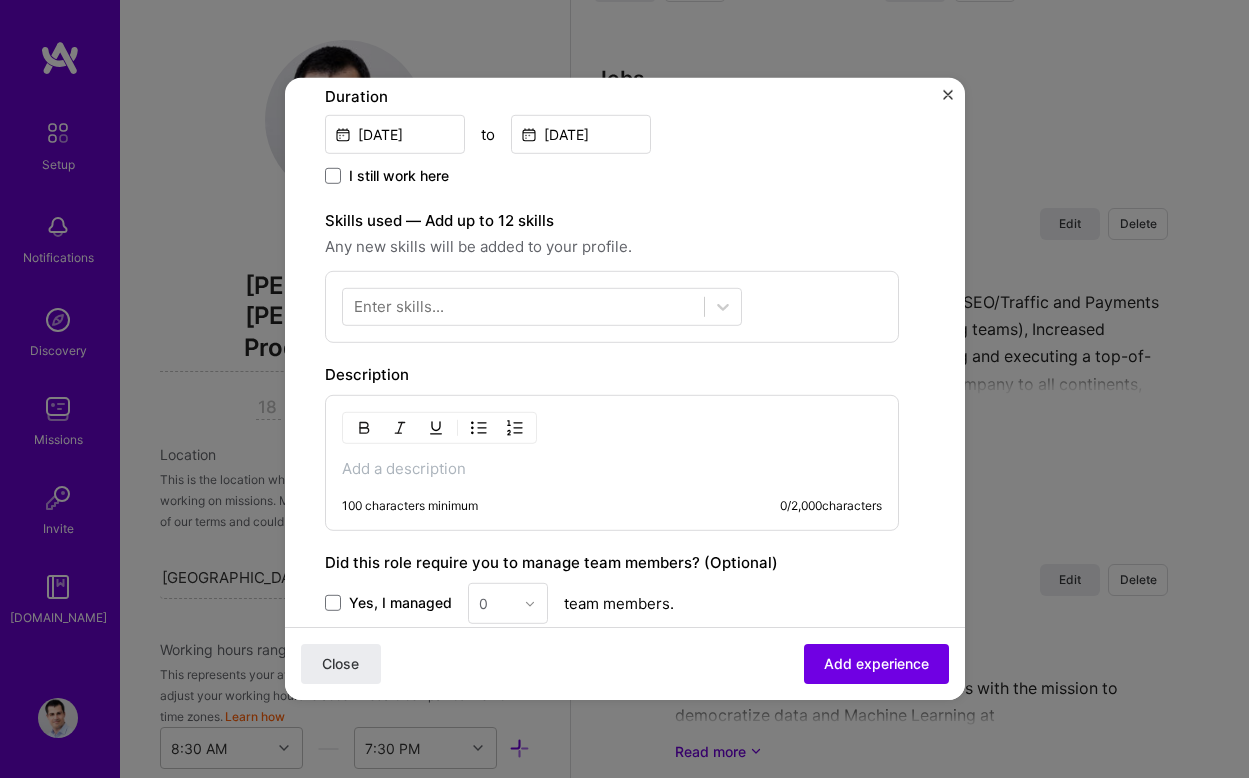scroll, scrollTop: 505, scrollLeft: 0, axis: vertical 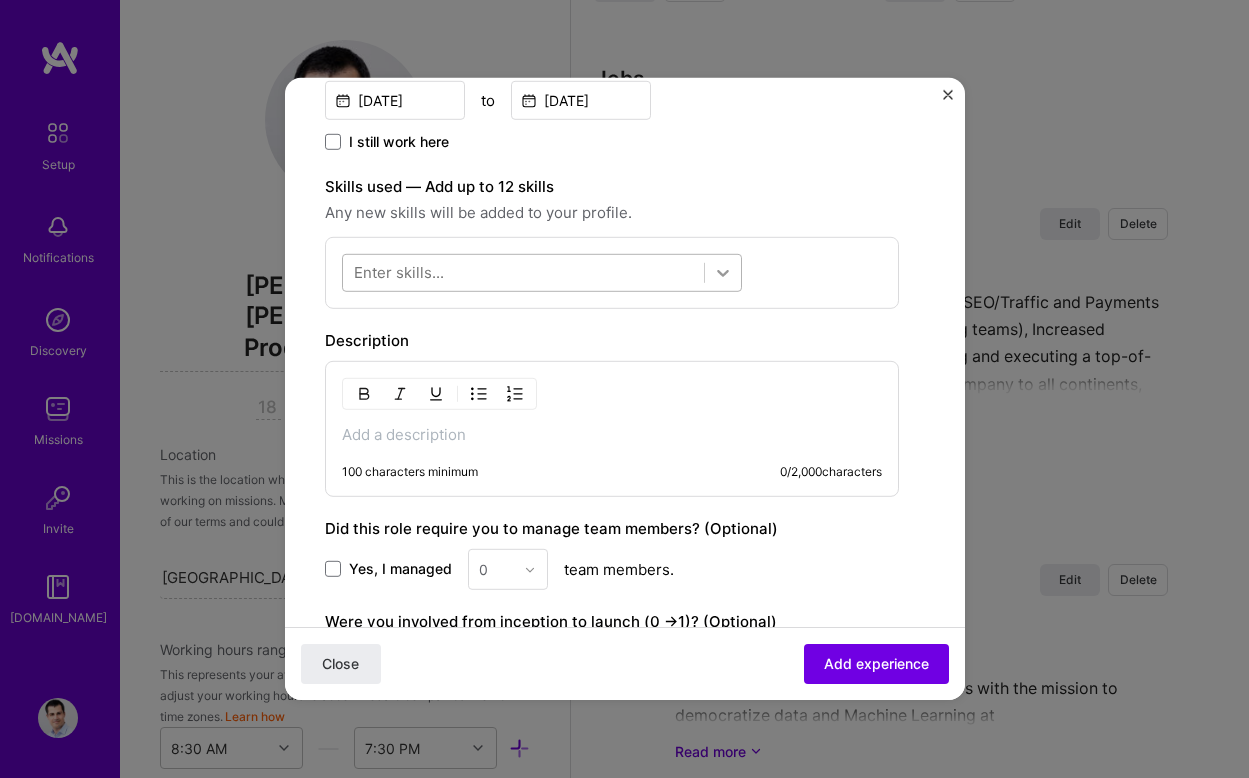 click 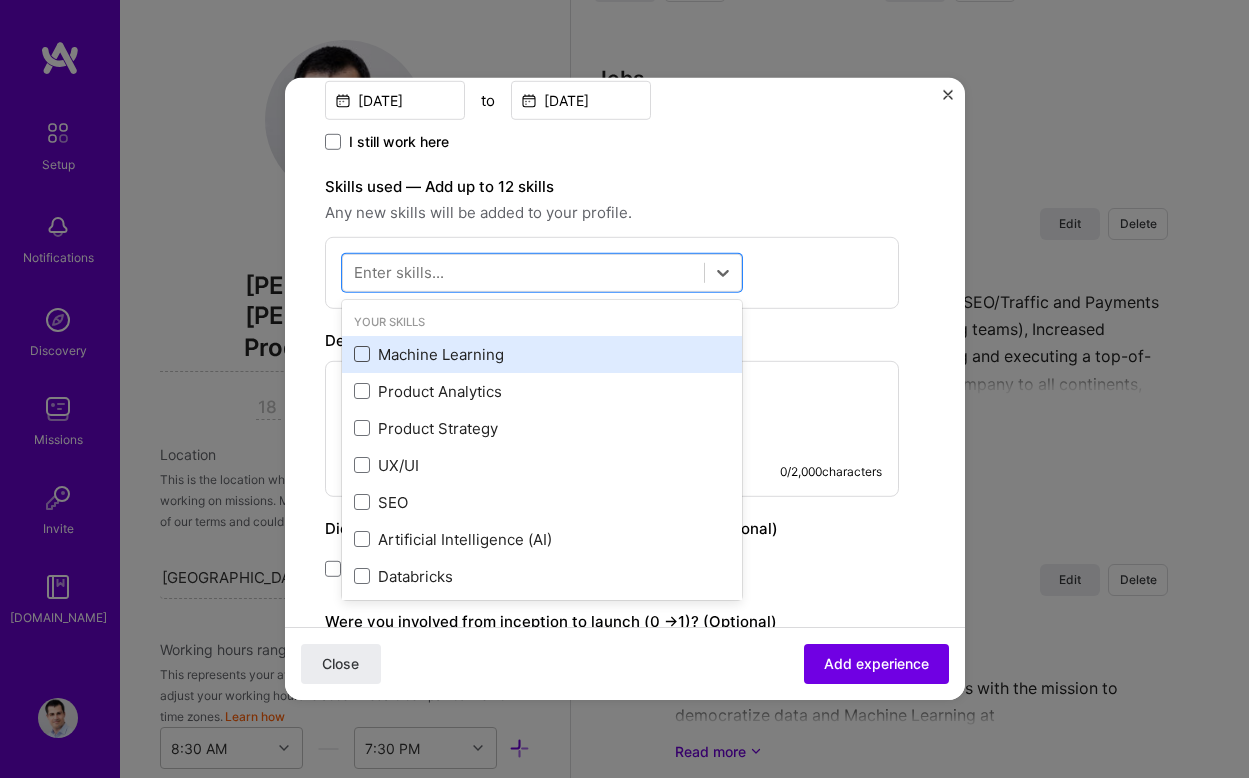 click at bounding box center (362, 354) 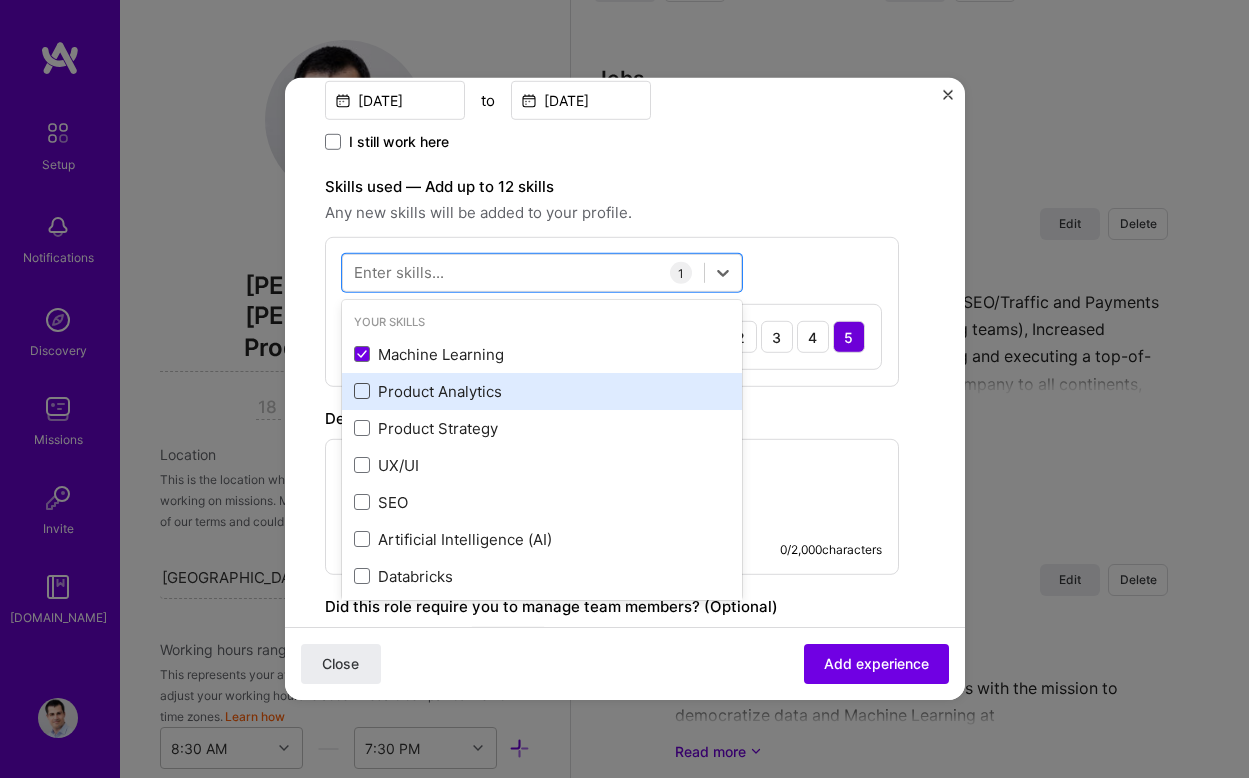click at bounding box center (362, 391) 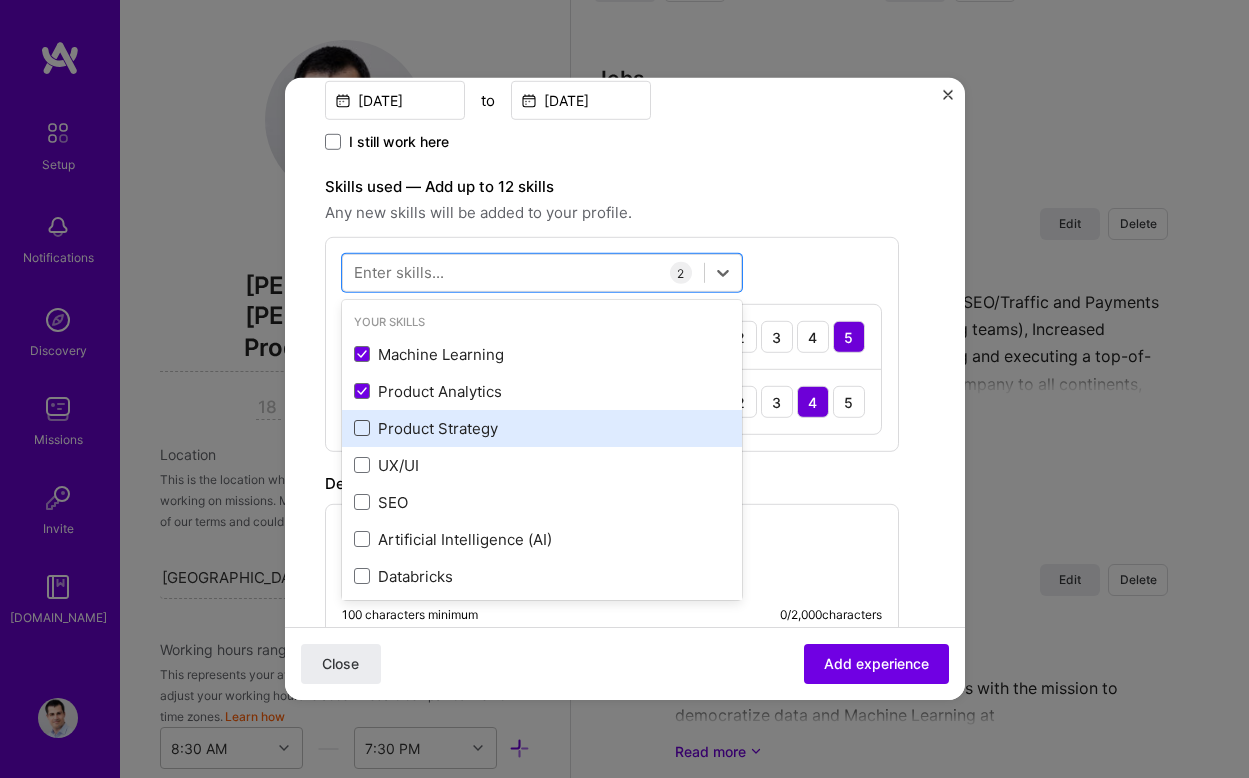 click at bounding box center (362, 428) 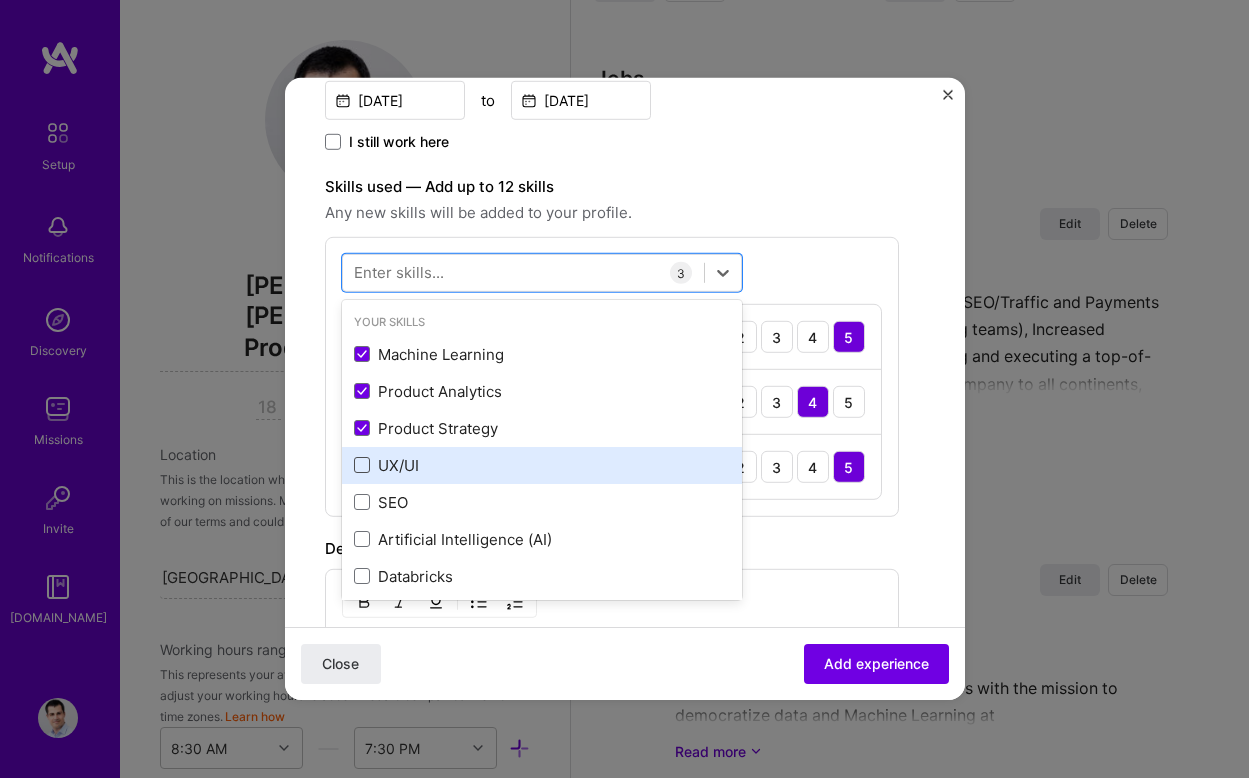 click at bounding box center [362, 465] 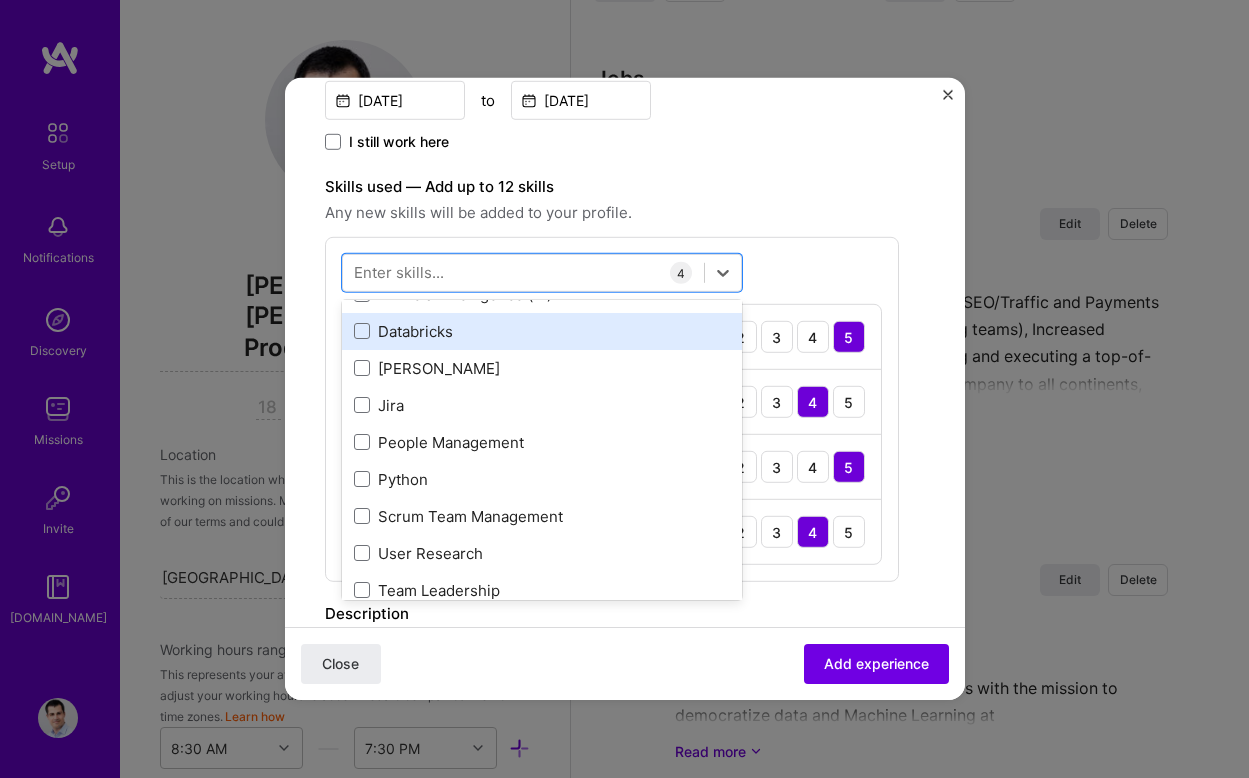 scroll, scrollTop: 254, scrollLeft: 0, axis: vertical 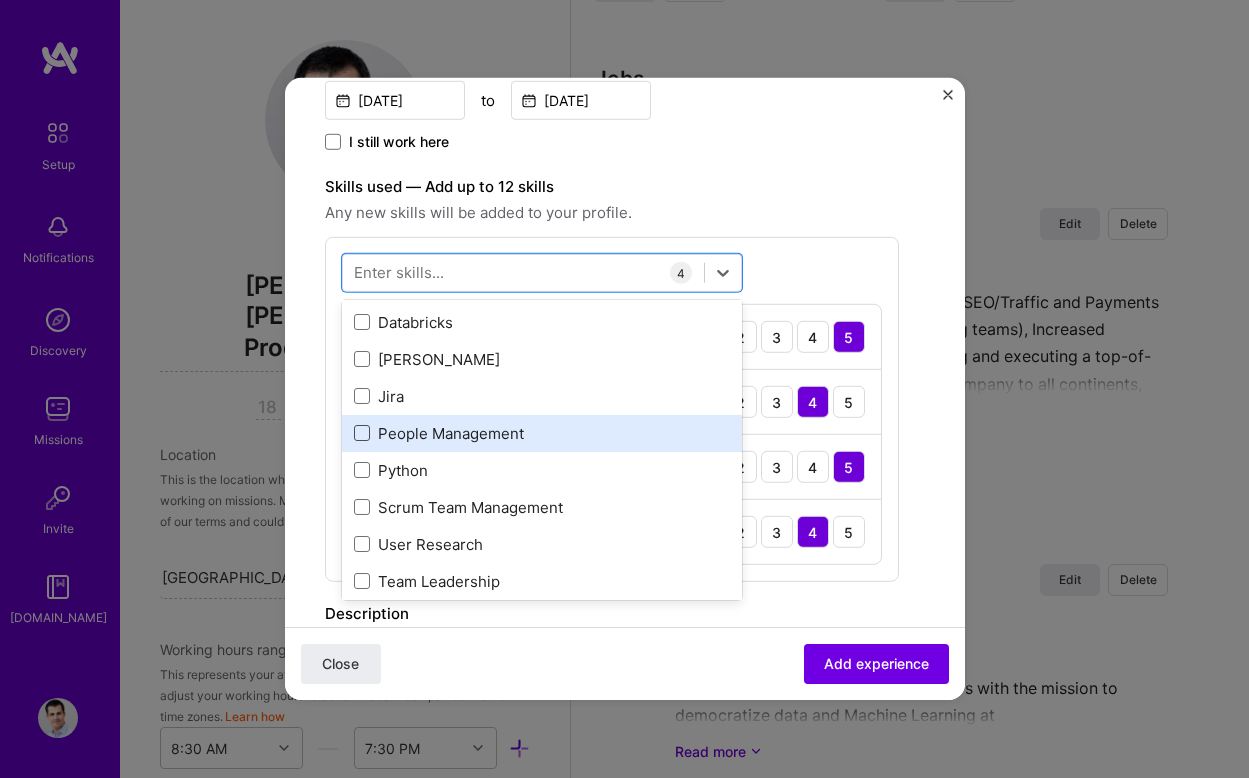 click at bounding box center (362, 433) 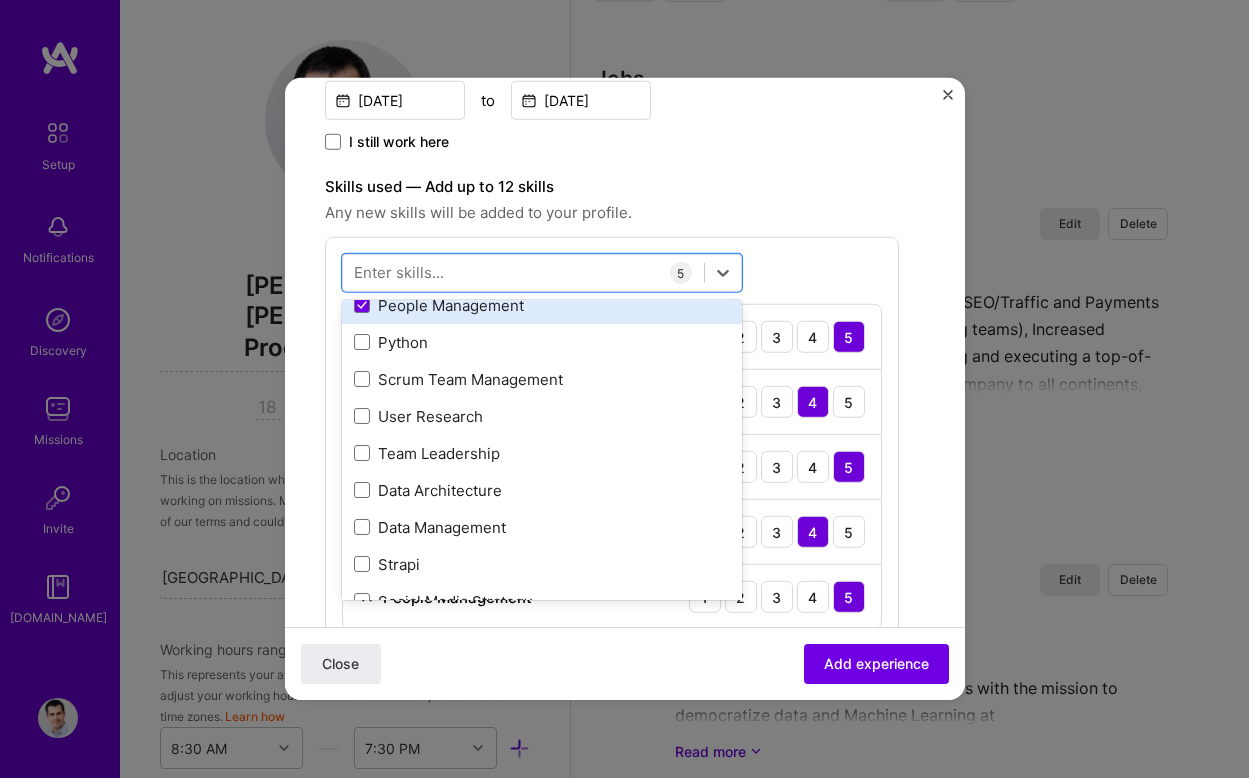 scroll, scrollTop: 389, scrollLeft: 0, axis: vertical 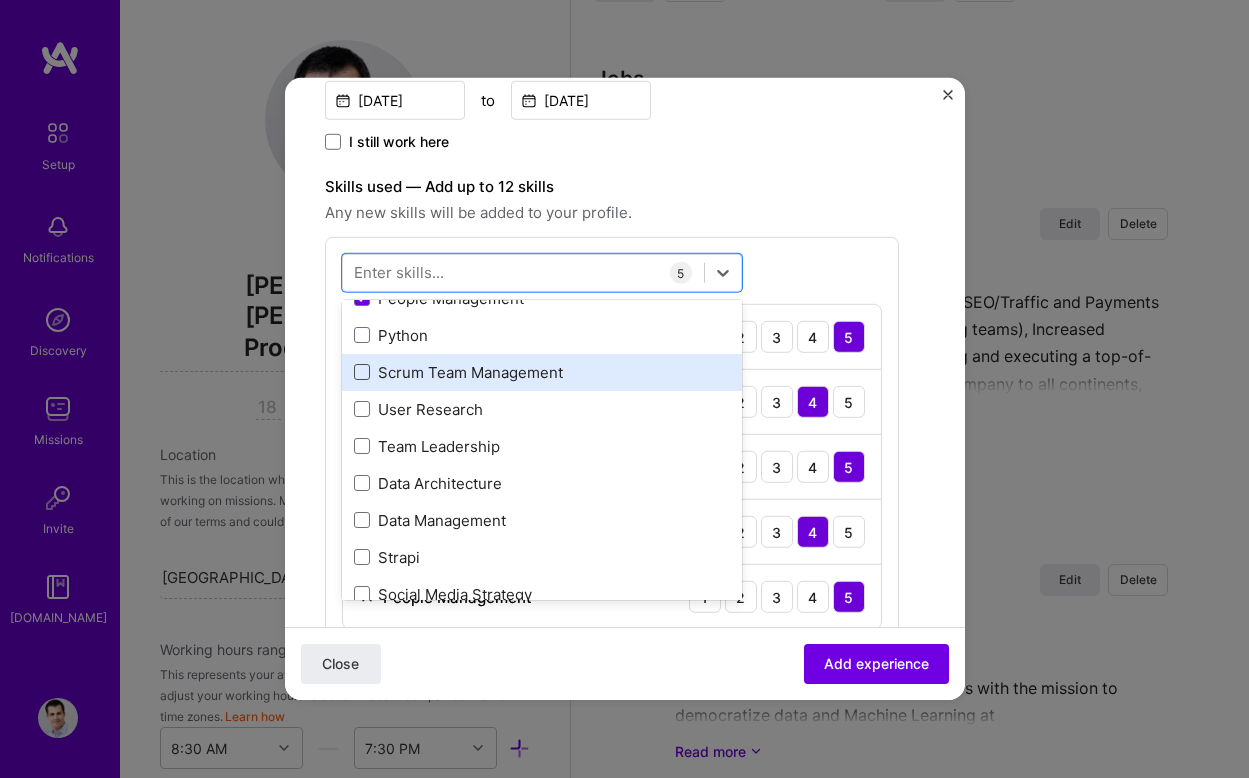 click at bounding box center [362, 372] 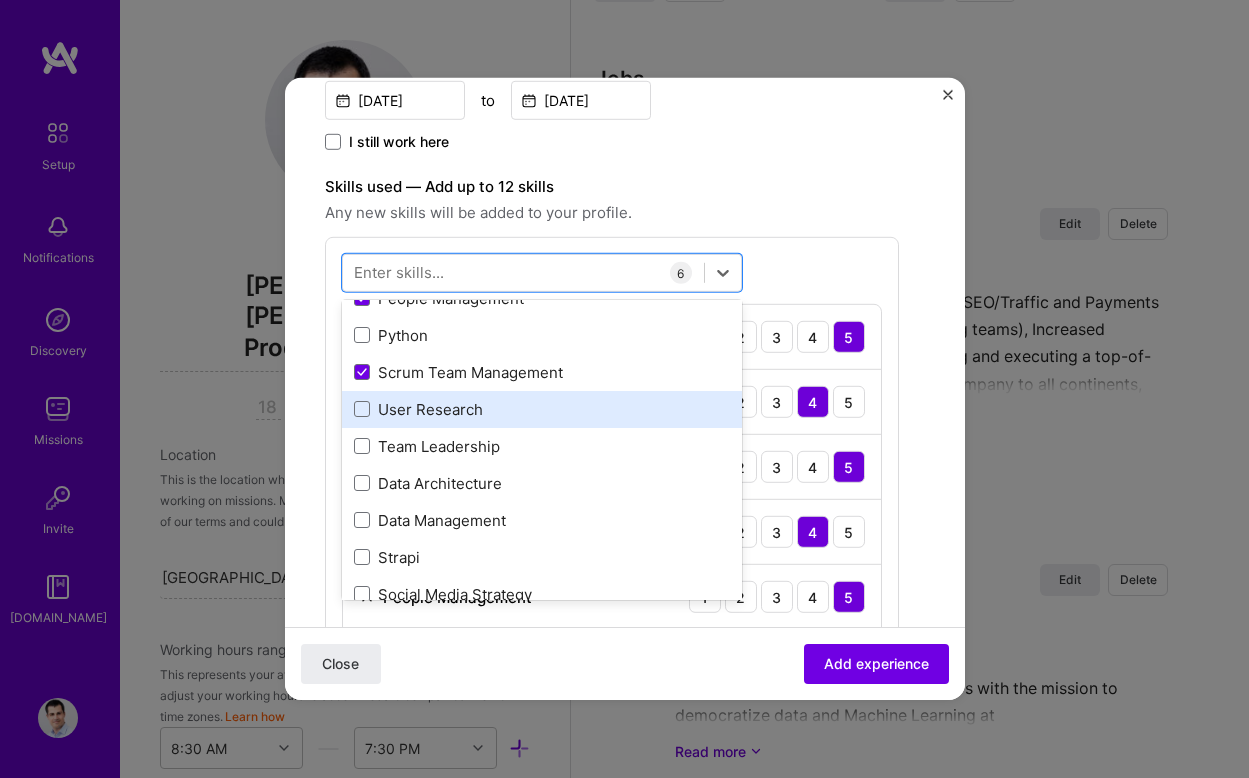 scroll, scrollTop: 449, scrollLeft: 0, axis: vertical 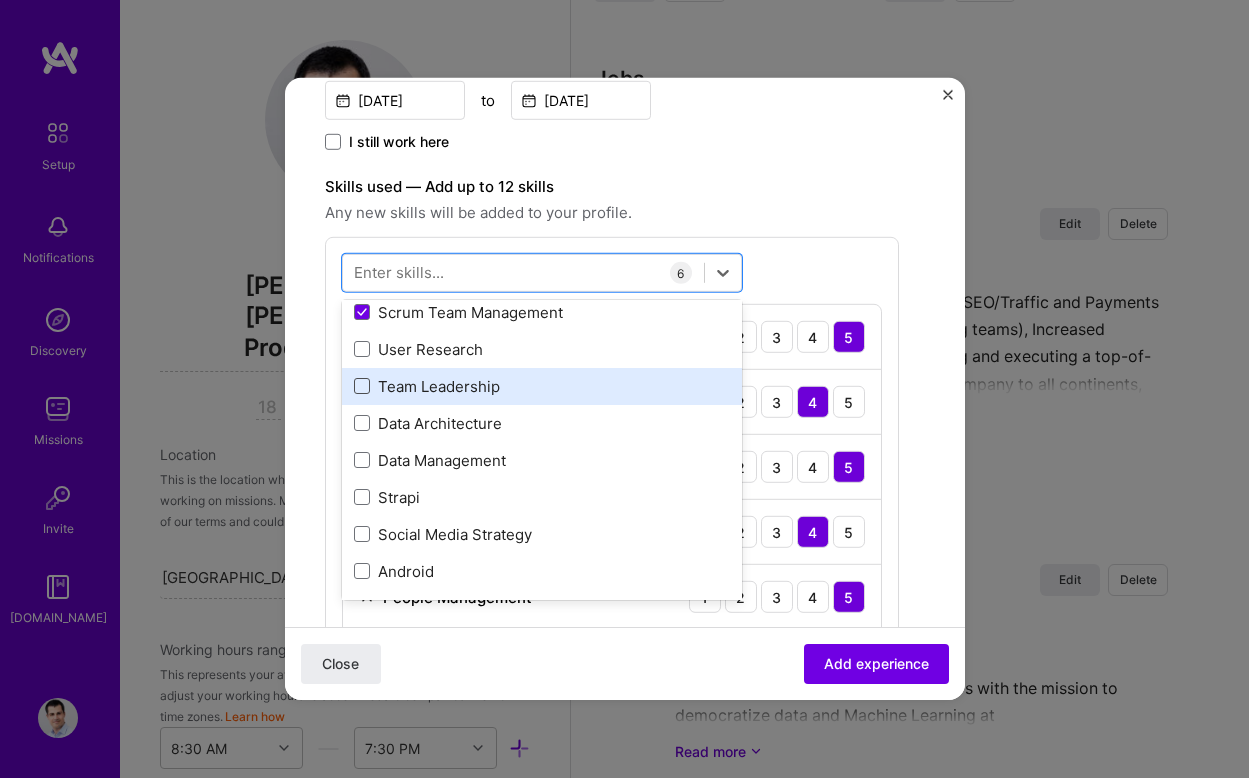 click at bounding box center [362, 386] 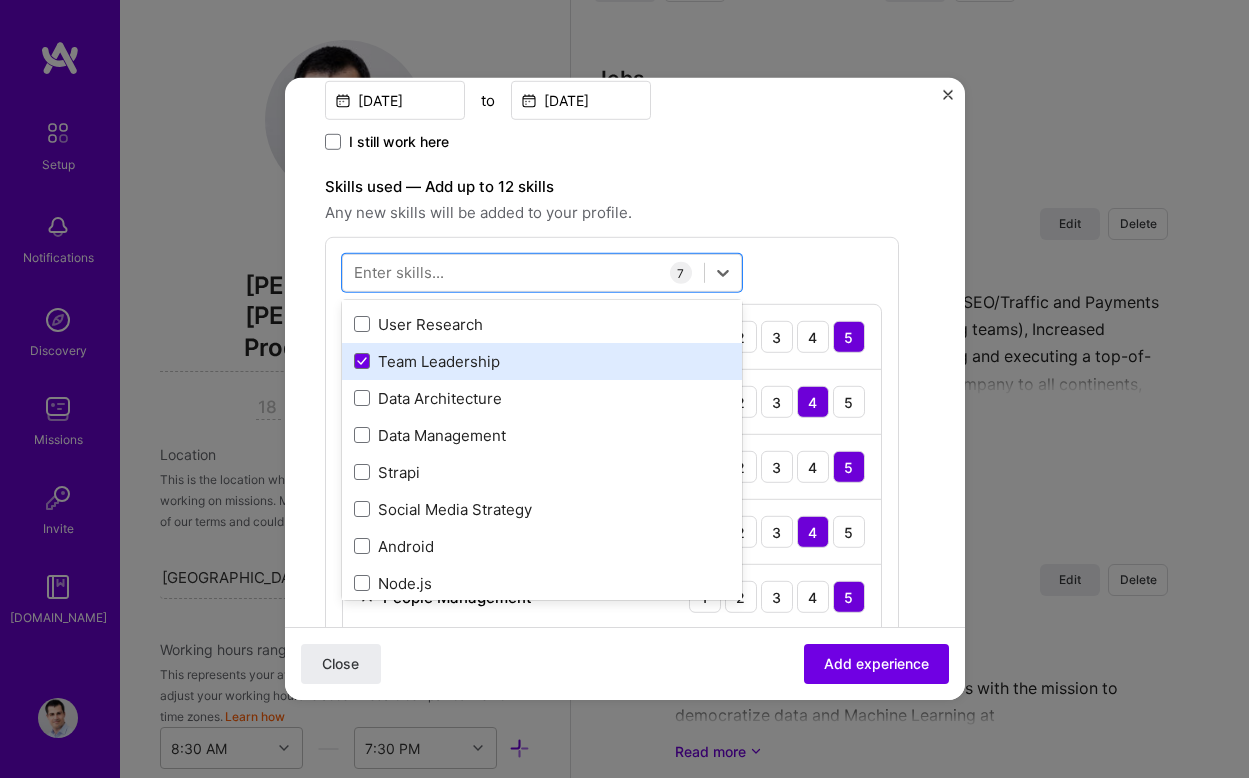 scroll, scrollTop: 492, scrollLeft: 0, axis: vertical 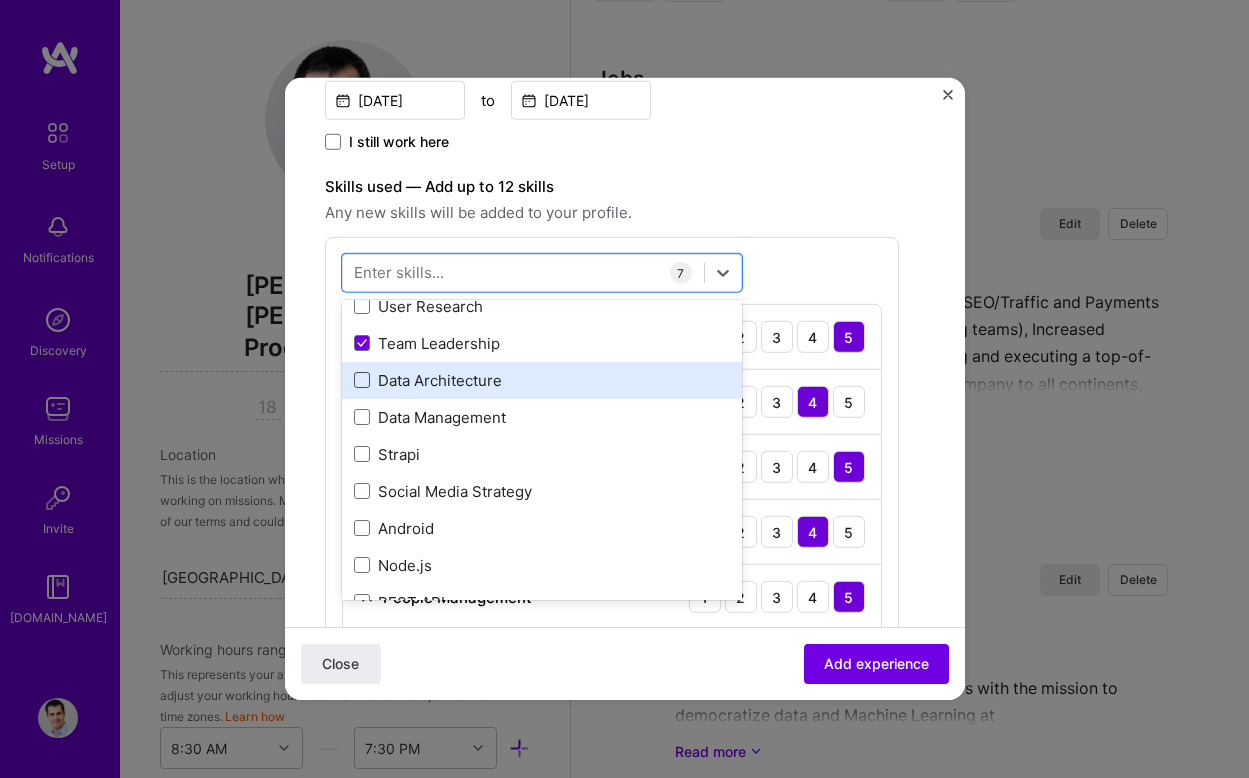 click at bounding box center [362, 380] 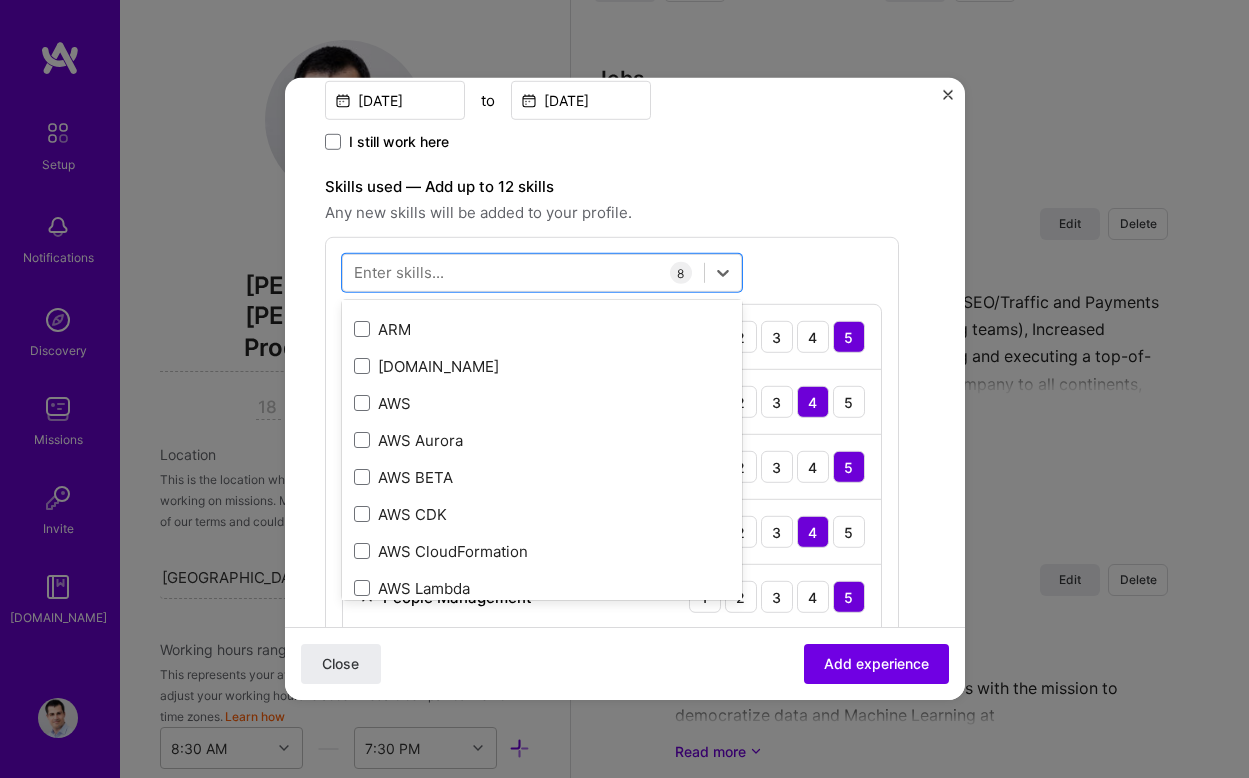 scroll, scrollTop: 1139, scrollLeft: 0, axis: vertical 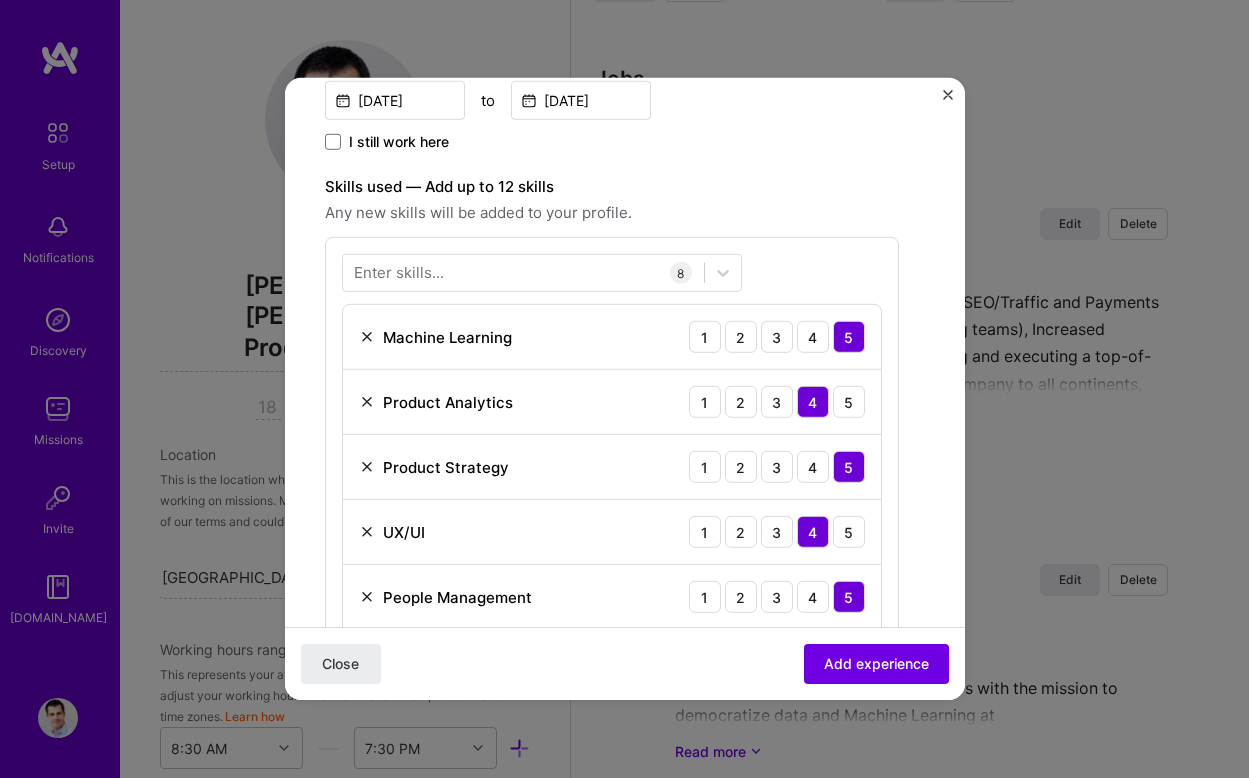 click on "Enter skills... 8 Machine Learning 1 2 3 4 5 Product Analytics 1 2 3 4 5 Product Strategy 1 2 3 4 5 UX/UI 1 2 3 4 5 People Management 1 2 3 4 5 Scrum Team Management 1 2 3 4 5 Team Leadership 1 2 3 4 5 Data Architecture 1 2 3 4 5" at bounding box center (612, 539) 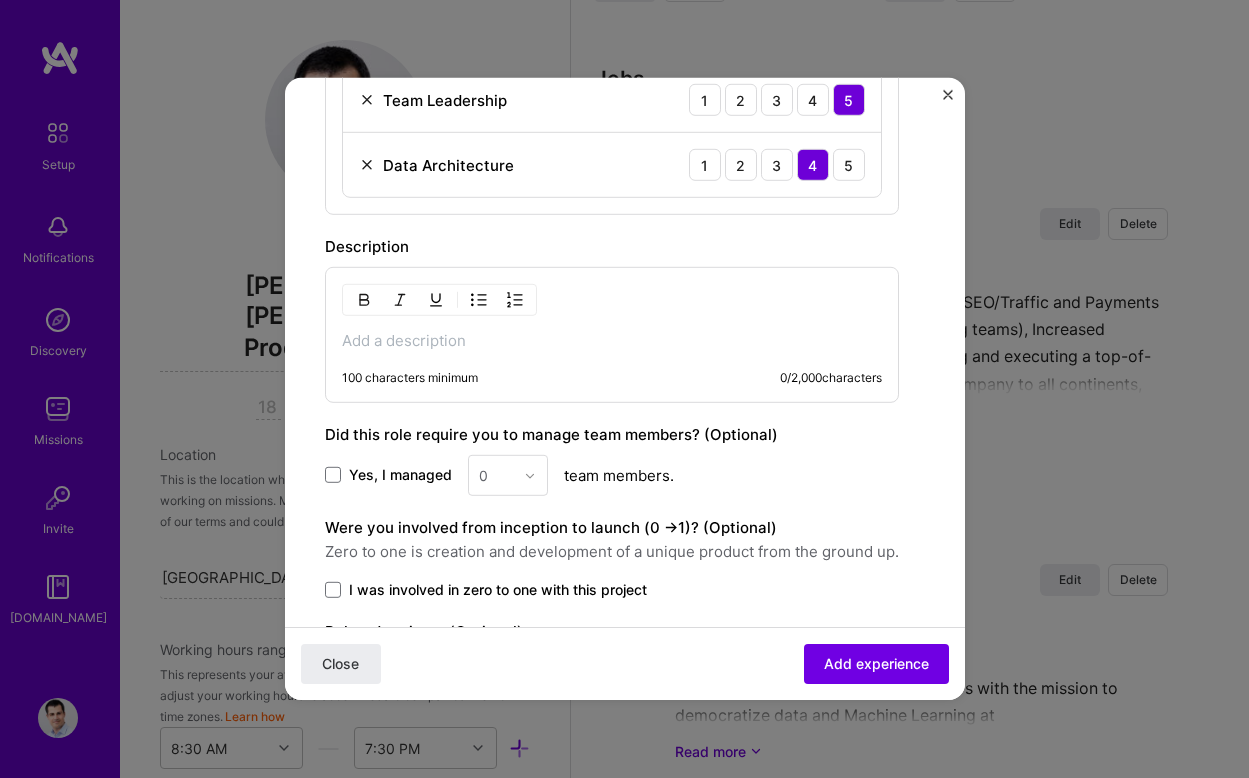 scroll, scrollTop: 1160, scrollLeft: 0, axis: vertical 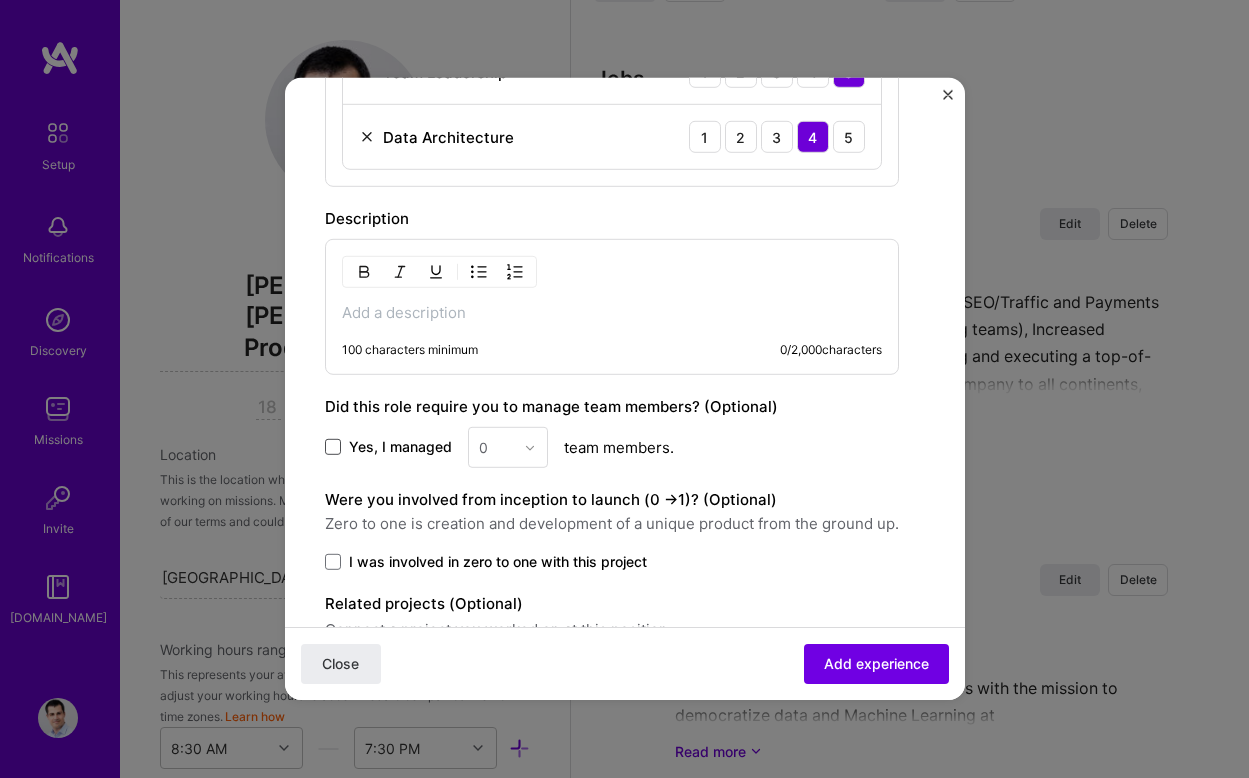 click at bounding box center [333, 447] 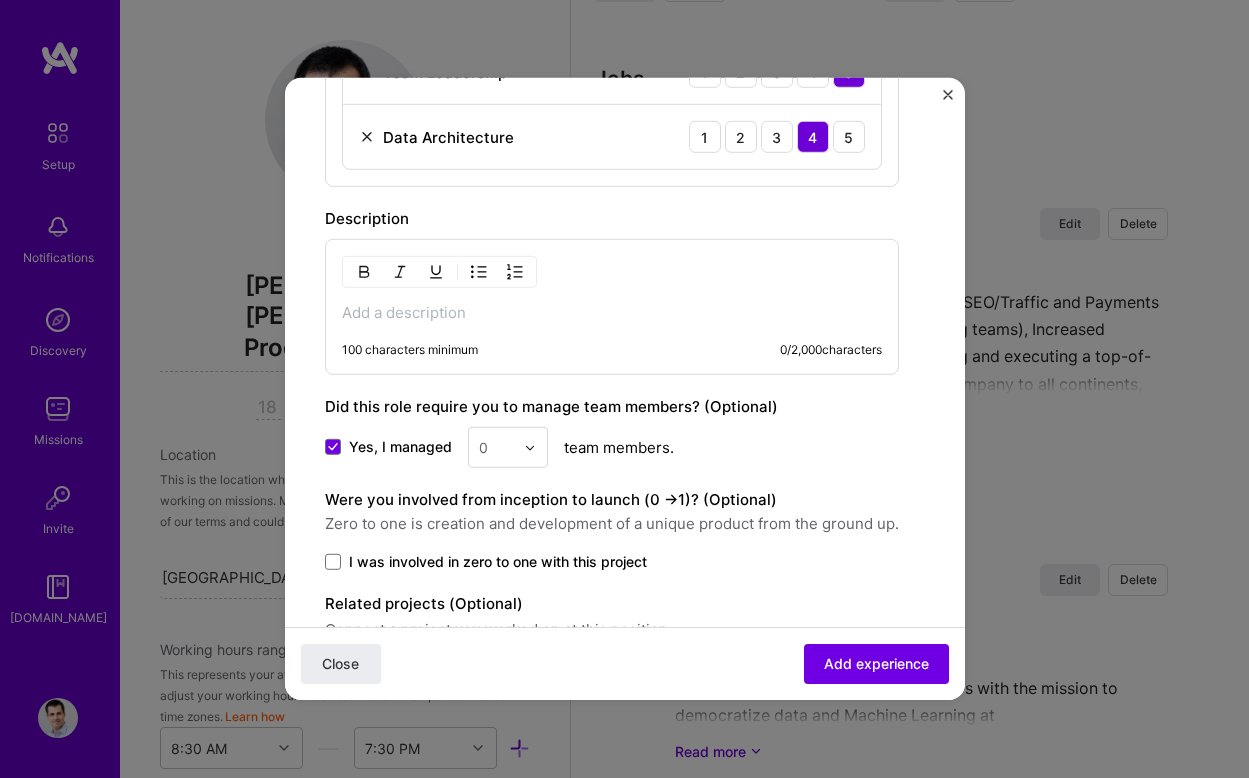 click at bounding box center [530, 447] 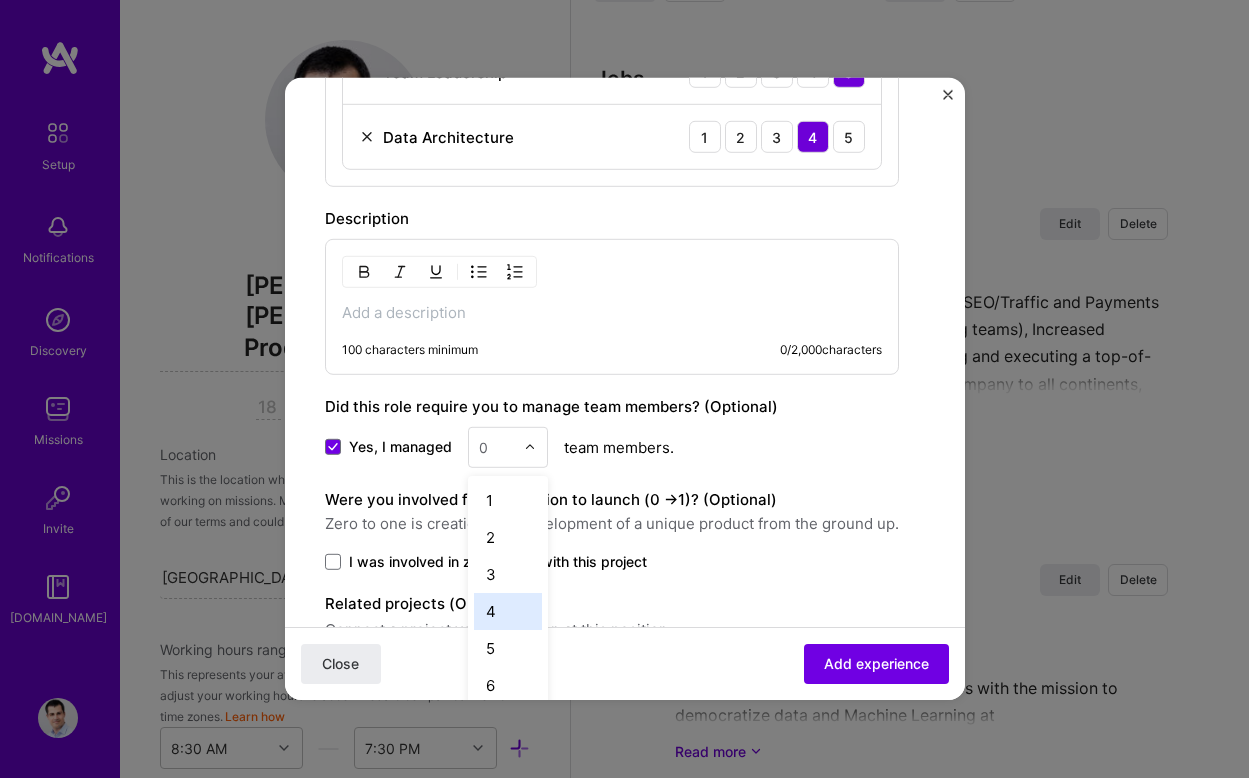 click on "4" at bounding box center (508, 611) 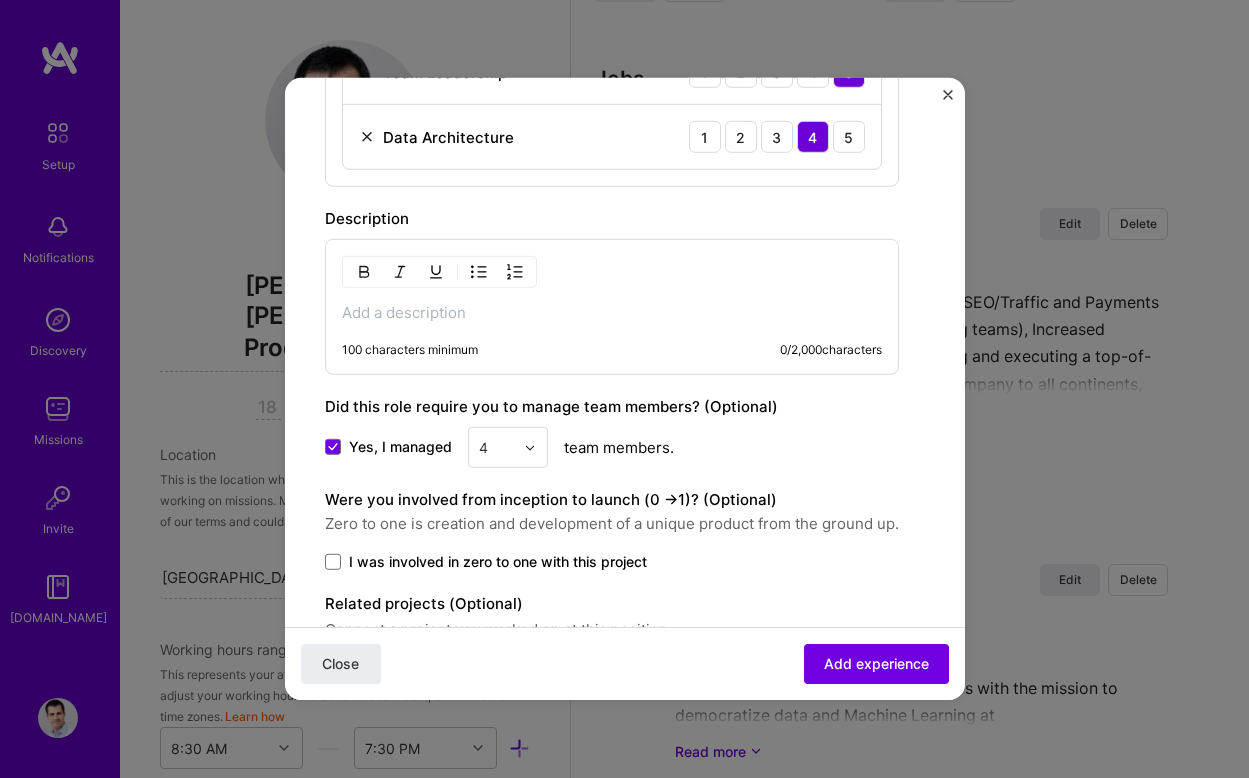 click on "Create a job experience Jobs help companies understand your past experience. Company logo Company name Wayfair
Industry Add up to 2 industries. Selected industry 1 Your title and specialization Asociate Director, Merchadising Workflows Product Manager Duration [DATE]
to [DATE]
I still work here Skills used — Add up to 12 skills Any new skills will be added to your profile. Enter skills... 8 Machine Learning 1 2 3 4 5 Product Analytics 1 2 3 4 5 Product Strategy 1 2 3 4 5 UX/UI 1 2 3 4 5 People Management 1 2 3 4 5 Scrum Team Management 1 2 3 4 5 Team Leadership 1 2 3 4 5 Data Architecture 1 2 3 4 5 Description 100 characters minimum 0 / 2,000  characters Did this role require you to manage team members? (Optional) Yes, I managed option 4, selected.   Select is focused ,type to refine list, press Down to open the menu,  4 team members. Were you involved from inception to launch (0 - > Close" at bounding box center (625, -117) 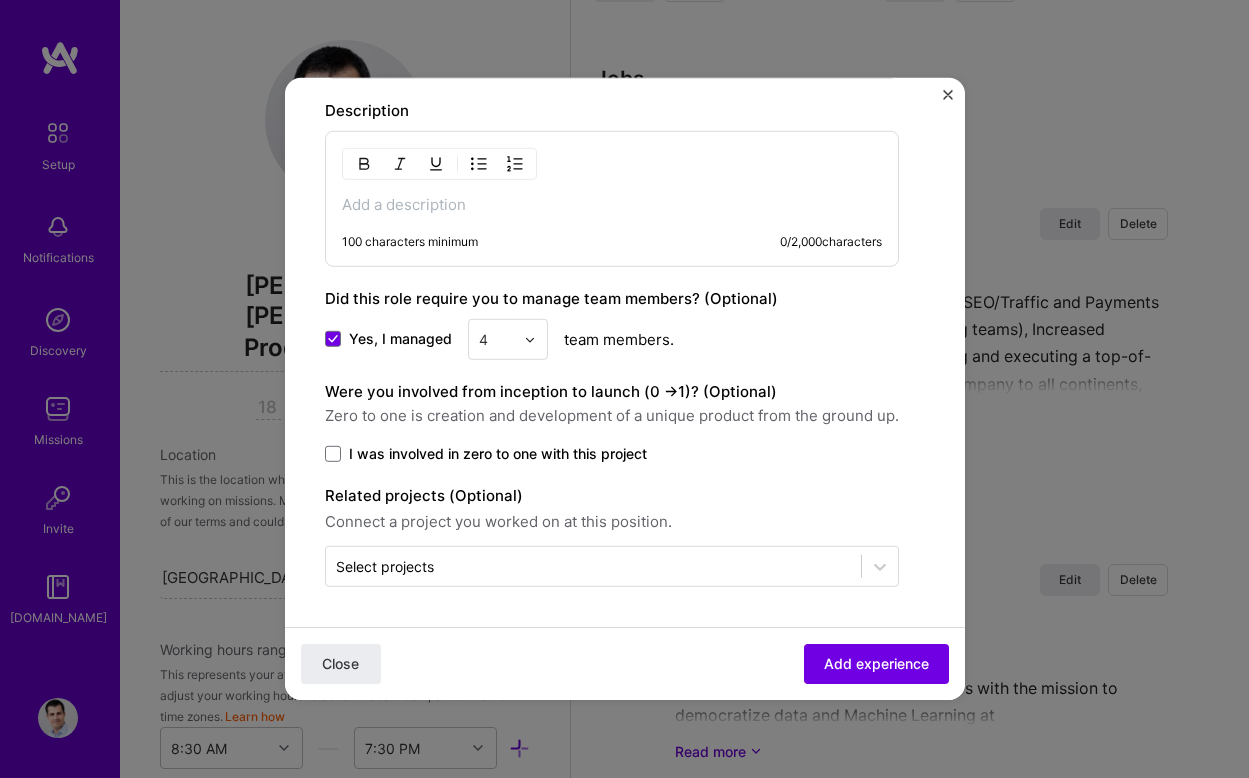 scroll, scrollTop: 1268, scrollLeft: 0, axis: vertical 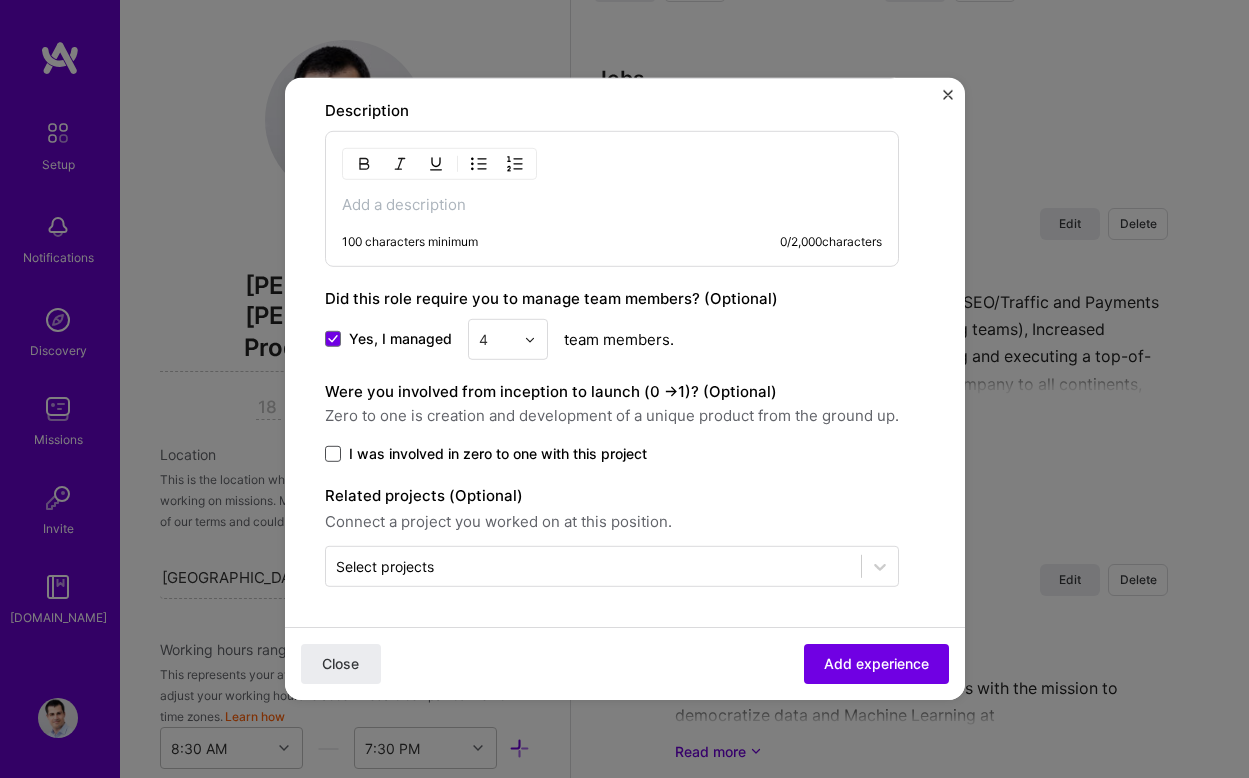 click at bounding box center (333, 454) 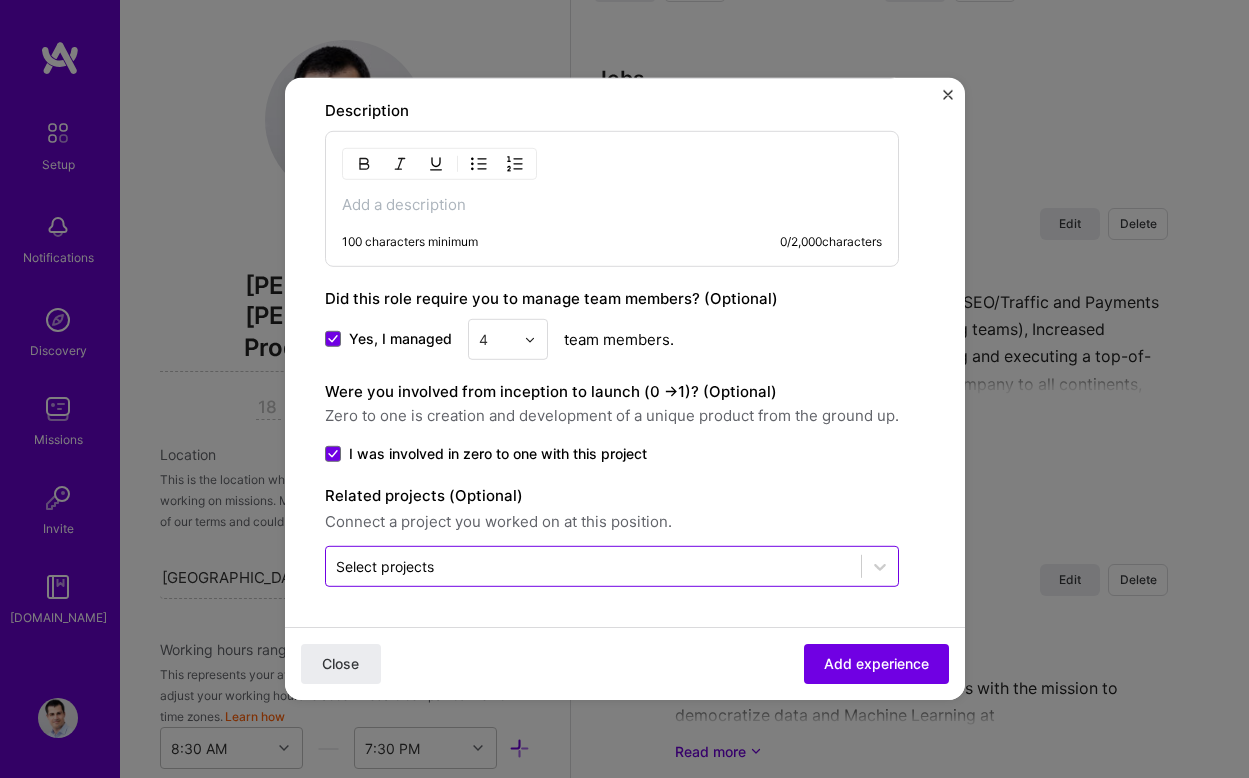 click at bounding box center (593, 566) 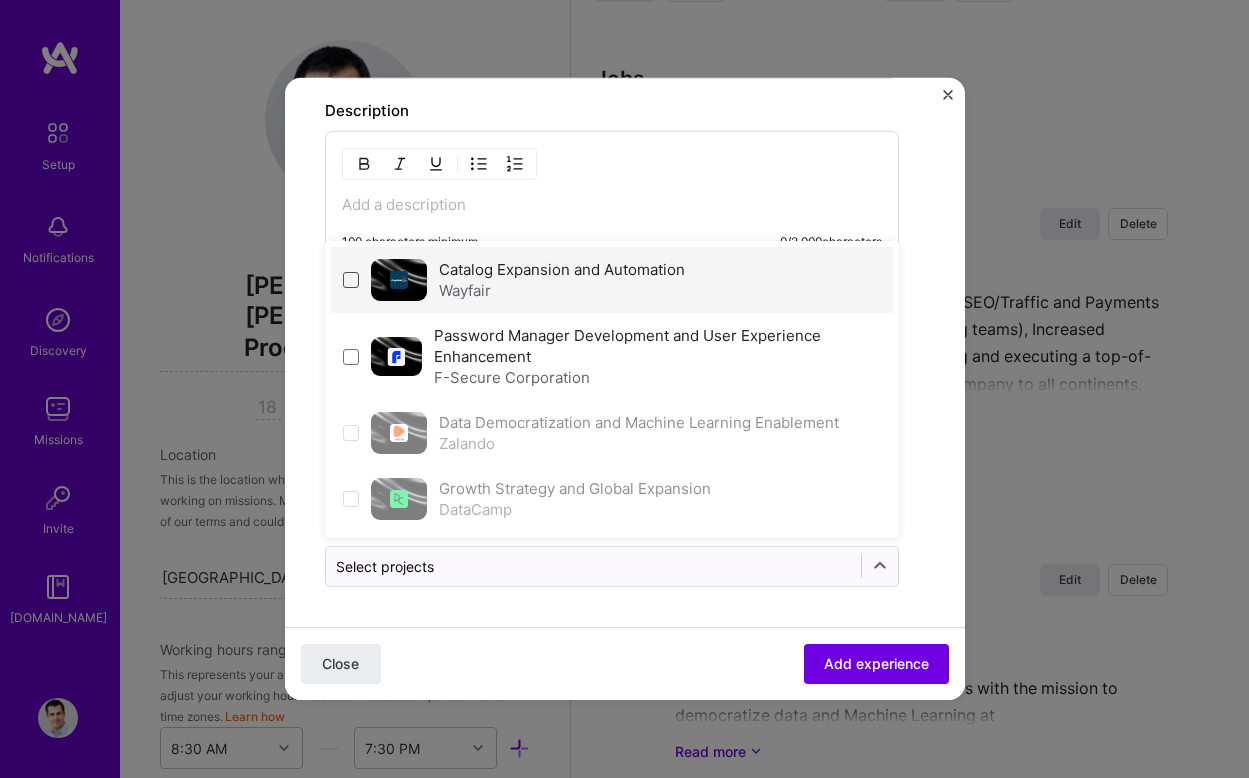 click at bounding box center [351, 280] 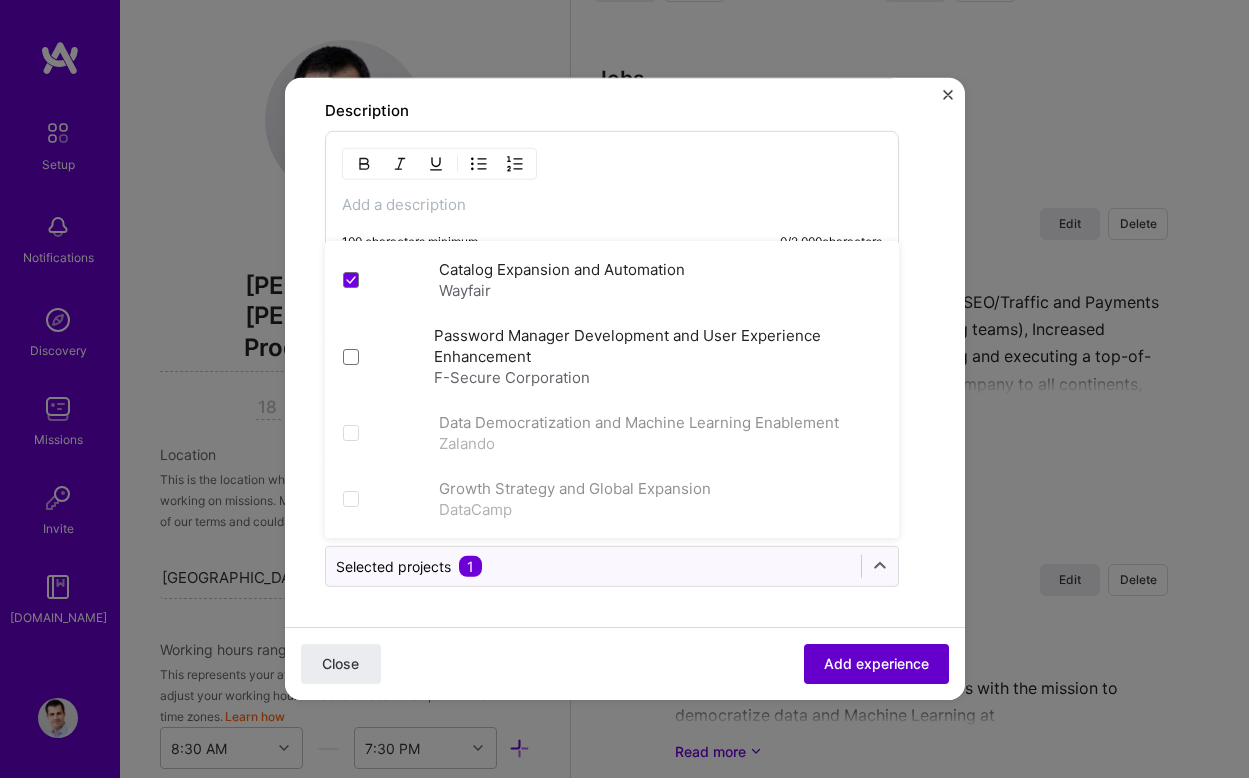 click on "Add experience" at bounding box center [876, 664] 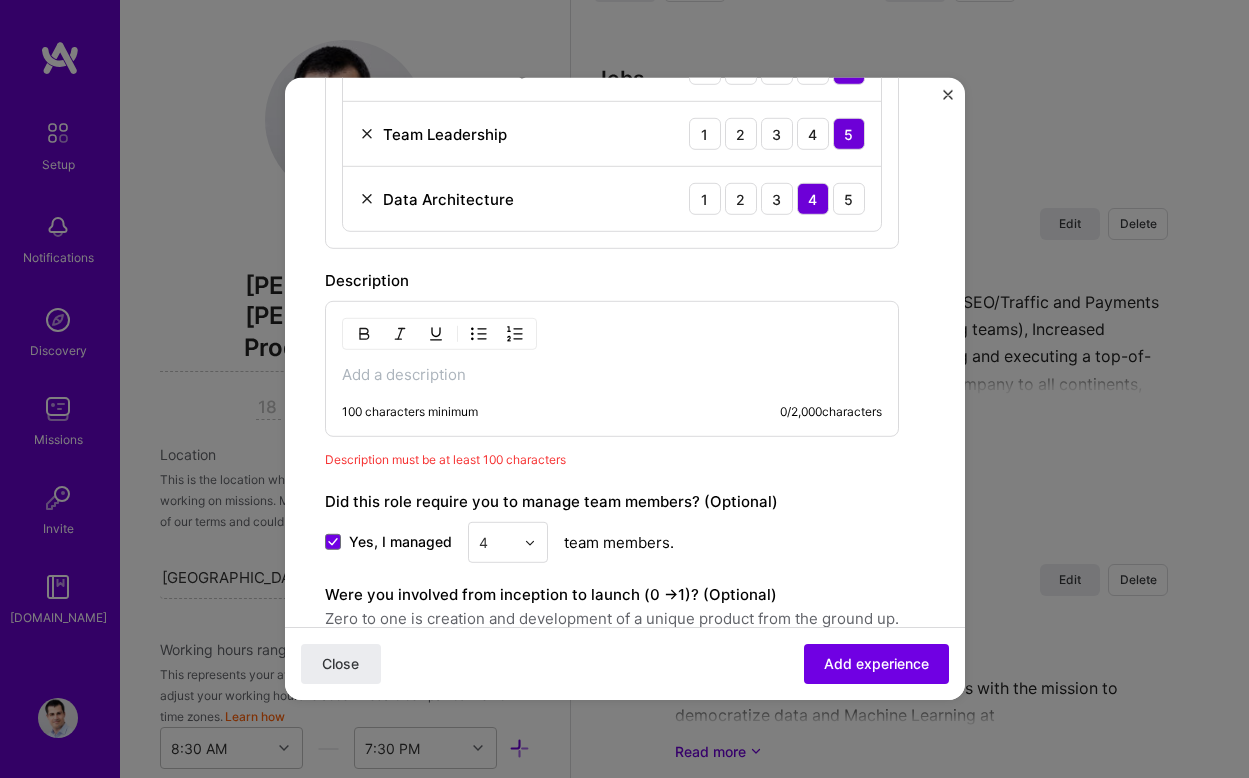 scroll, scrollTop: 1088, scrollLeft: 0, axis: vertical 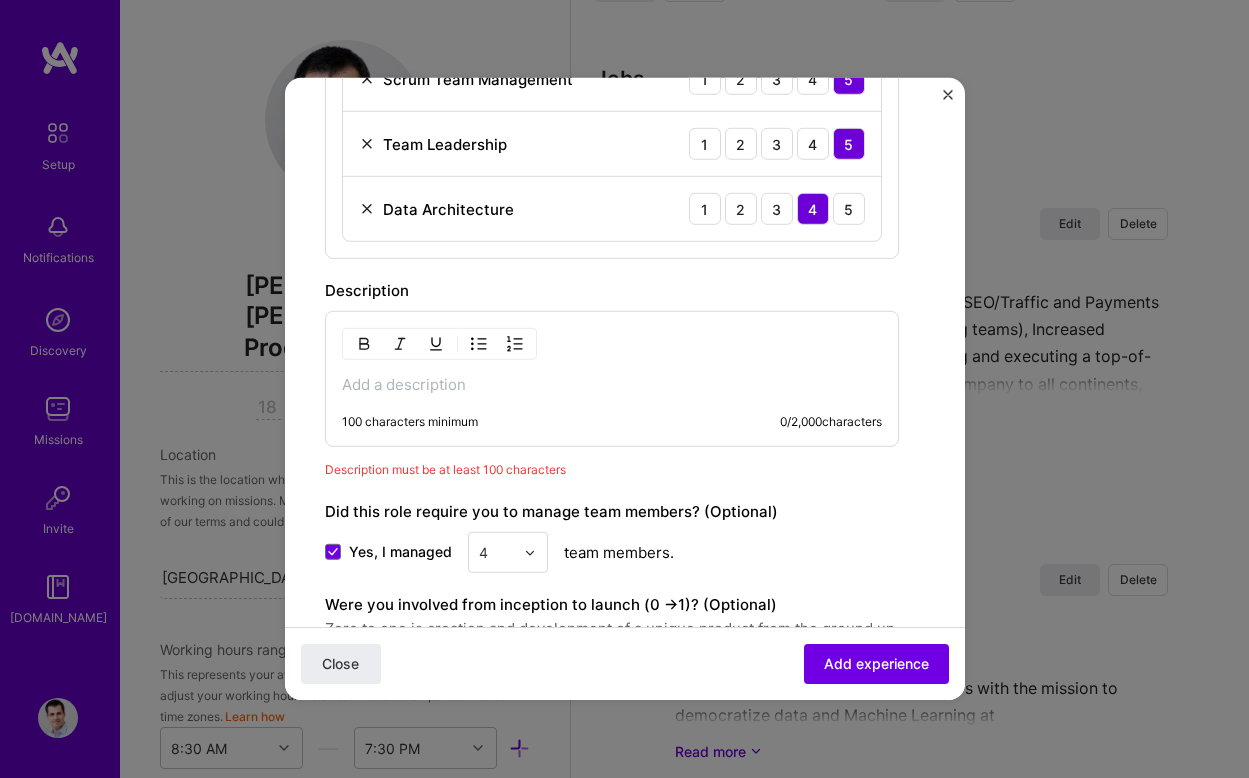 click at bounding box center (612, 385) 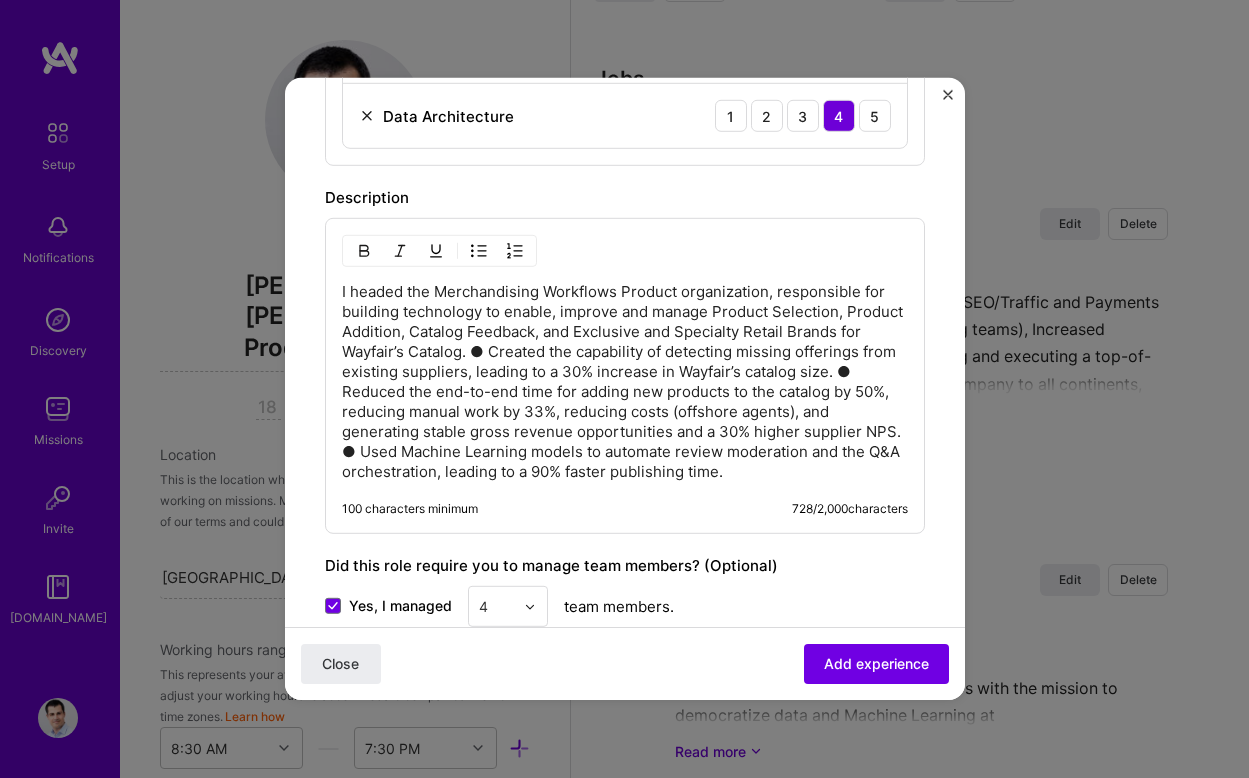 scroll, scrollTop: 1218, scrollLeft: 0, axis: vertical 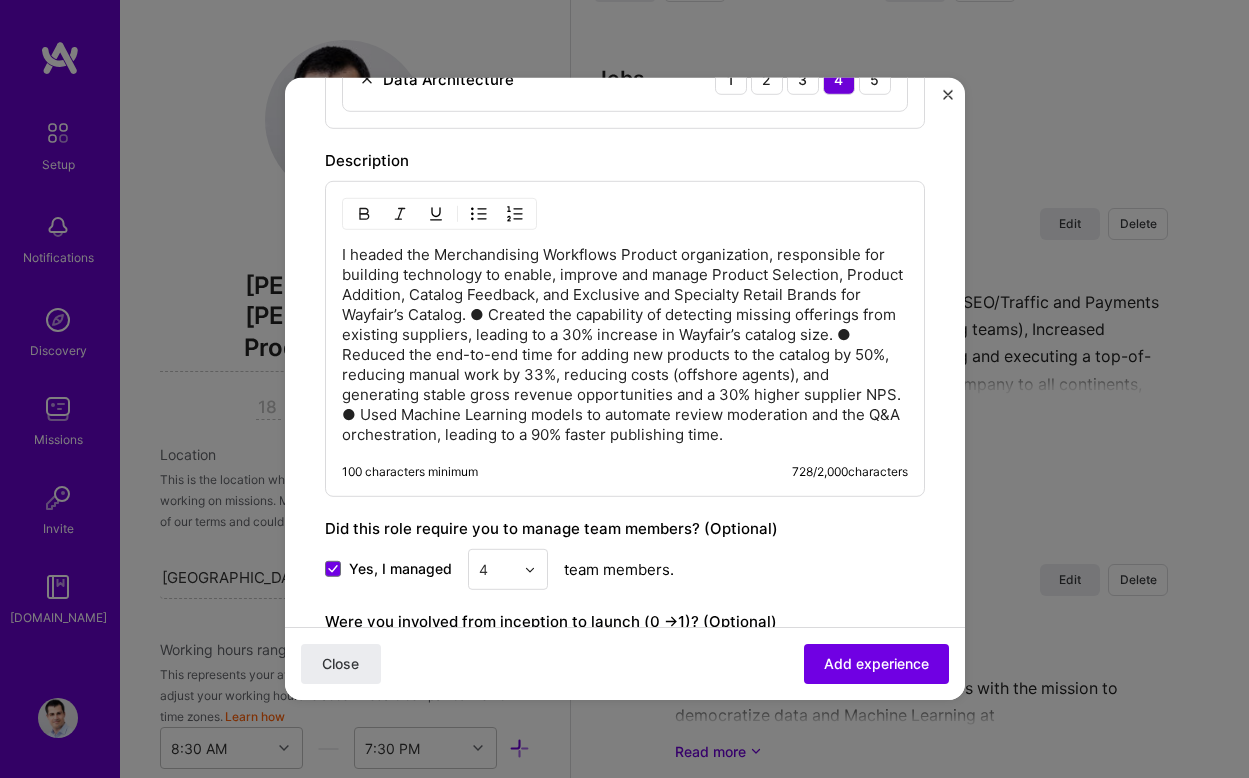 click on "I headed the Merchandising Workflows Product organization, responsible for building technology to enable, improve and manage Product Selection, Product Addition, Catalog Feedback, and Exclusive and Specialty Retail Brands for Wayfair’s Catalog. ● Created the capability of detecting missing offerings from existing suppliers, leading to a 30% increase in Wayfair’s catalog size. ● Reduced the end-to-end time for adding new products to the catalog by 50%, reducing manual work by 33%, reducing costs (offshore agents), and generating stable gross revenue opportunities and a 30% higher supplier NPS. ● Used Machine Learning models to automate review moderation and the Q&A orchestration, leading to a 90% faster publishing time." at bounding box center [625, 345] 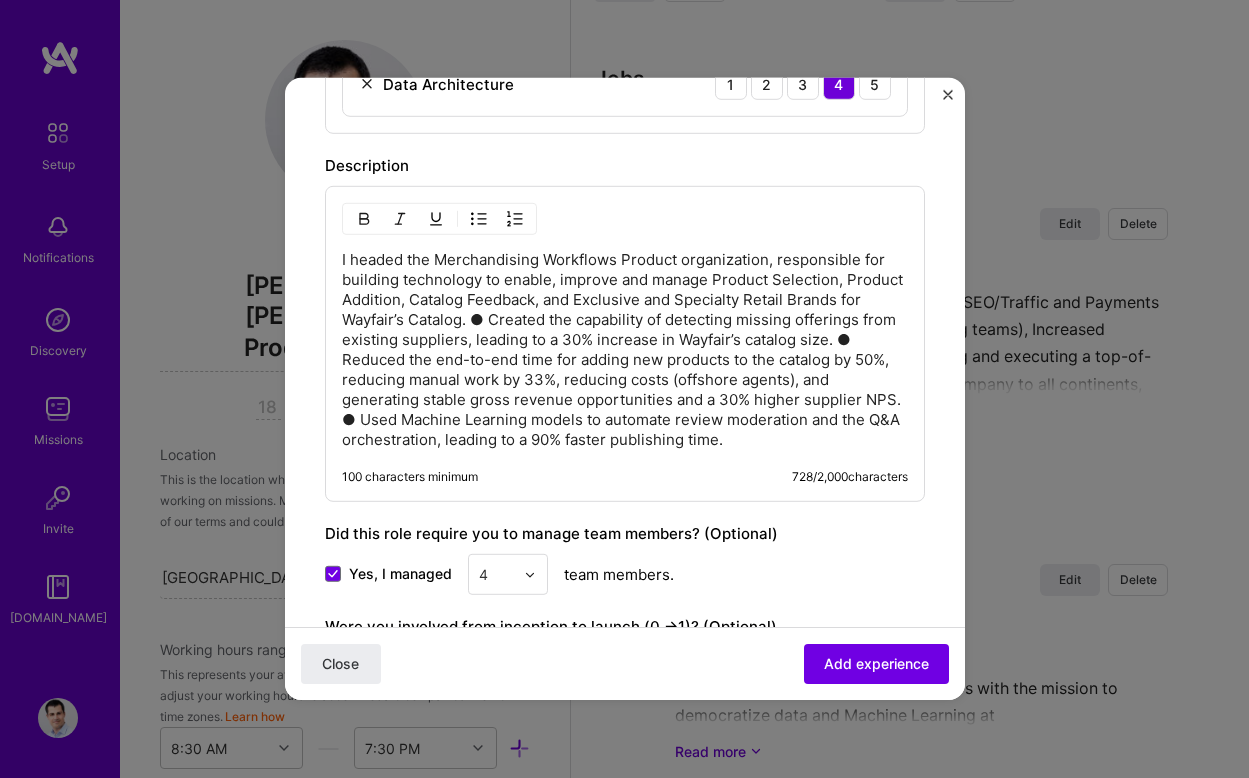 scroll, scrollTop: 1205, scrollLeft: 0, axis: vertical 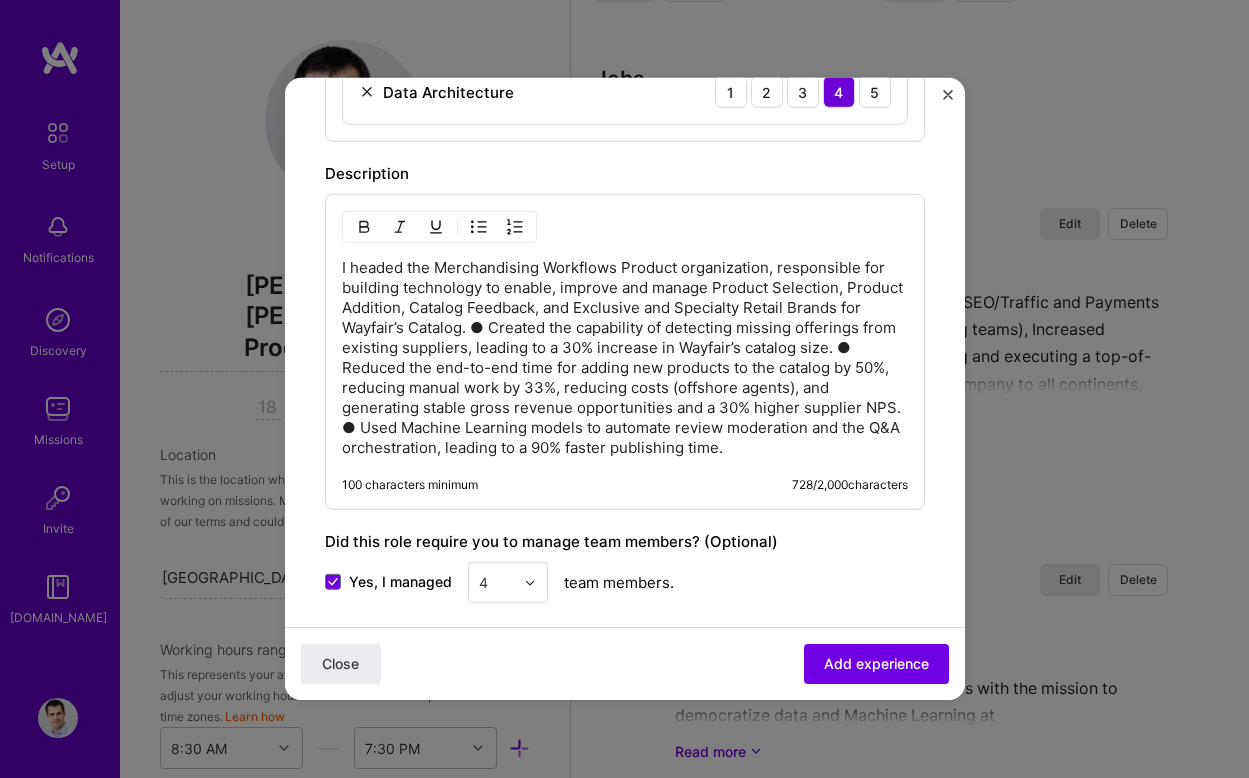 click on "I headed the Merchandising Workflows Product organization, responsible for building technology to enable, improve and manage Product Selection, Product Addition, Catalog Feedback, and Exclusive and Specialty Retail Brands for Wayfair’s Catalog. ● Created the capability of detecting missing offerings from existing suppliers, leading to a 30% increase in Wayfair’s catalog size. ● Reduced the end-to-end time for adding new products to the catalog by 50%, reducing manual work by 33%, reducing costs (offshore agents), and generating stable gross revenue opportunities and a 30% higher supplier NPS. ● Used Machine Learning models to automate review moderation and the Q&A orchestration, leading to a 90% faster publishing time." at bounding box center (625, 358) 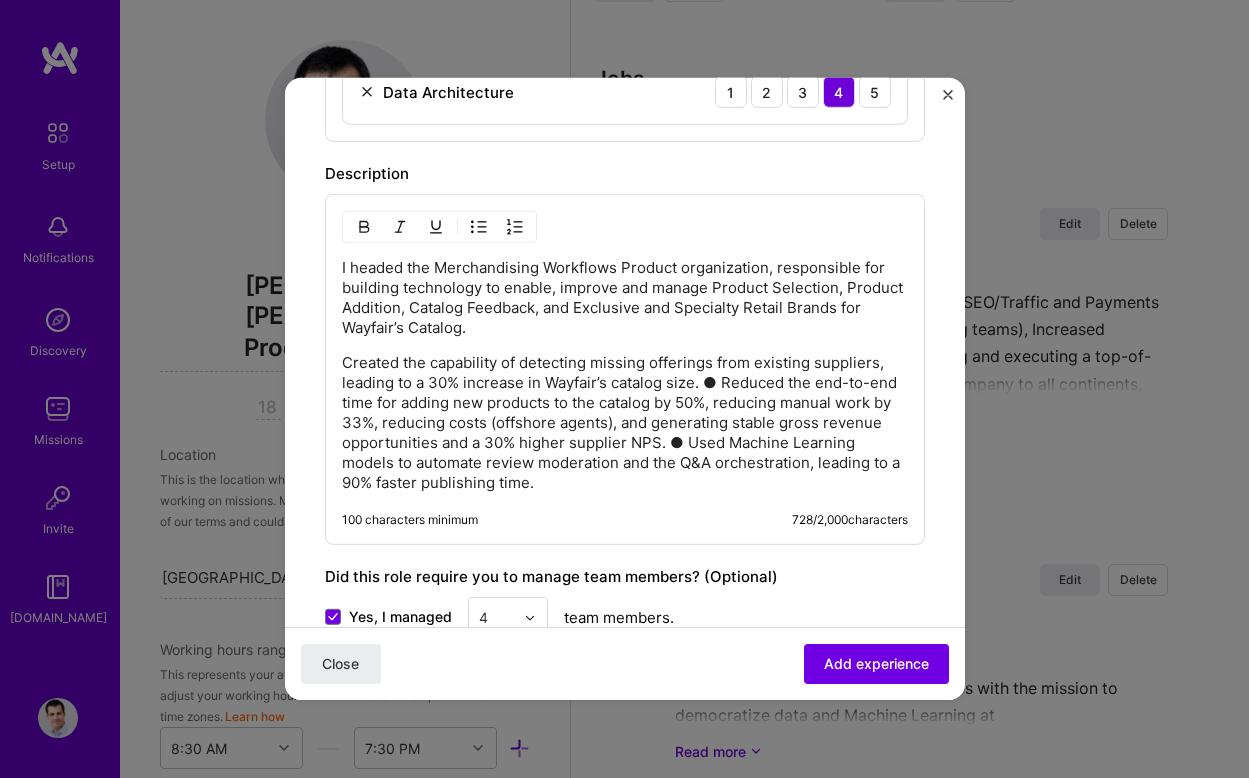 click on "Created the capability of detecting missing offerings from existing suppliers, leading to a 30% increase in Wayfair’s catalog size. ● Reduced the end-to-end time for adding new products to the catalog by 50%, reducing manual work by 33%, reducing costs (offshore agents), and generating stable gross revenue opportunities and a 30% higher supplier NPS. ● Used Machine Learning models to automate review moderation and the Q&A orchestration, leading to a 90% faster publishing time." at bounding box center [625, 423] 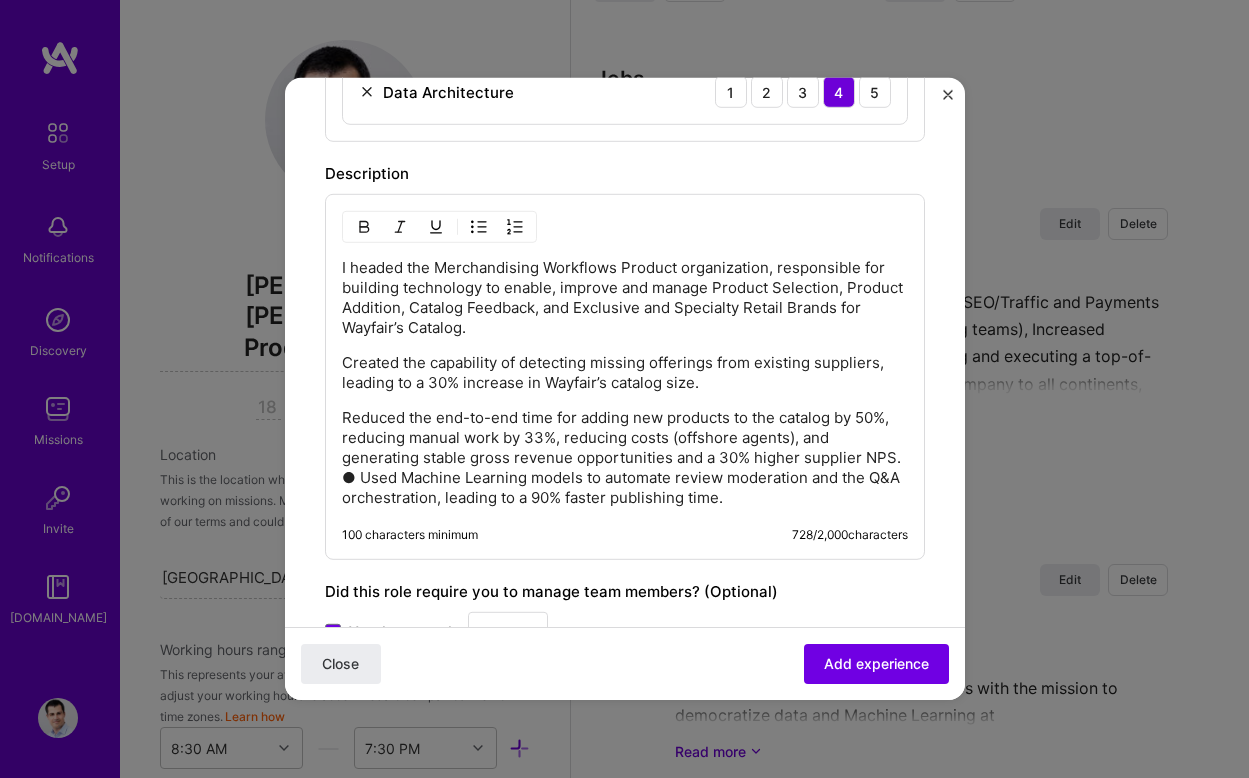 click on "Reduced the end-to-end time for adding new products to the catalog by 50%, reducing manual work by 33%, reducing costs (offshore agents), and generating stable gross revenue opportunities and a 30% higher supplier NPS. ● Used Machine Learning models to automate review moderation and the Q&A orchestration, leading to a 90% faster publishing time." at bounding box center [625, 458] 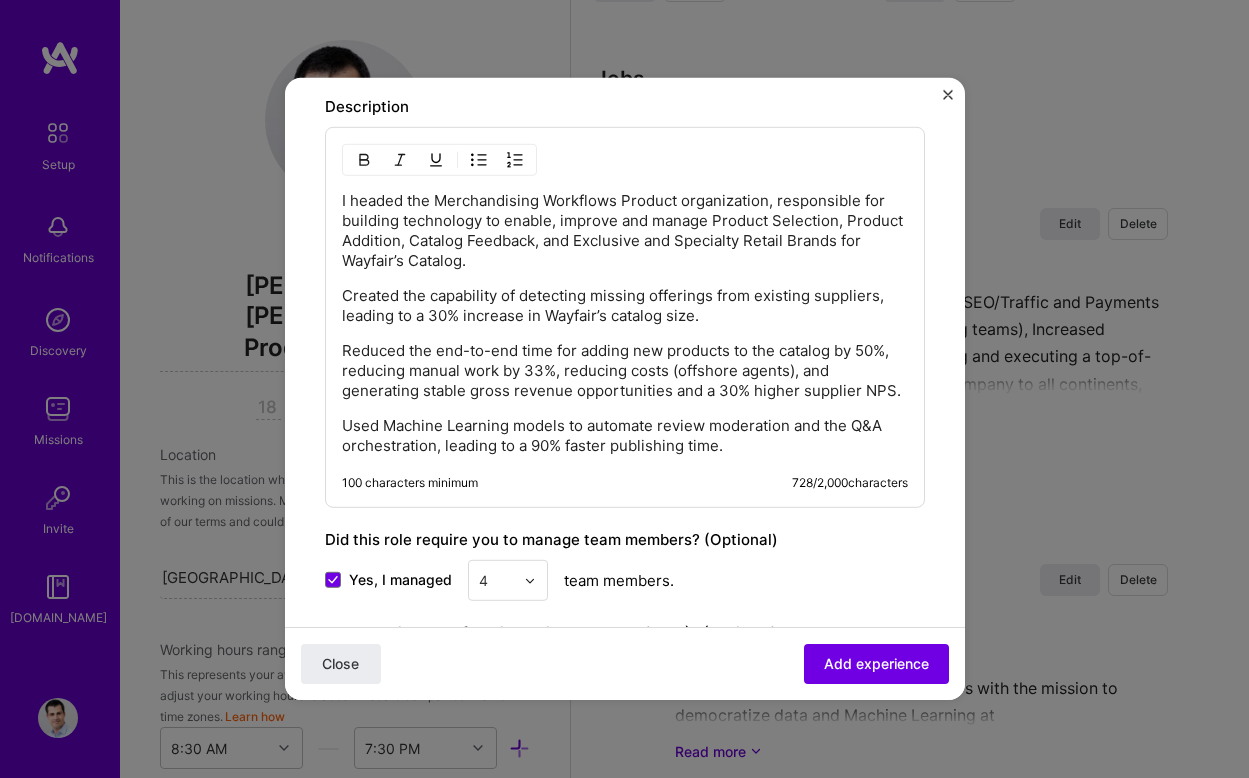 scroll, scrollTop: 1298, scrollLeft: 0, axis: vertical 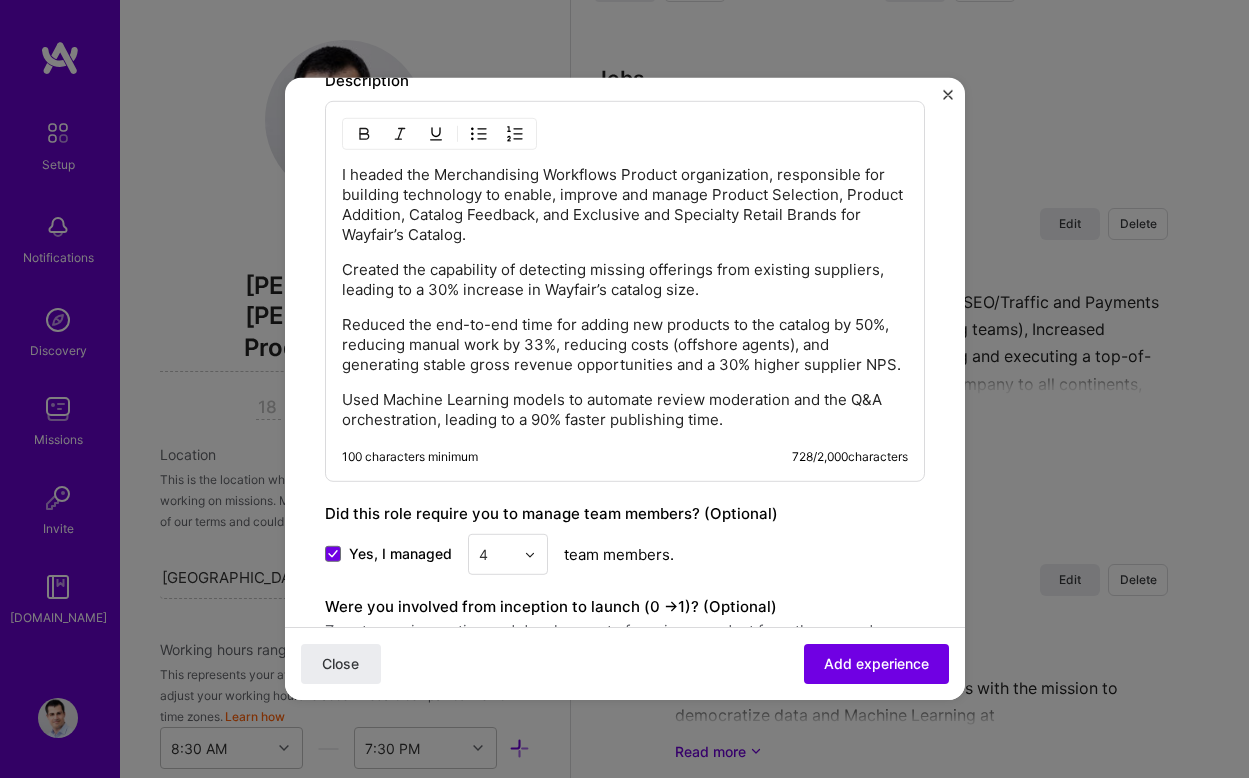 click on "Used Machine Learning models to automate review moderation and the Q&A orchestration, leading to a 90% faster publishing time." at bounding box center [625, 410] 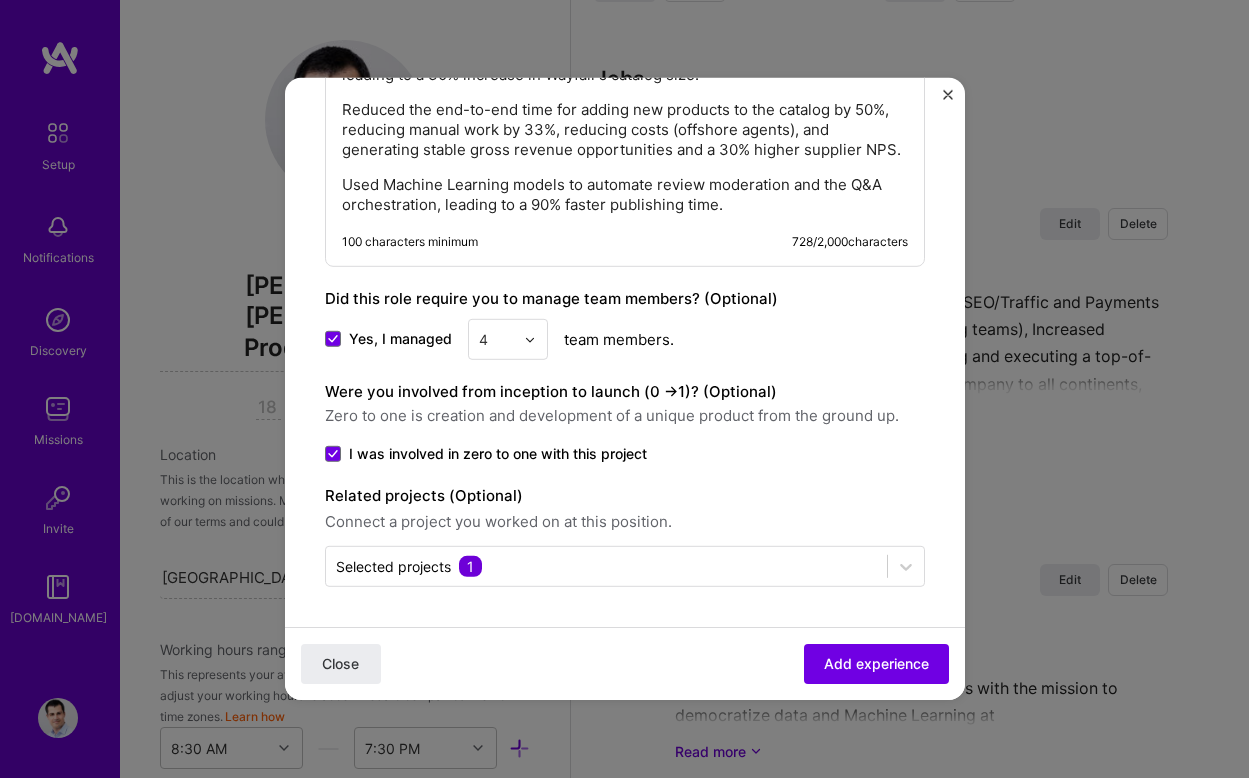 scroll, scrollTop: 1513, scrollLeft: 0, axis: vertical 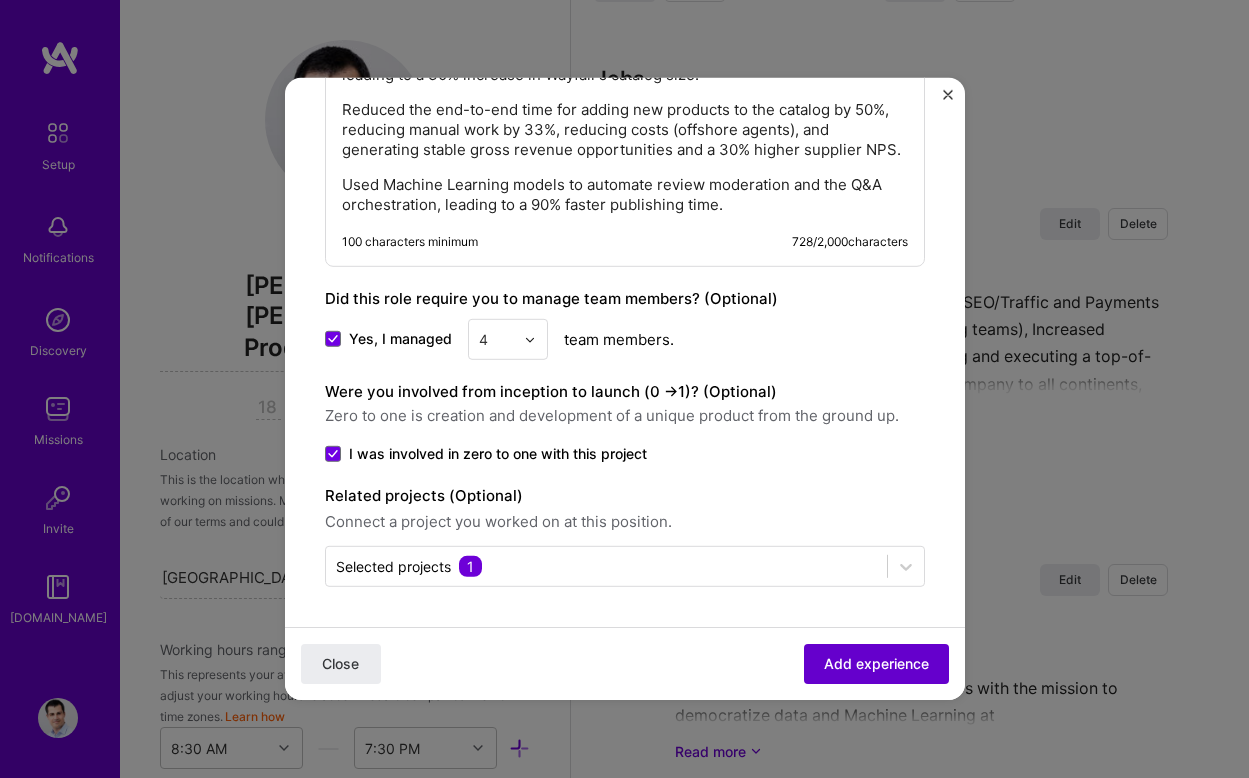 click on "Add experience" at bounding box center [876, 664] 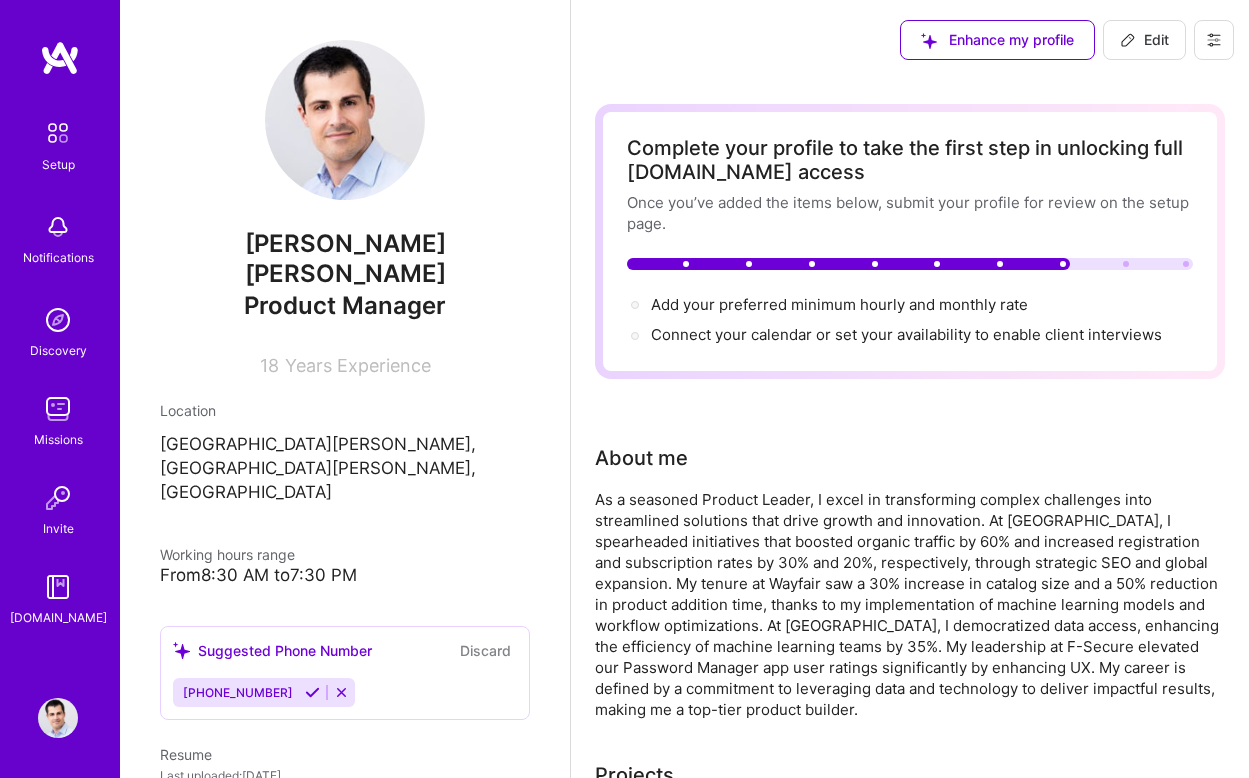scroll, scrollTop: 0, scrollLeft: 0, axis: both 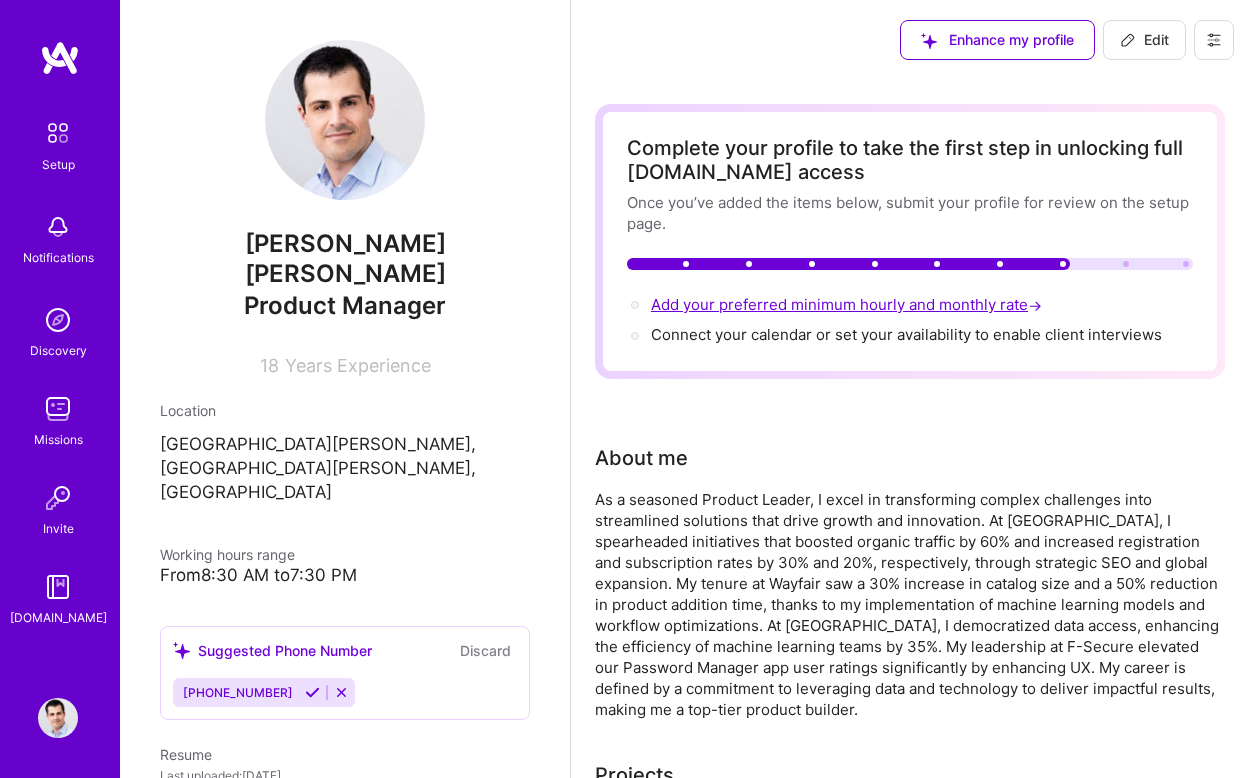 click on "Add your preferred minimum hourly and monthly rate  →" at bounding box center (848, 304) 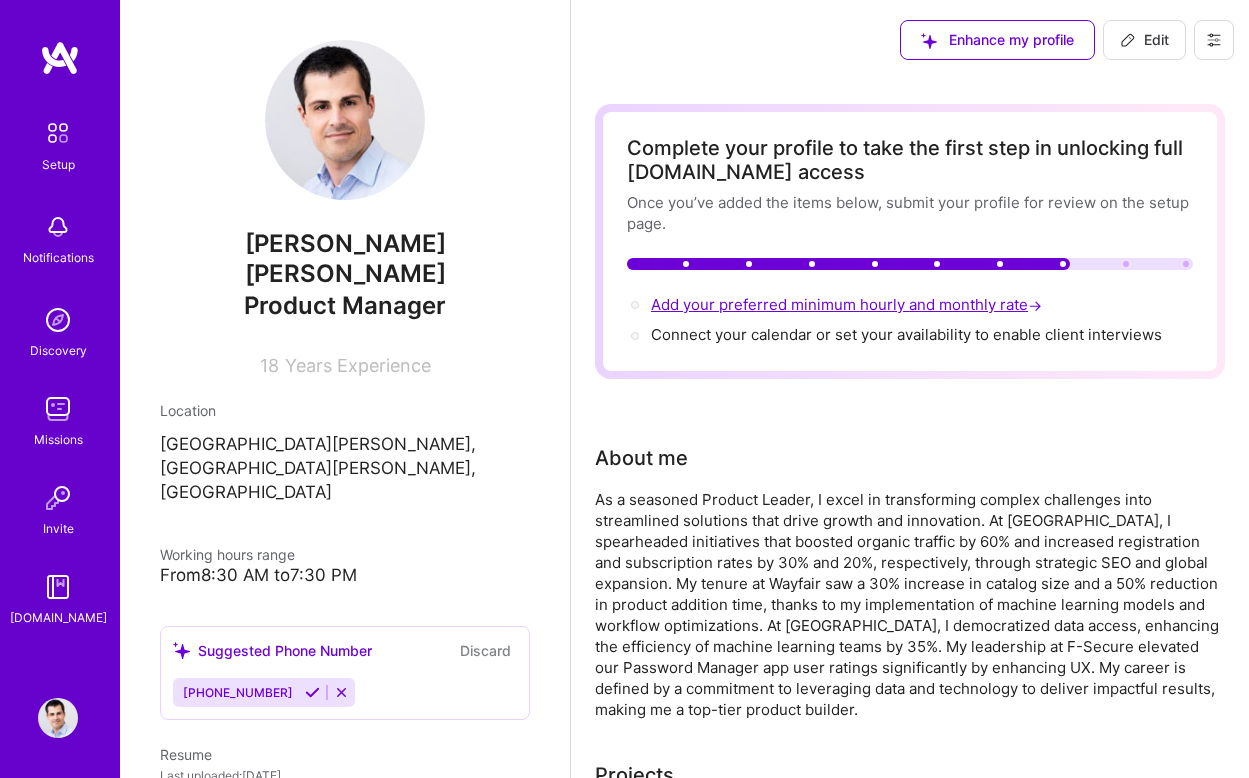 select on "US" 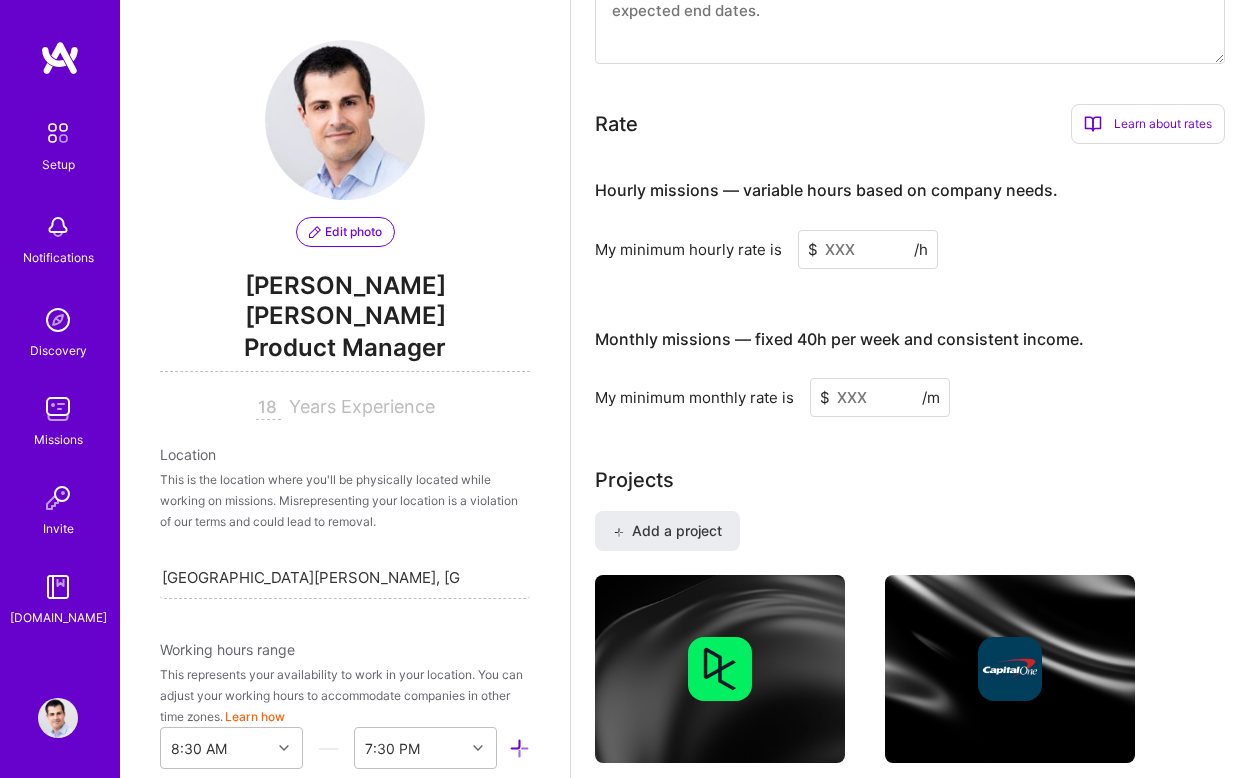 scroll, scrollTop: 1243, scrollLeft: 0, axis: vertical 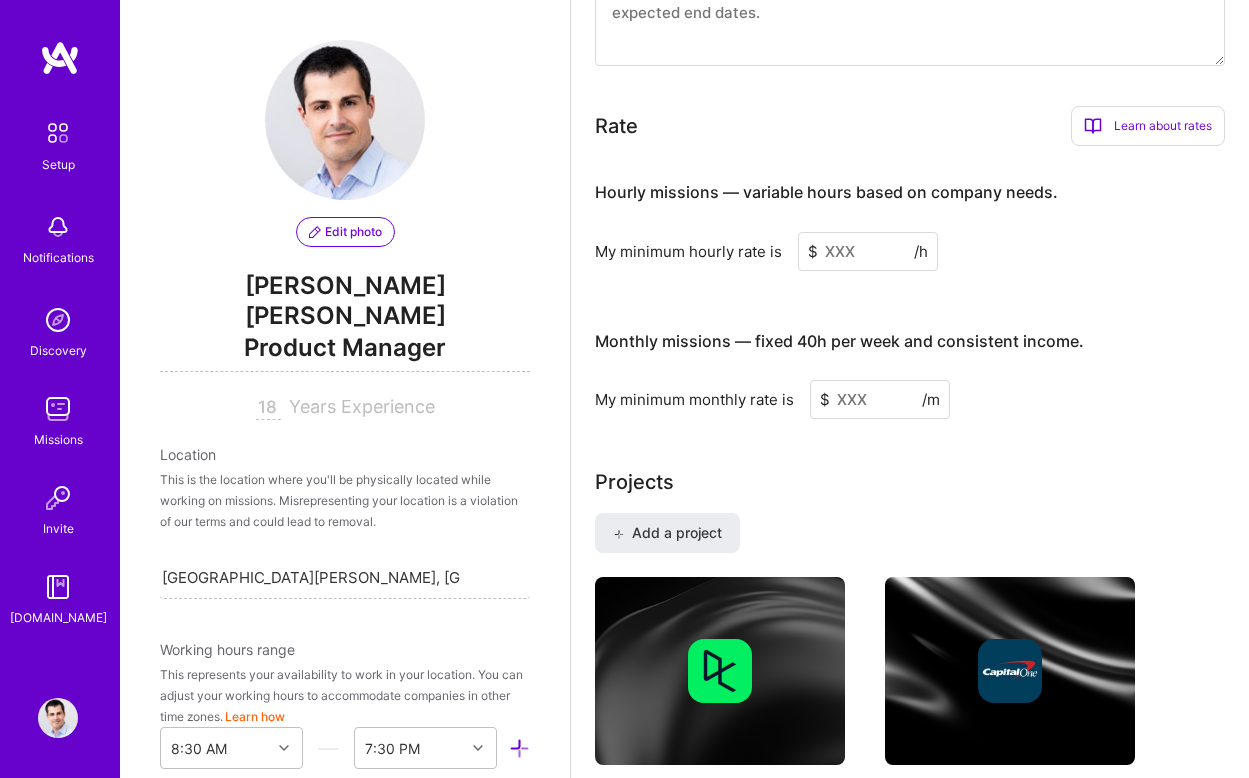 click at bounding box center [868, 251] 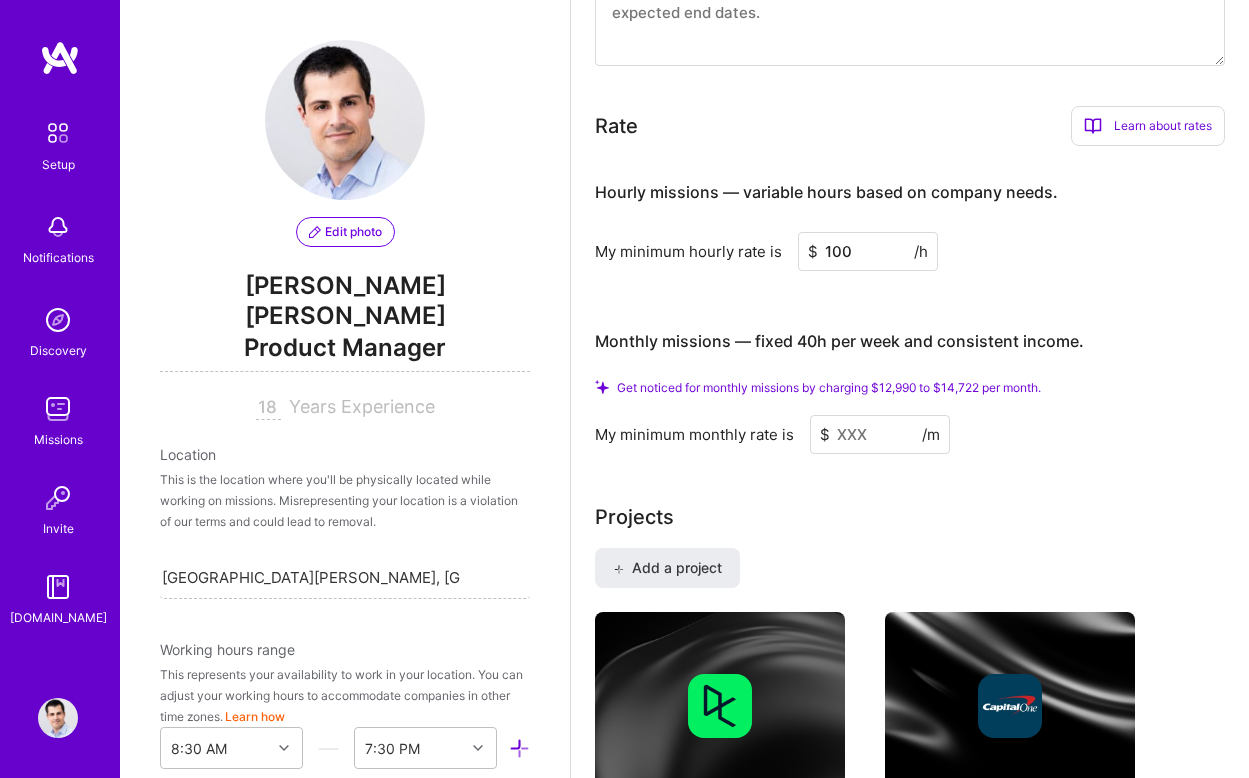 type on "100" 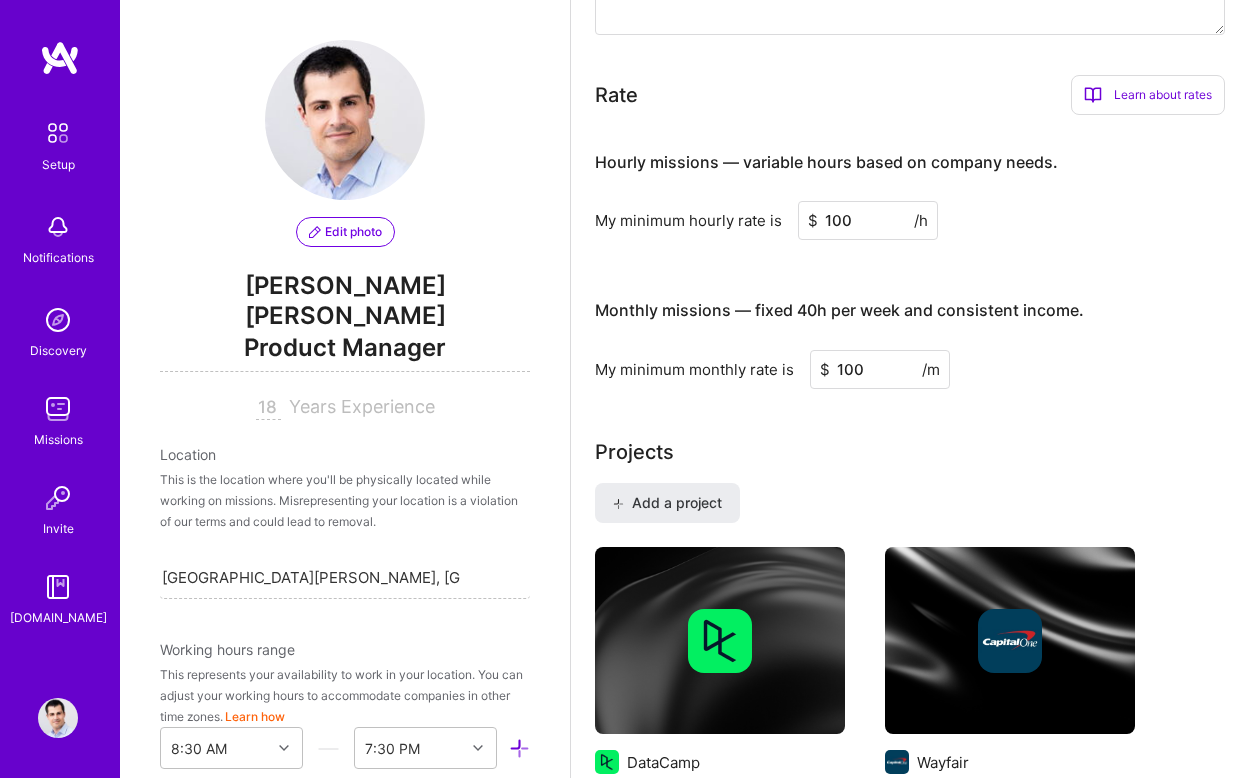 click on "My minimum monthly rate is $ 100 /m" at bounding box center [910, 369] 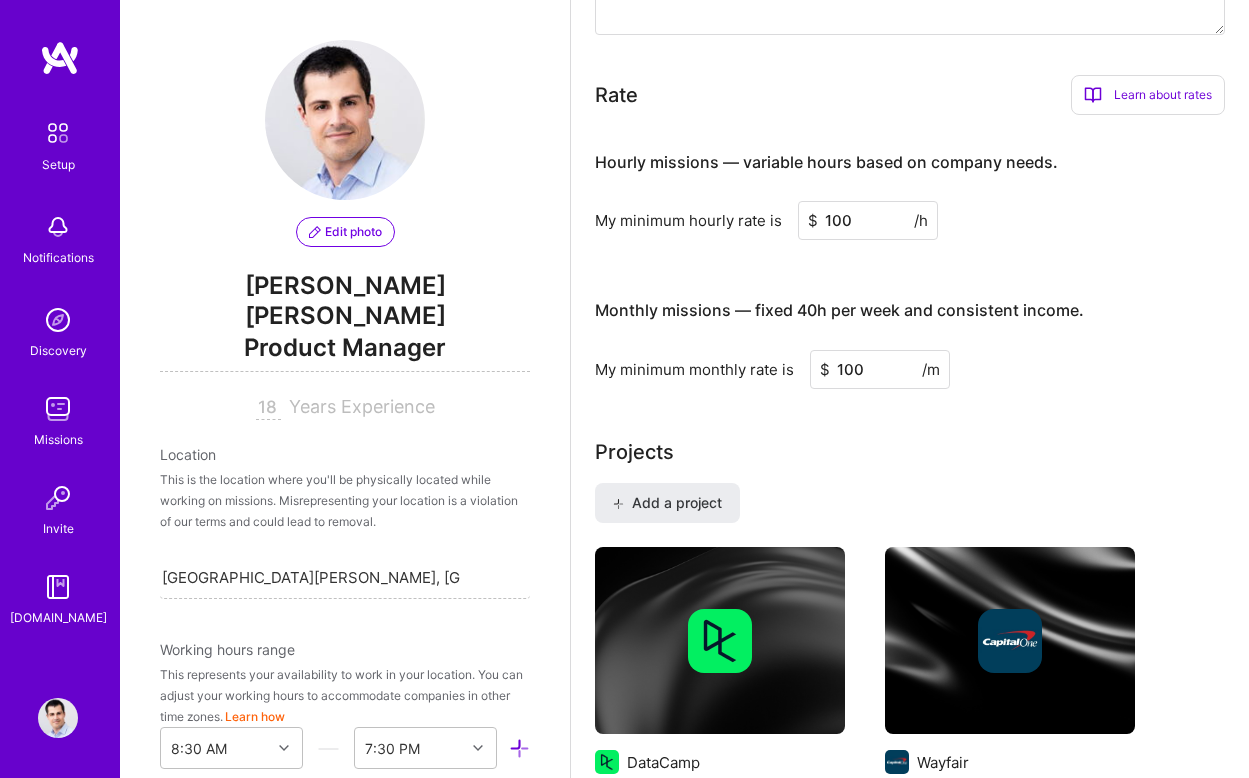 click on "100" at bounding box center (880, 369) 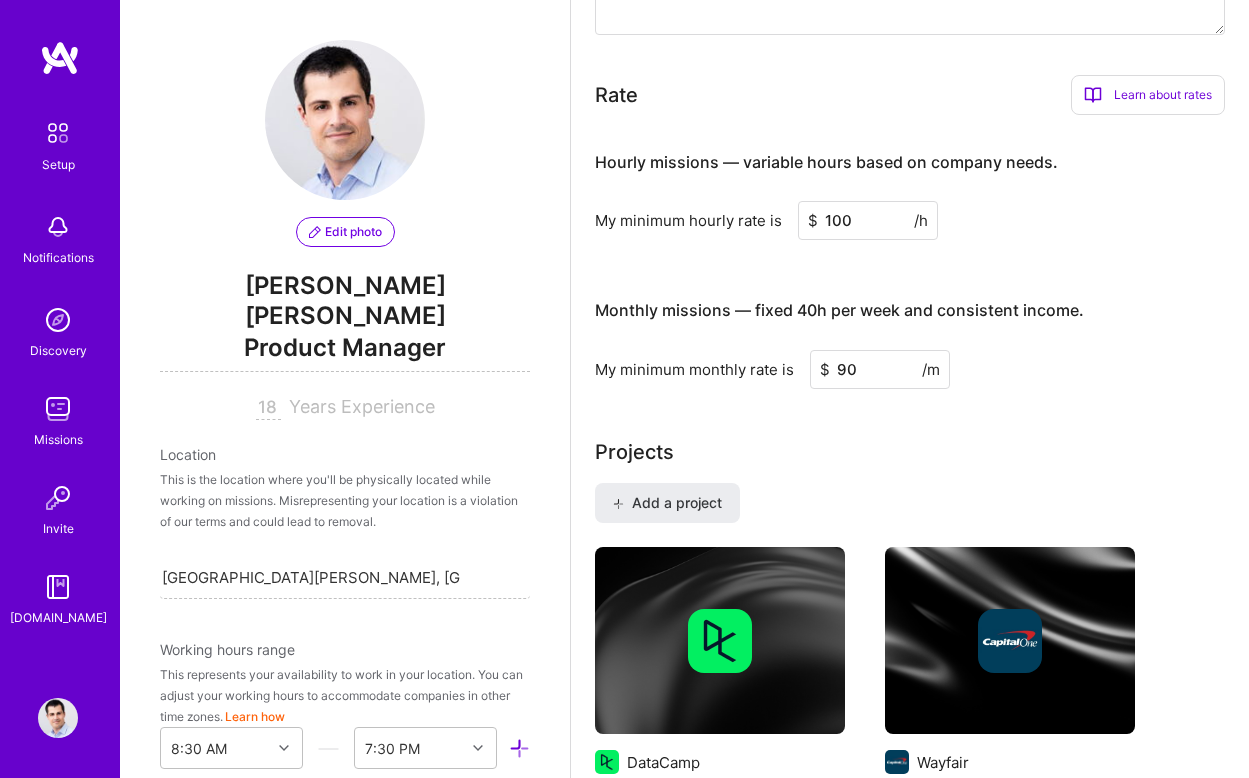 click on "Complete your profile to take the first step in unlocking full [DOMAIN_NAME] access Once you’ve added the items below, submit your profile for review on the setup page.   Connect your calendar or set your availability to enable client interviews  →   About me What you write here will be shared with companies. Enter at least  100  characters. 859/1,000 Create a comprehensive bio. Start writing Availability I am available from Select... Right Now Future Date Not Available Note on availability   Optional Tell us about any special circumstances, like being able to ramp up hours, or adjust your usual availability. If you're engaged on another project, mention it and include your expected end date. Rate Learn about rates Hourly Rate What is hourly rate? This model involves payment for each hour worked, with the total hours varying based on the company's needs. It allows for a flexible schedule but results in fluctuating income, reflecting the actual hours worked in each pay period. Benefits Monthly Rate Benefits   $ $" at bounding box center [910, 735] 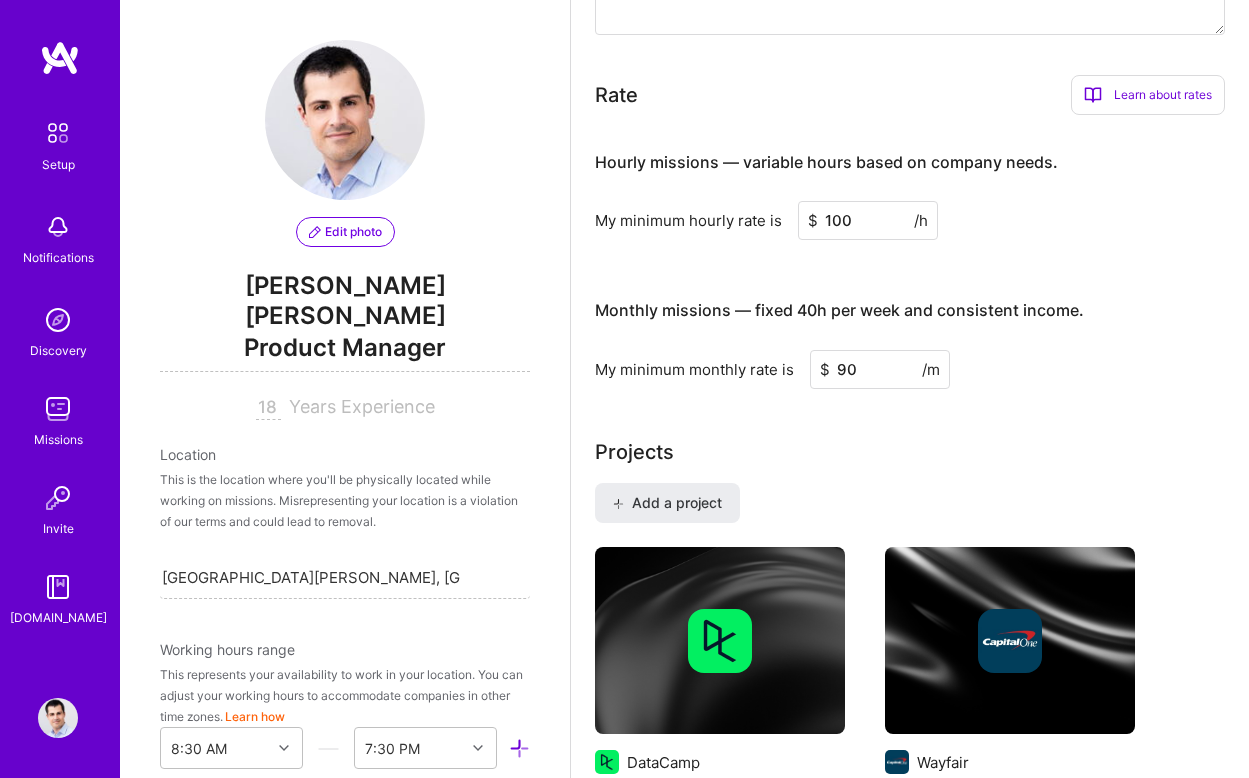 click on "90" at bounding box center [880, 369] 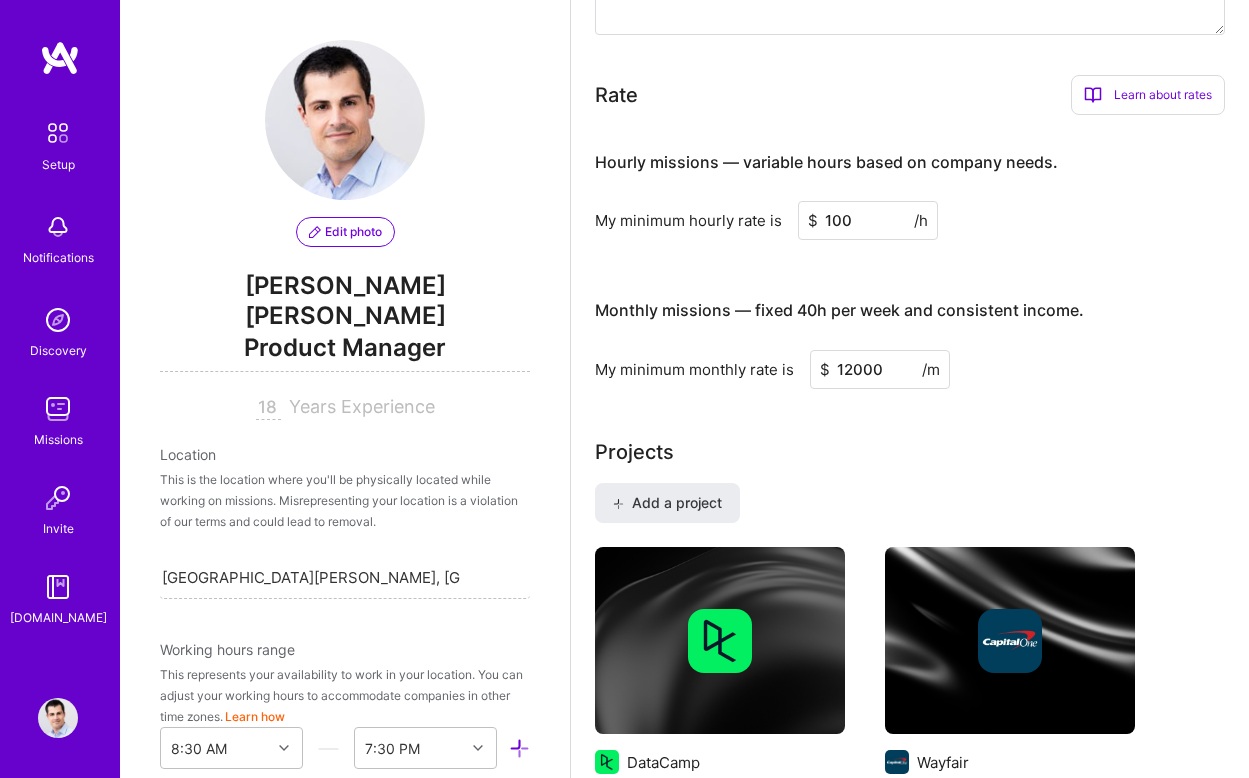 type on "12000" 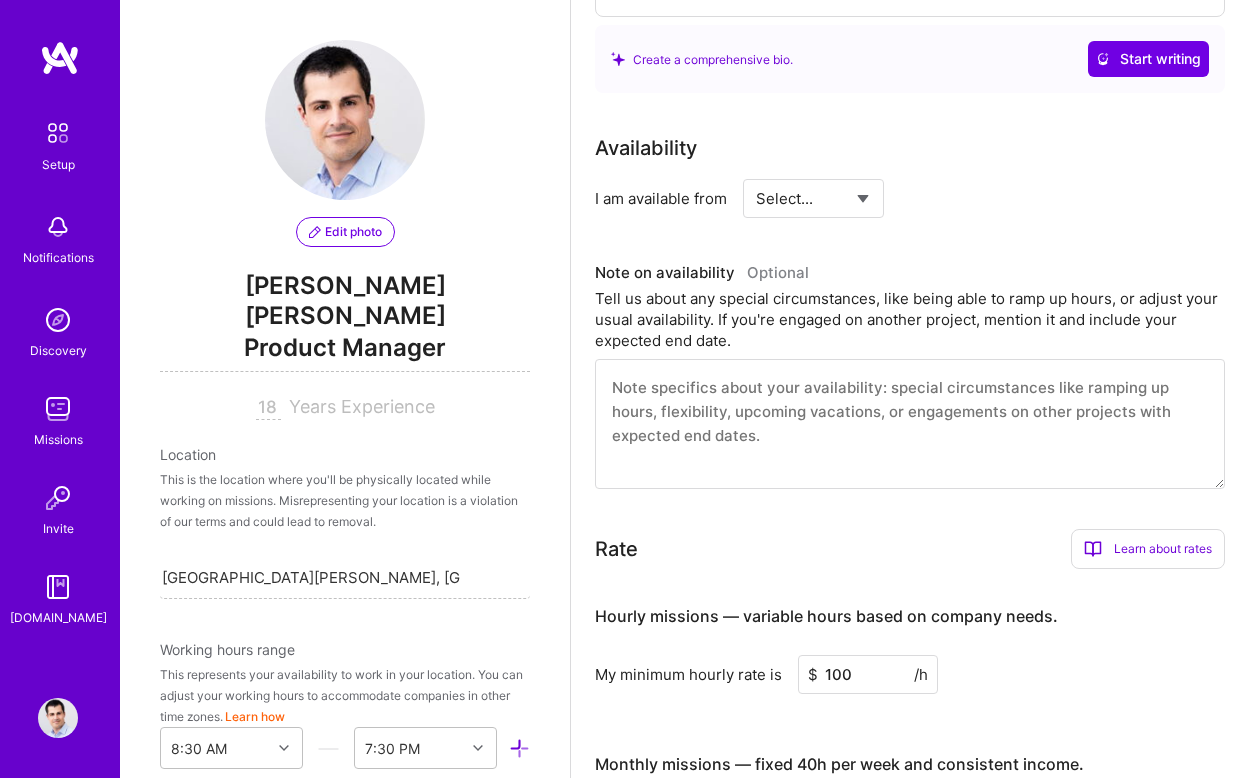 scroll, scrollTop: 790, scrollLeft: 0, axis: vertical 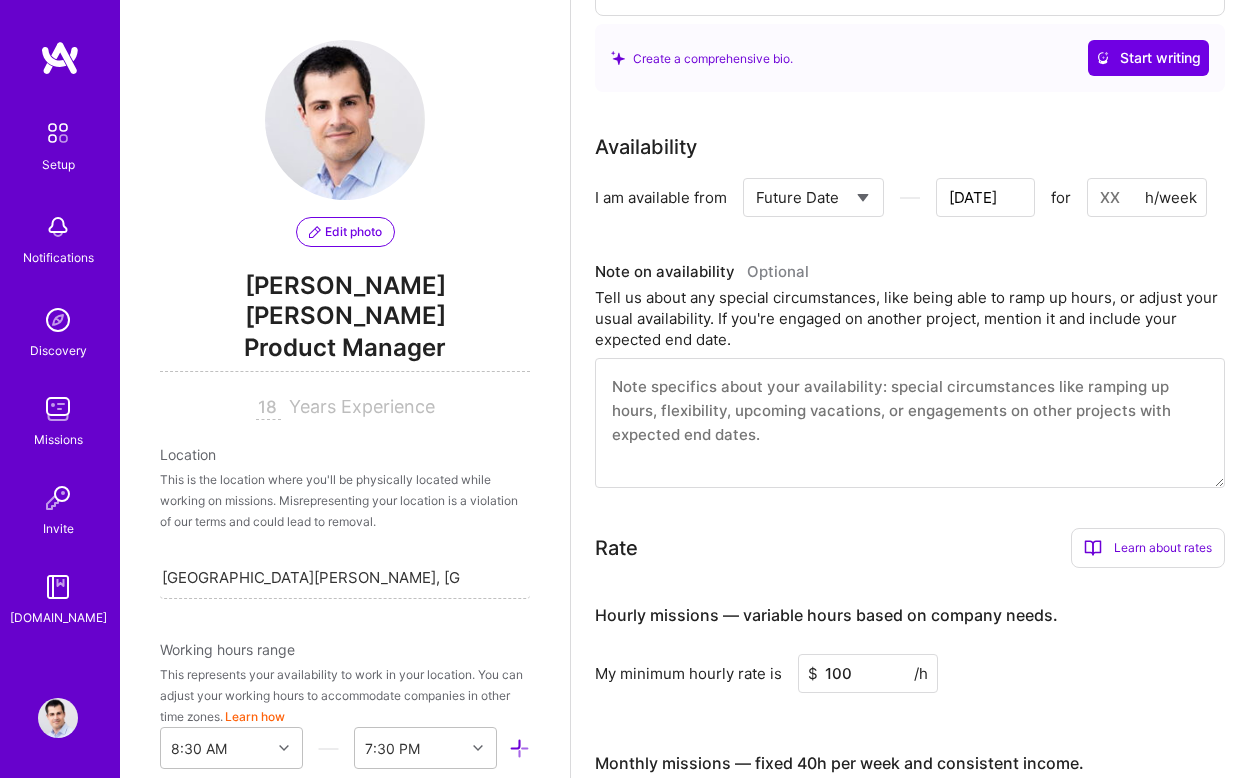 click on "Availability I am available from Select... Right Now Future Date Not Available [DATE] for h/week Note on availability   Optional Tell us about any special circumstances, like being able to ramp up hours, or adjust your usual availability. If you're engaged on another project, mention it and include your expected end date." at bounding box center [910, 310] 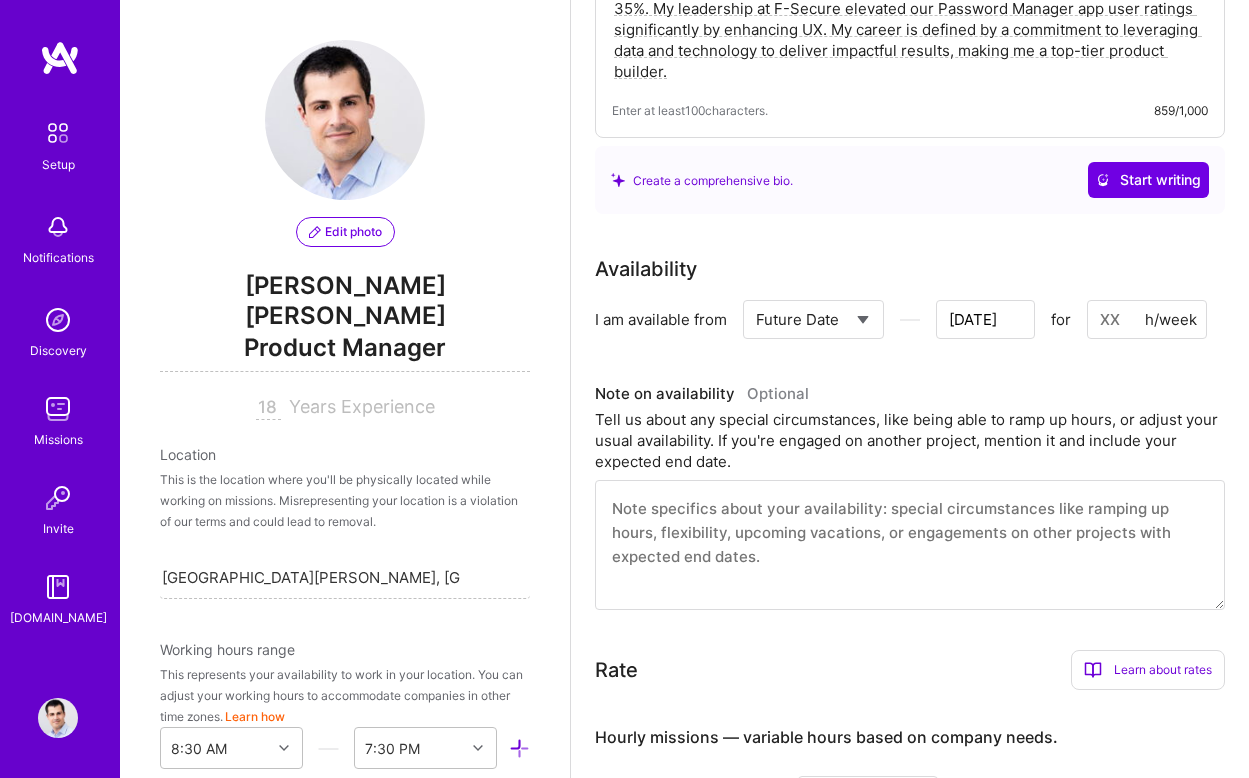 scroll, scrollTop: 663, scrollLeft: 0, axis: vertical 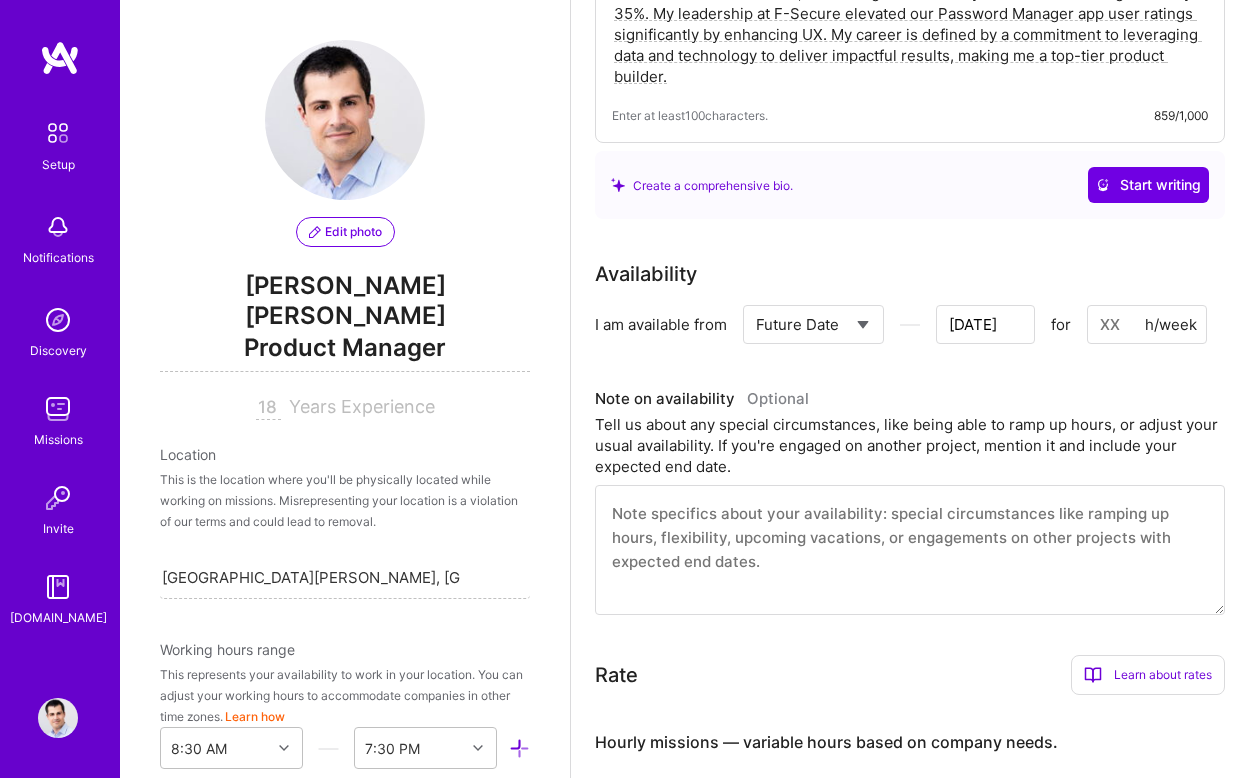 select on "Not Available" 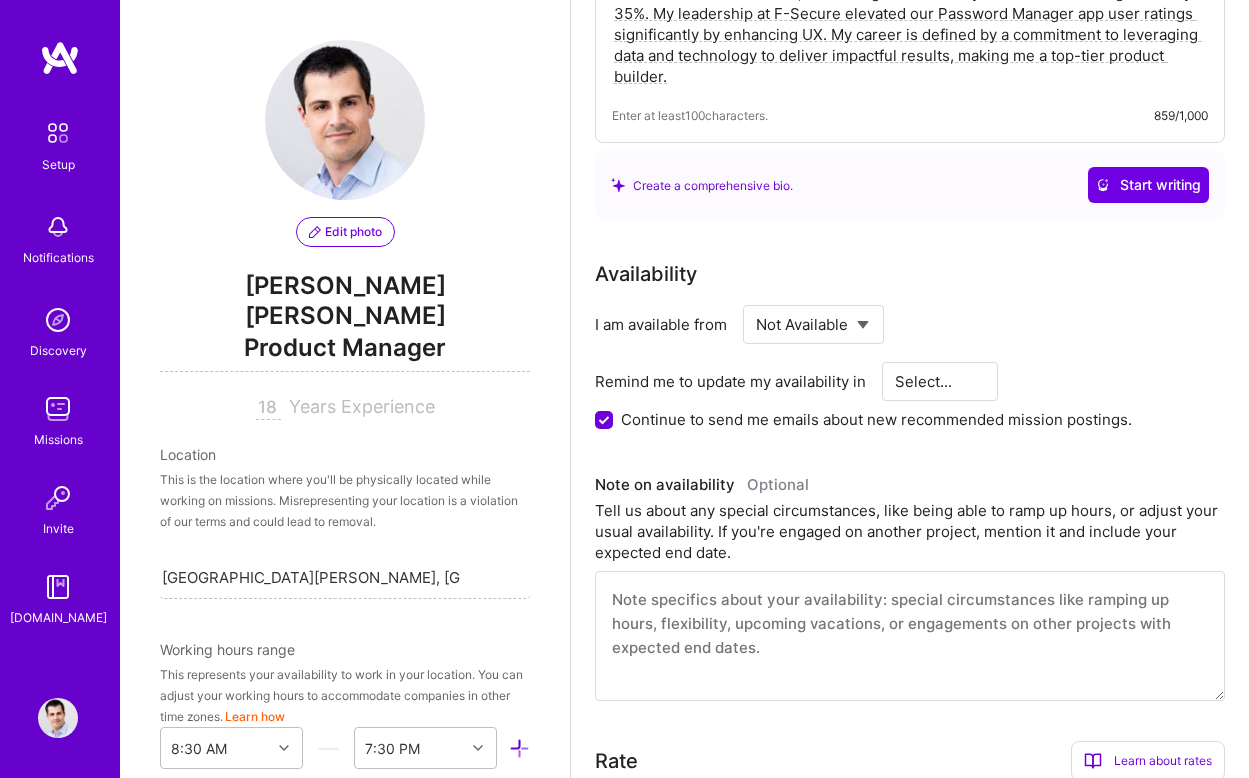 click on "Availability" at bounding box center (910, 274) 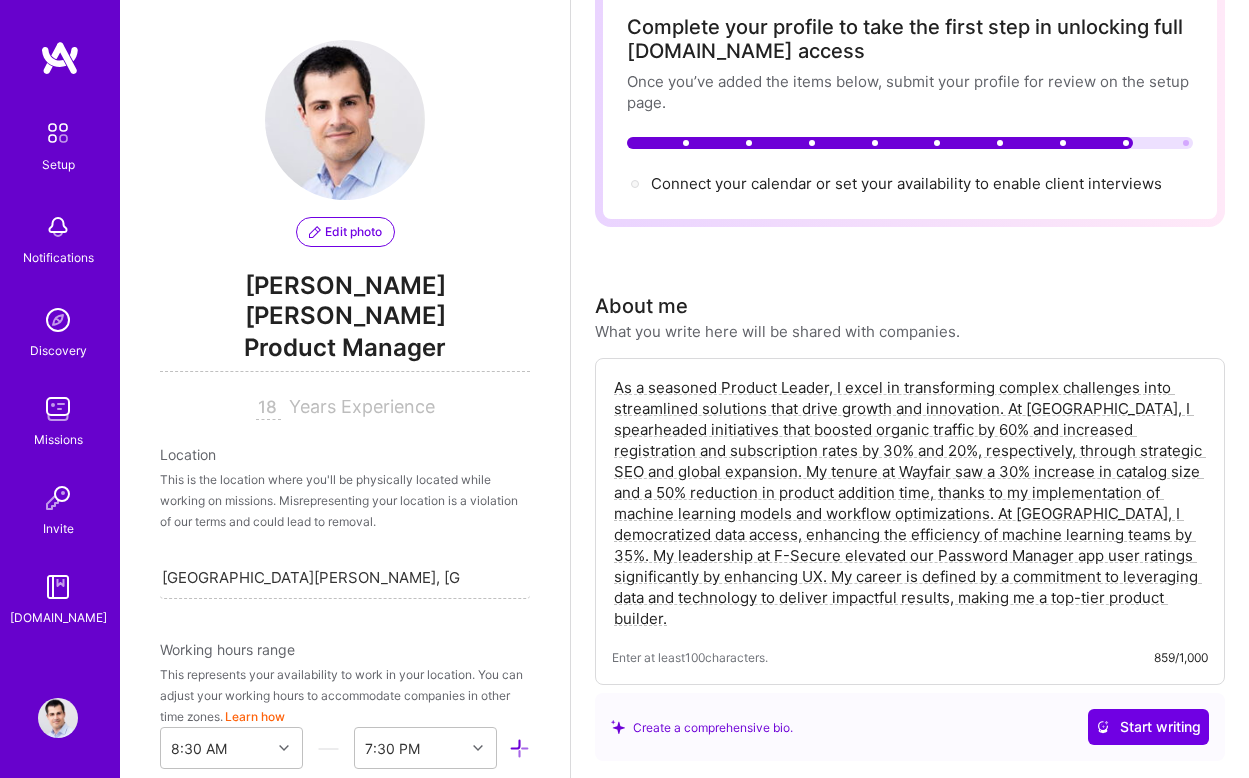 scroll, scrollTop: 120, scrollLeft: 0, axis: vertical 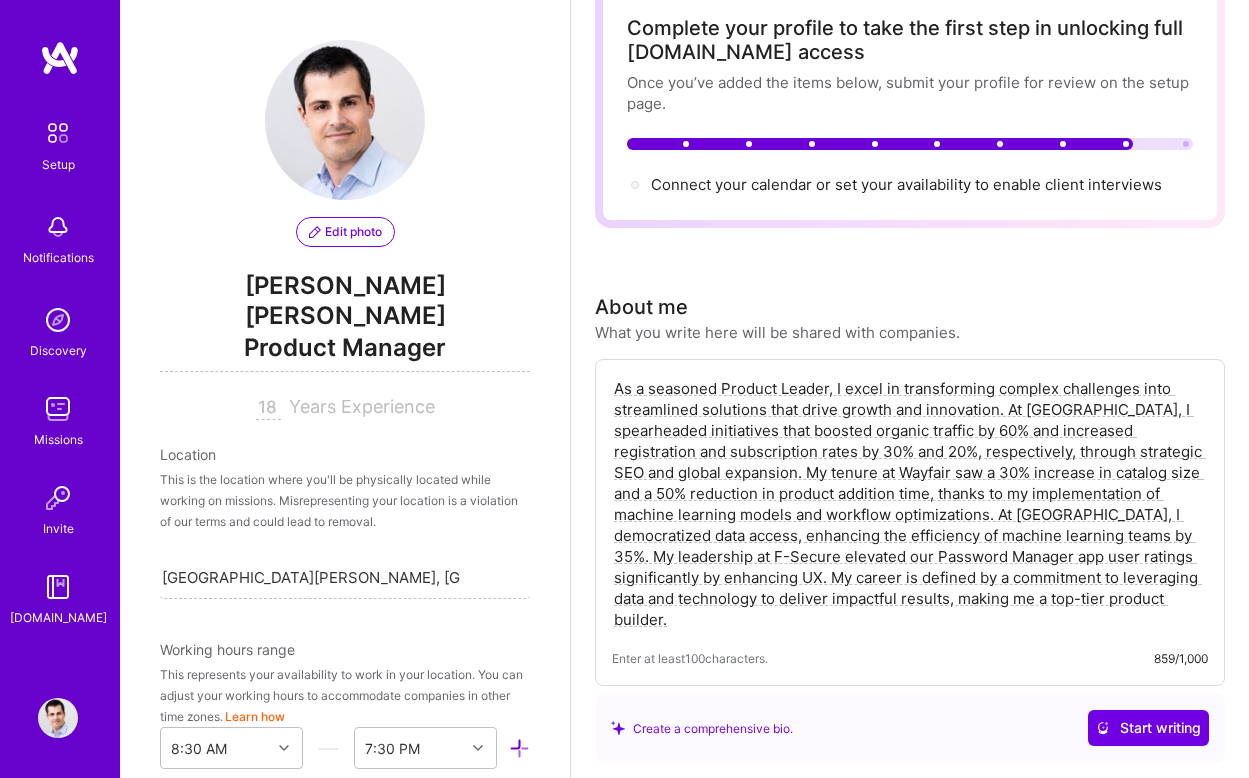 click on "Complete your profile to take the first step in unlocking full [DOMAIN_NAME] access Once you’ve added the items below, submit your profile for review on the setup page.   Connect your calendar or set your availability to enable client interviews  →   About me What you write here will be shared with companies. Enter at least  100  characters. 859/1,000 Create a comprehensive bio. Start writing Availability I am available from Select... Right Now Future Date Not Available Remind me to update my availability in Select... 1 Month 3 Months 6 Months Continue to send me emails about new recommended mission postings. Note on availability   Optional Tell us about any special circumstances, like being able to ramp up hours, or adjust your usual availability. If you're engaged on another project, mention it and include your expected end date. Rate Learn about rates Hourly Rate What is hourly rate? Benefits Monthly Rate What is monthly rate? Benefits Learn how to set your rates Open [DOMAIN_NAME]   My minimum hourly rate is $ 100" at bounding box center [910, 1901] 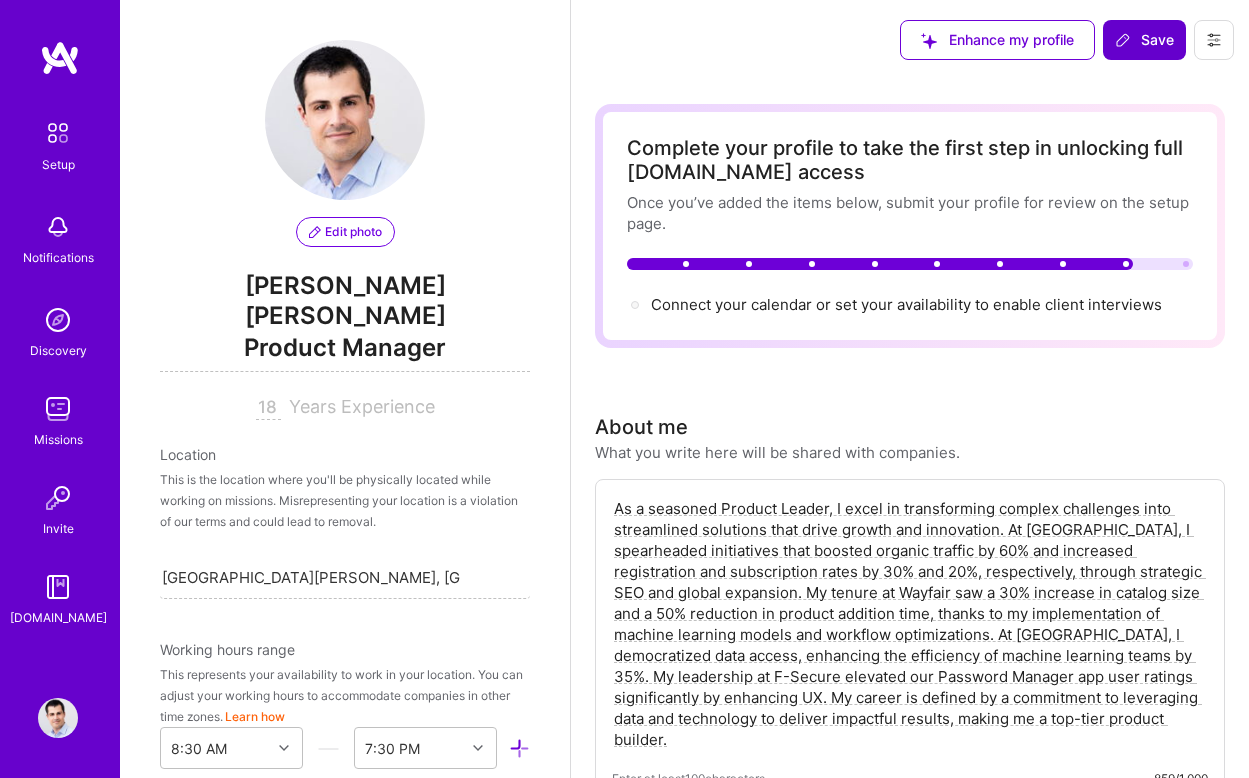 scroll, scrollTop: -1, scrollLeft: 0, axis: vertical 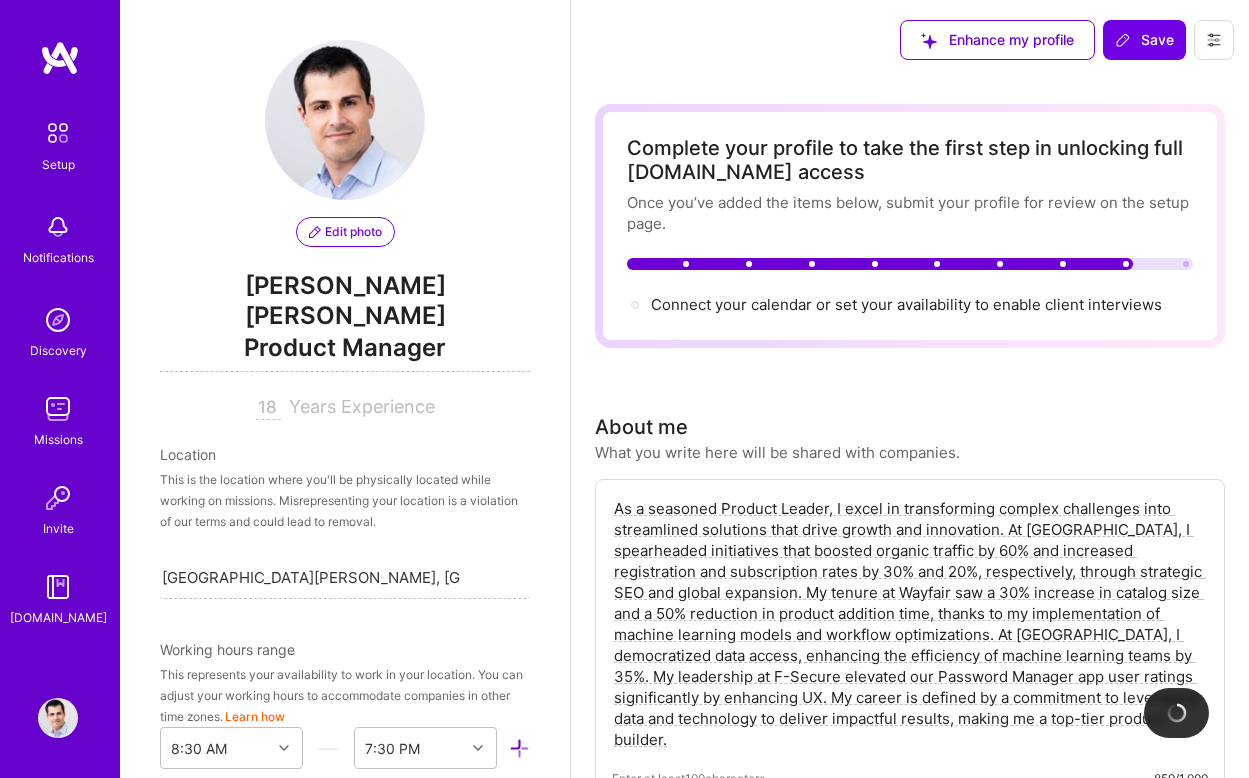 select on "1 Month" 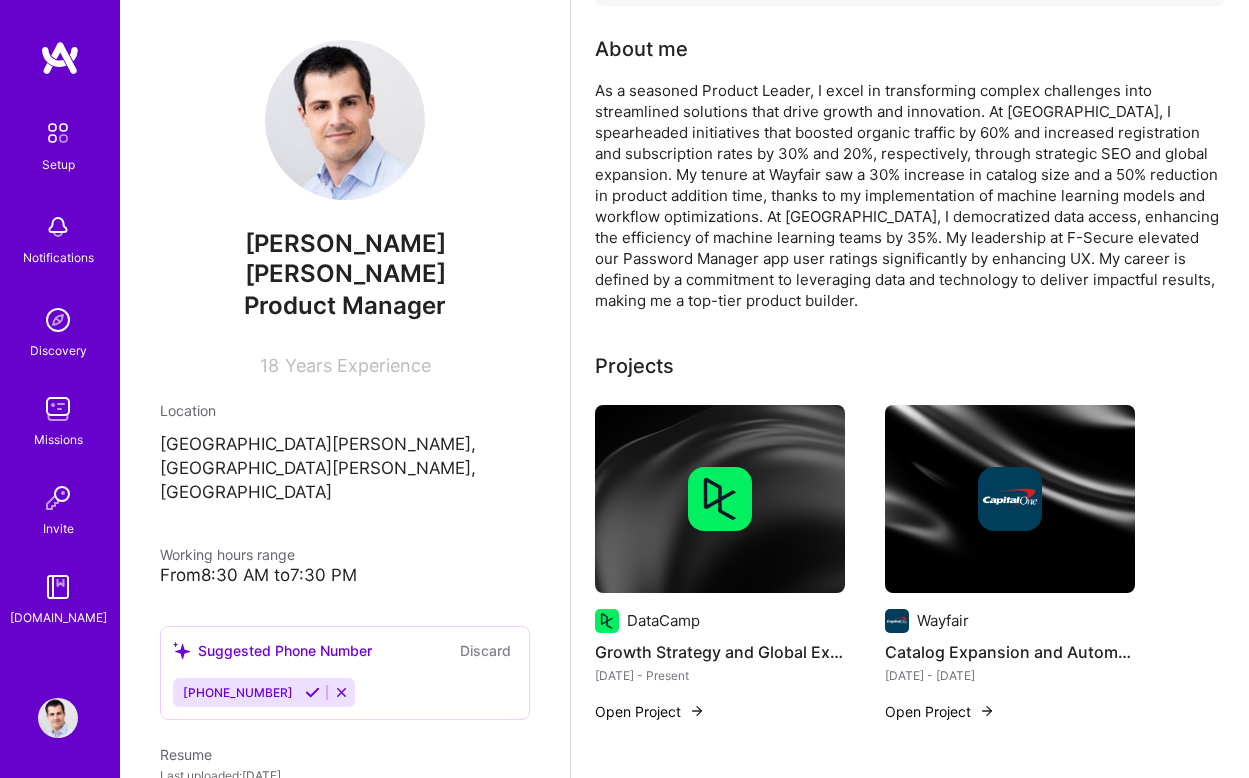scroll, scrollTop: 463, scrollLeft: 0, axis: vertical 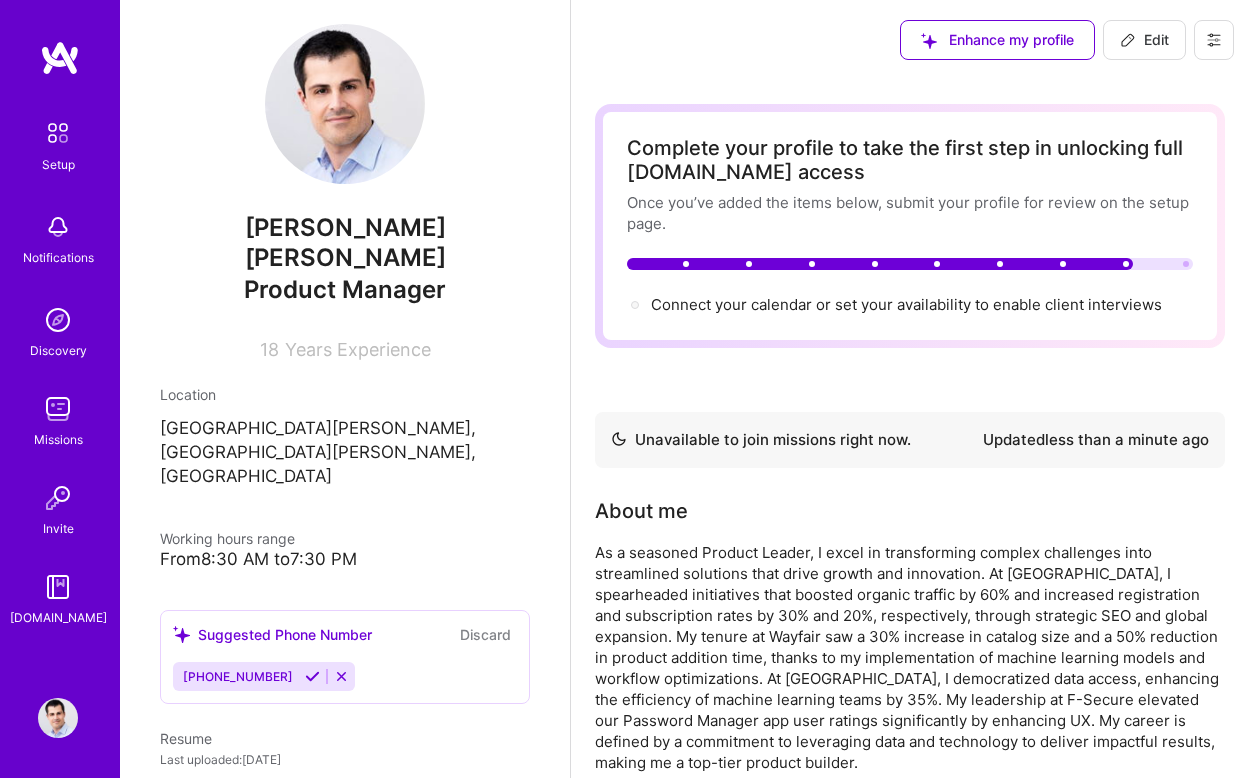 click at bounding box center (58, 320) 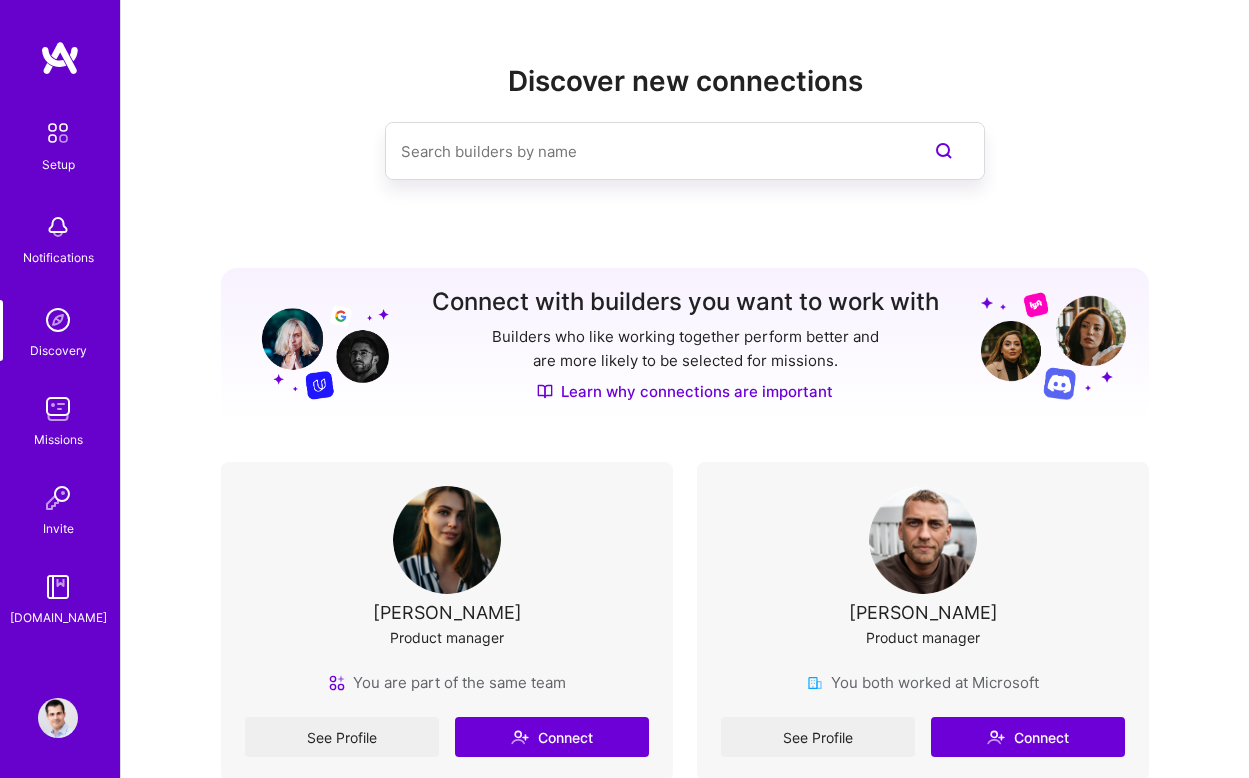 click at bounding box center [58, 409] 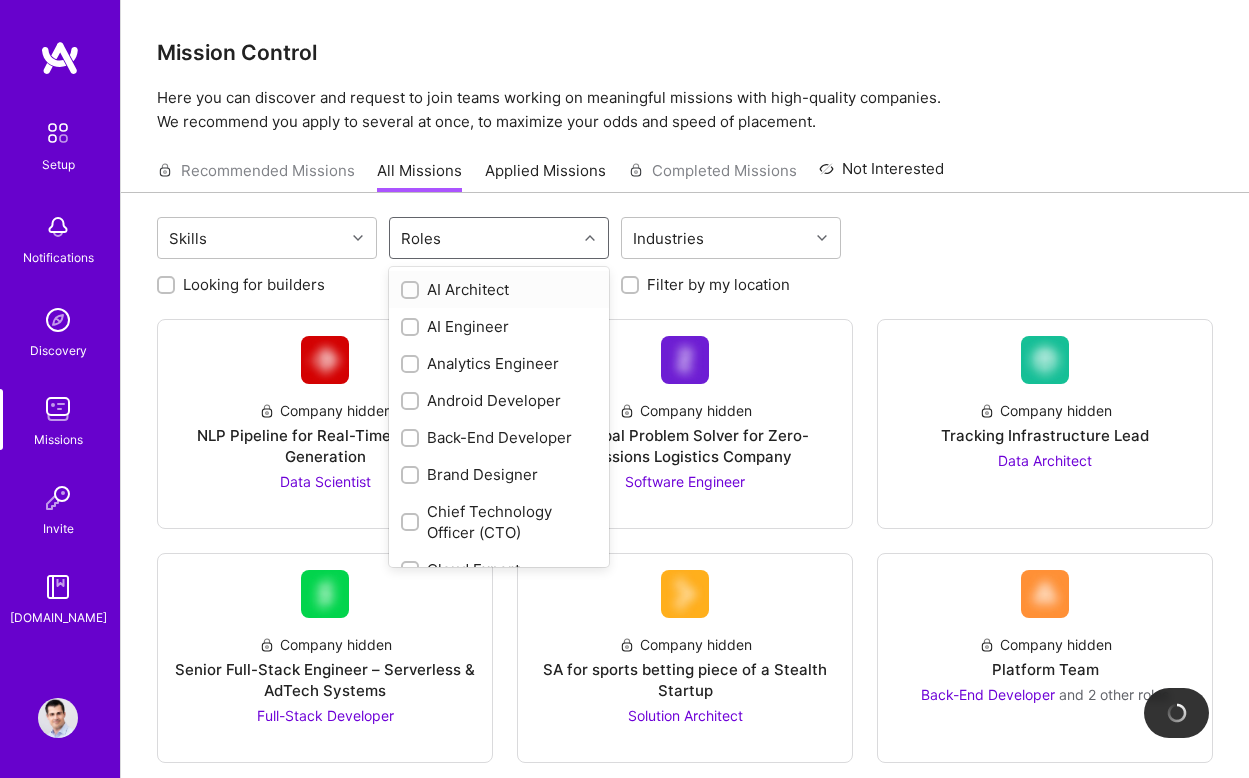 click on "Roles" at bounding box center (483, 238) 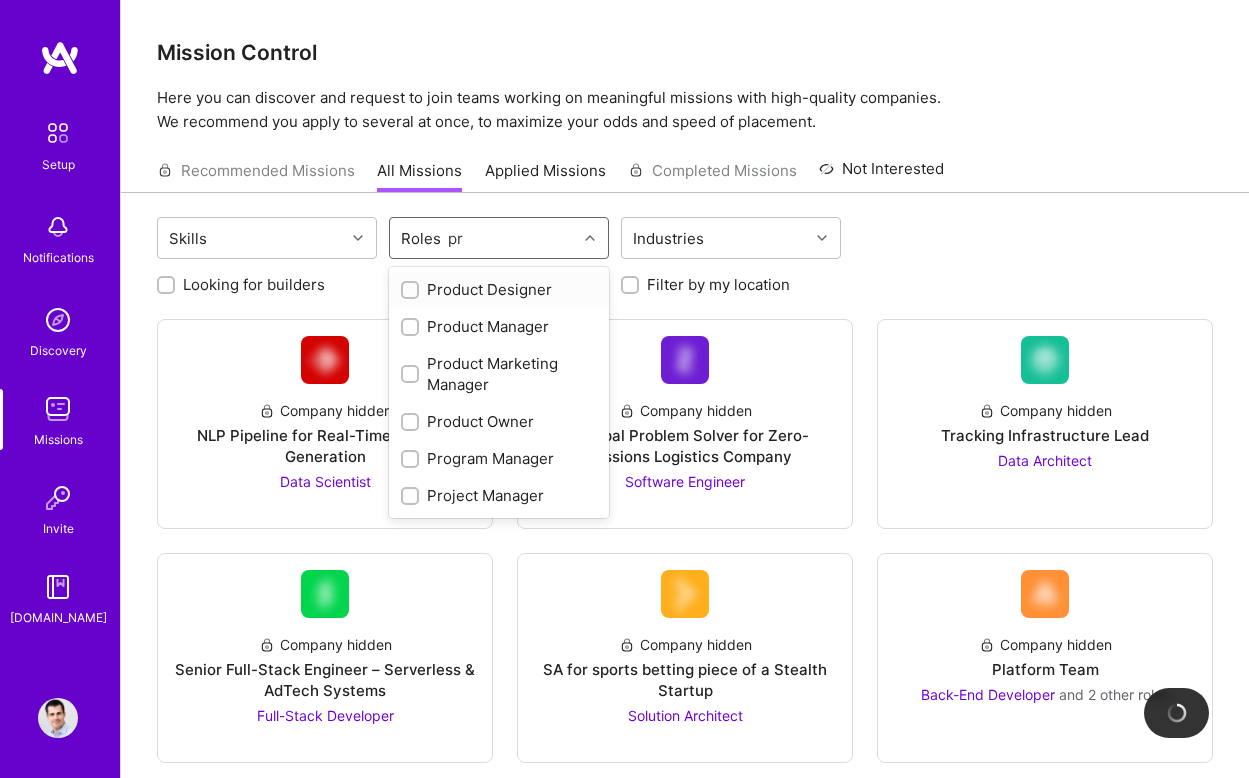 type on "pro" 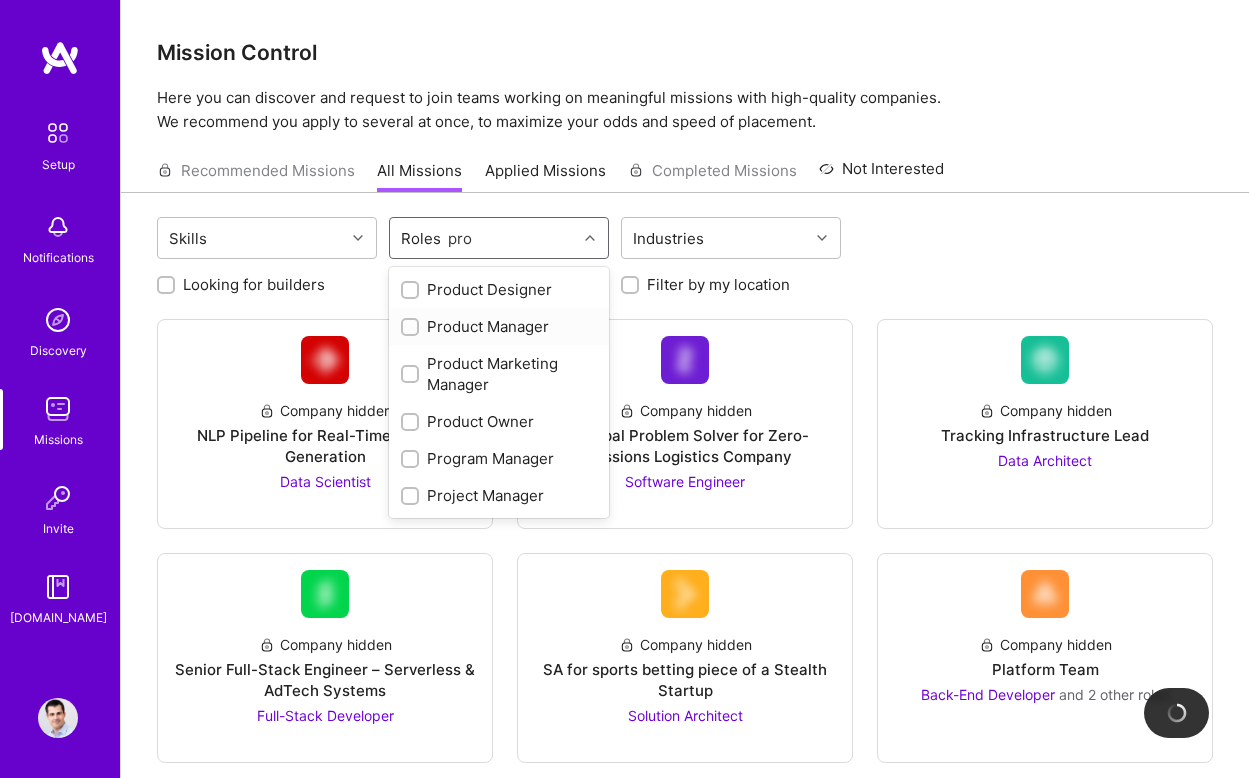 click at bounding box center (412, 328) 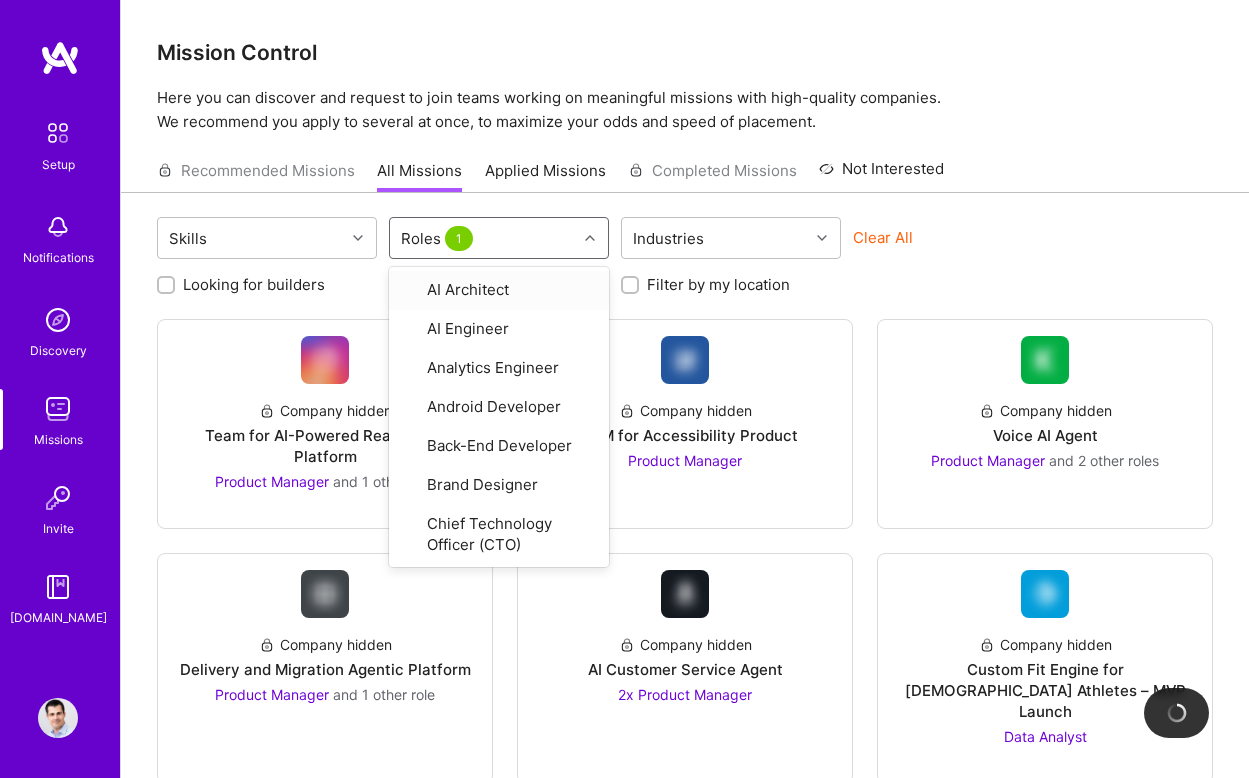 click on "Clear All" at bounding box center (963, 245) 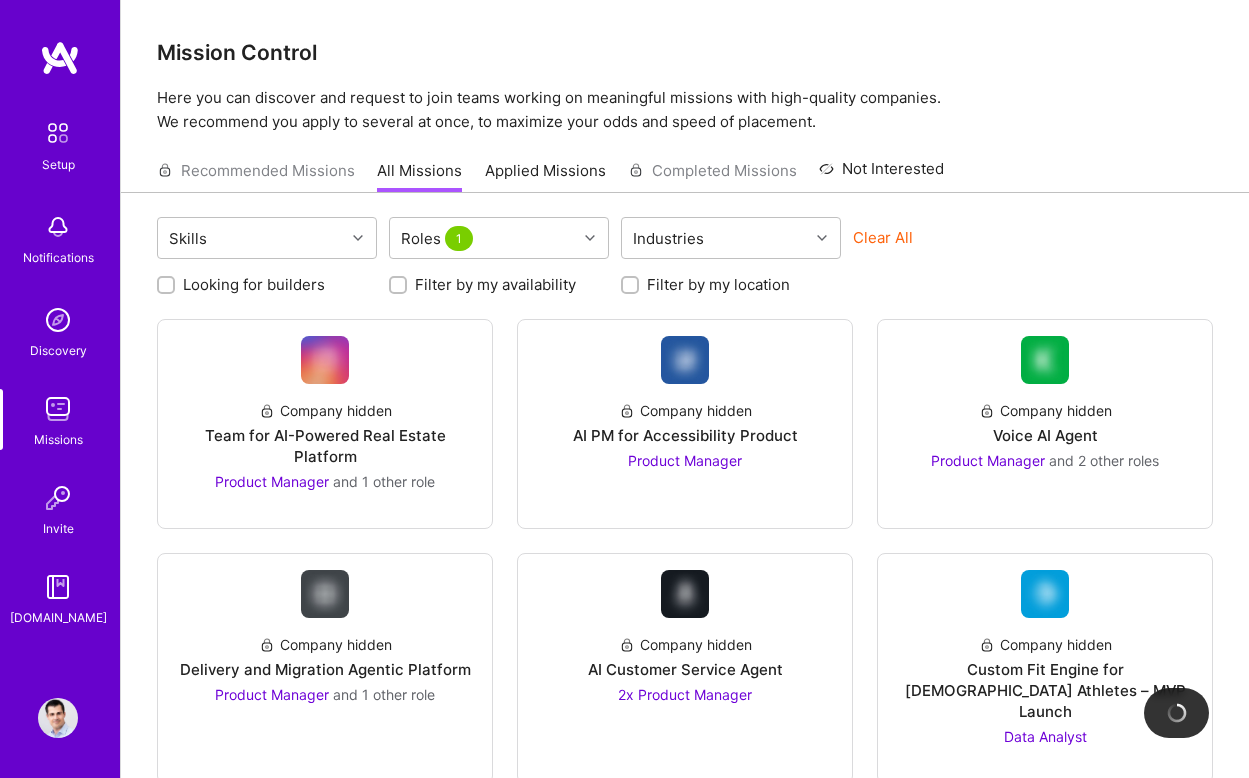 scroll, scrollTop: 0, scrollLeft: 0, axis: both 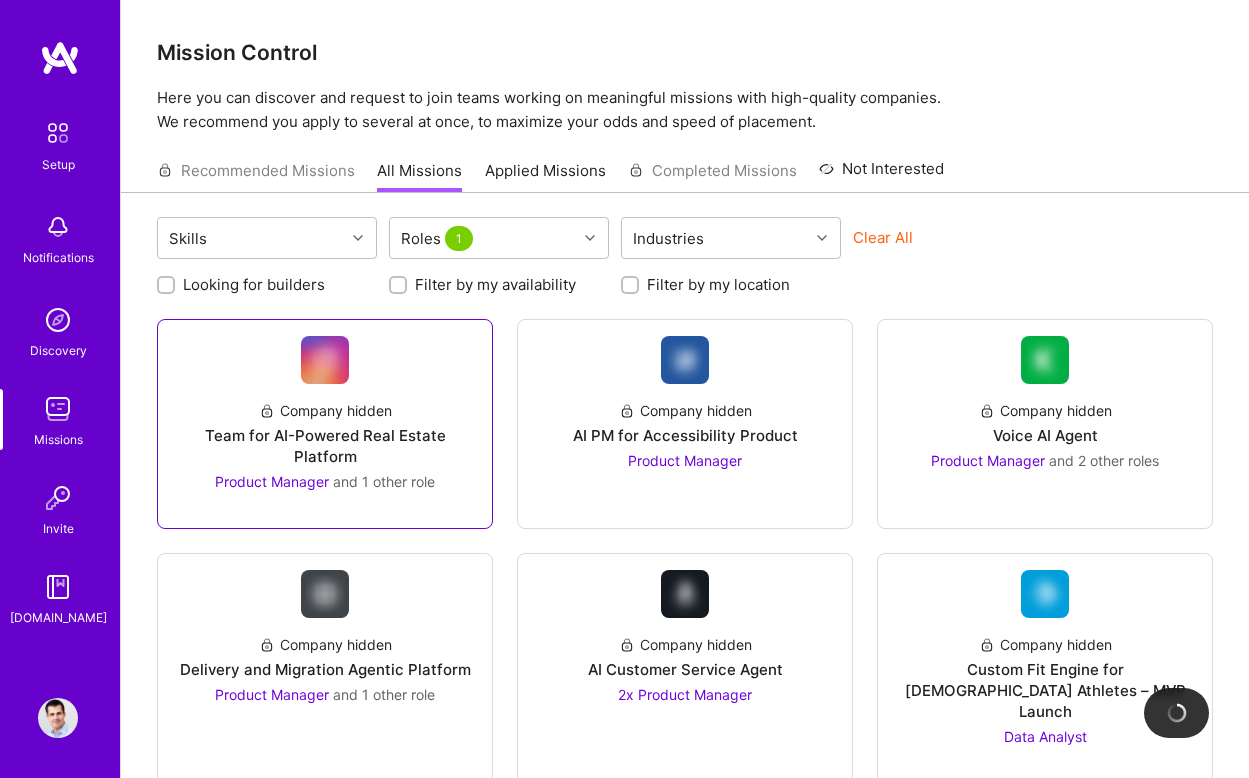 click on "Team for AI-Powered Real Estate Platform" at bounding box center [325, 446] 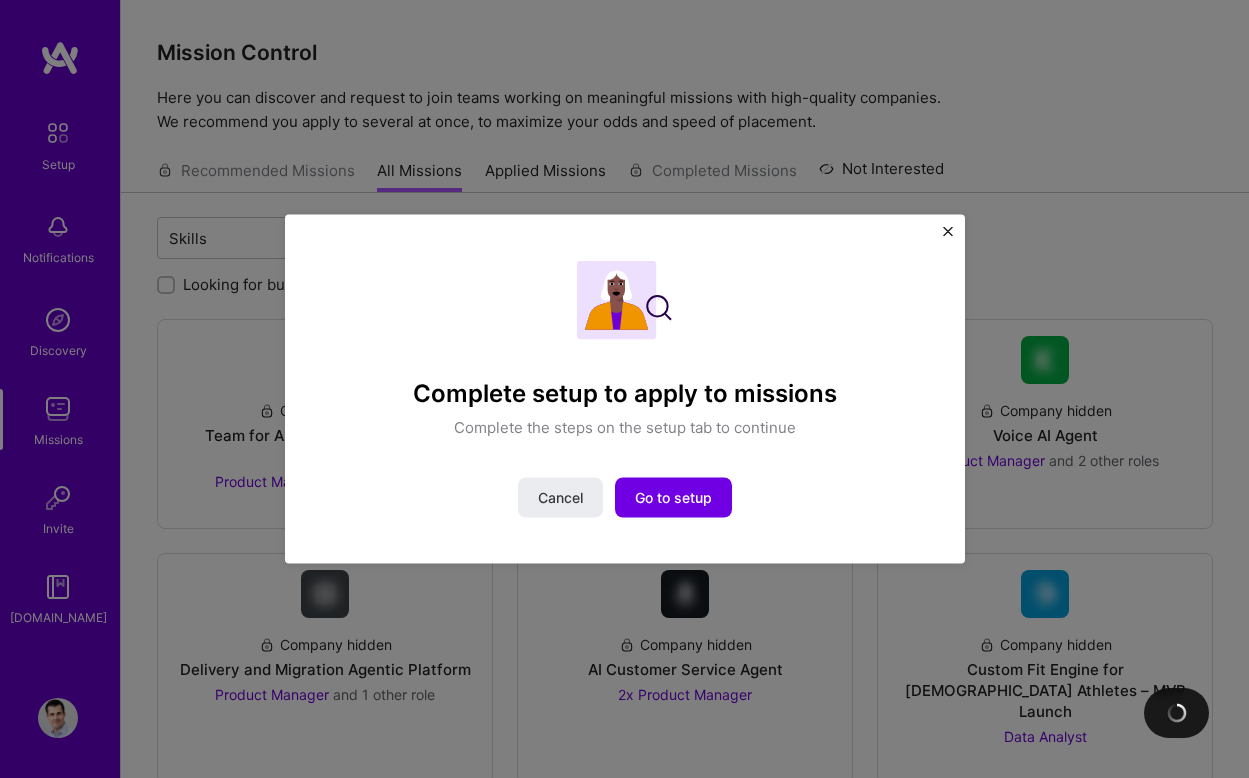 click at bounding box center [948, 232] 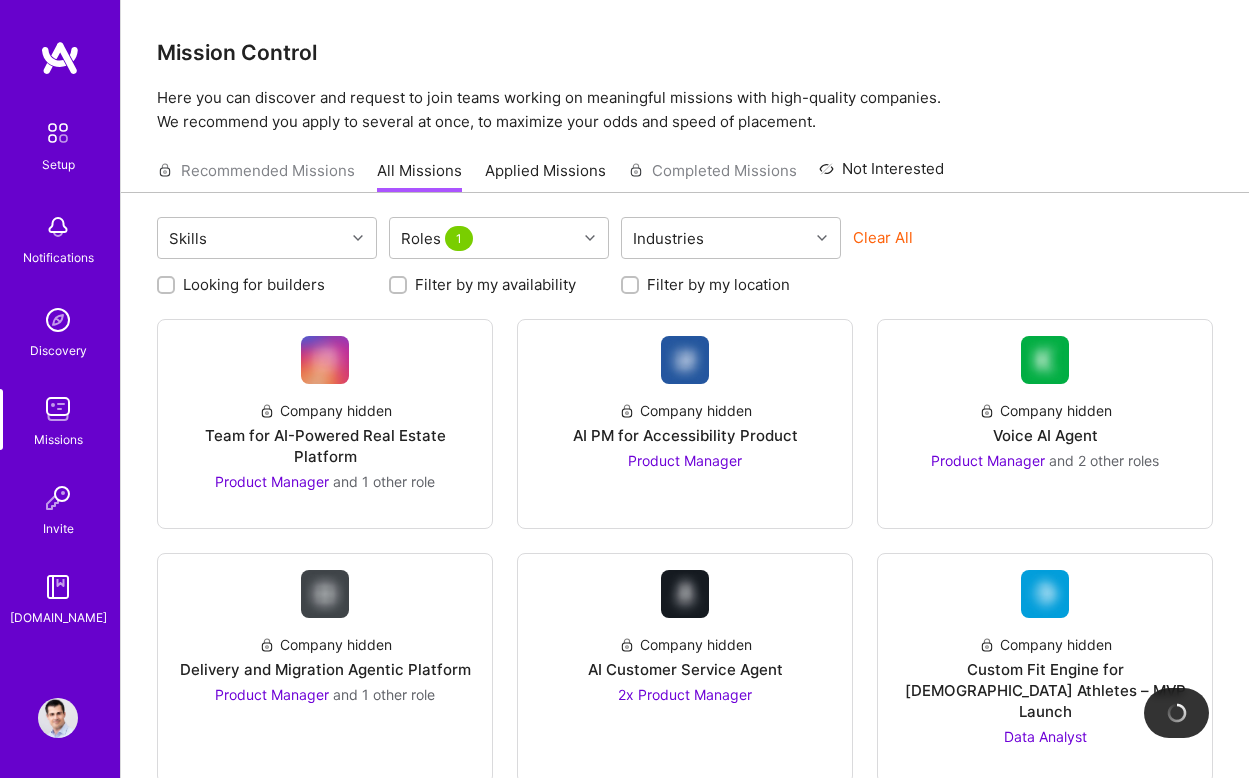 click at bounding box center [58, 133] 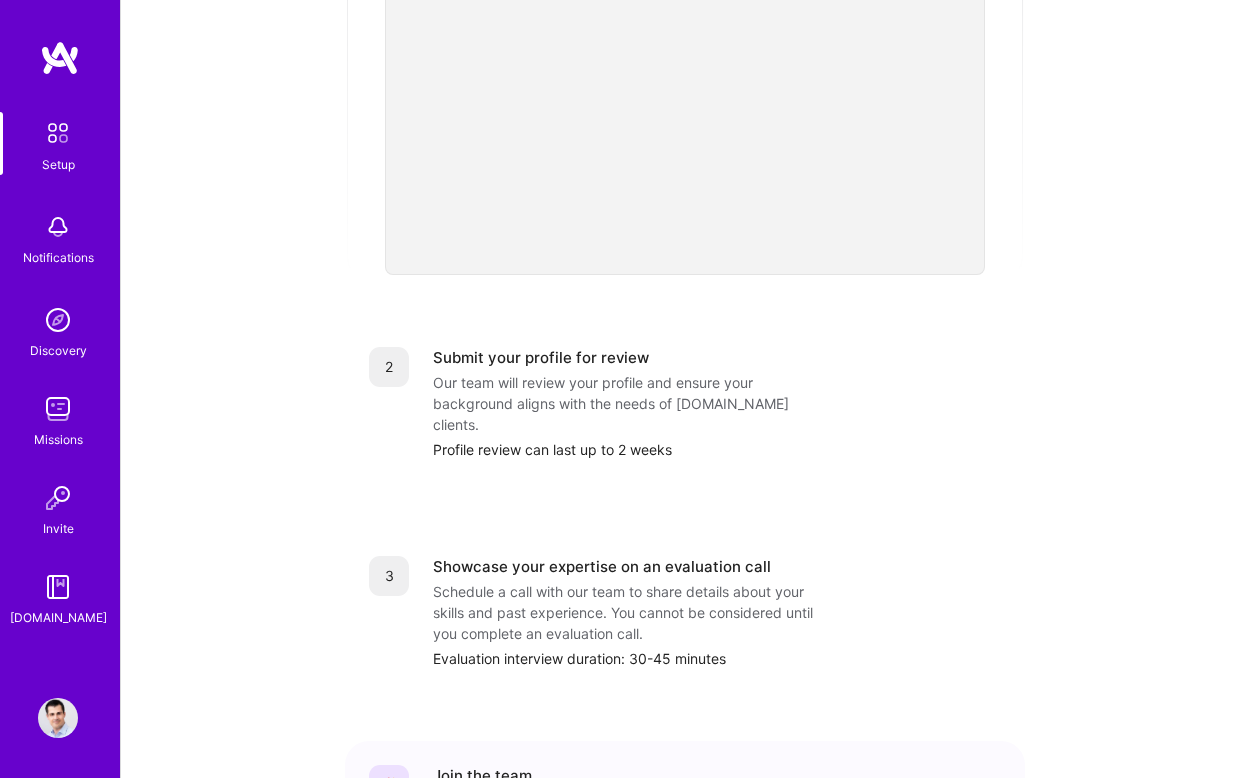 scroll, scrollTop: 575, scrollLeft: 0, axis: vertical 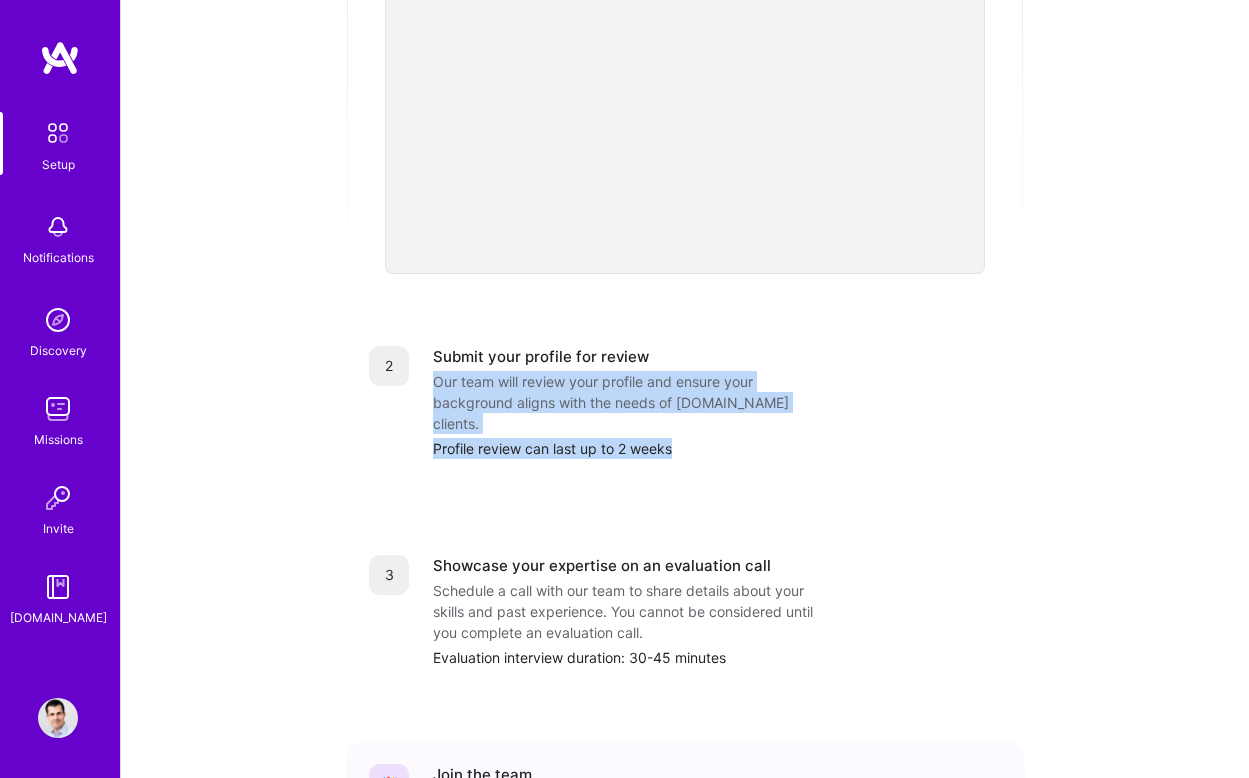 drag, startPoint x: 680, startPoint y: 410, endPoint x: 432, endPoint y: 361, distance: 252.79439 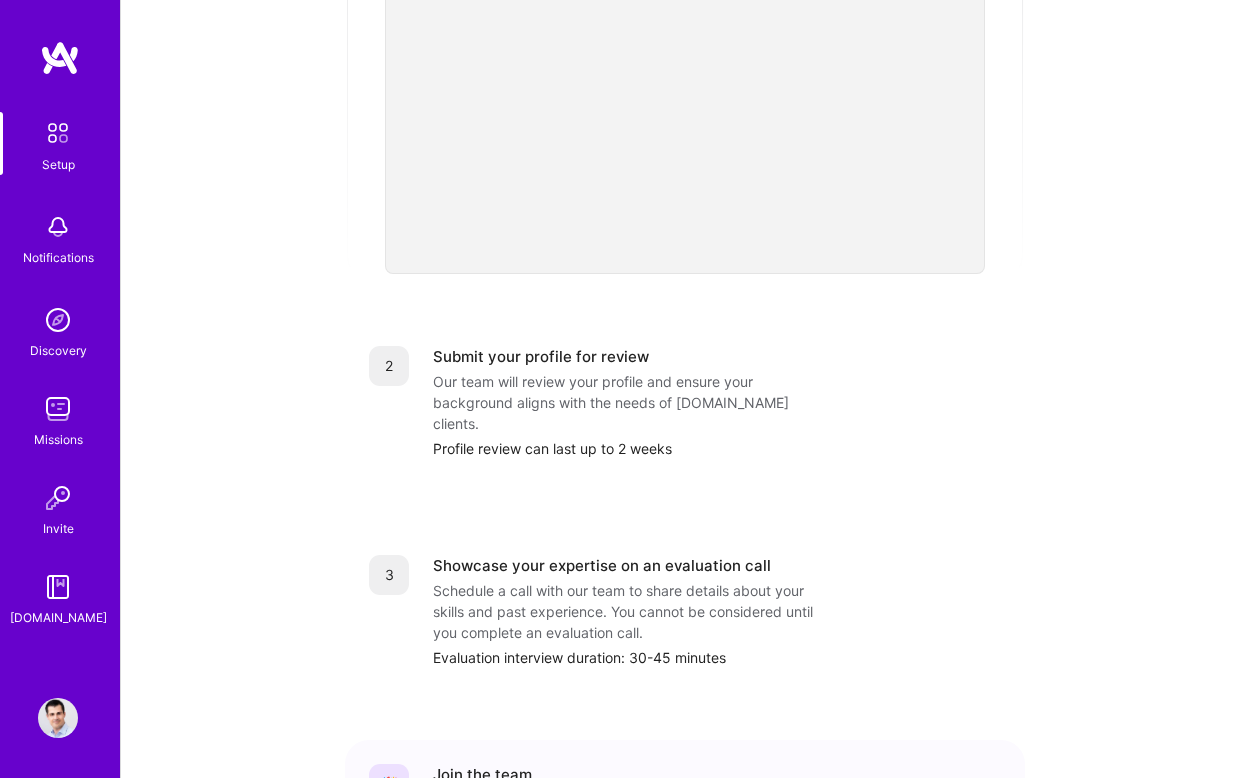 click on "Getting started as an [DOMAIN_NAME] Builder Complete the steps below to request to join [DOMAIN_NAME], a network of world-class builders pursuing their craft with autonomy. How to get started Building a stellar profile Perfect profile webinar 1 Build a stellar profile to stand out Complete profile Ensure your profile fully represents your skills and experience. To submit for review, complete all of the requirements at the top of the profile page. Estimated completion time: 15 to 60 minutes 2 Submit your profile for review Our team will review your profile and ensure your background aligns with the needs of [DOMAIN_NAME] clients. Profile review can last up to 2 weeks 3 Showcase your expertise on an evaluation call Schedule a call with our team to share details about your skills and past experience. You cannot be considered until you complete an evaluation call. Evaluation interview duration: 30-45 minutes 🎉 Join the team" at bounding box center [685, 206] 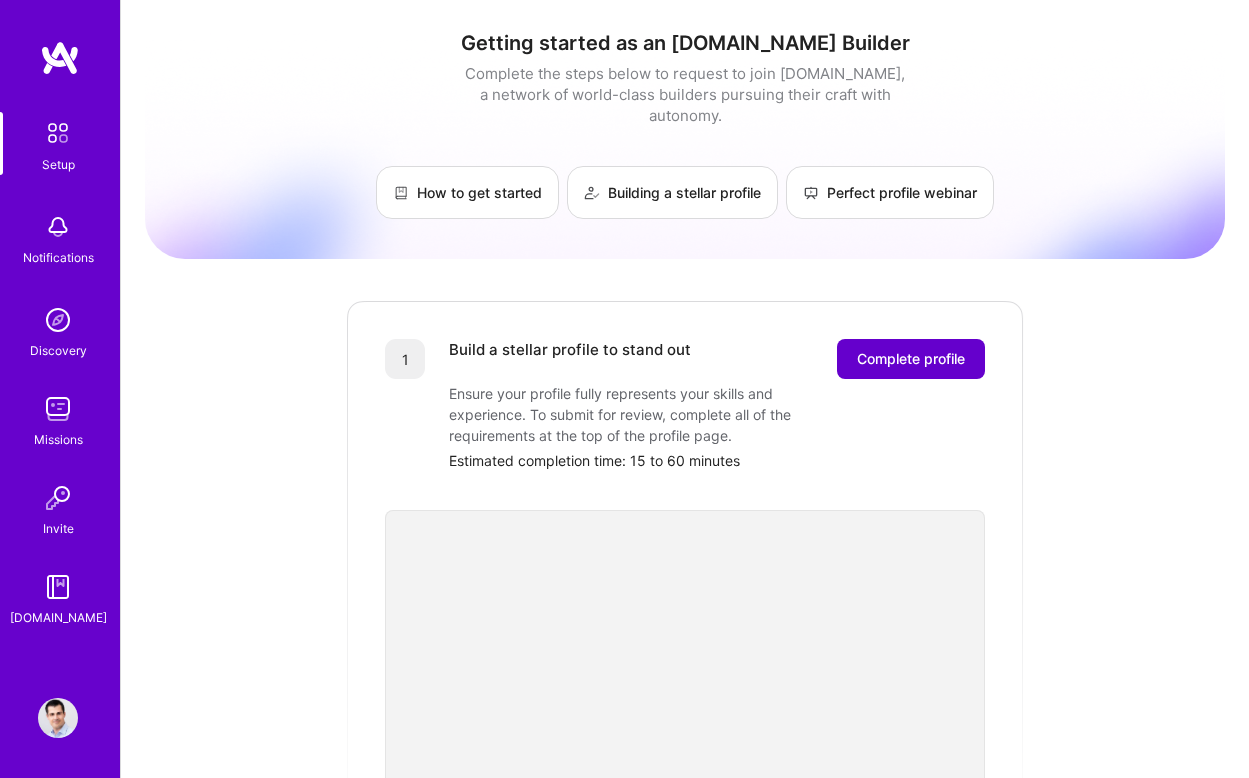 scroll, scrollTop: 0, scrollLeft: 0, axis: both 